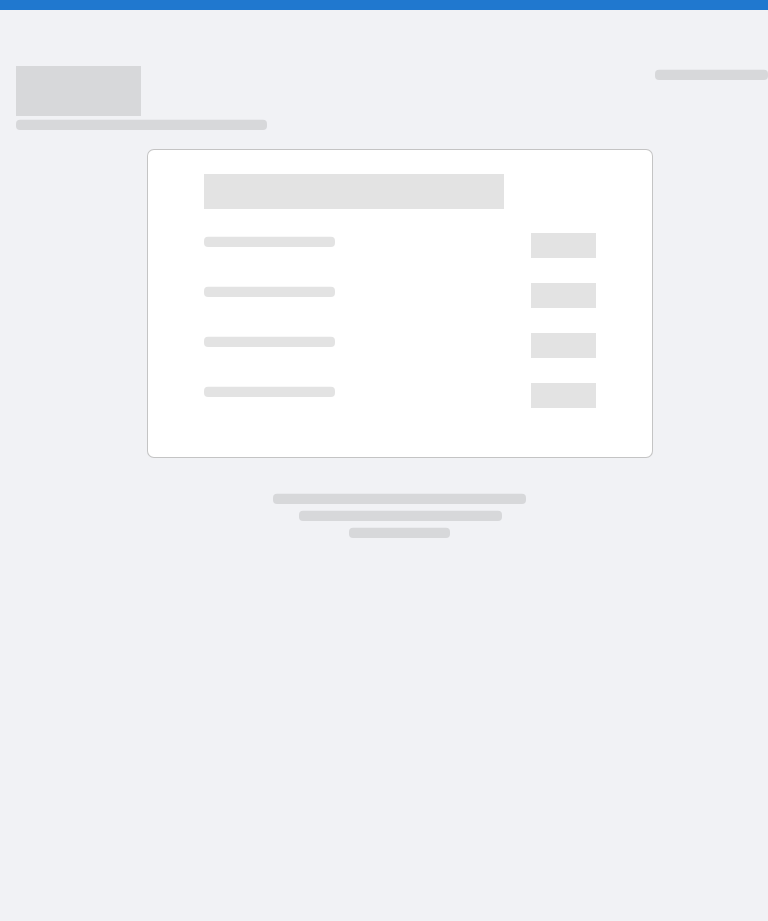 scroll, scrollTop: 0, scrollLeft: 0, axis: both 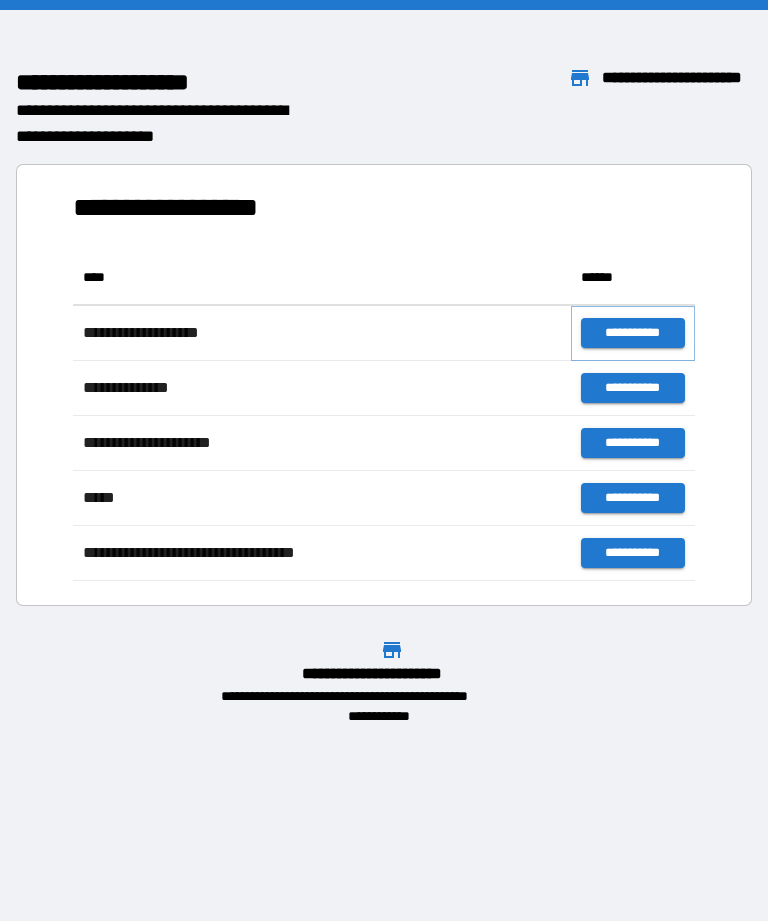 click on "**********" at bounding box center [633, 333] 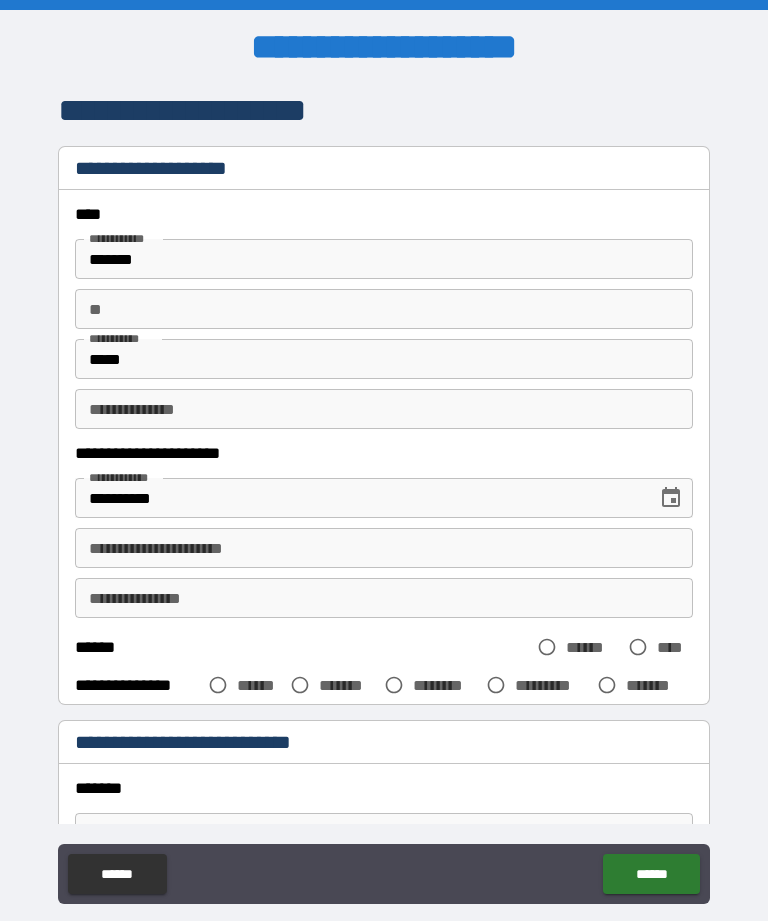 click on "**********" at bounding box center (384, 548) 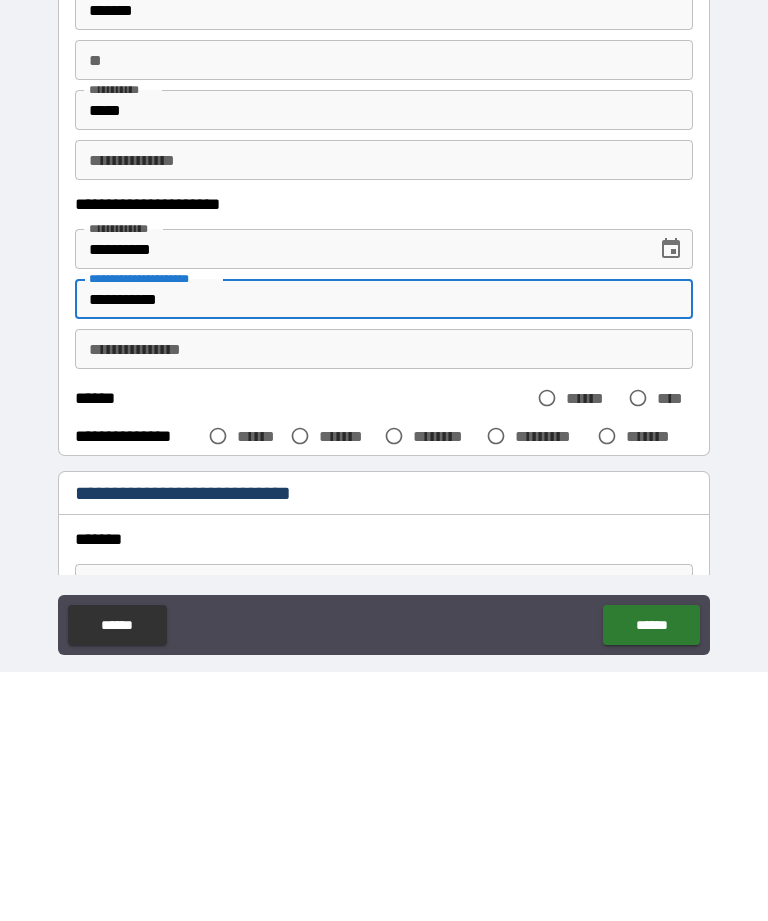 type on "**********" 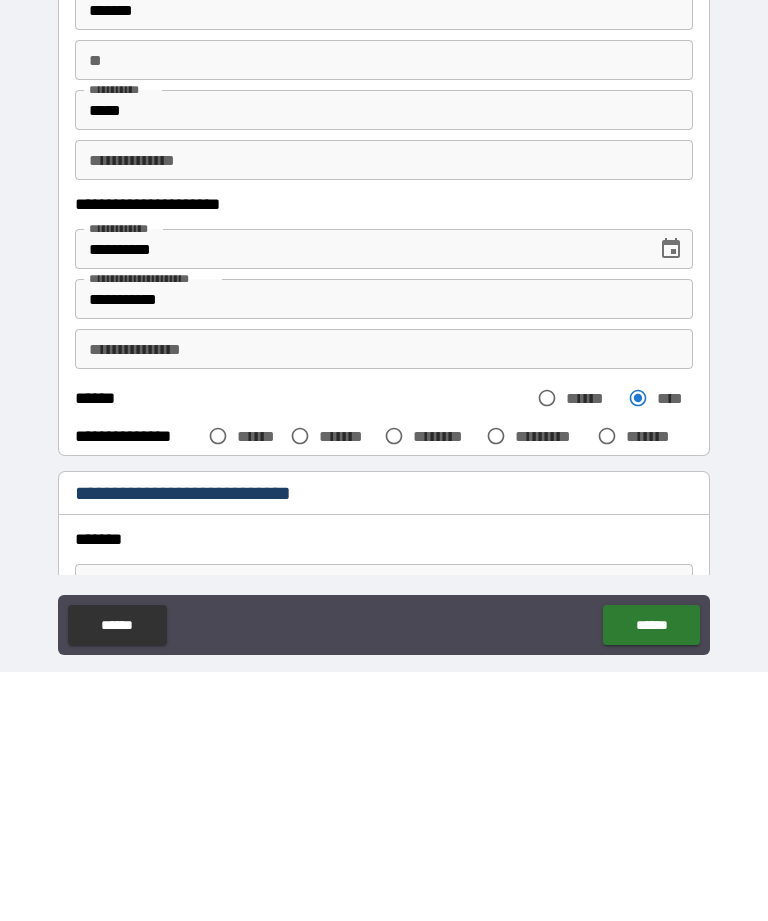 scroll, scrollTop: 64, scrollLeft: 0, axis: vertical 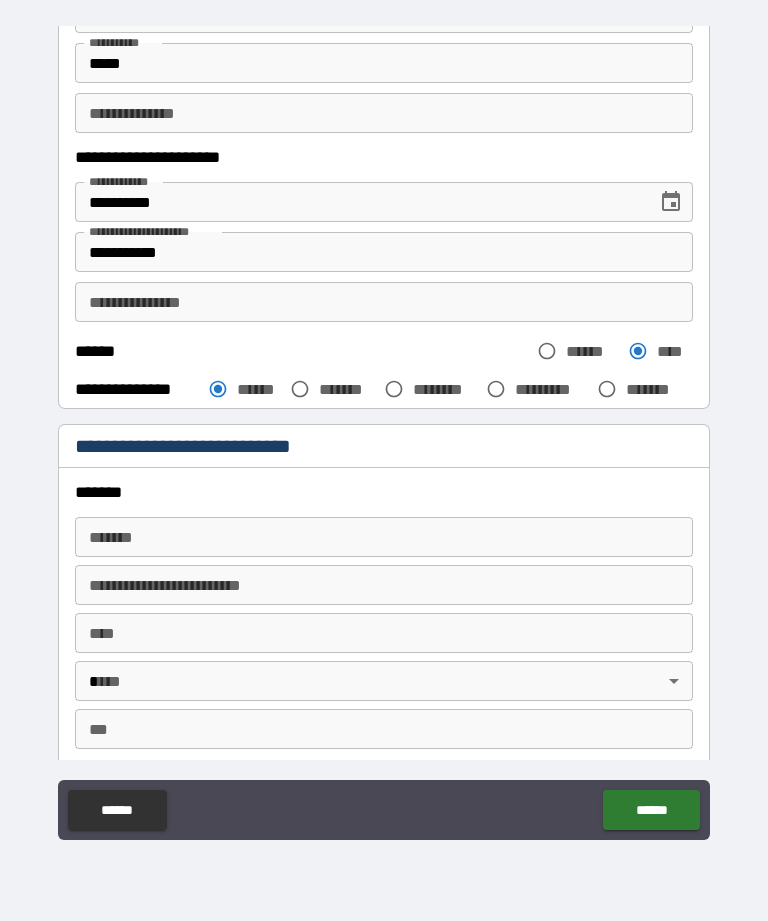 click on "*******" at bounding box center (384, 537) 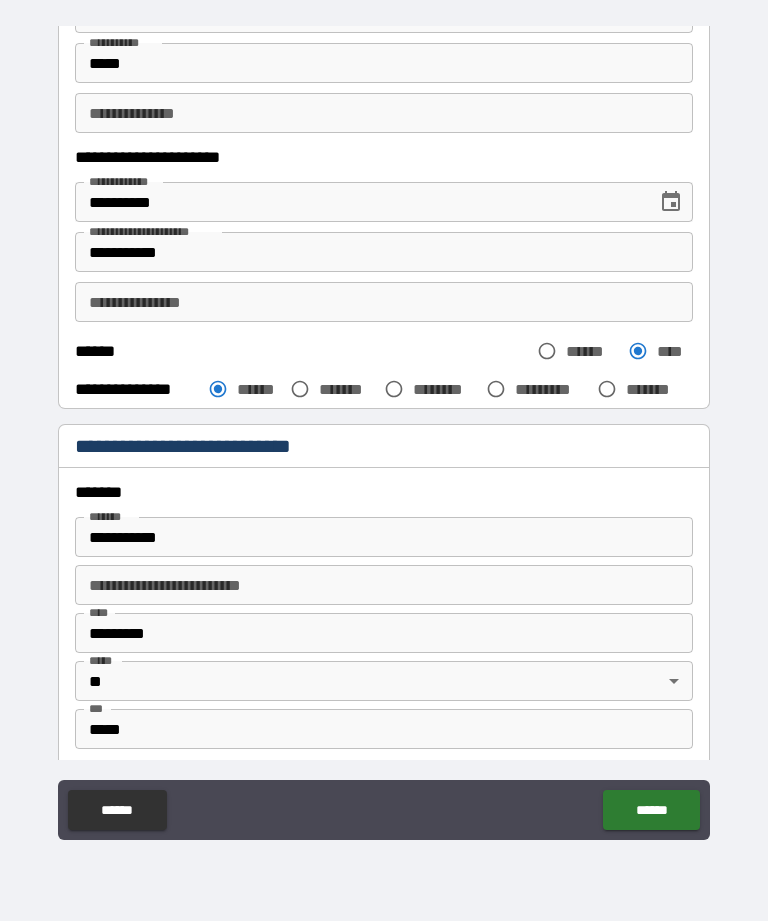 type on "**********" 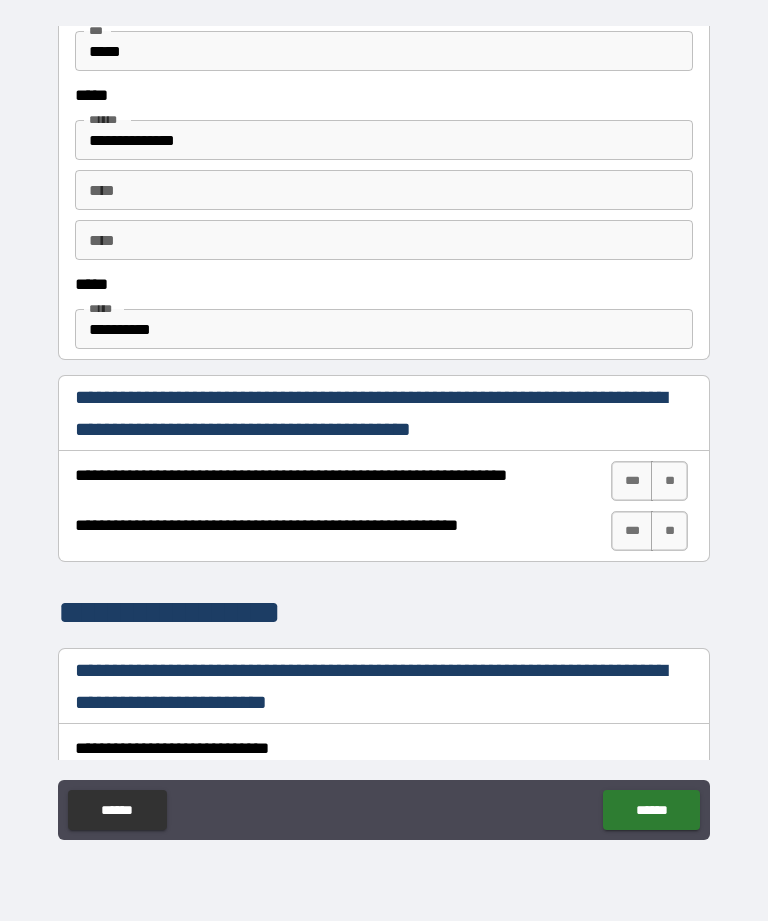 scroll, scrollTop: 911, scrollLeft: 0, axis: vertical 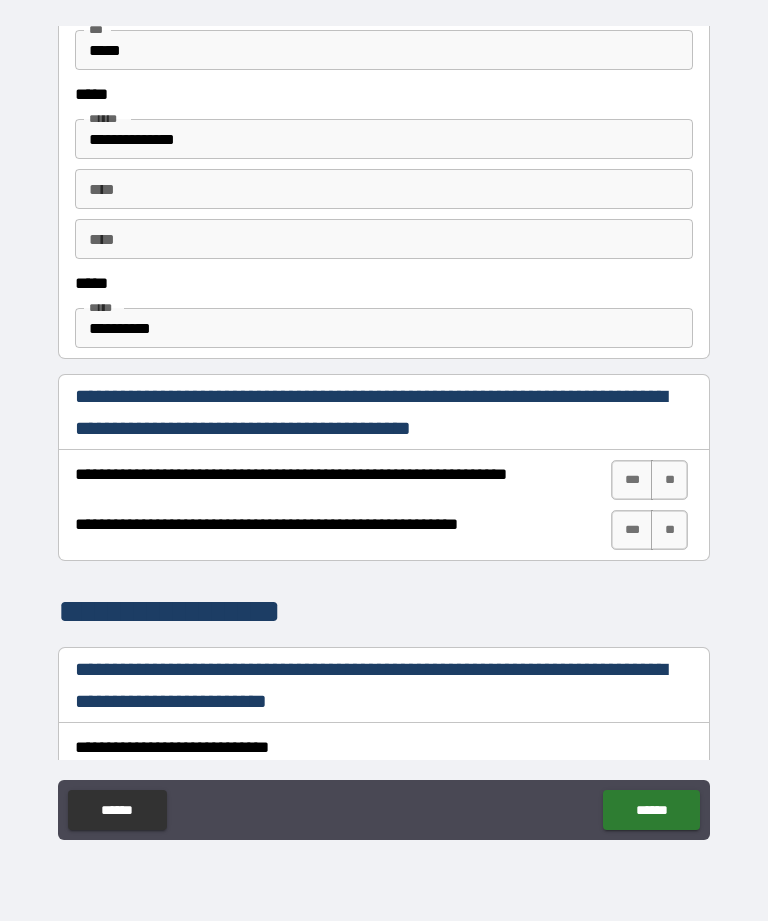 click on "***" at bounding box center (632, 480) 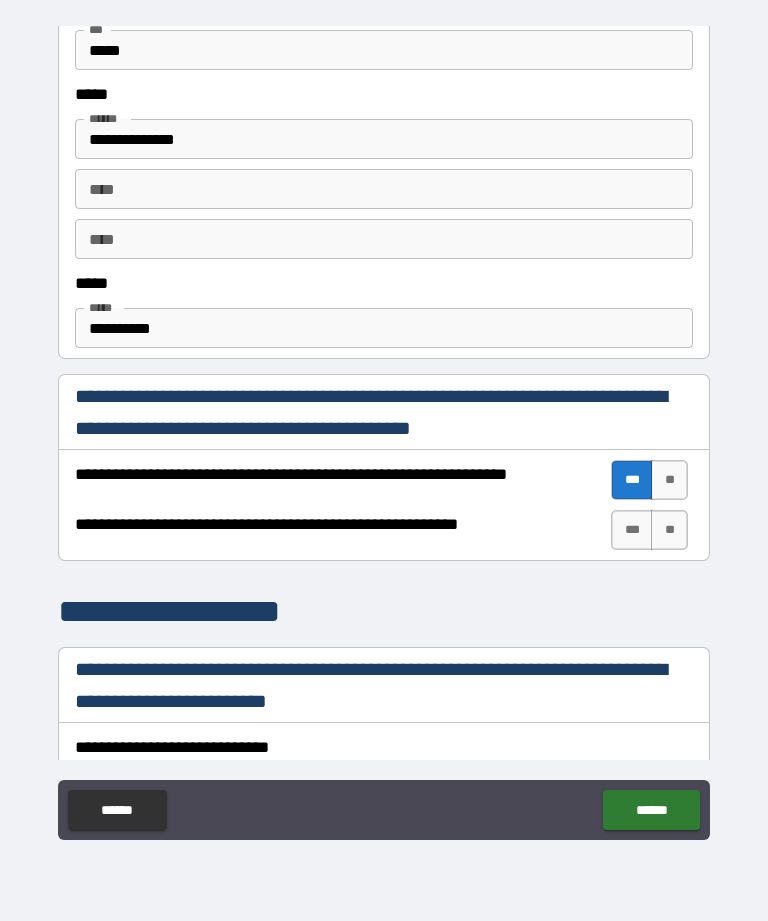 click on "***" at bounding box center (632, 530) 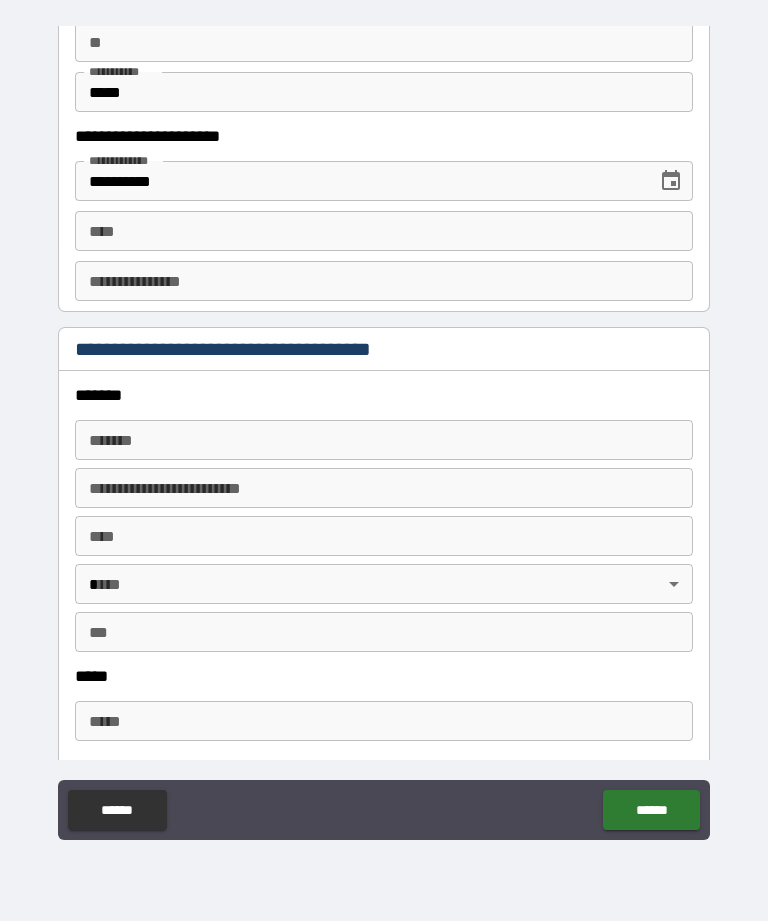 scroll, scrollTop: 1915, scrollLeft: 0, axis: vertical 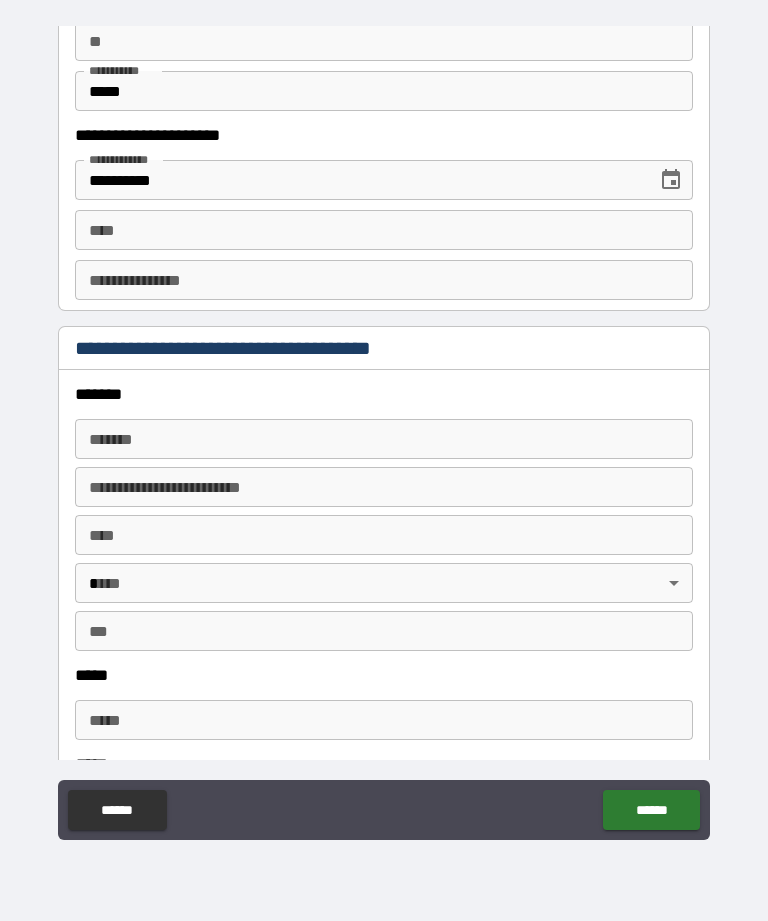 click on "****" at bounding box center [384, 230] 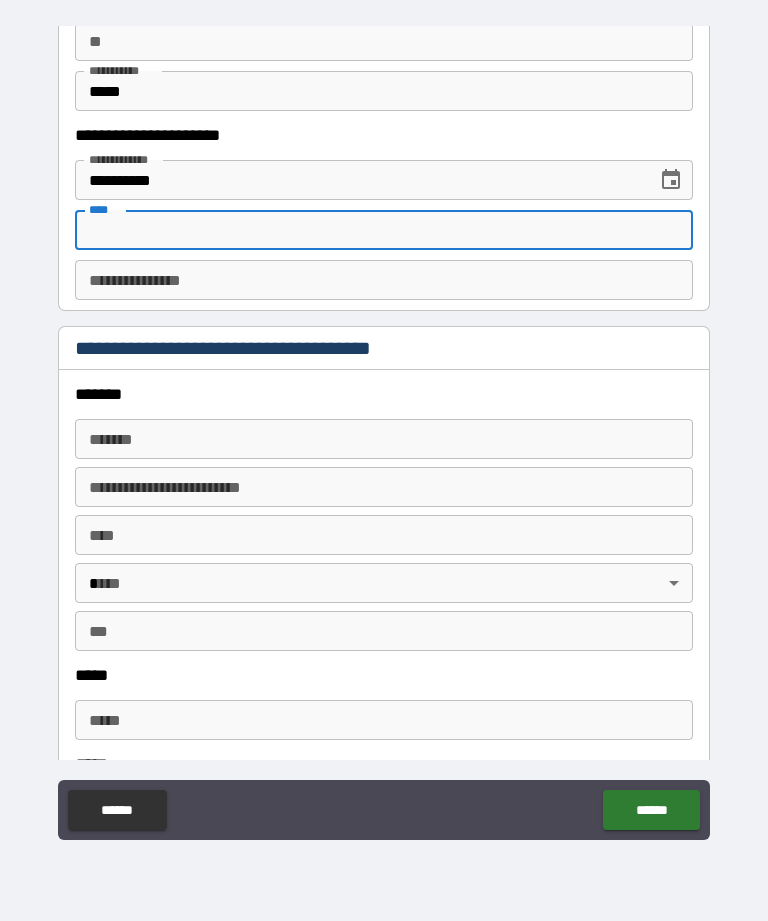 scroll, scrollTop: 0, scrollLeft: 0, axis: both 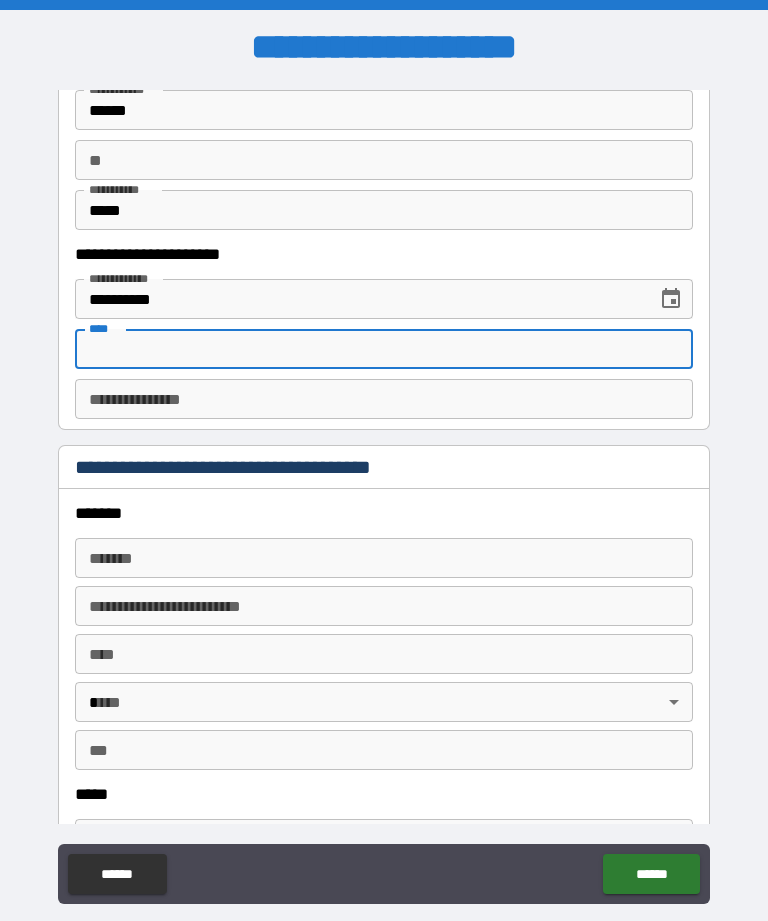 click on "****" at bounding box center (384, 349) 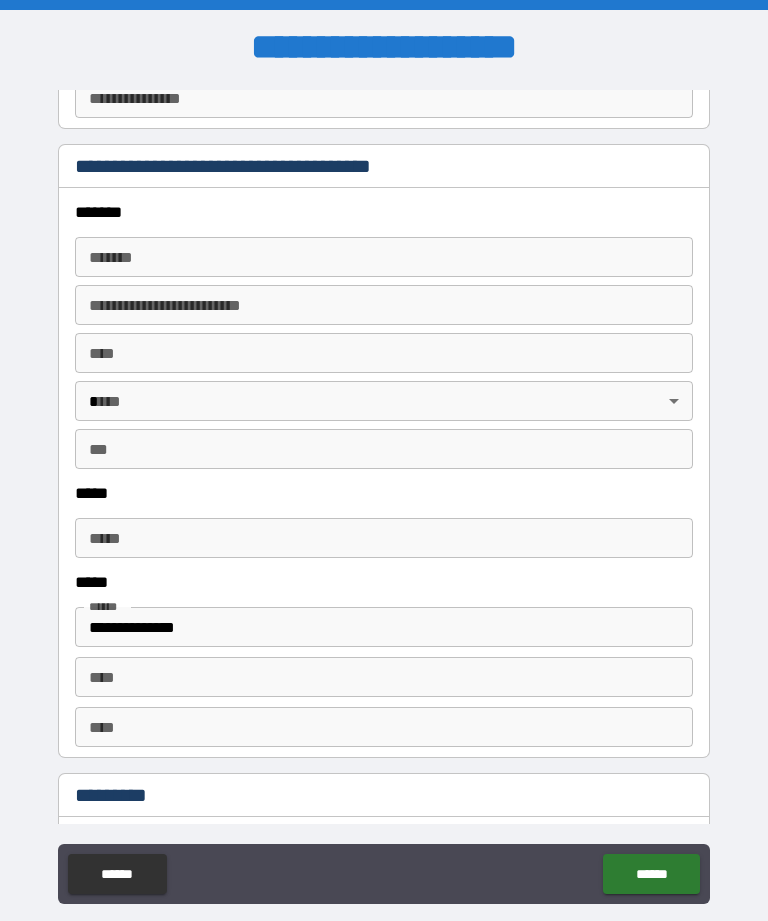 scroll, scrollTop: 2176, scrollLeft: 0, axis: vertical 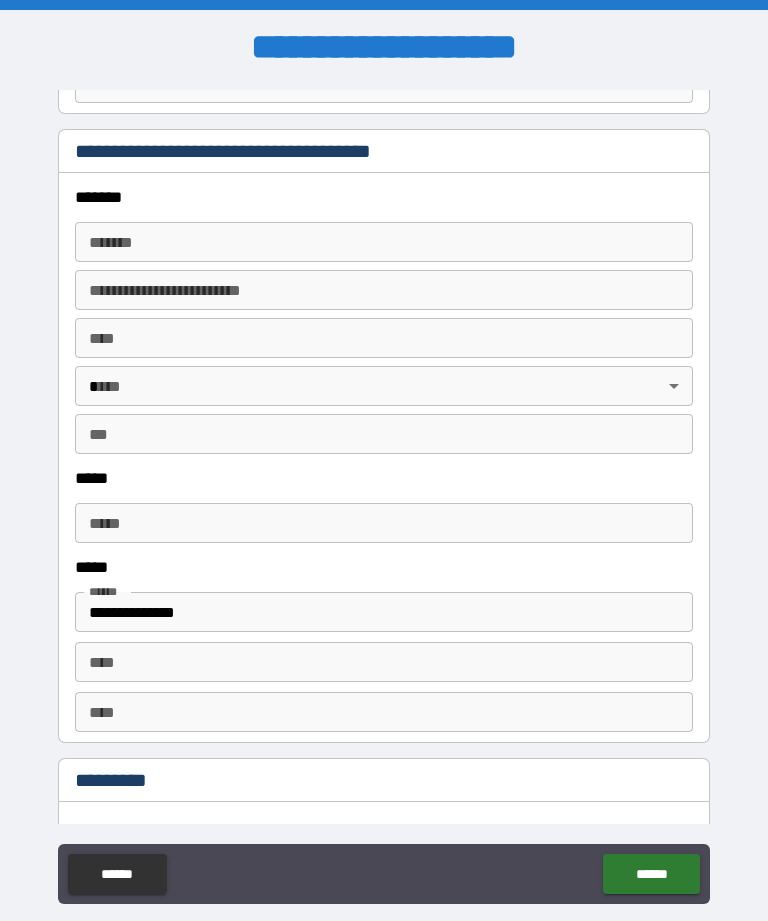 type on "**********" 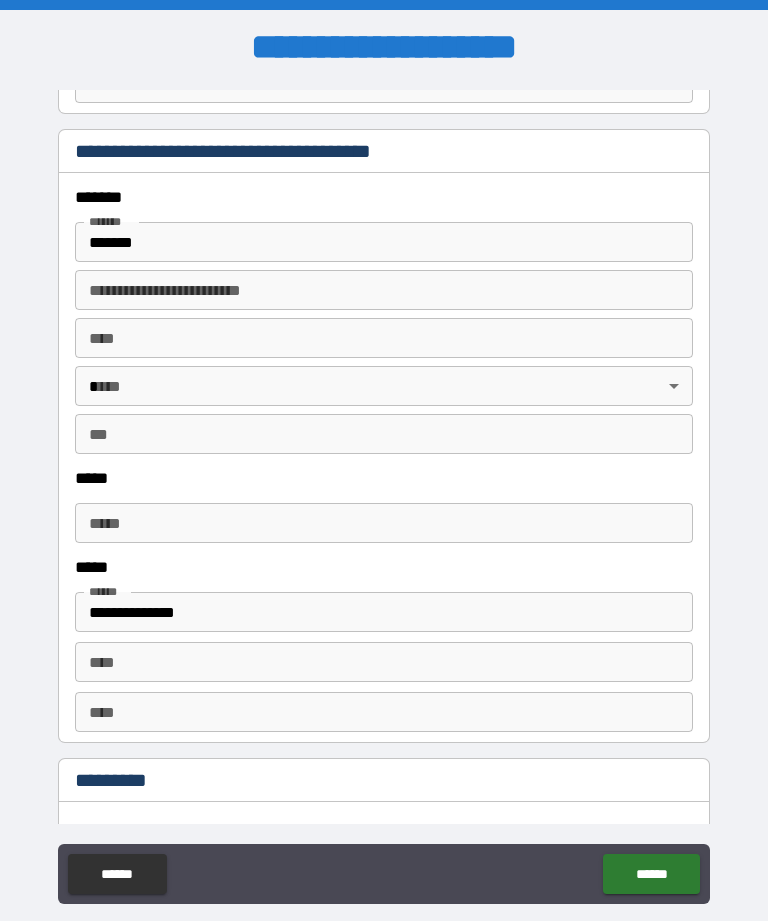 type on "**********" 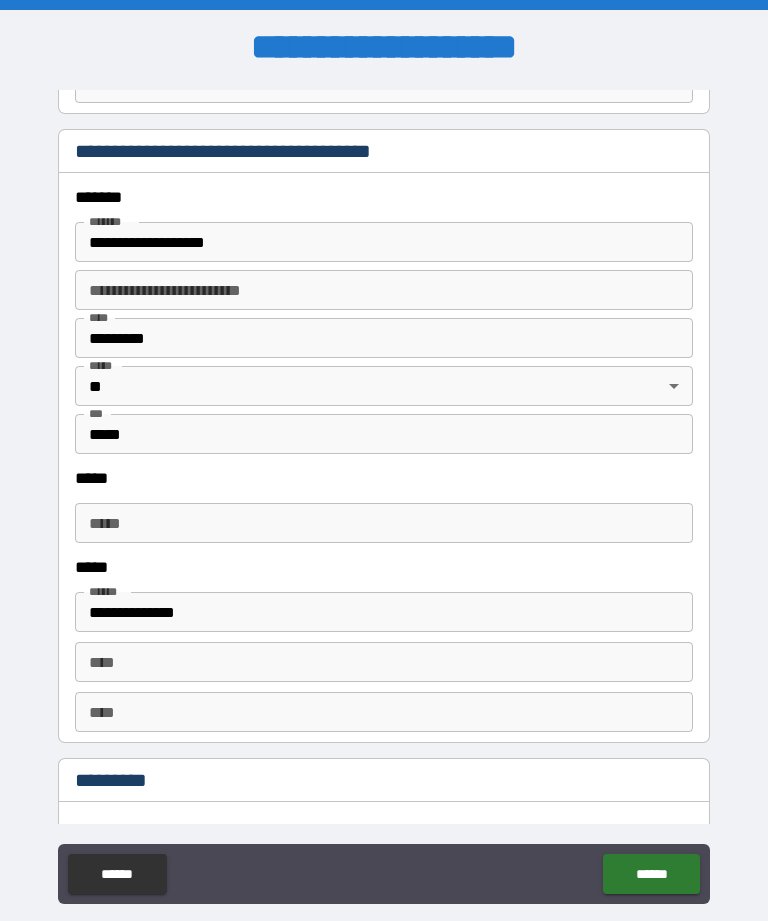 click on "*****" at bounding box center [384, 523] 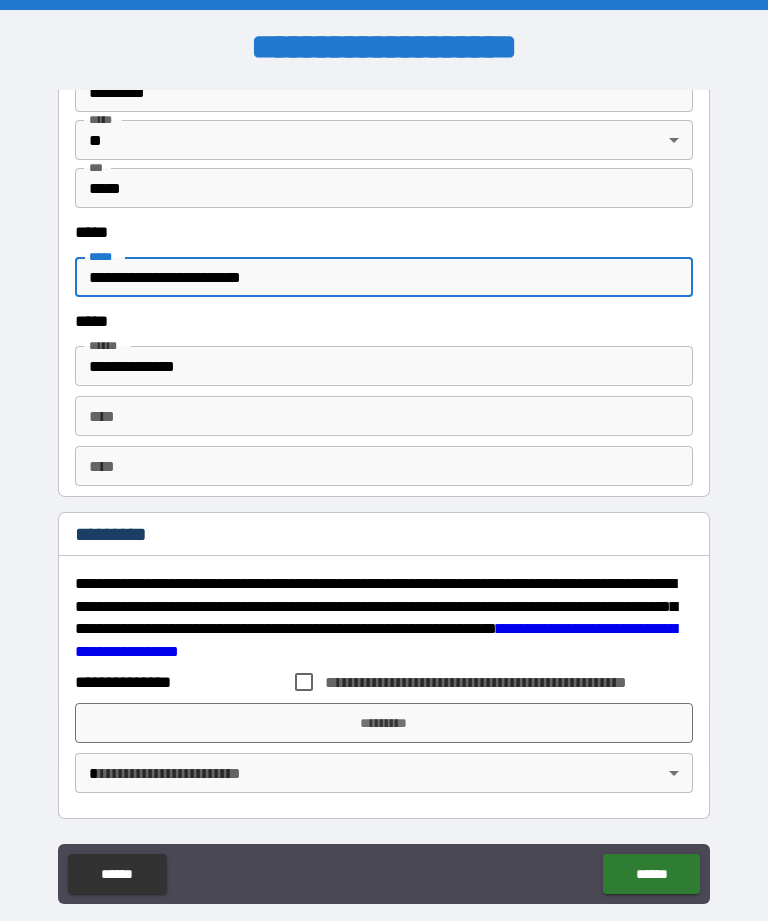 scroll, scrollTop: 2422, scrollLeft: 0, axis: vertical 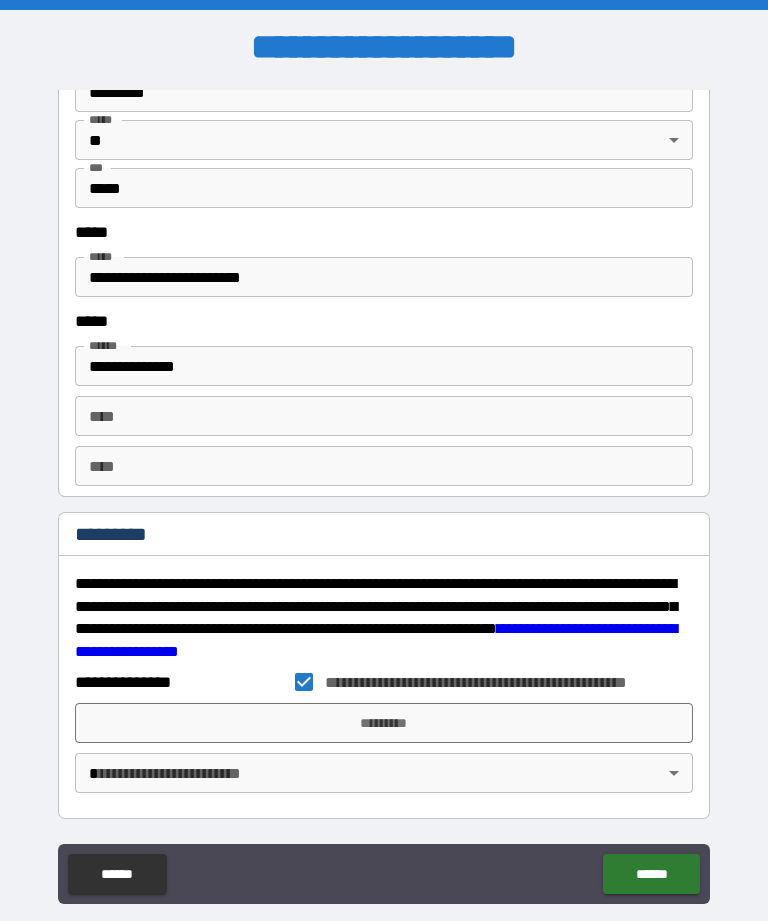 click on "**********" at bounding box center (384, 492) 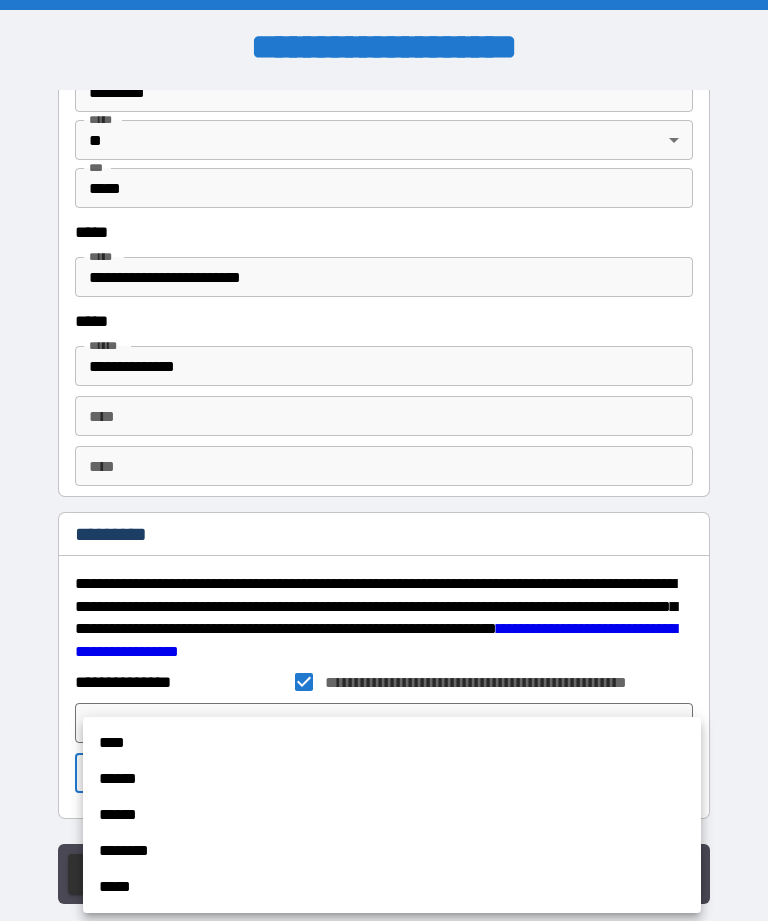 click on "******" at bounding box center [392, 779] 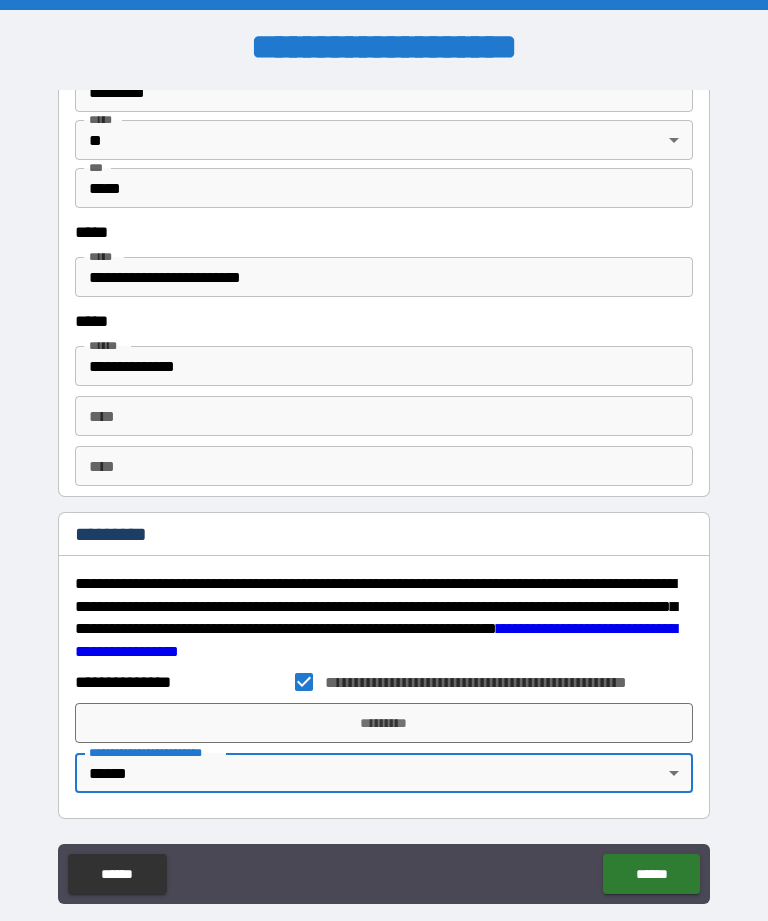 type on "*" 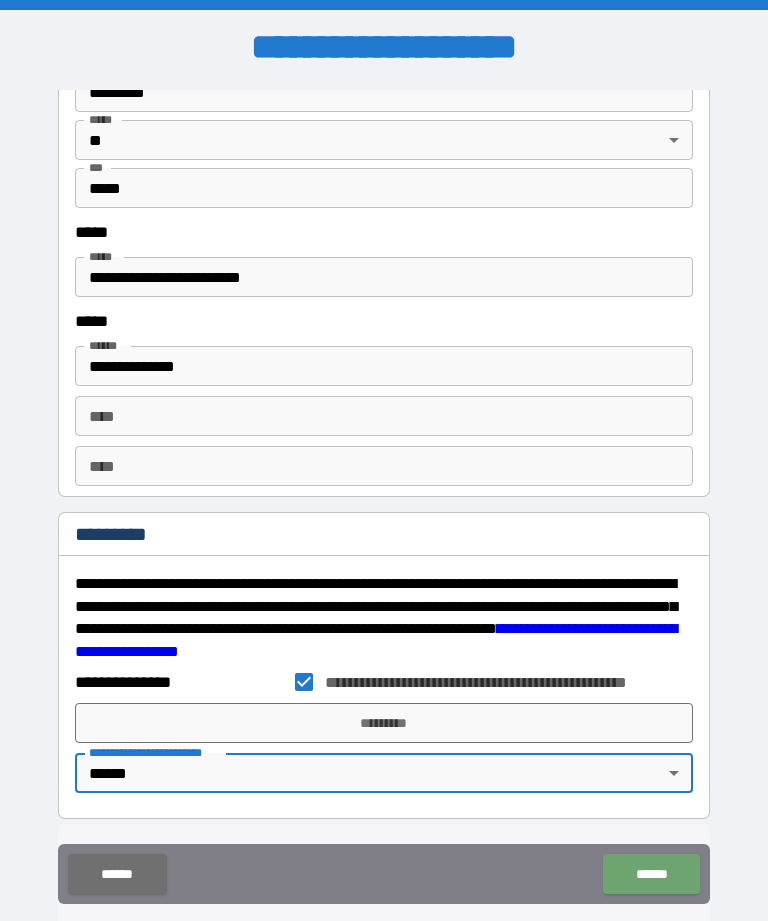 click on "******" at bounding box center [651, 874] 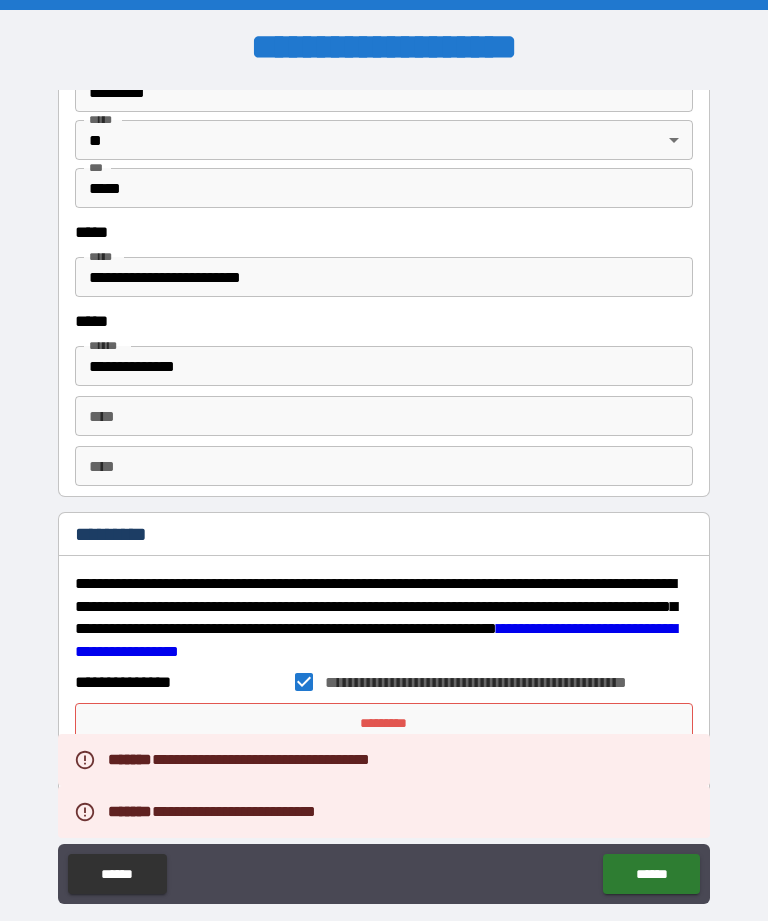 scroll, scrollTop: 2422, scrollLeft: 0, axis: vertical 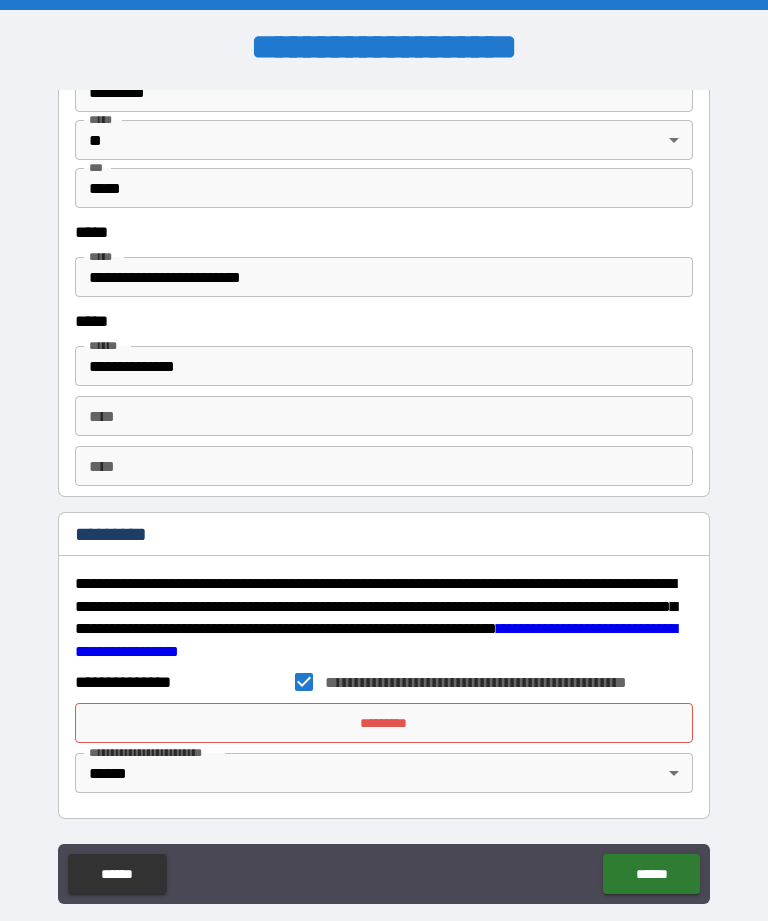 click on "**********" at bounding box center (384, 495) 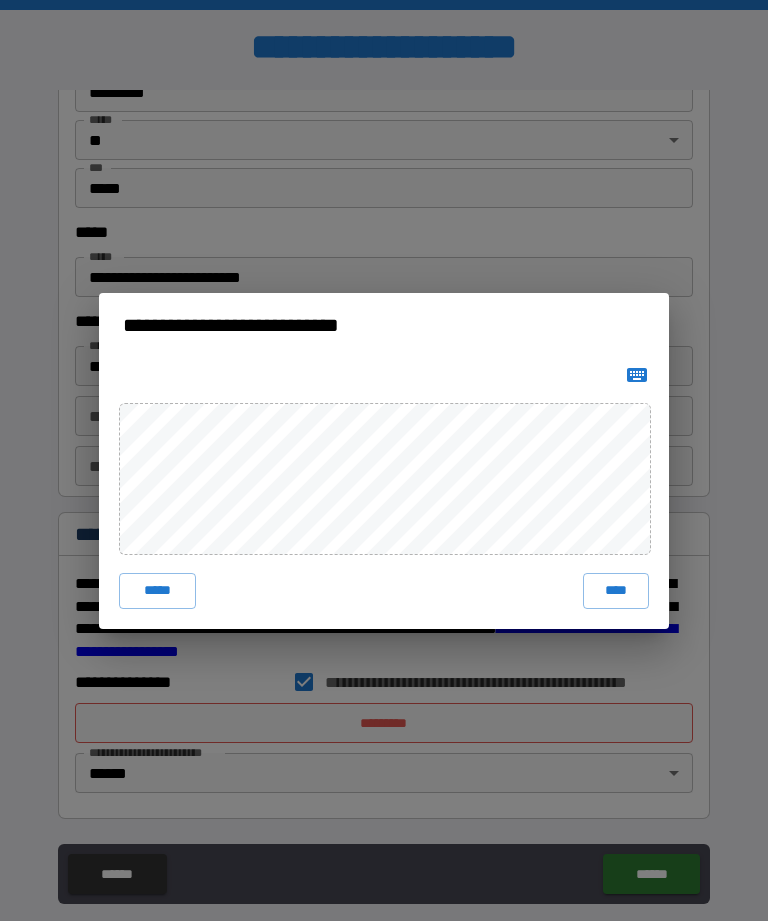click on "****" at bounding box center (616, 591) 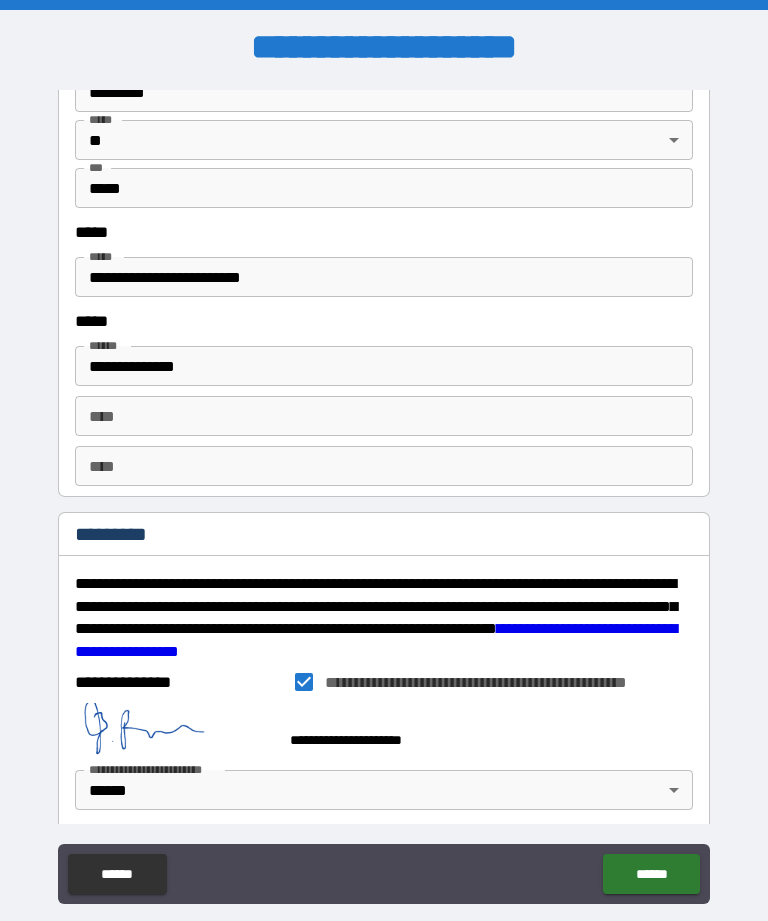 click on "******" at bounding box center [651, 874] 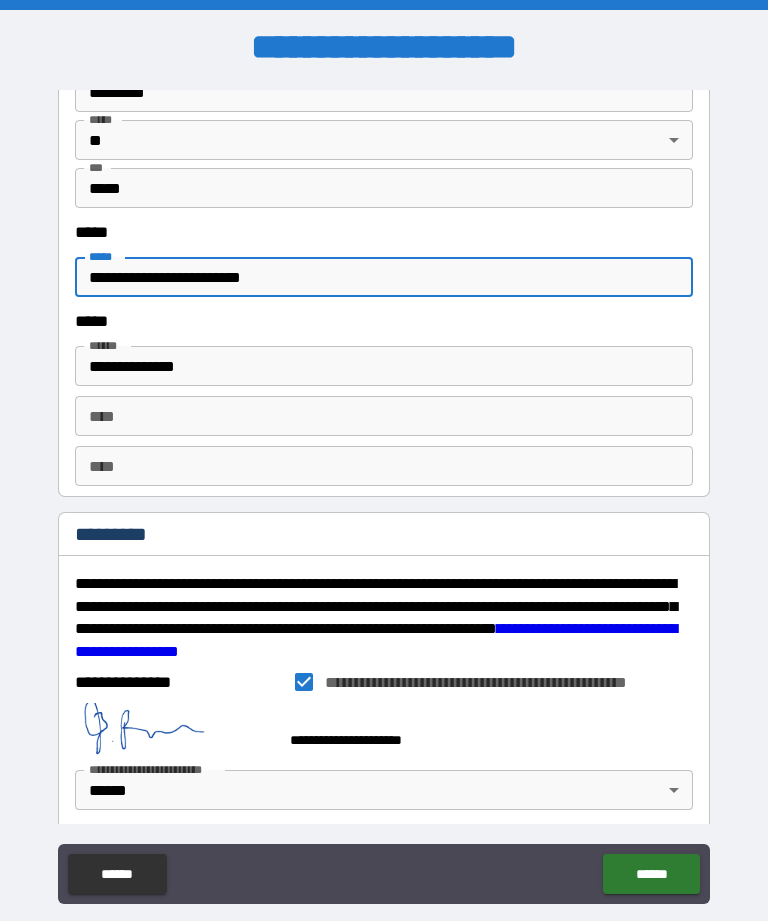 click on "**********" at bounding box center (384, 277) 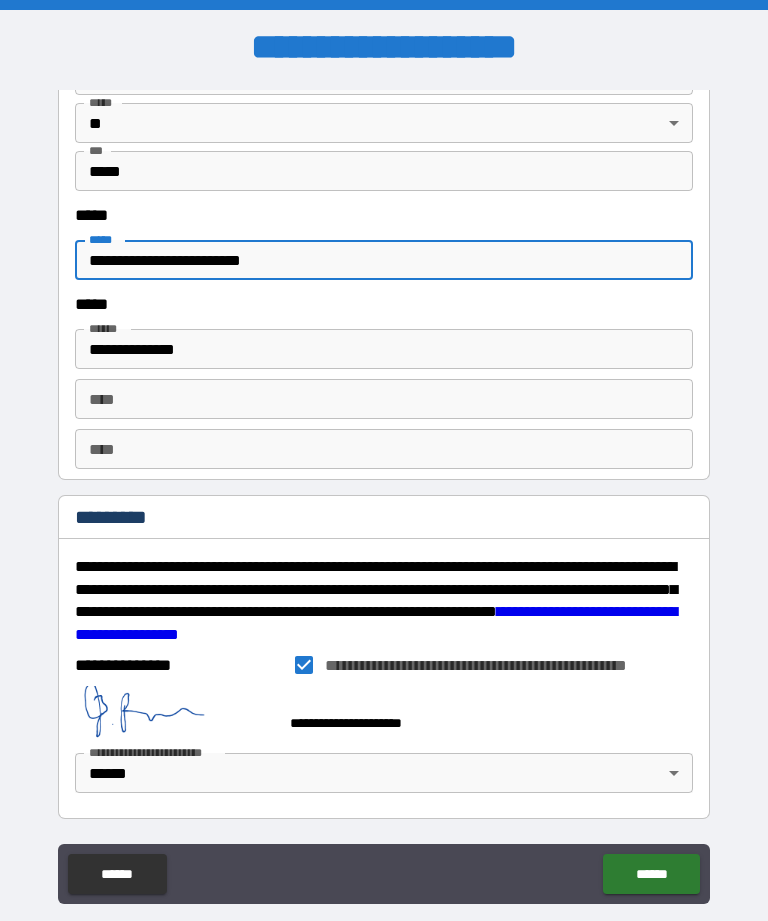 scroll, scrollTop: 2439, scrollLeft: 0, axis: vertical 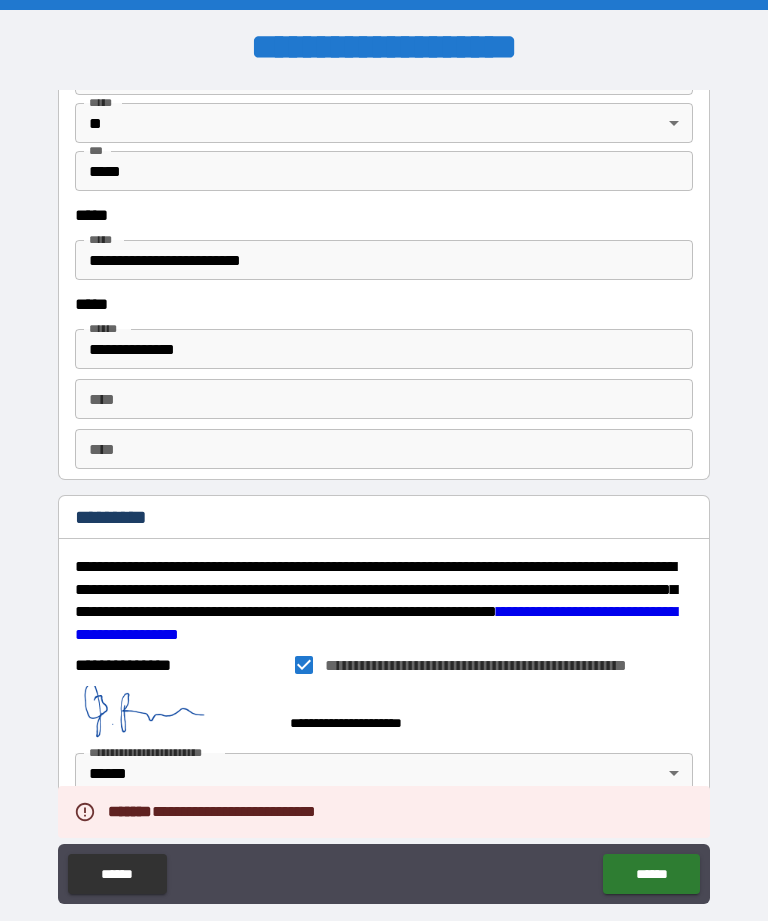 click on "**********" at bounding box center [384, 260] 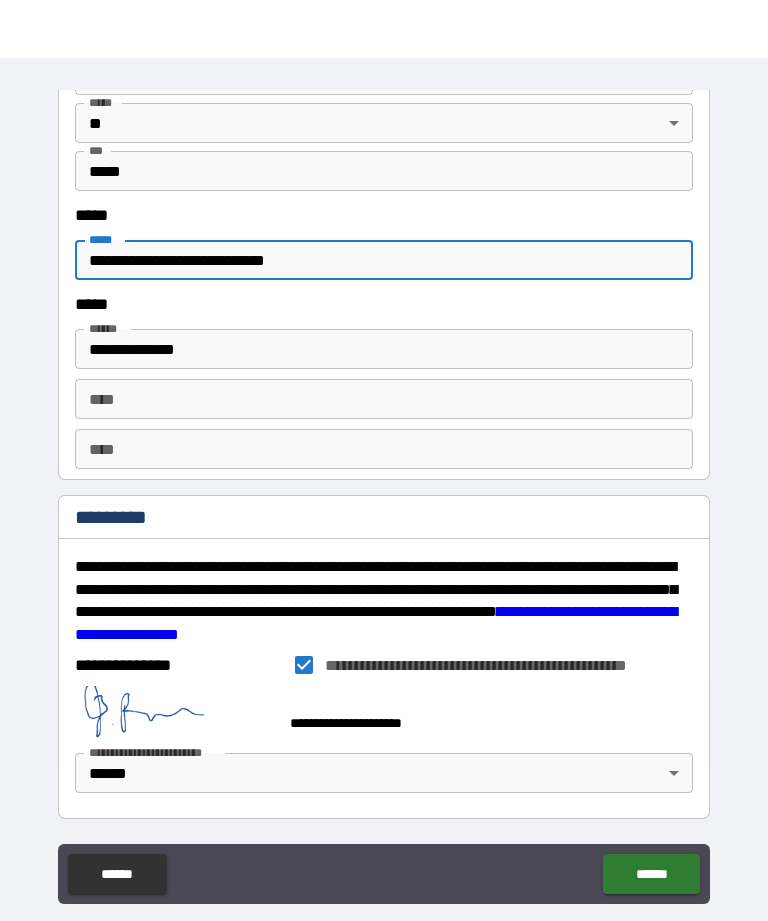 scroll, scrollTop: 64, scrollLeft: 0, axis: vertical 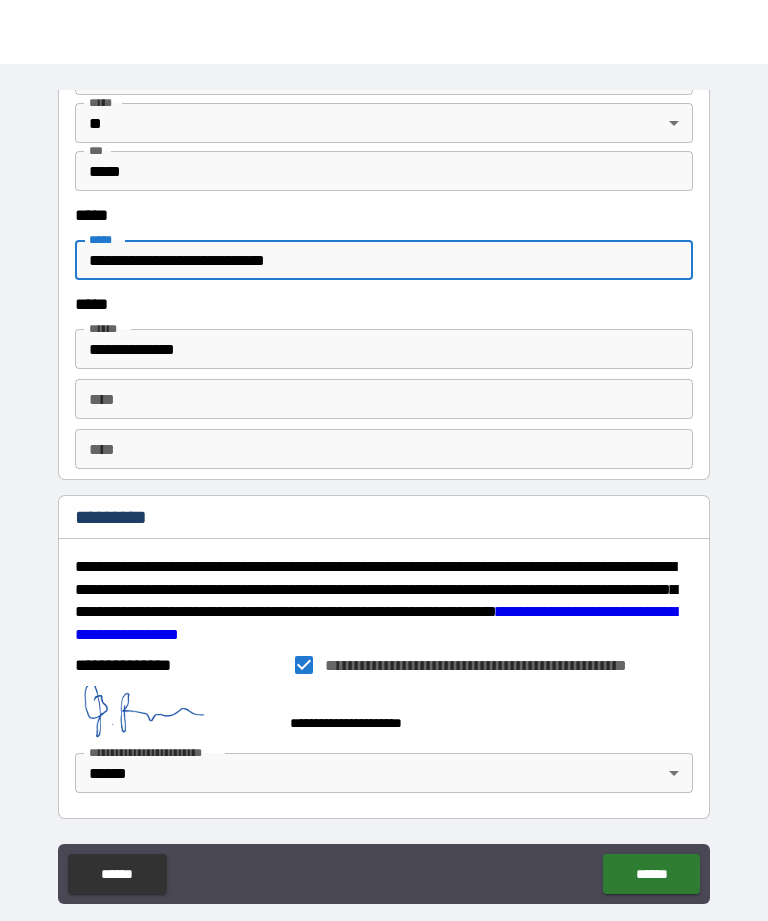 type on "**********" 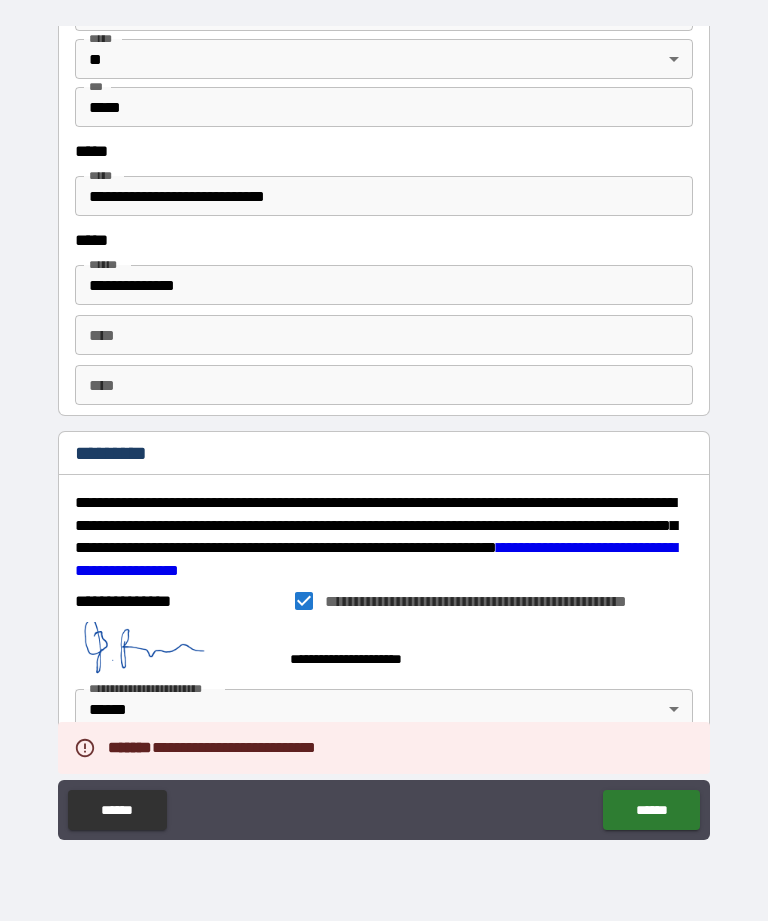 click on "******" at bounding box center (651, 810) 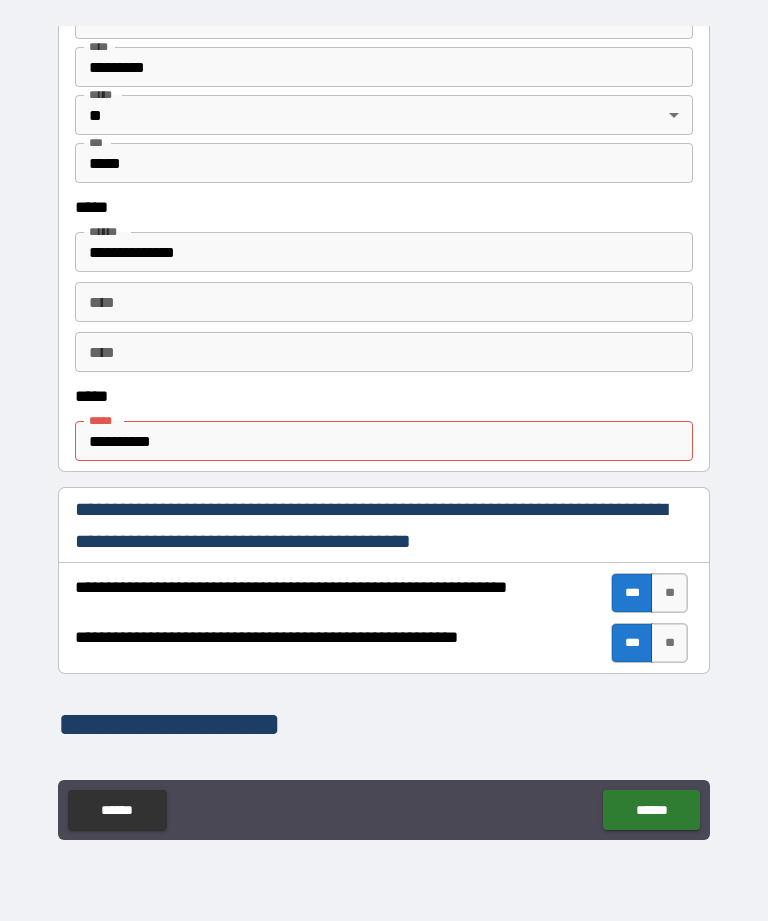 scroll, scrollTop: 796, scrollLeft: 0, axis: vertical 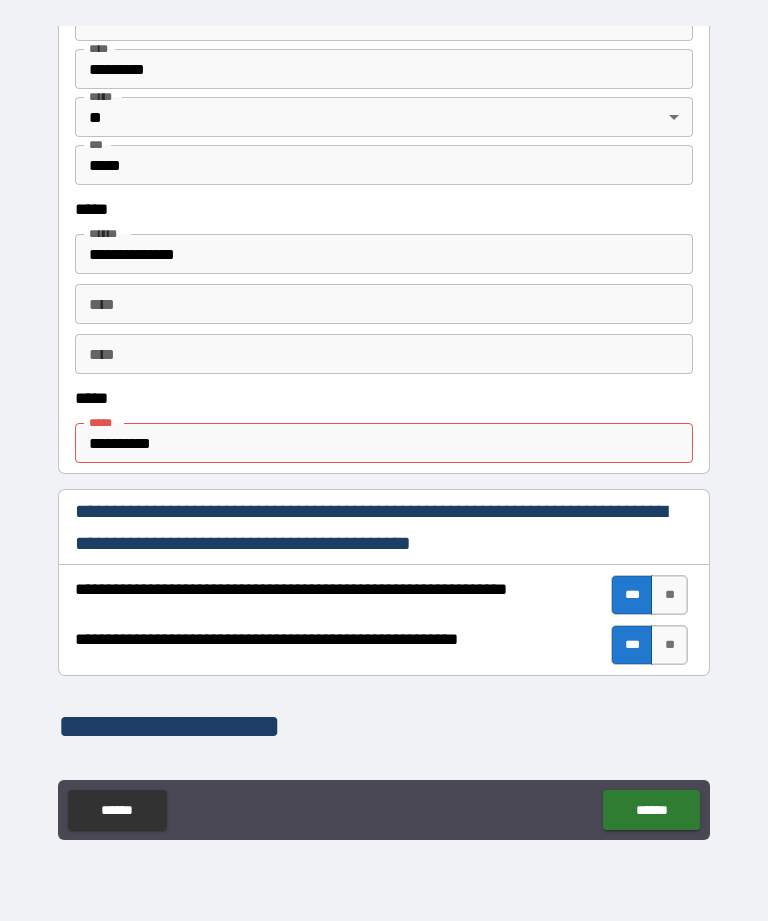 click on "**********" at bounding box center (384, 443) 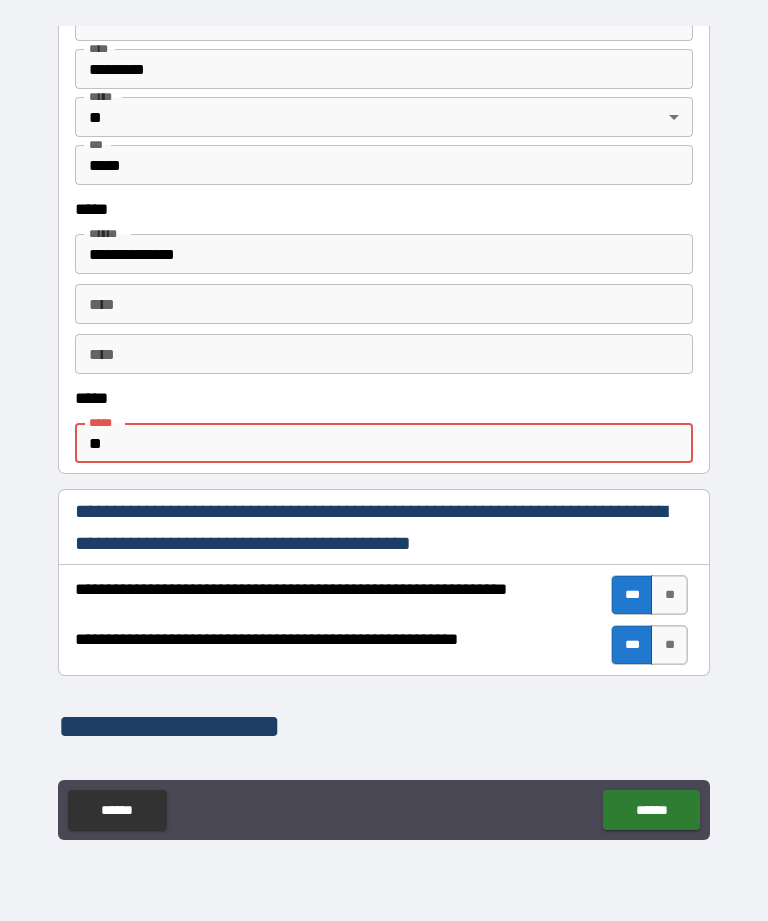 type on "*" 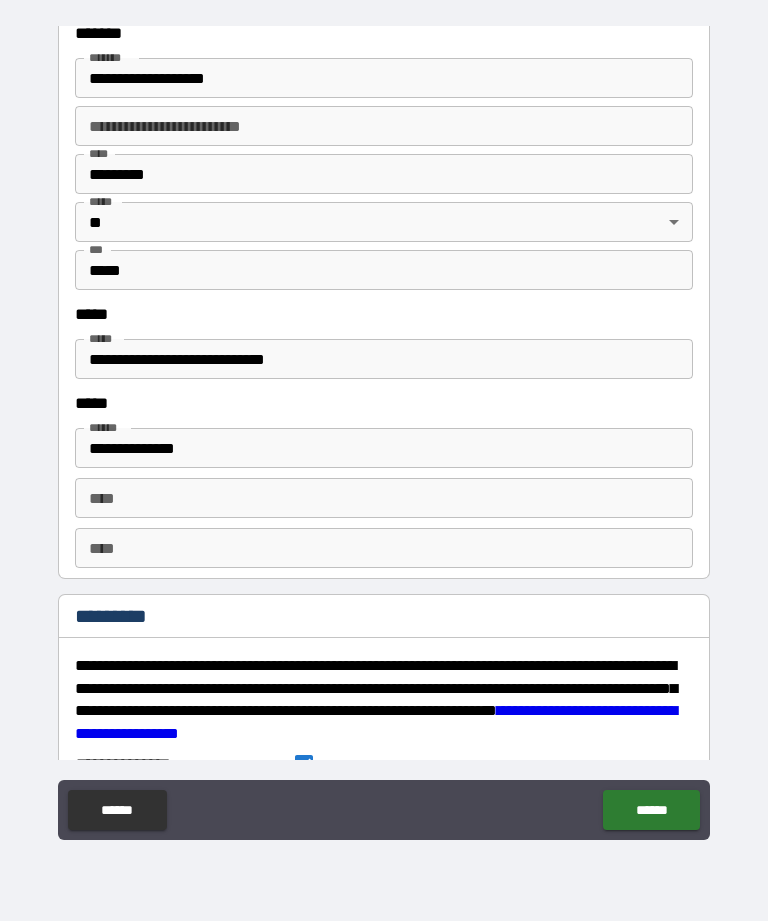 scroll, scrollTop: 2324, scrollLeft: 0, axis: vertical 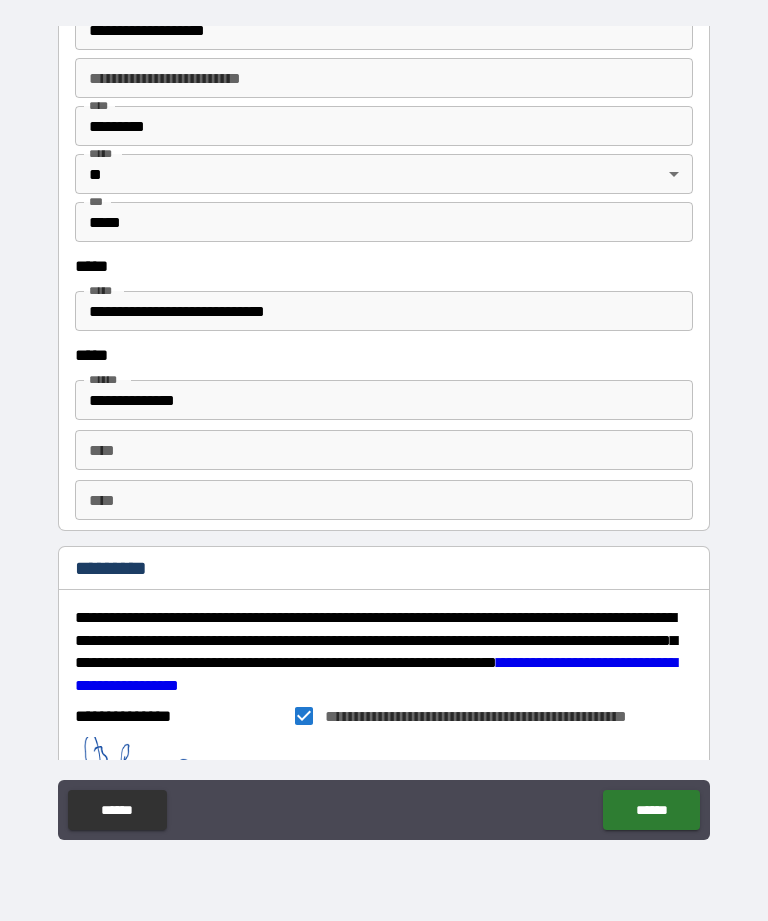 type on "**********" 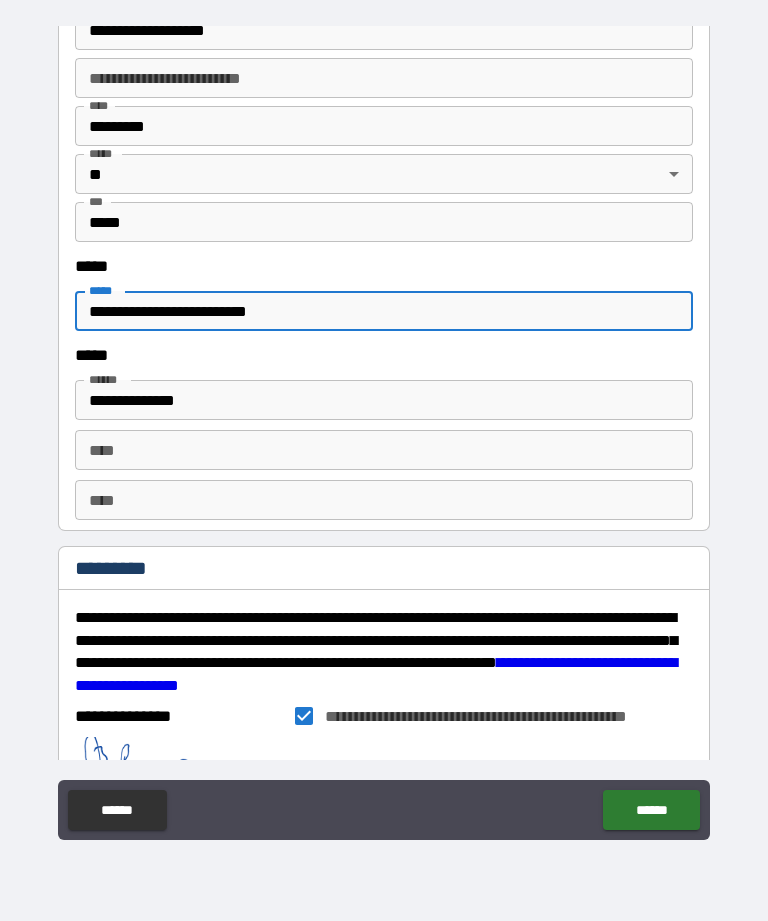 type on "**********" 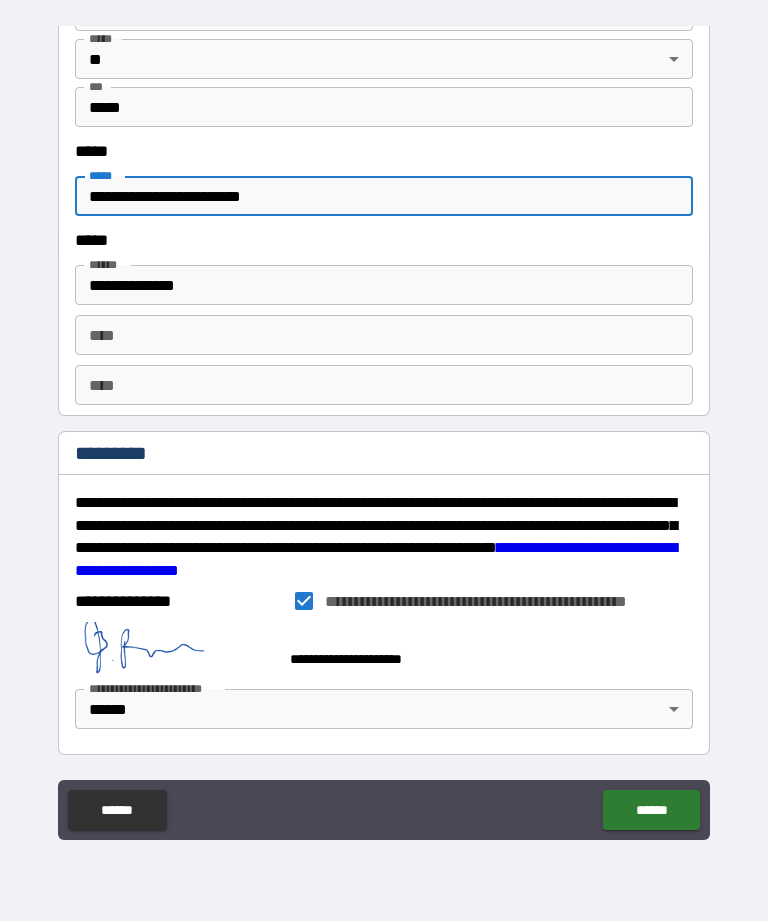 scroll, scrollTop: 2439, scrollLeft: 0, axis: vertical 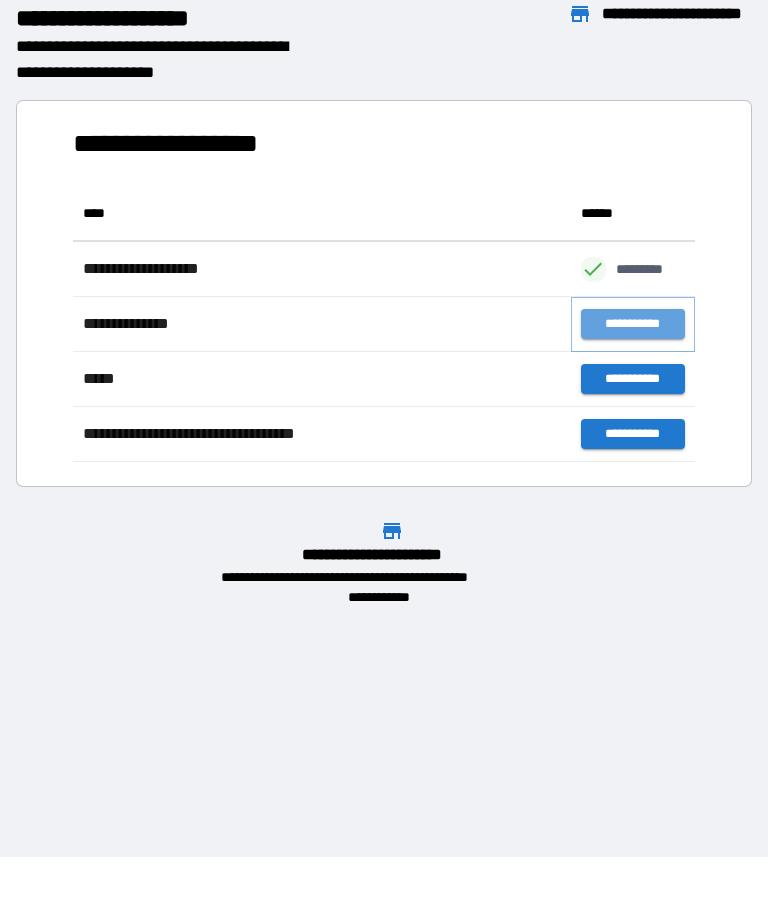 click on "**********" at bounding box center [633, 324] 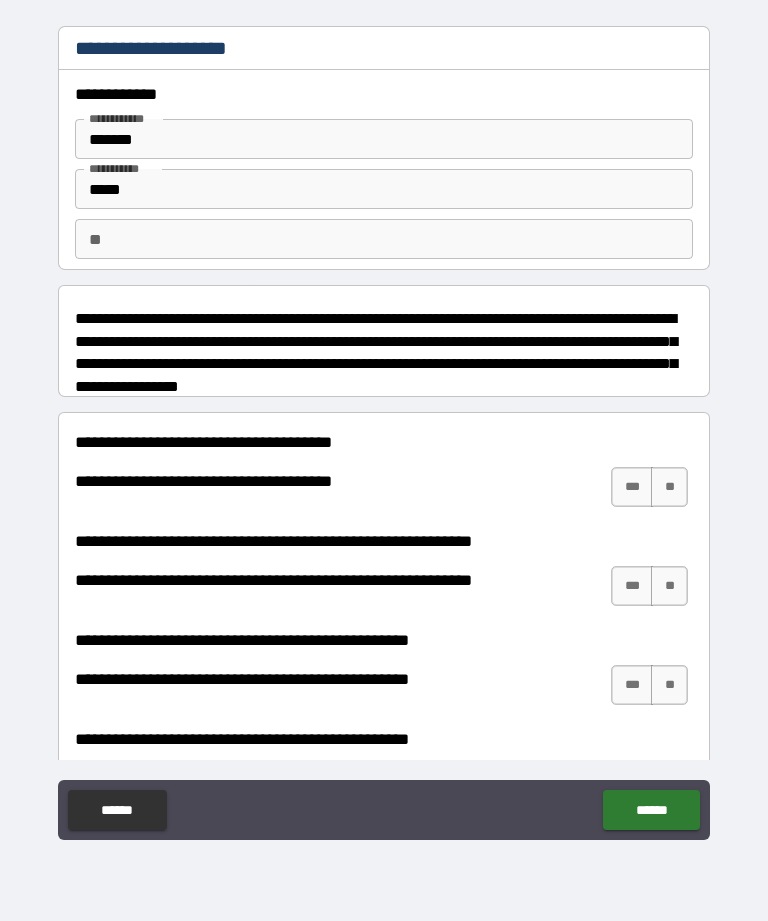 click on "**" at bounding box center [669, 487] 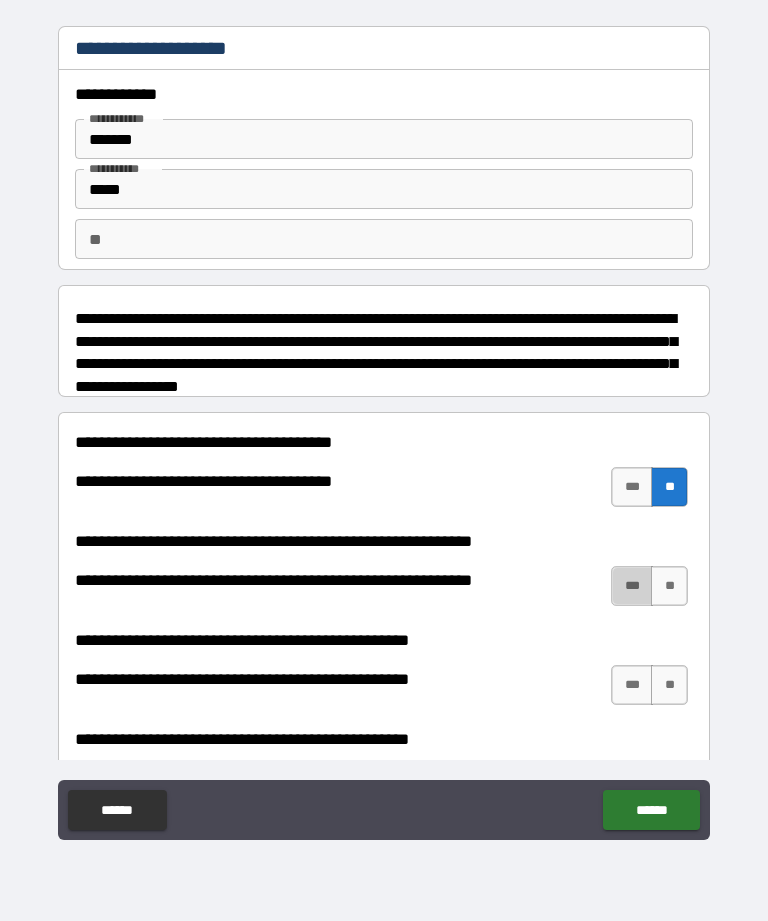 click on "***" at bounding box center [632, 586] 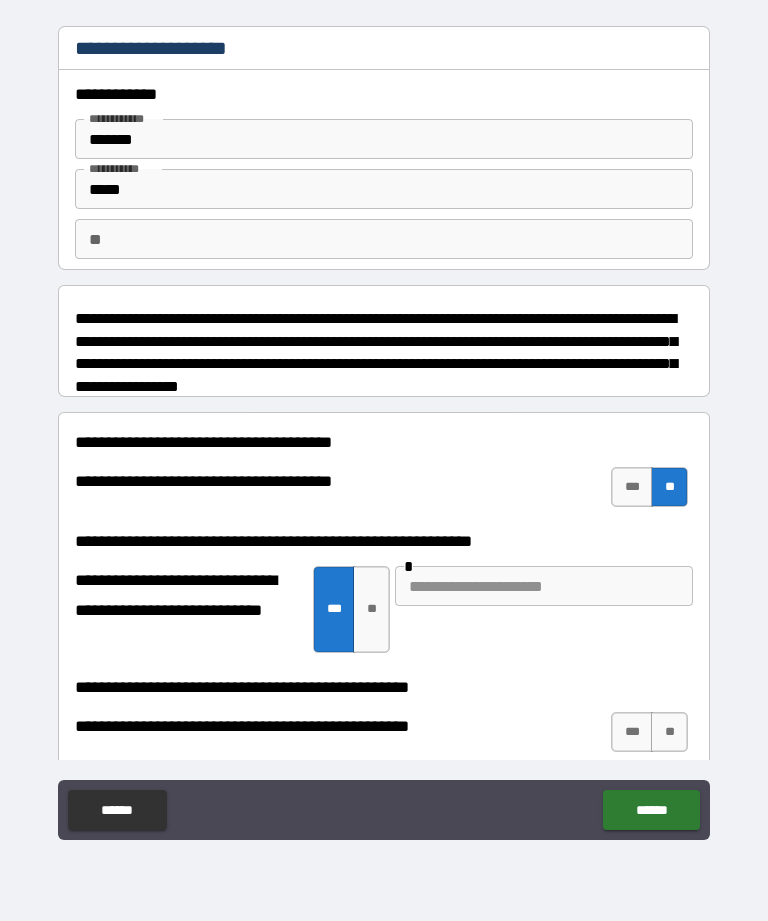 click at bounding box center [544, 586] 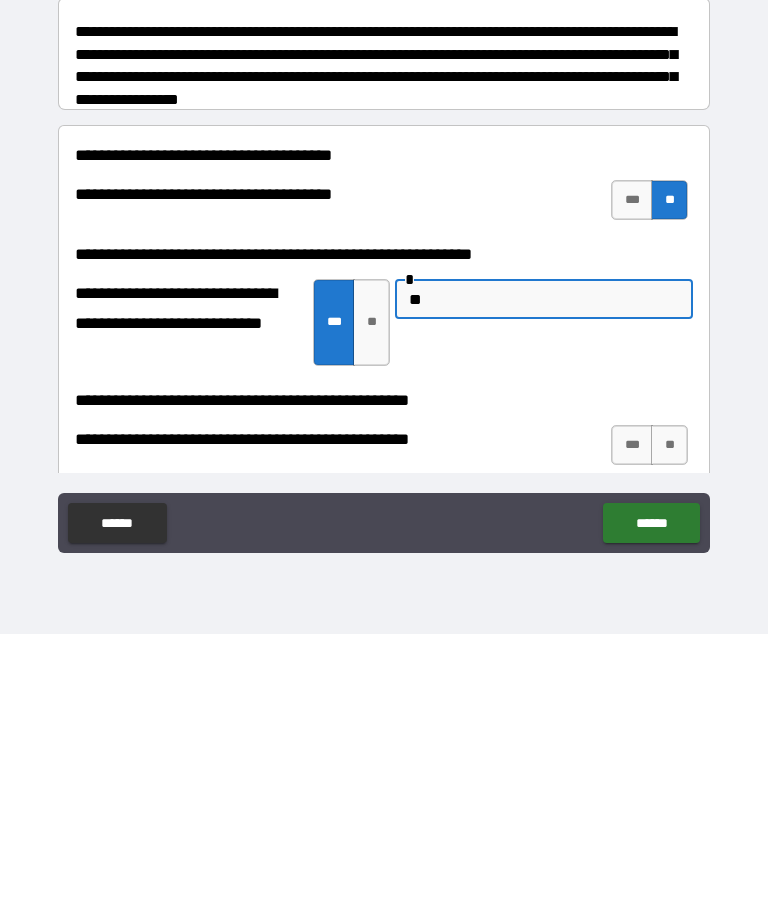 type on "*" 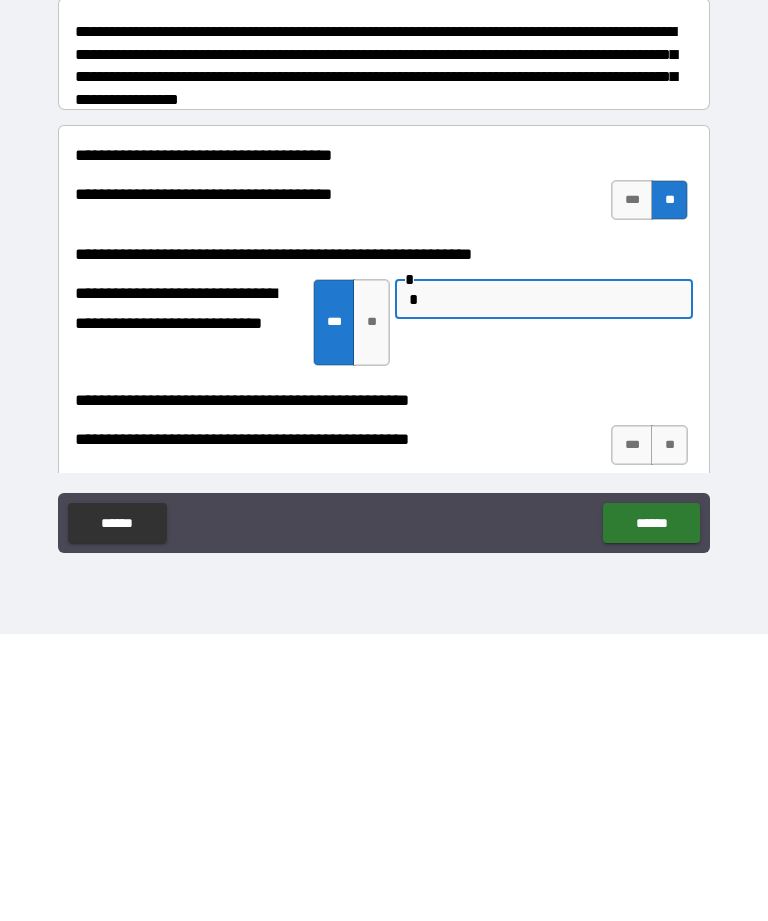 type 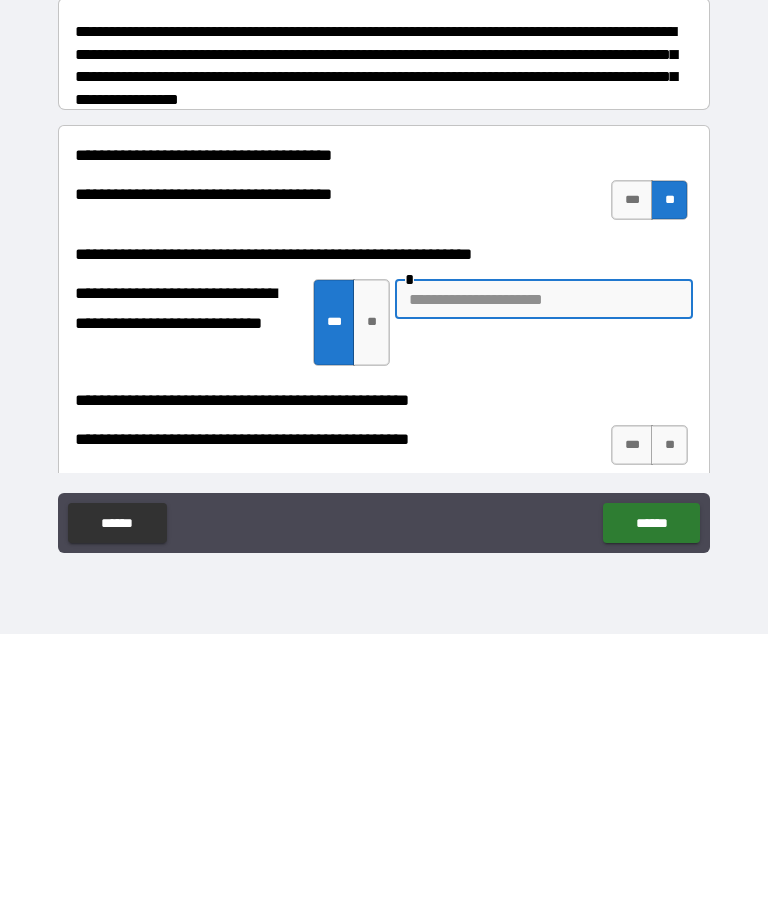 click on "**" at bounding box center (371, 609) 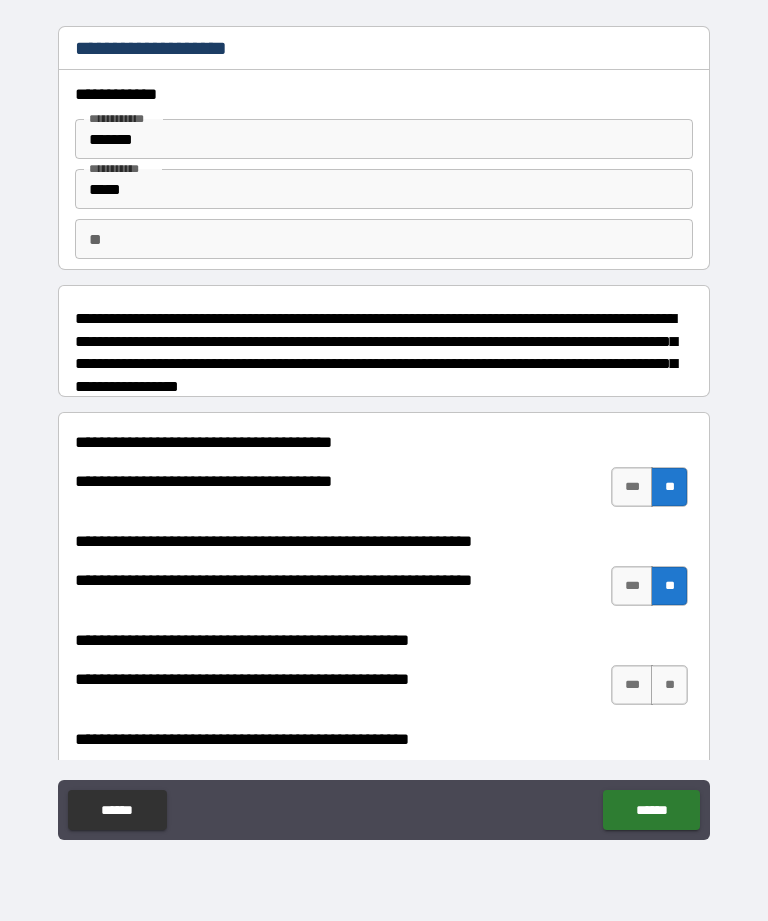 click on "**" at bounding box center [669, 685] 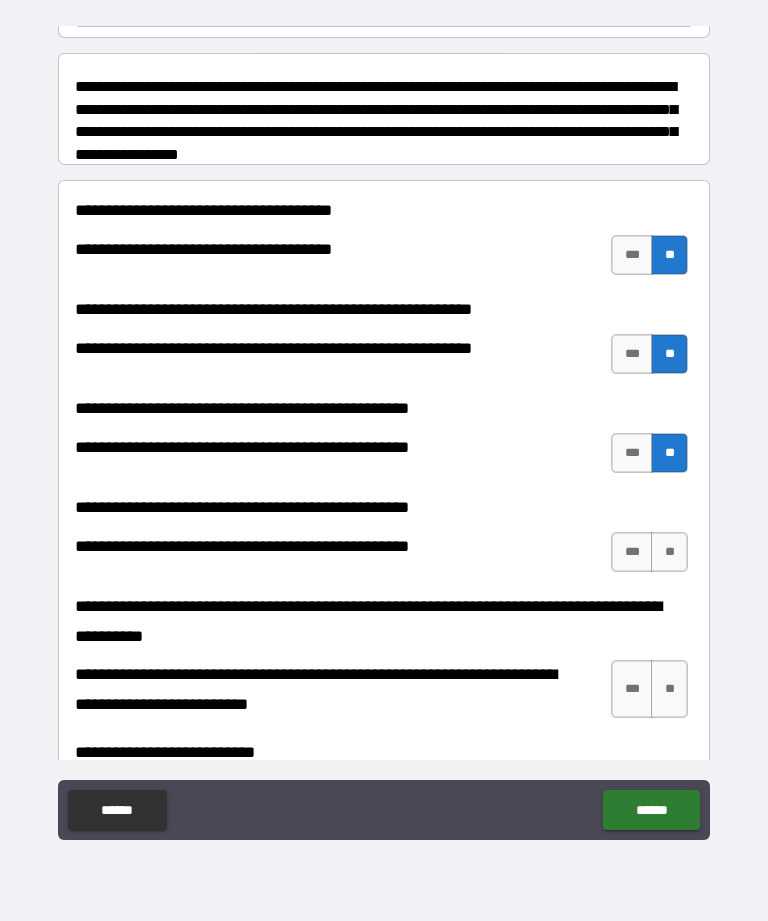 scroll, scrollTop: 239, scrollLeft: 0, axis: vertical 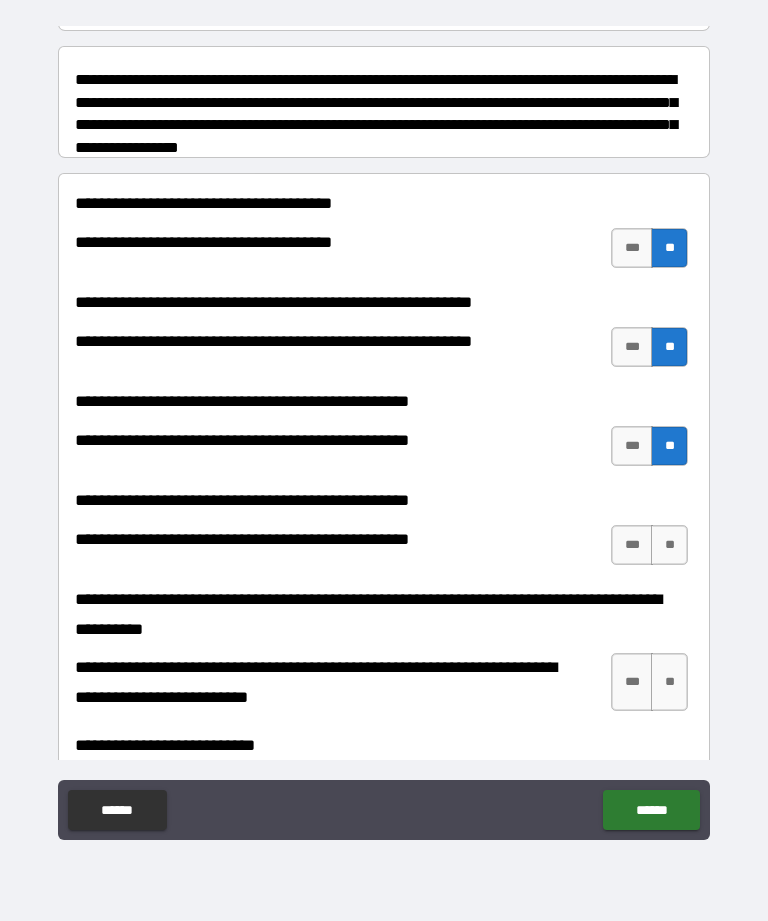 click on "**" at bounding box center (669, 545) 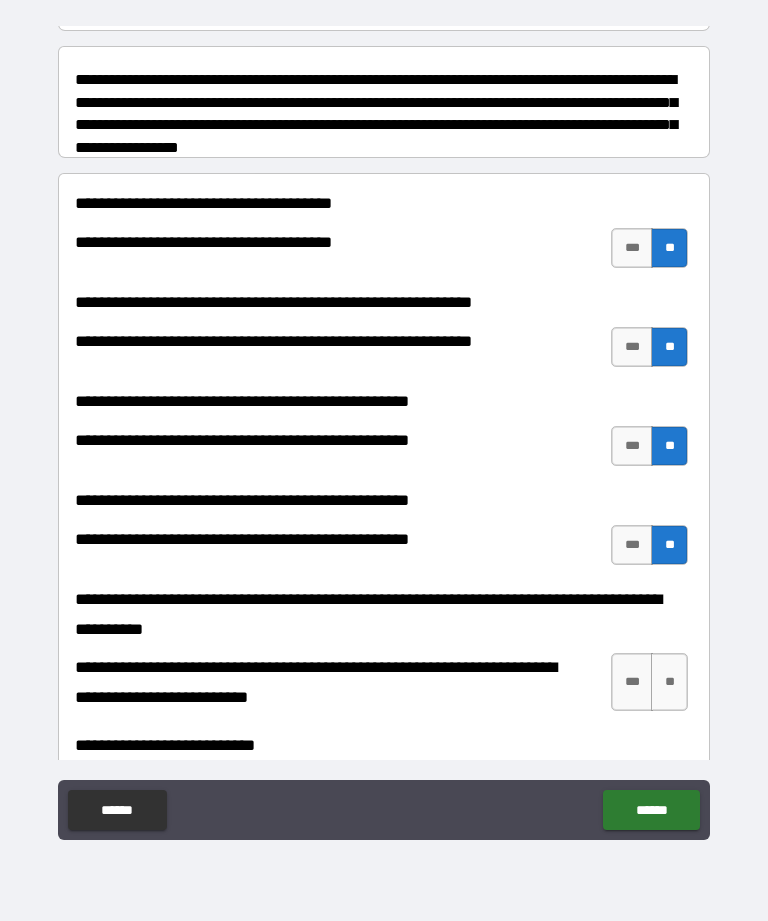 click on "**" at bounding box center [669, 682] 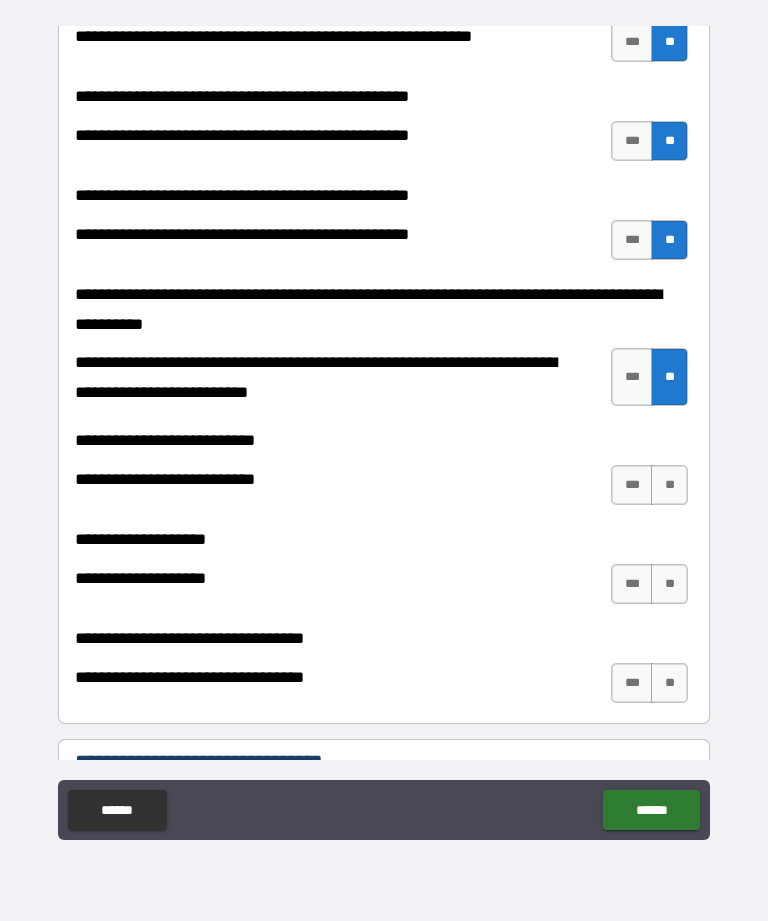 scroll, scrollTop: 546, scrollLeft: 0, axis: vertical 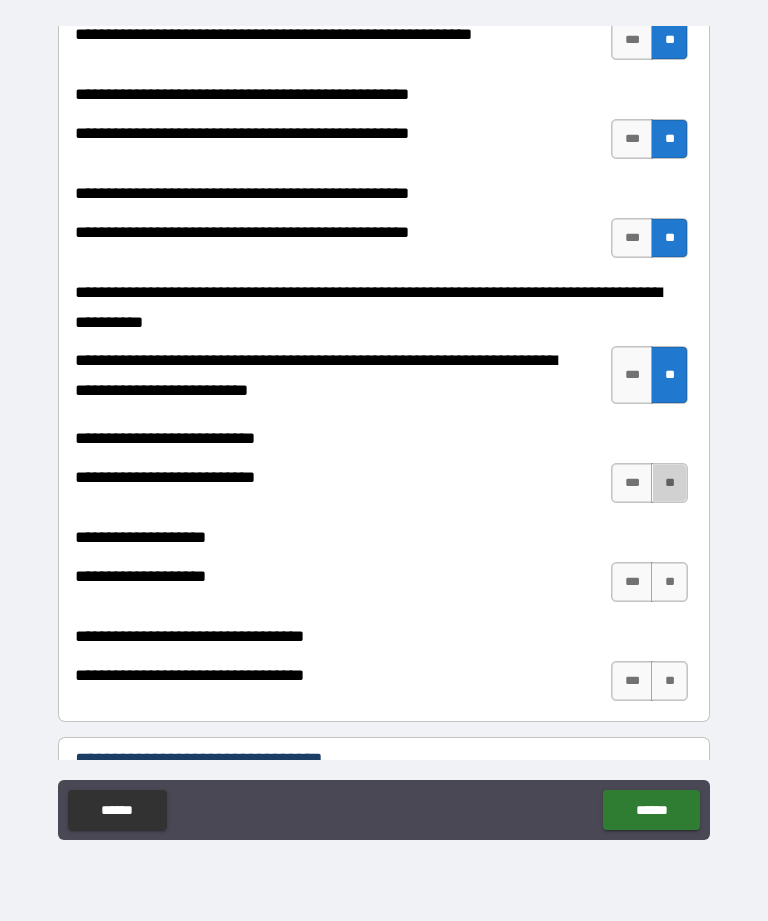click on "**" at bounding box center [669, 483] 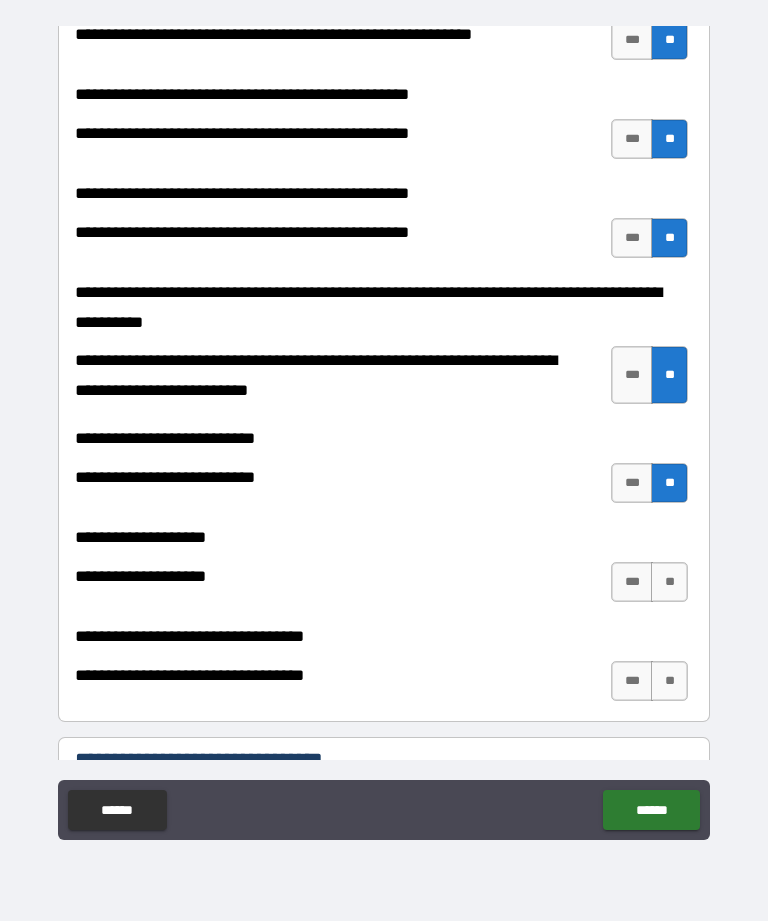 click on "**" at bounding box center [669, 582] 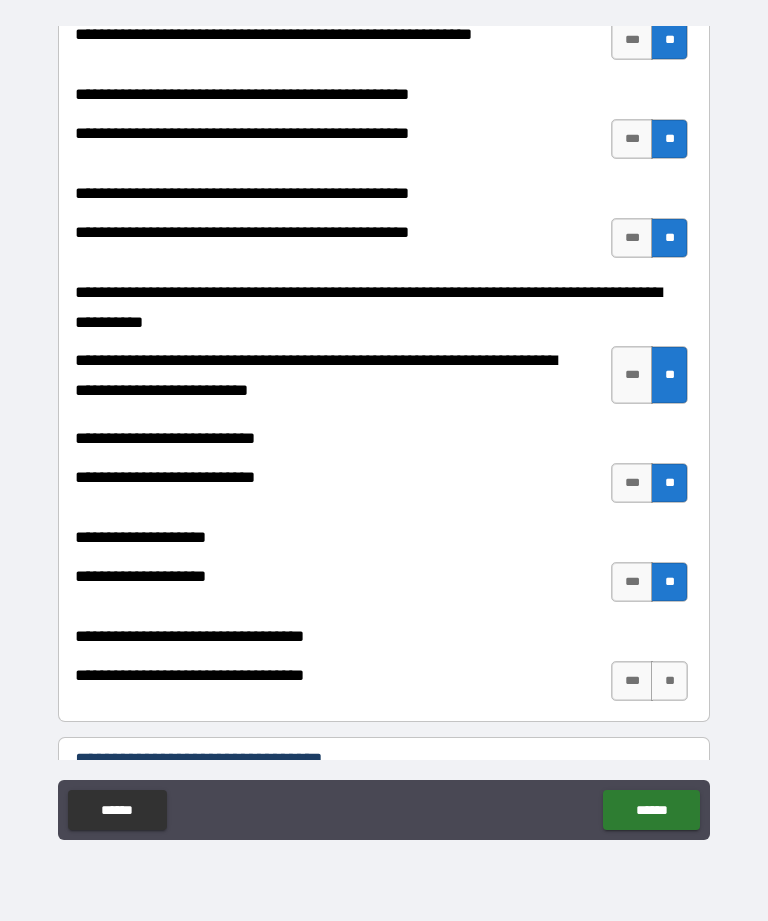 click on "**" at bounding box center [669, 681] 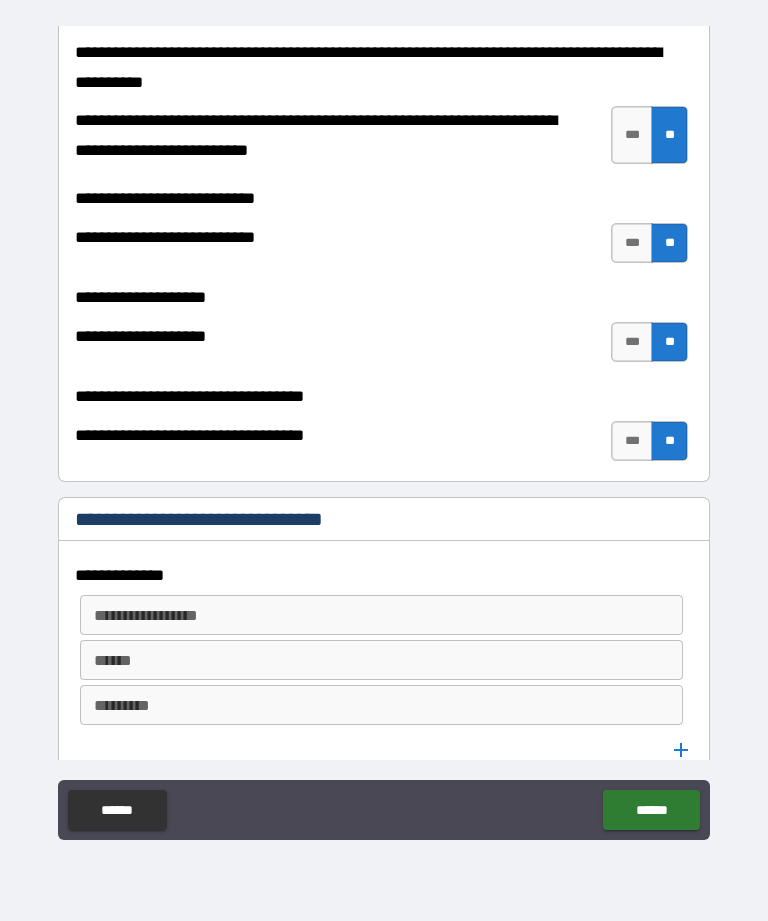 scroll, scrollTop: 783, scrollLeft: 0, axis: vertical 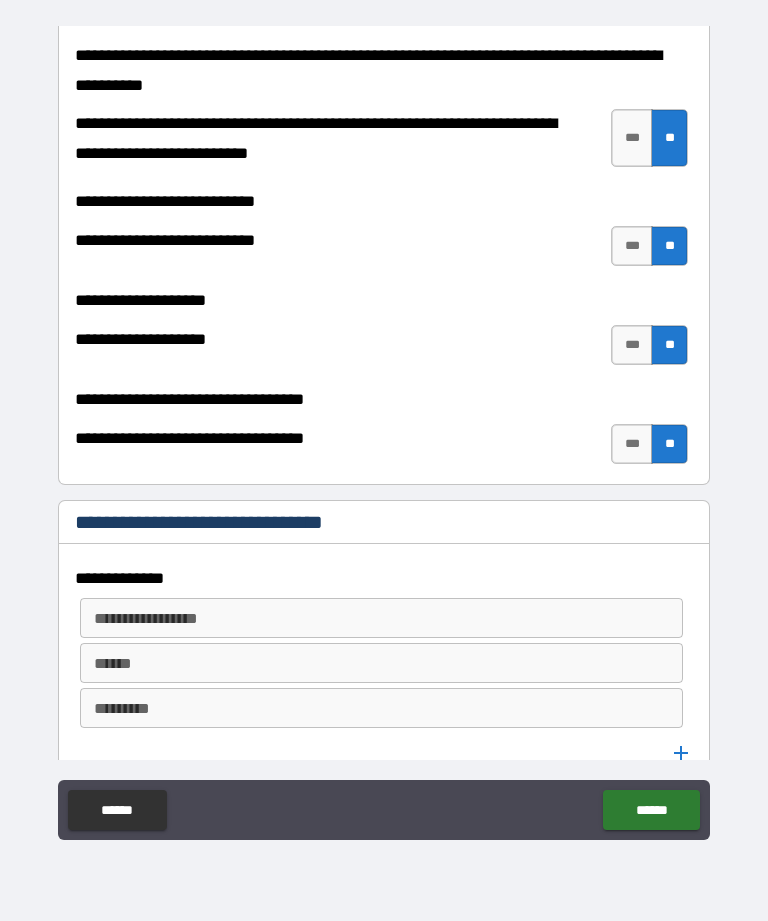 click on "******" at bounding box center (651, 810) 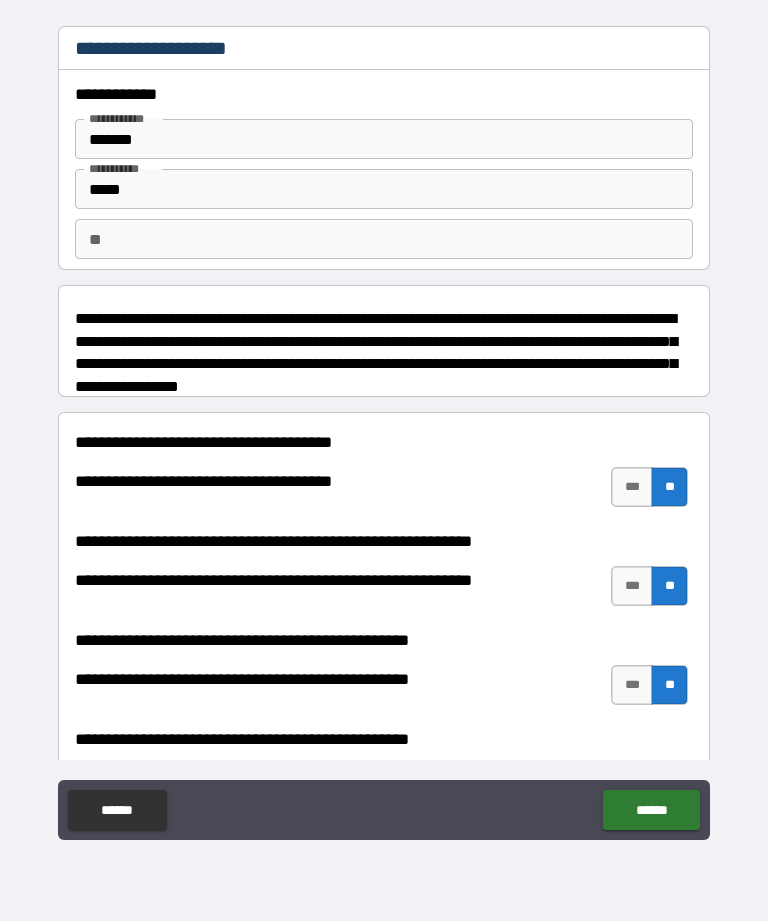 scroll, scrollTop: 0, scrollLeft: 0, axis: both 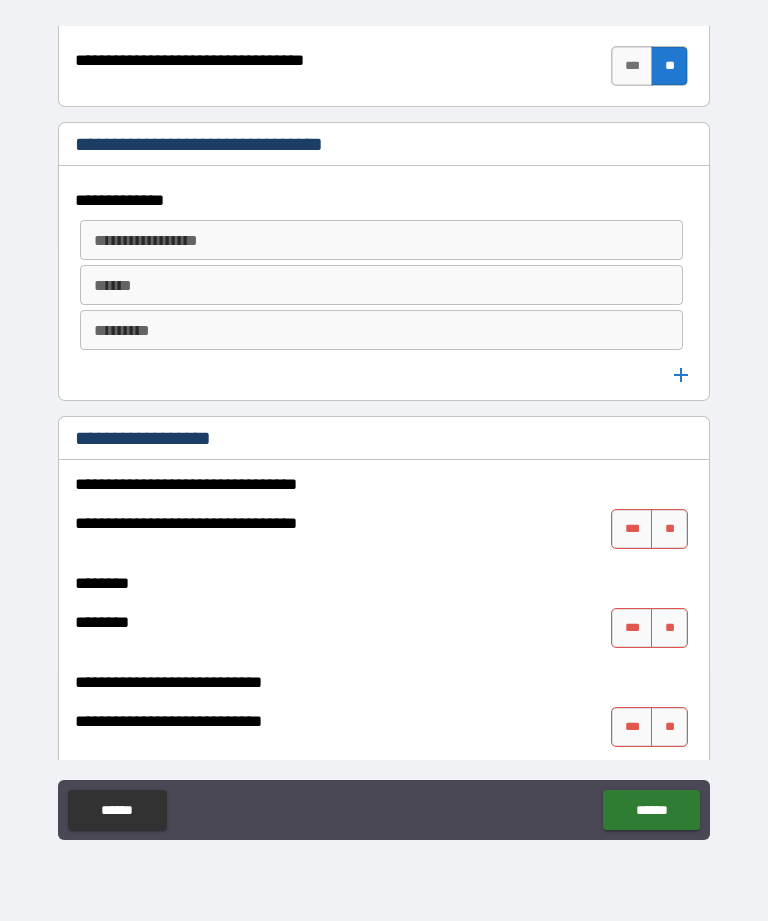 click on "**" at bounding box center (669, 529) 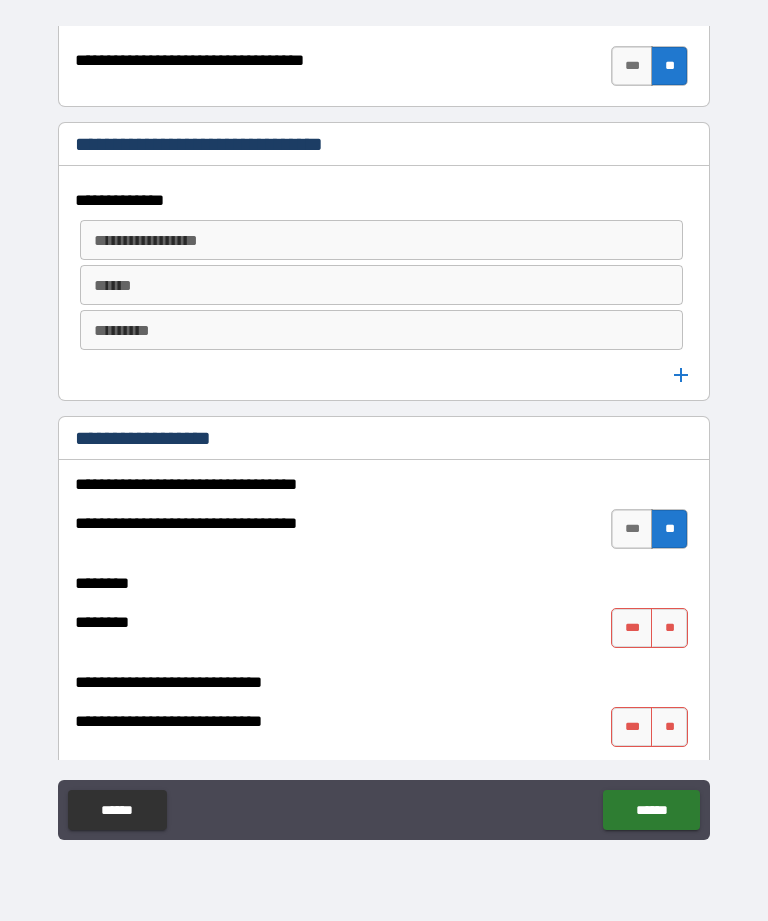 click on "**" at bounding box center [669, 628] 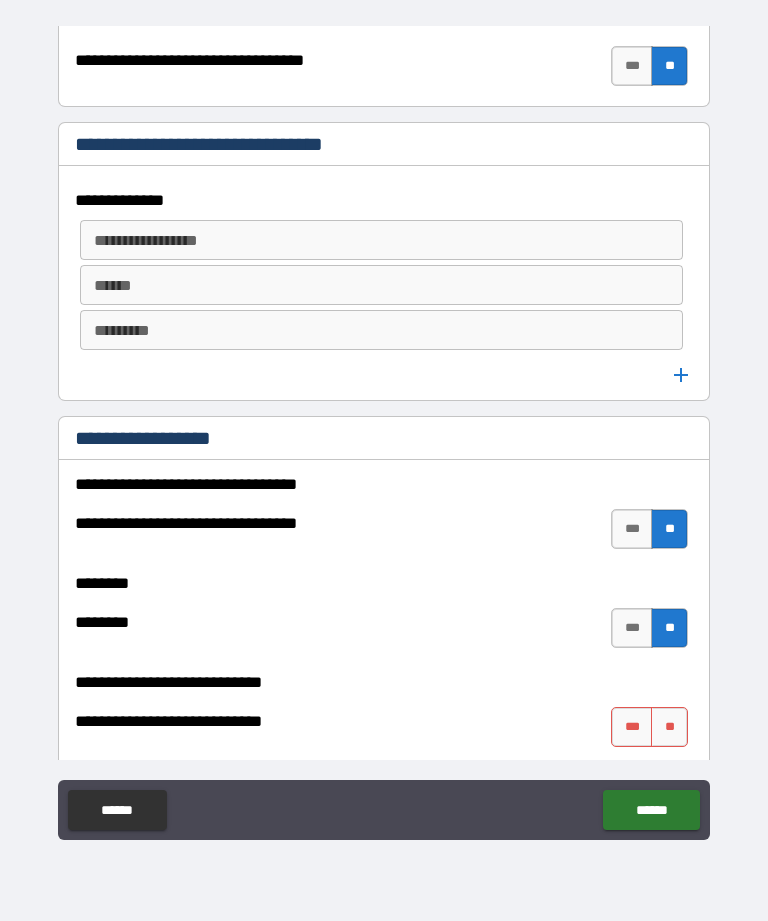 click on "**" at bounding box center (669, 727) 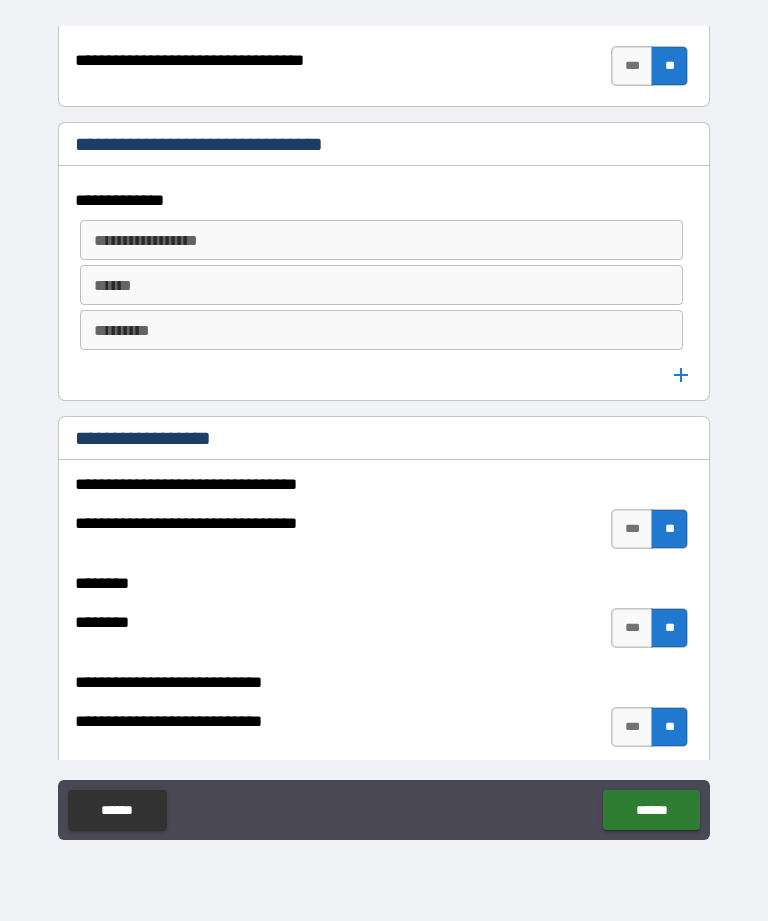 click on "******" at bounding box center [651, 810] 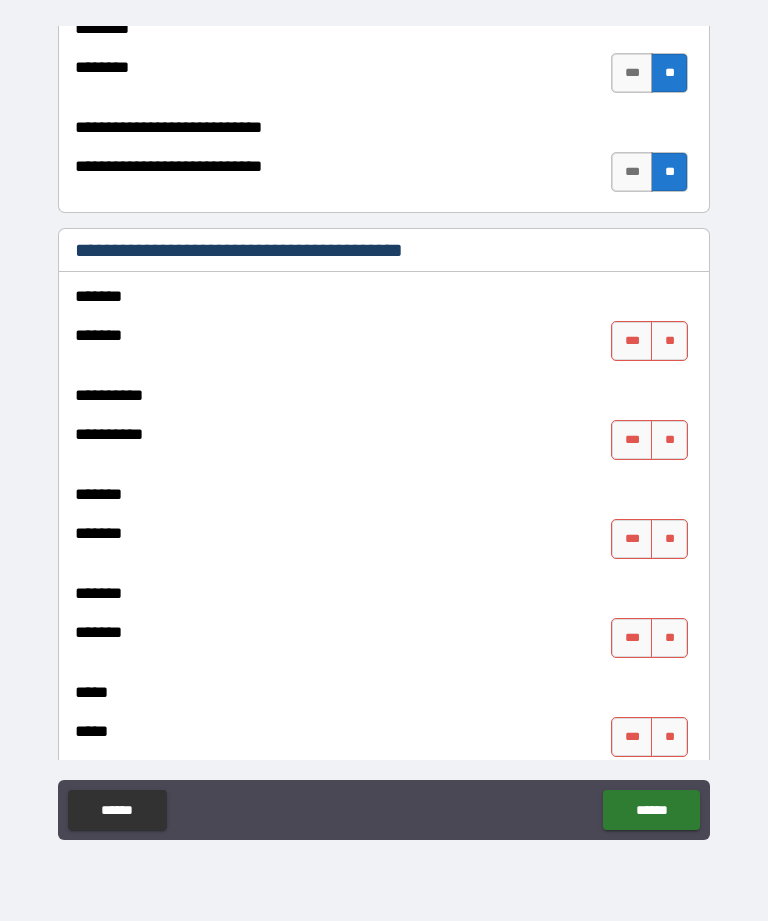 scroll, scrollTop: 1703, scrollLeft: 0, axis: vertical 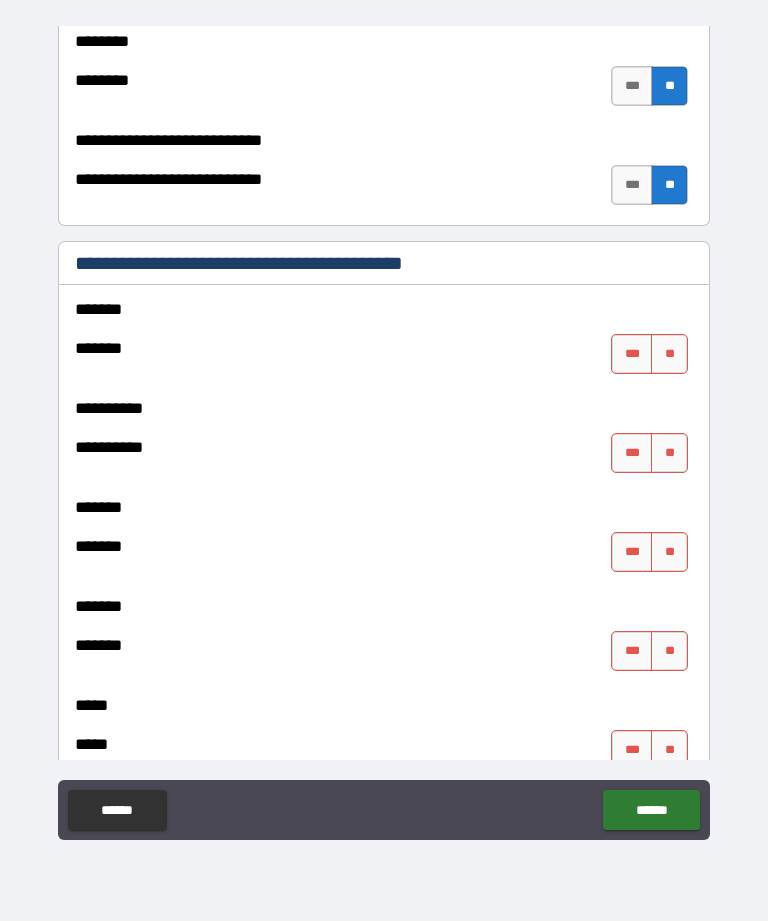 click on "**" at bounding box center (669, 354) 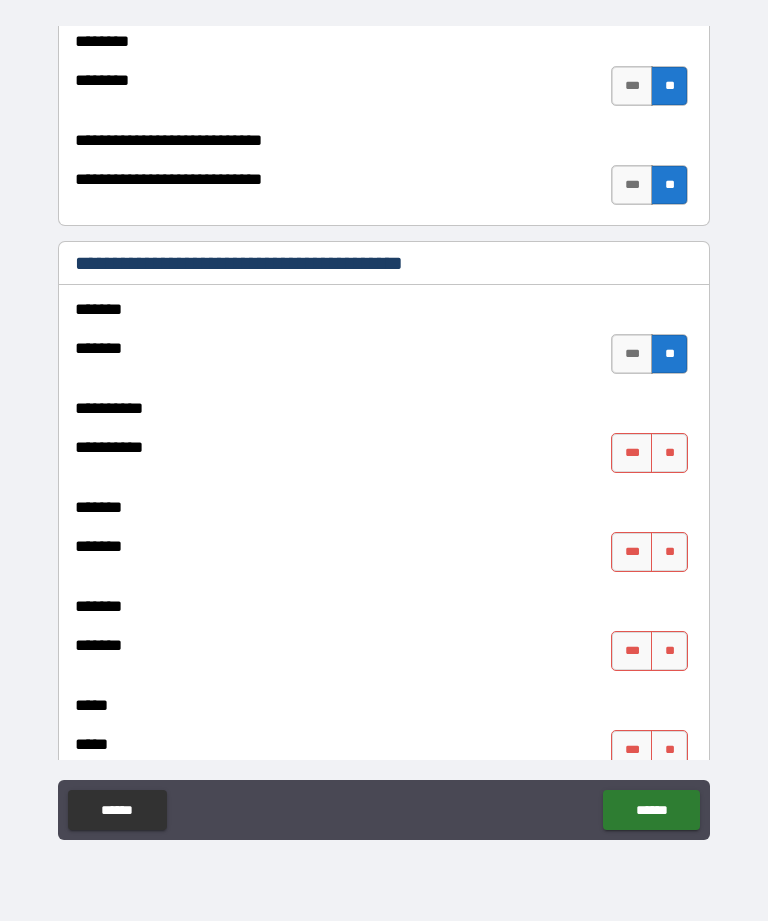 click on "**" at bounding box center [669, 453] 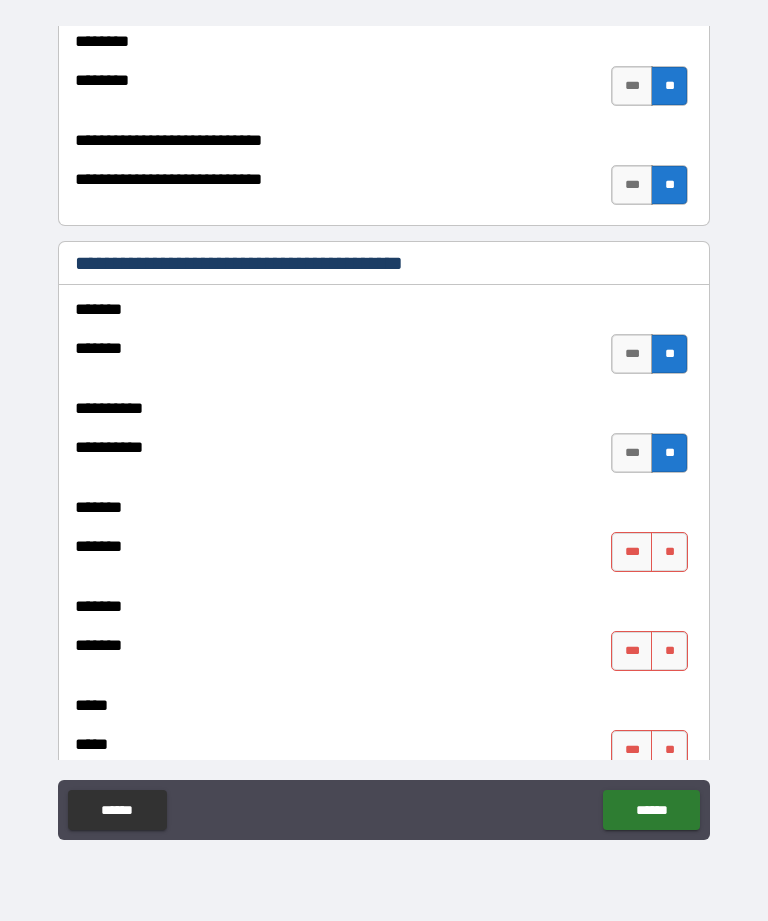 click on "**" at bounding box center (669, 552) 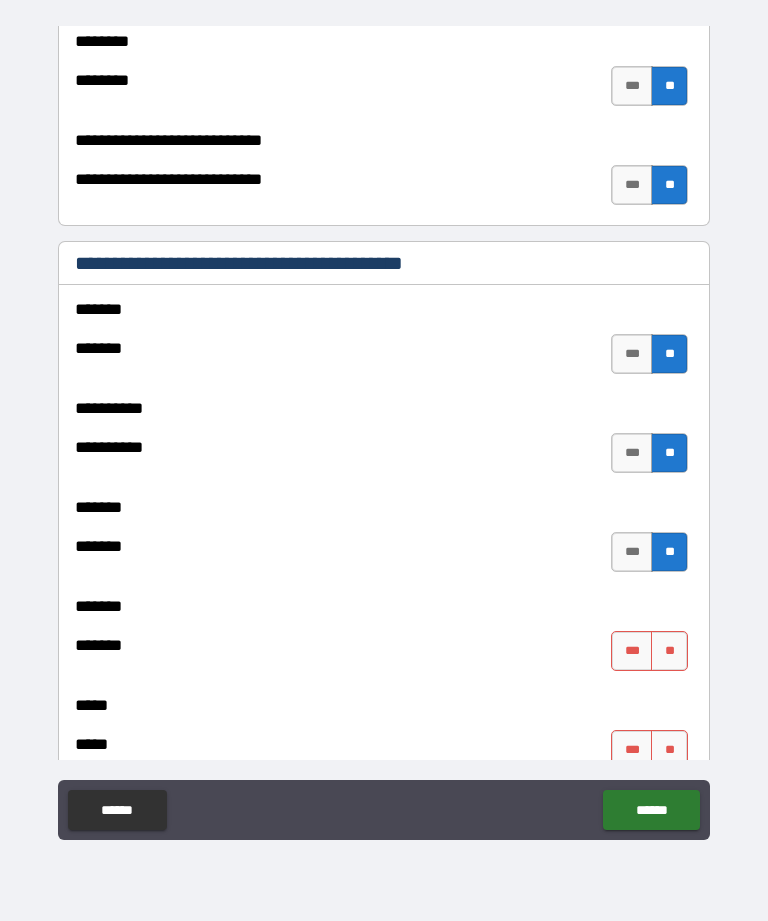 click on "**" at bounding box center (669, 651) 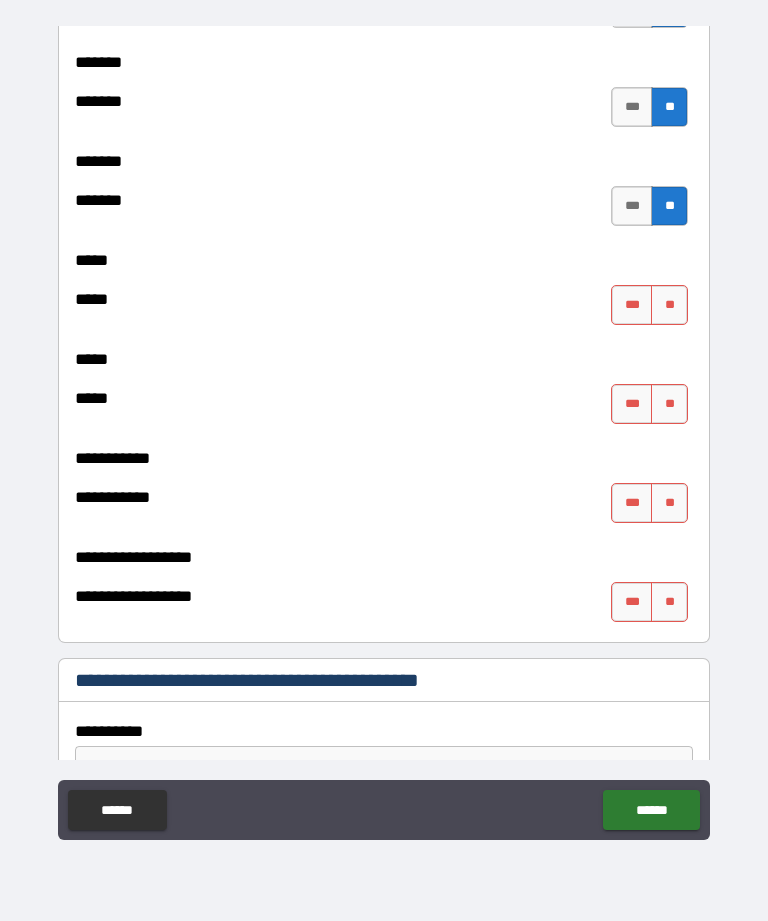 scroll, scrollTop: 2150, scrollLeft: 0, axis: vertical 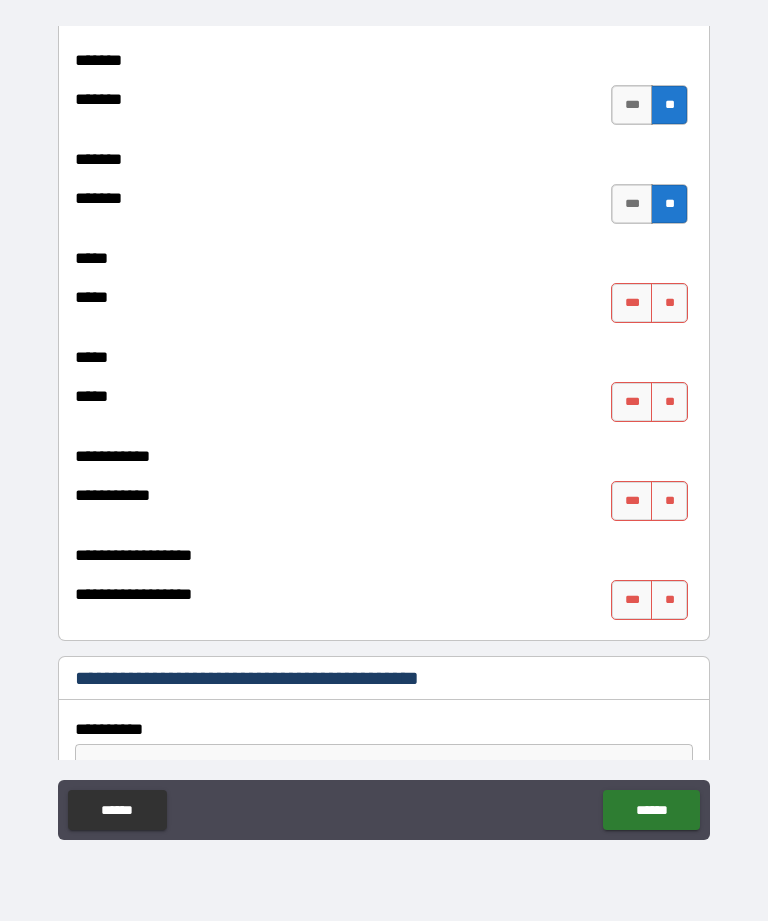 click on "**" at bounding box center [669, 402] 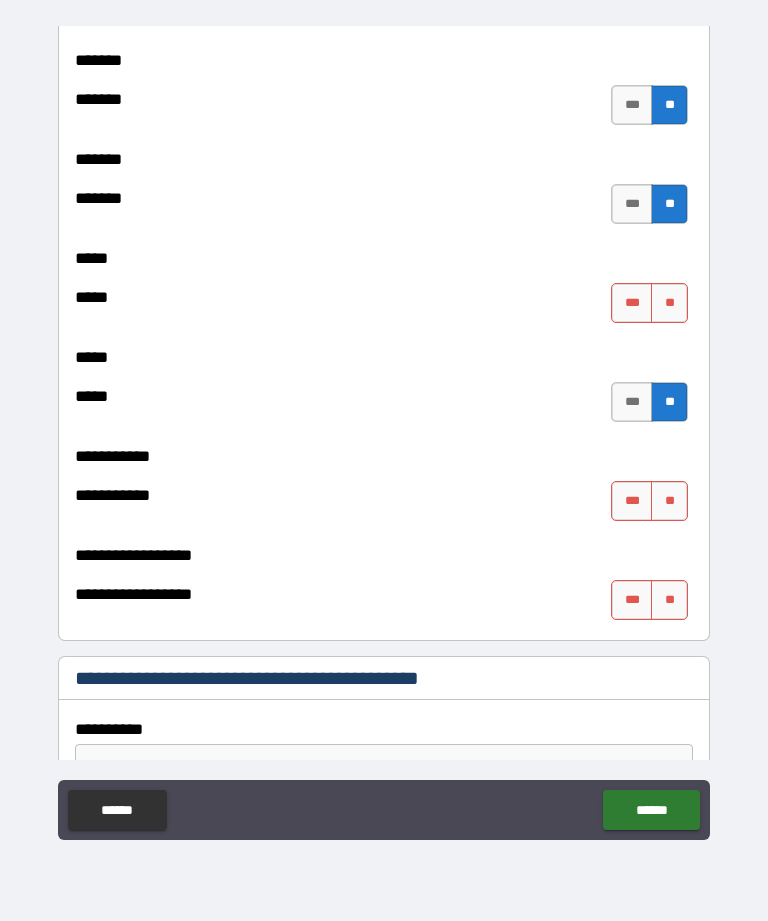 click on "**" at bounding box center [669, 303] 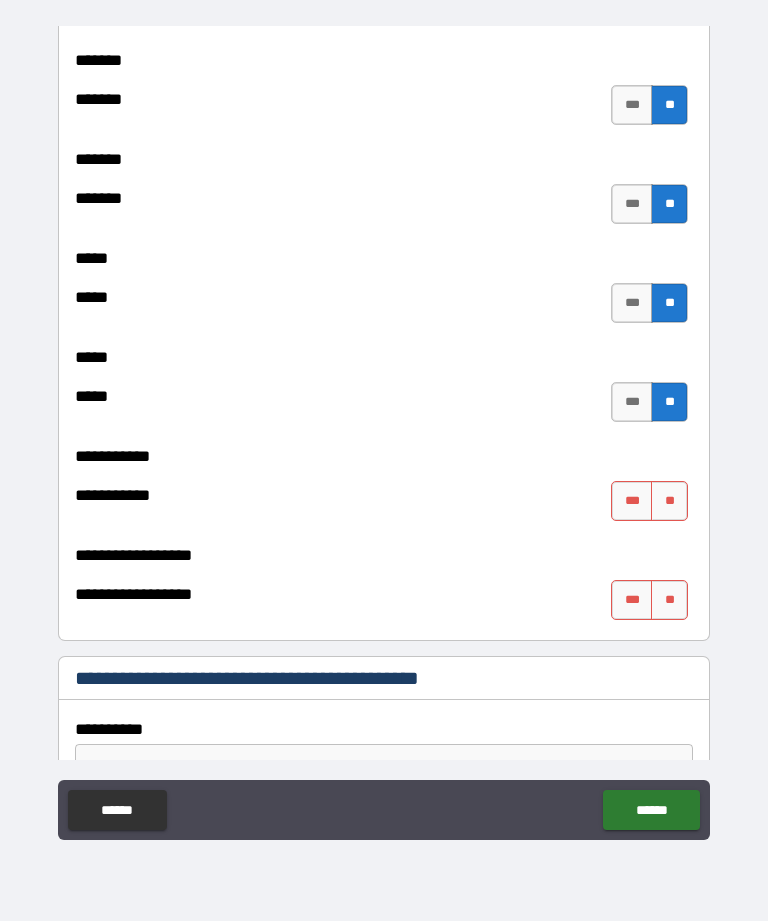 click on "**" at bounding box center (669, 501) 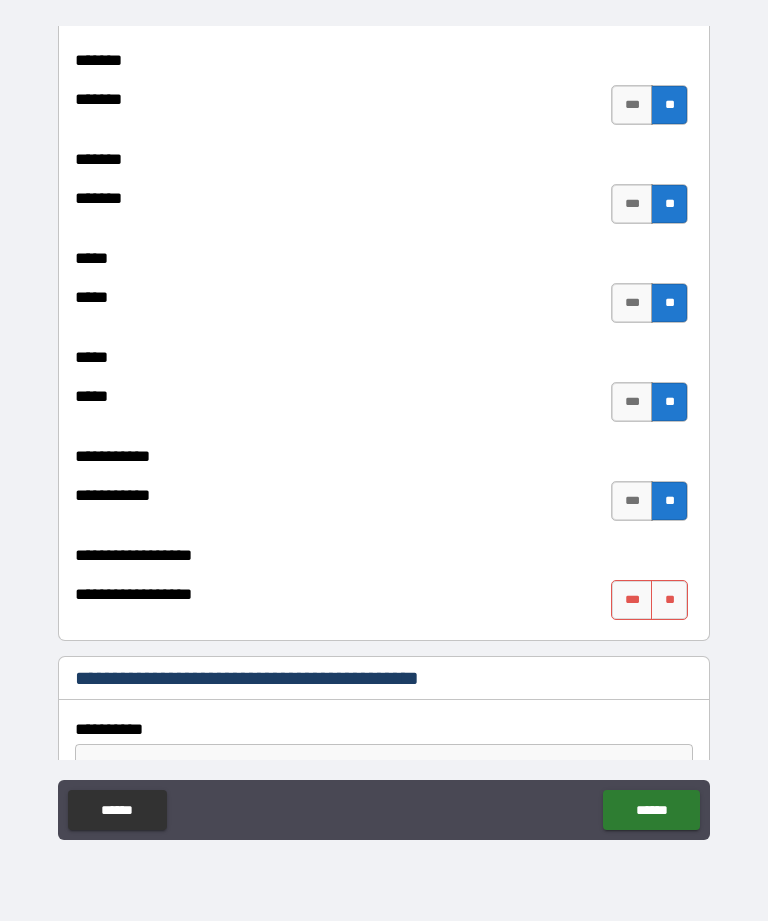 click on "**" at bounding box center [669, 600] 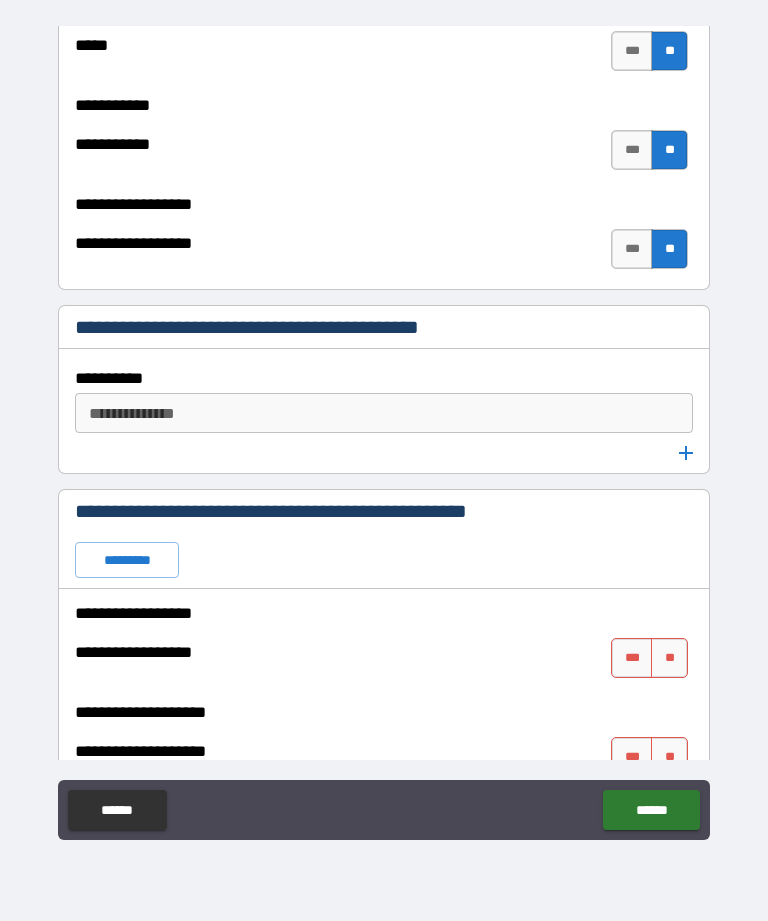 scroll, scrollTop: 2513, scrollLeft: 0, axis: vertical 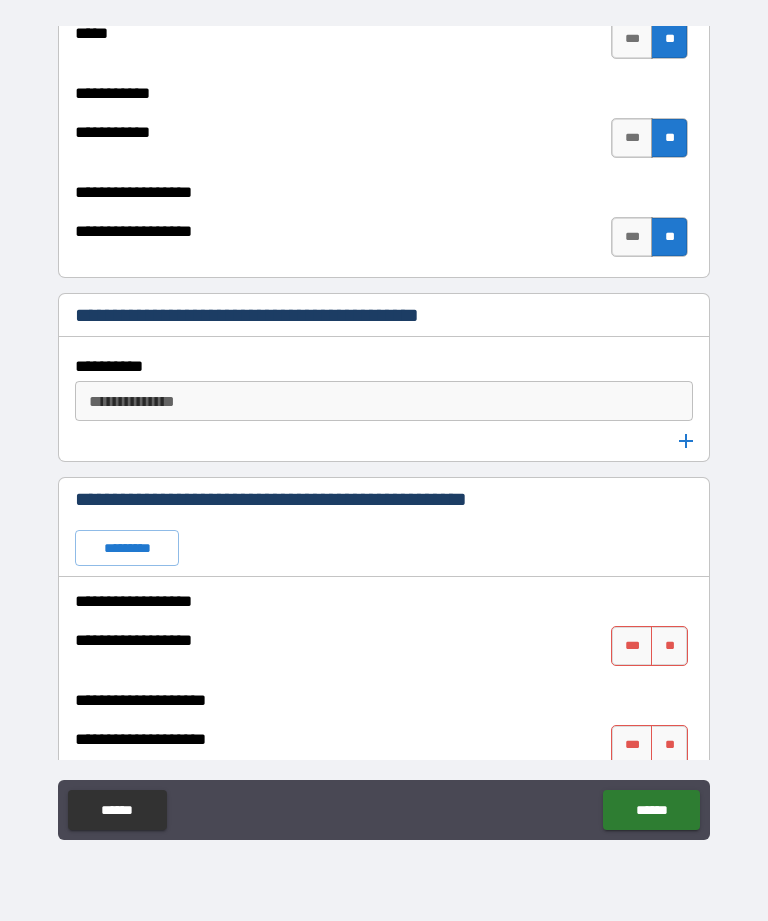 click on "**********" at bounding box center (382, 401) 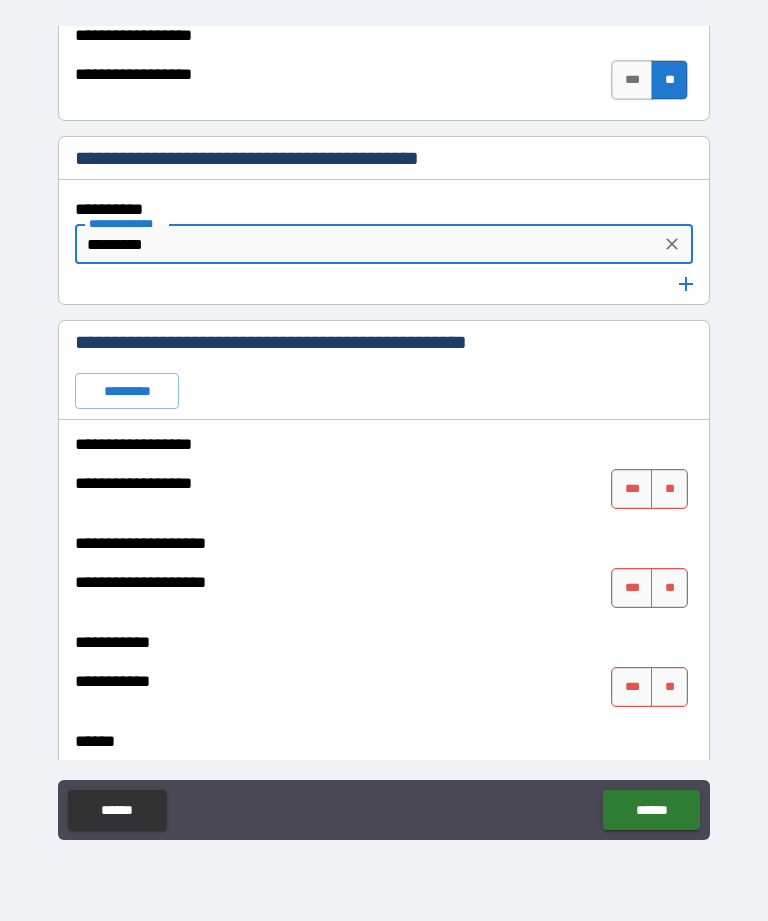scroll, scrollTop: 2674, scrollLeft: 0, axis: vertical 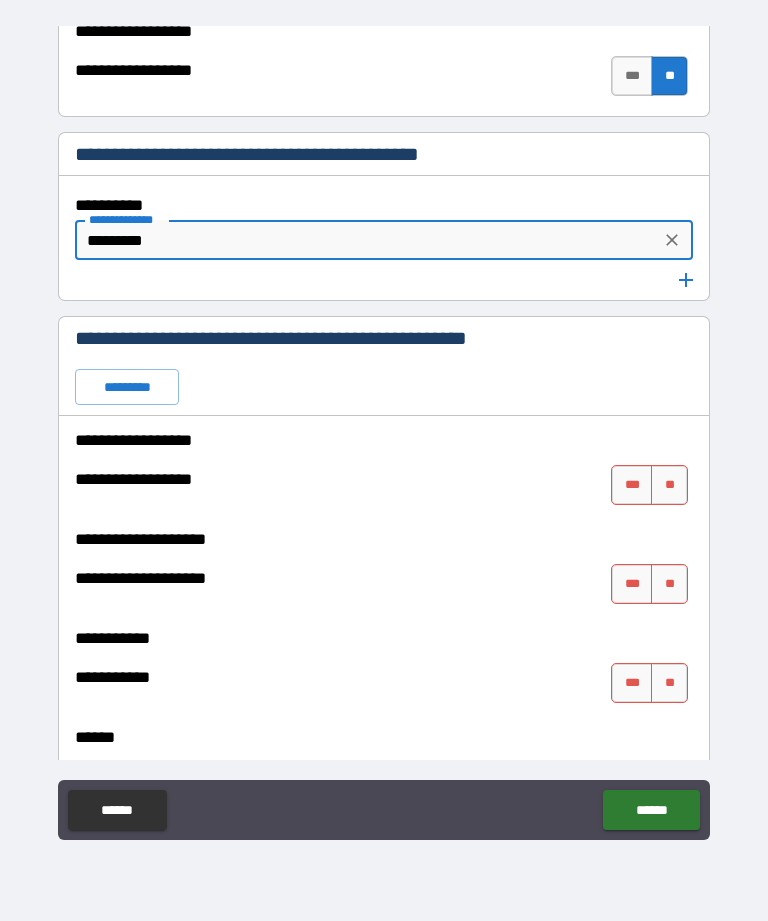 type on "********" 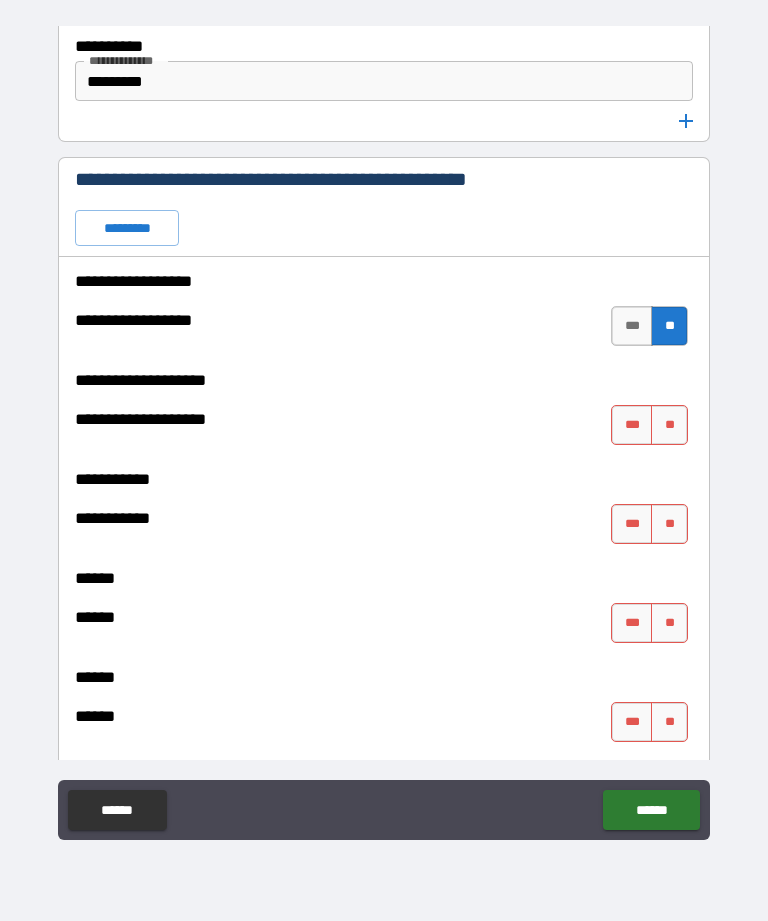 scroll, scrollTop: 2865, scrollLeft: 0, axis: vertical 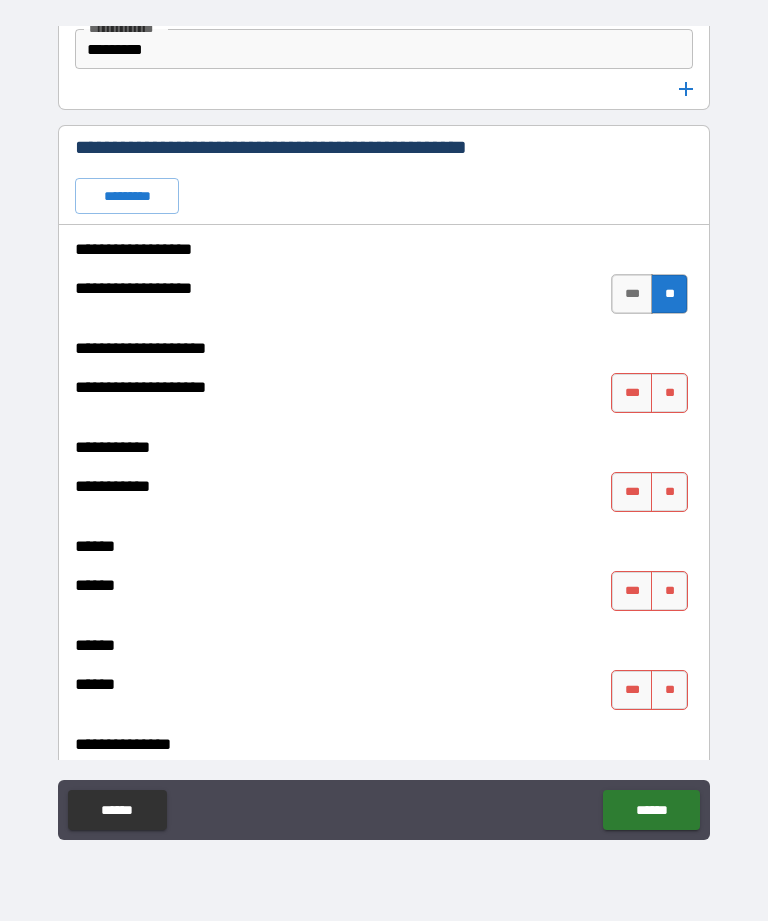 click on "**" at bounding box center (669, 393) 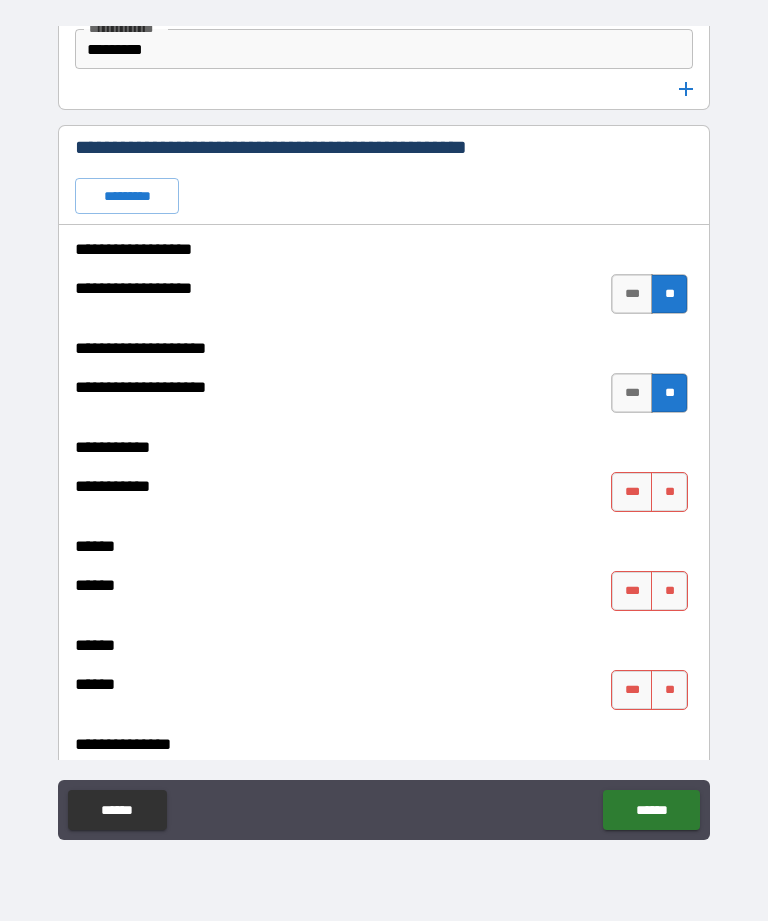 click on "**" at bounding box center [669, 492] 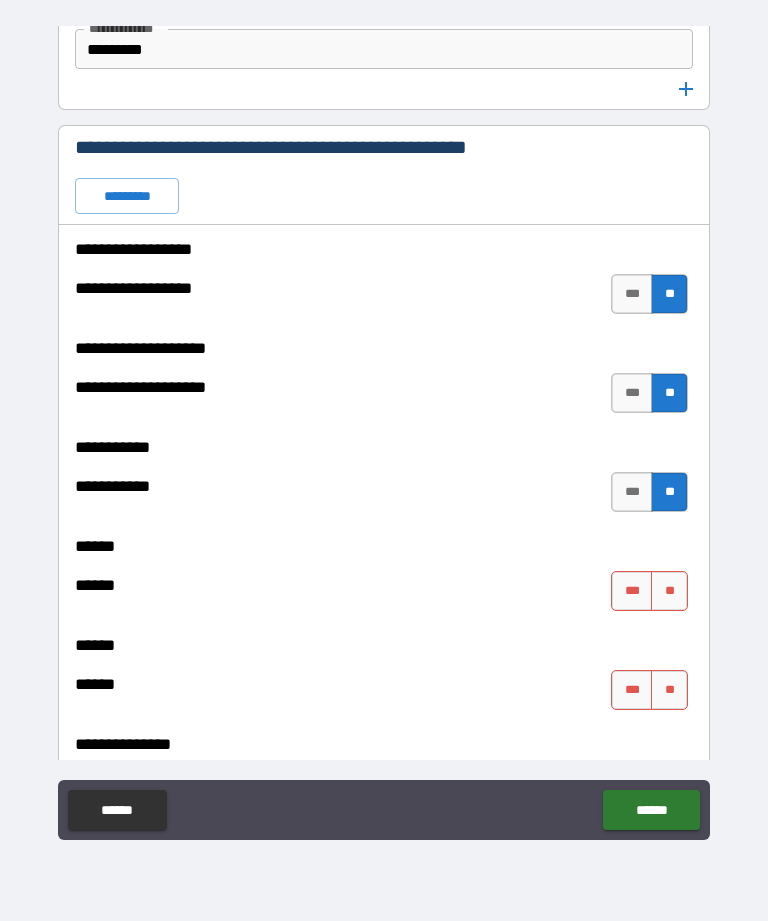 click on "**" at bounding box center (669, 591) 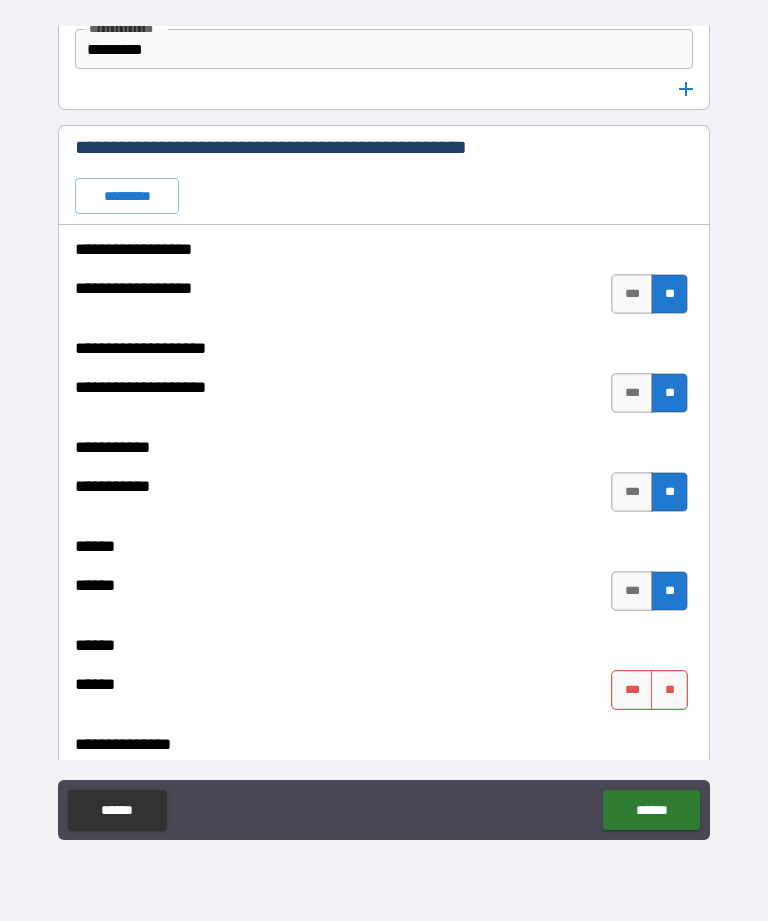 click on "**" at bounding box center (669, 690) 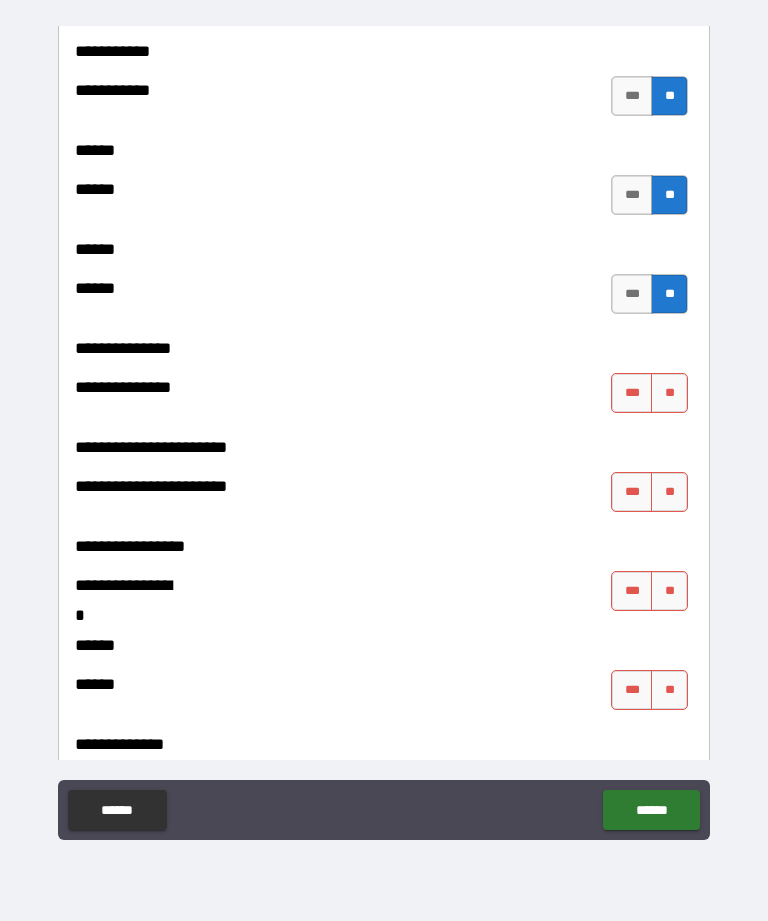 scroll, scrollTop: 3267, scrollLeft: 0, axis: vertical 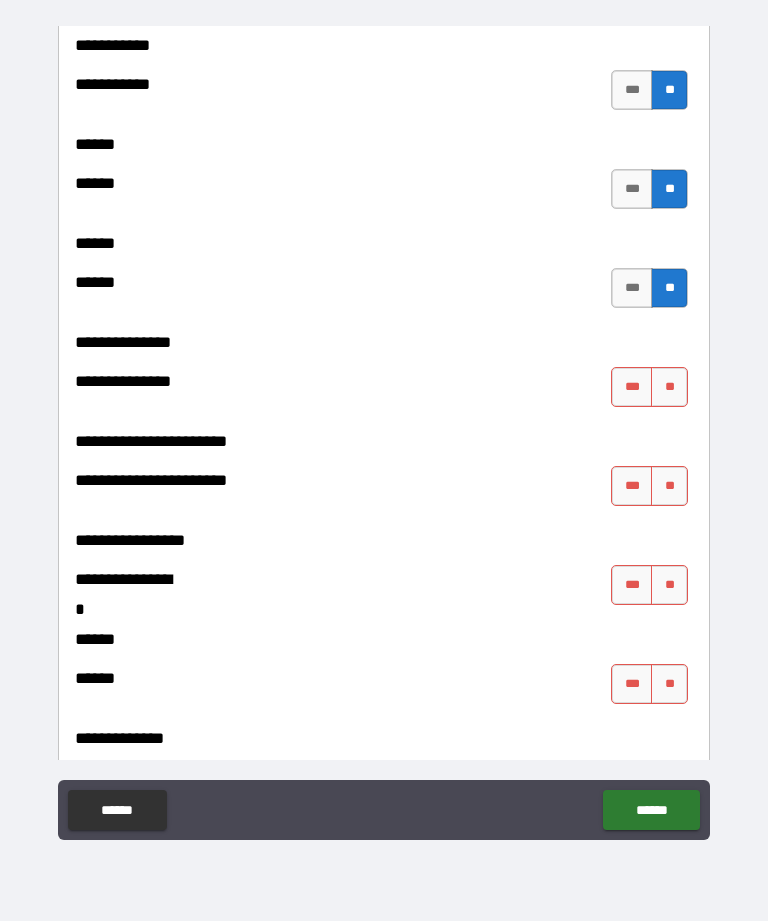 click on "**" at bounding box center [669, 387] 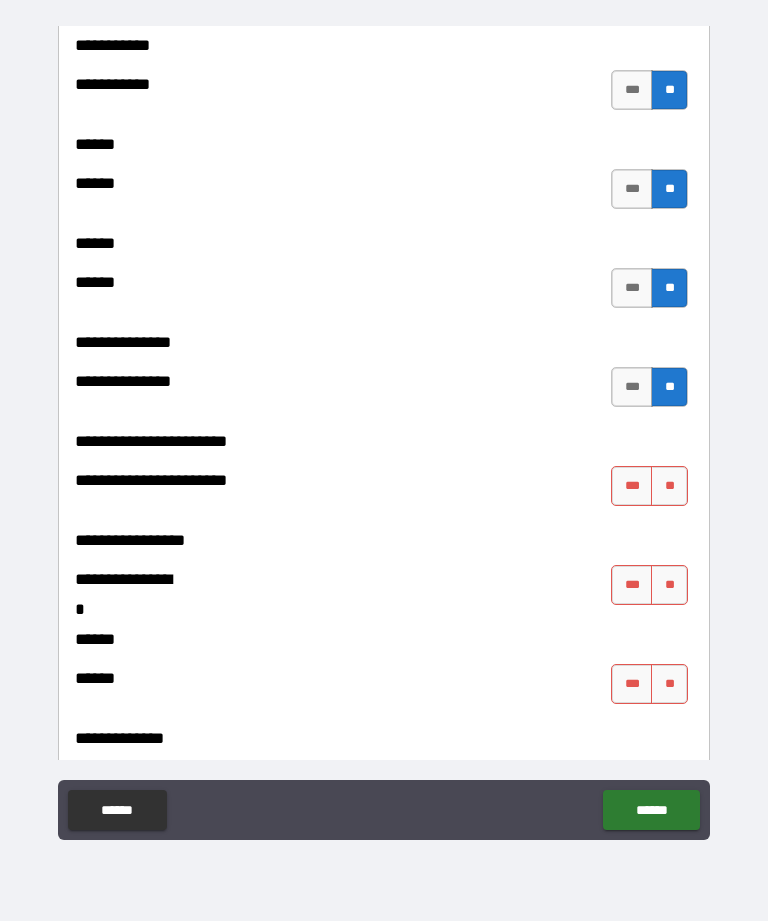 click on "**" at bounding box center [669, 486] 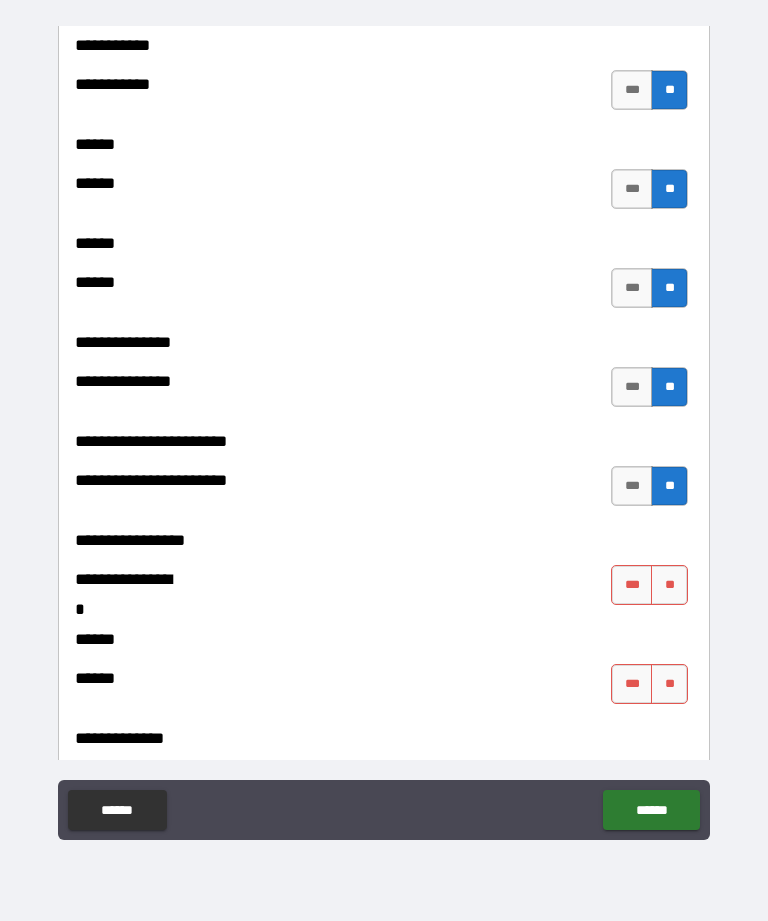 click on "**" at bounding box center [669, 585] 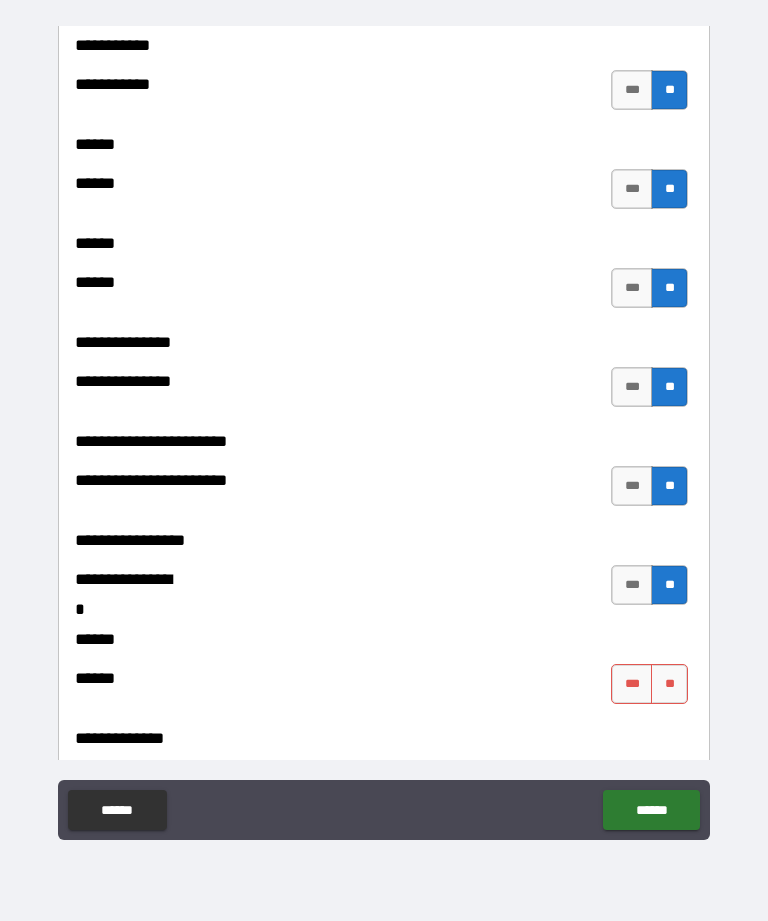 click on "**" at bounding box center (669, 684) 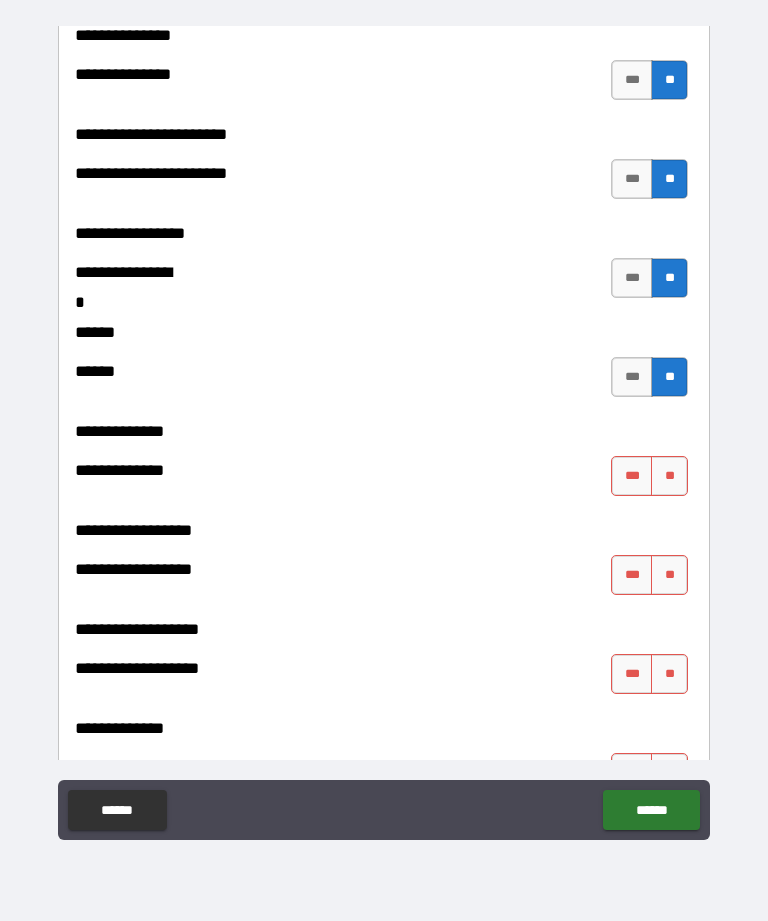 scroll, scrollTop: 3600, scrollLeft: 0, axis: vertical 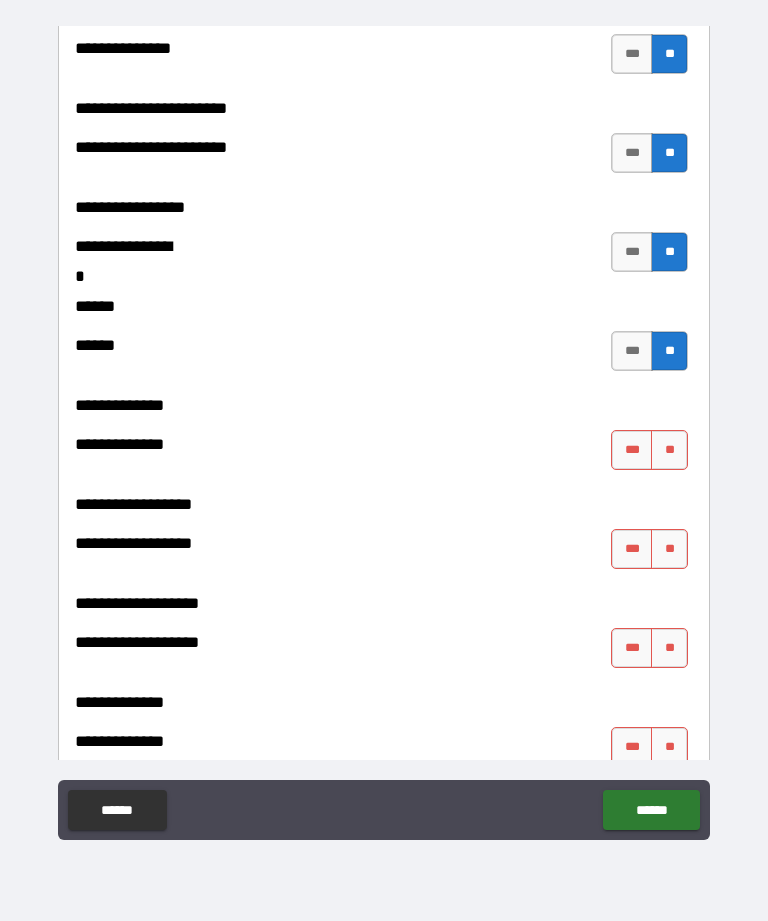click on "**" at bounding box center [669, 450] 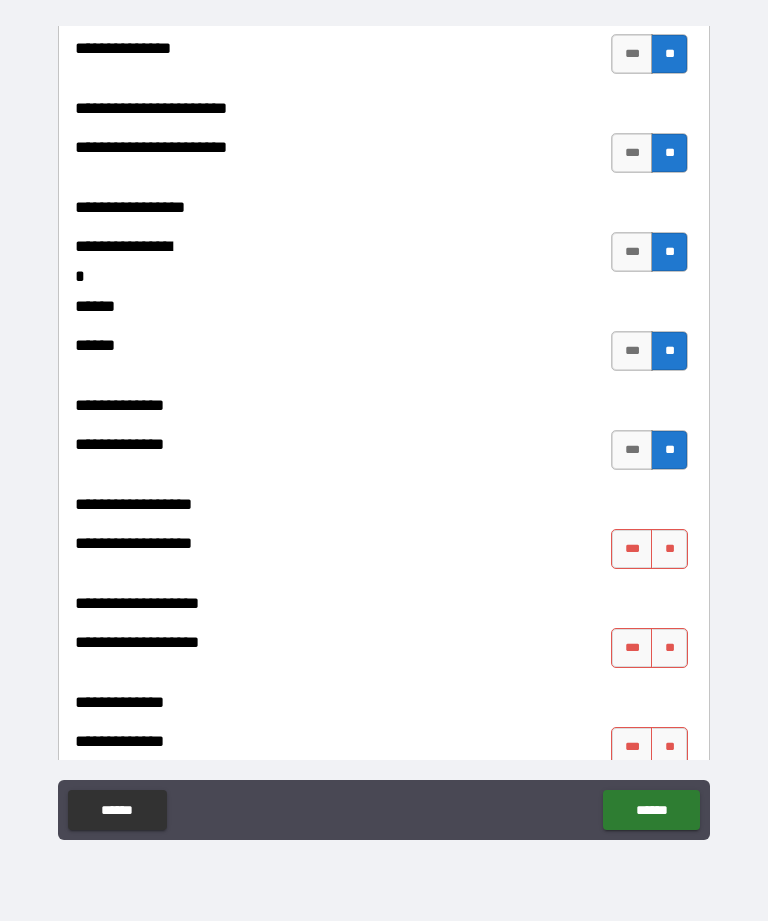 click on "**********" at bounding box center [384, 589] 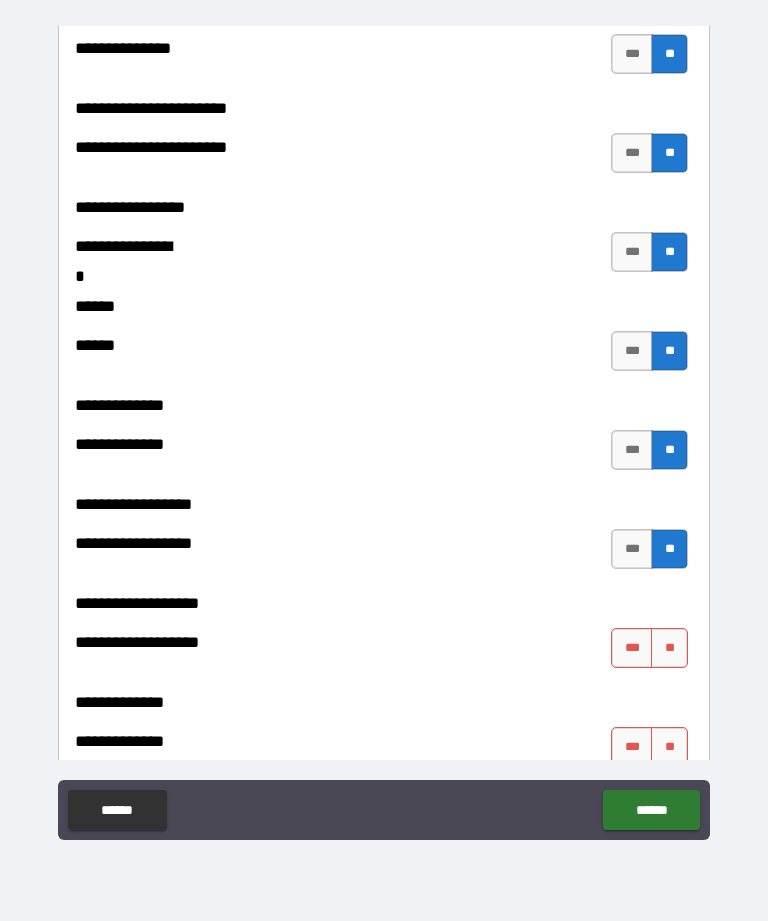 click on "**" at bounding box center (669, 648) 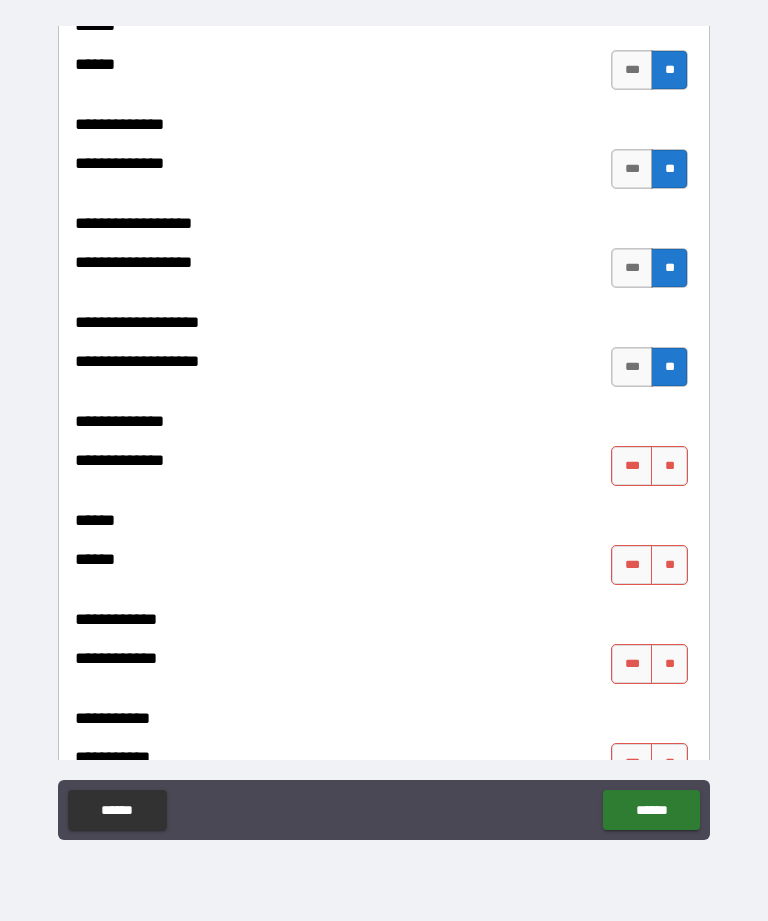 scroll, scrollTop: 3888, scrollLeft: 0, axis: vertical 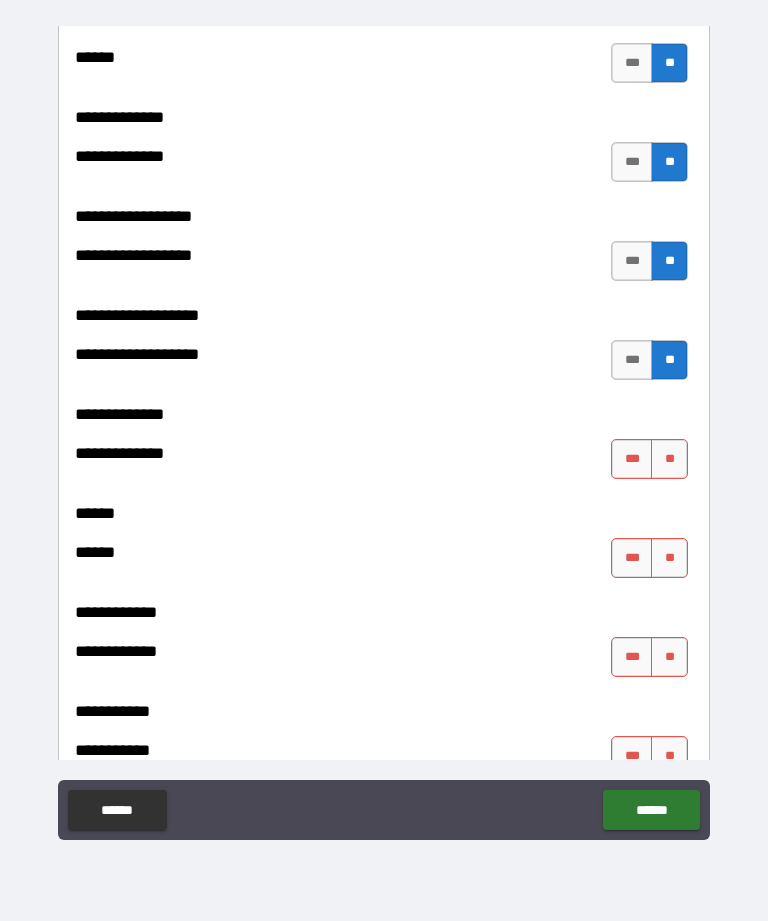 click on "**" at bounding box center (669, 459) 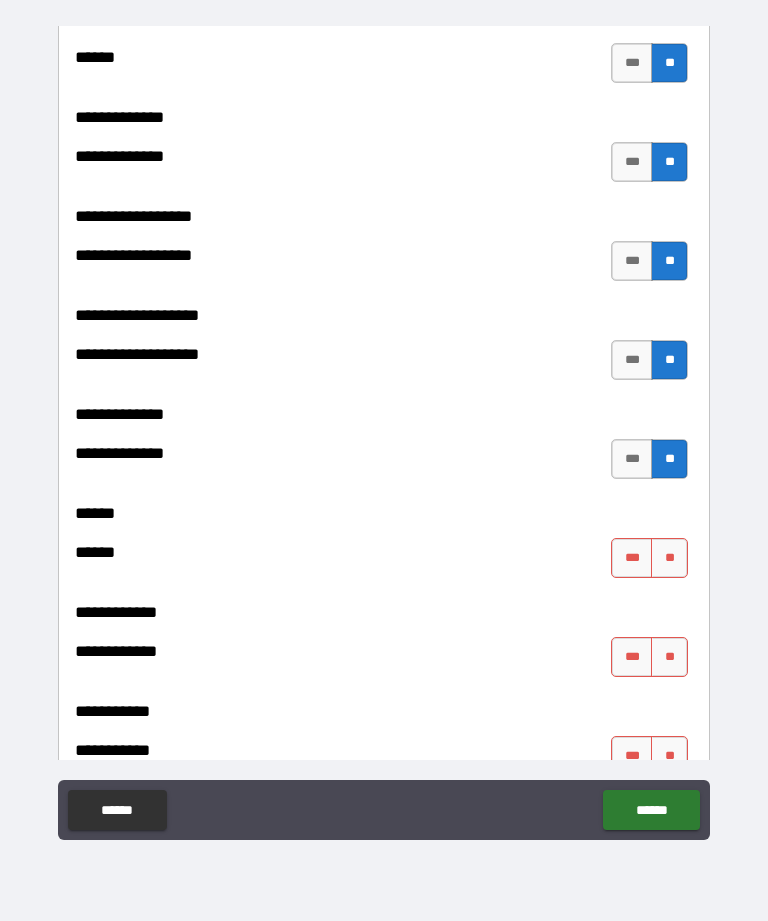 click on "**" at bounding box center (669, 558) 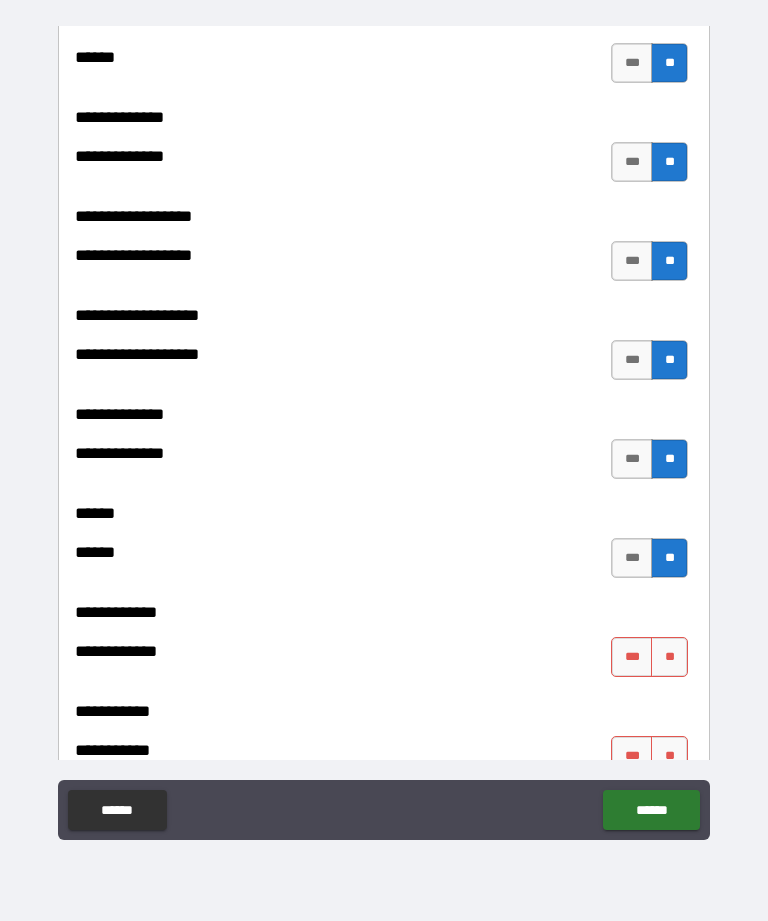 click on "**********" at bounding box center [384, 697] 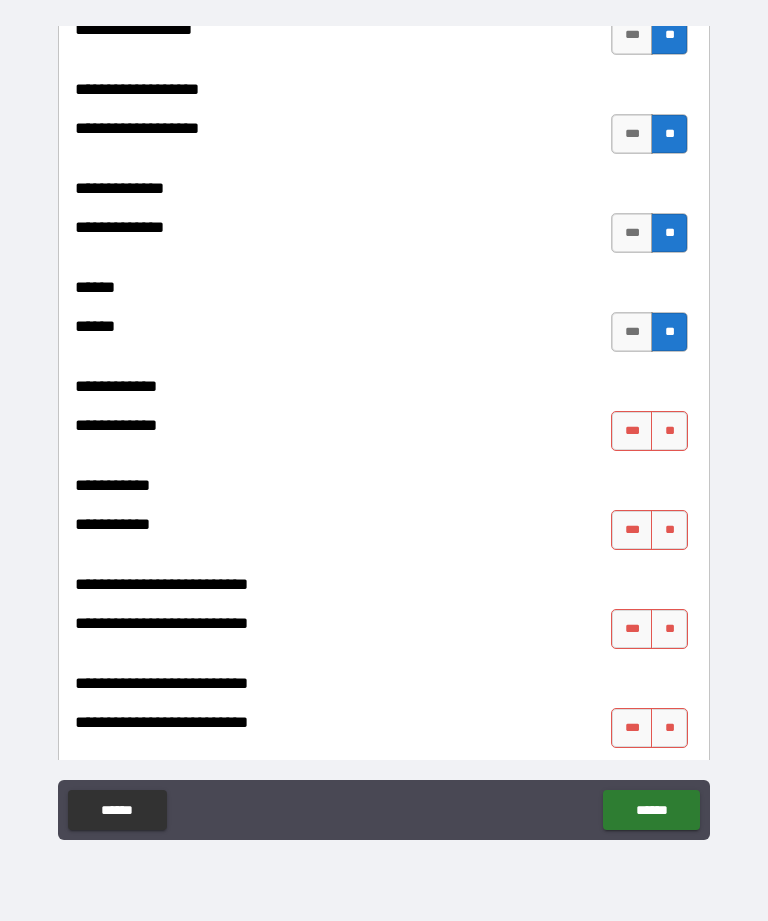 scroll, scrollTop: 4130, scrollLeft: 0, axis: vertical 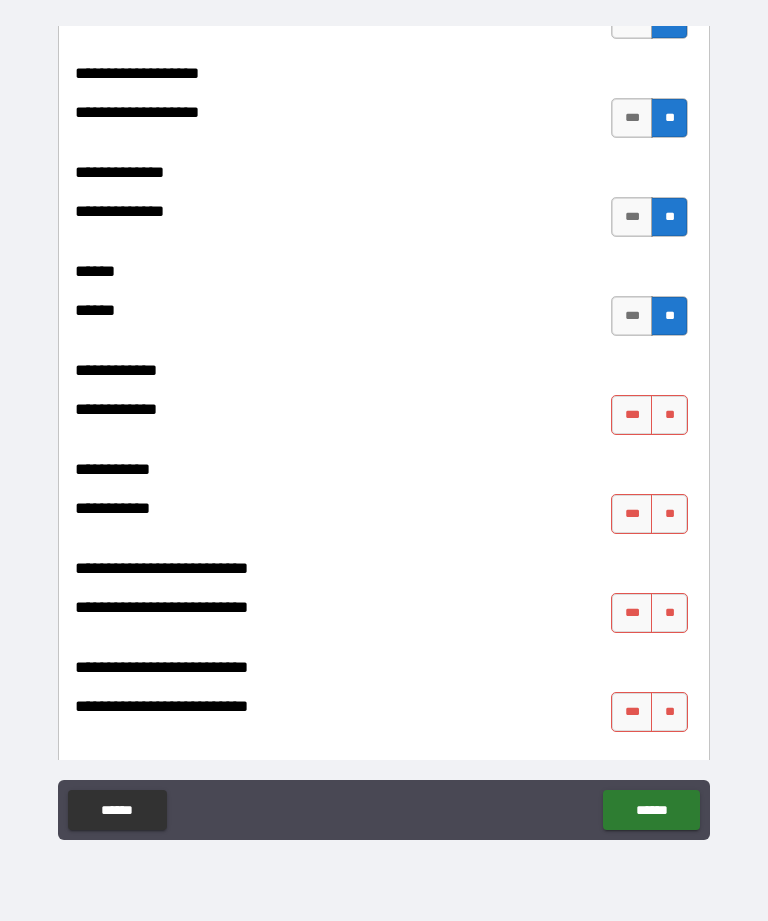 click on "**" at bounding box center (669, 514) 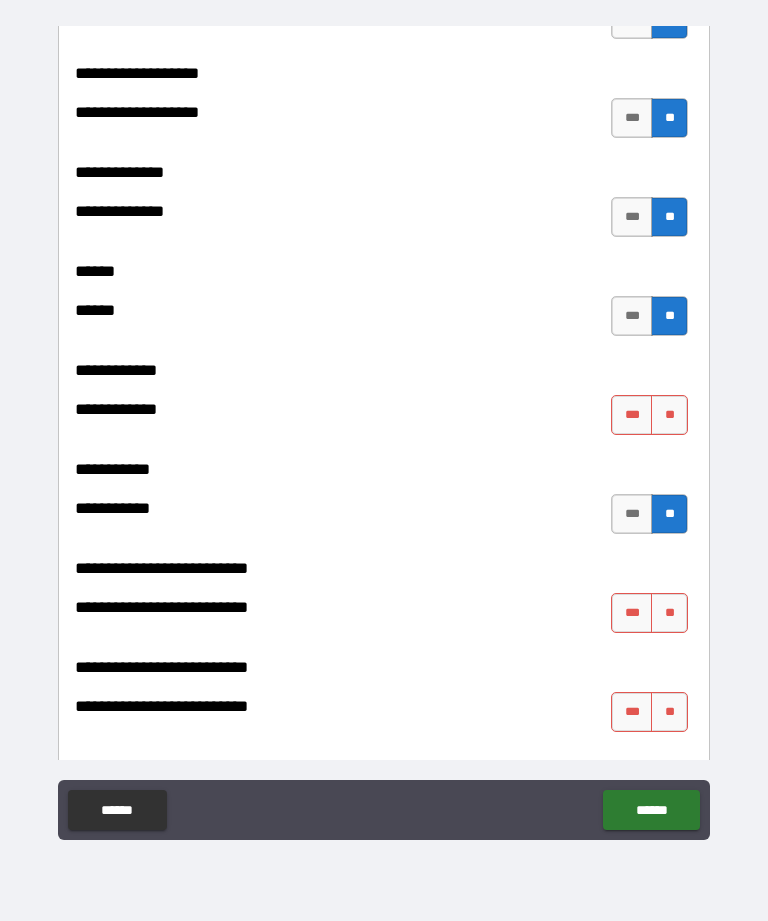 click on "**" at bounding box center [669, 415] 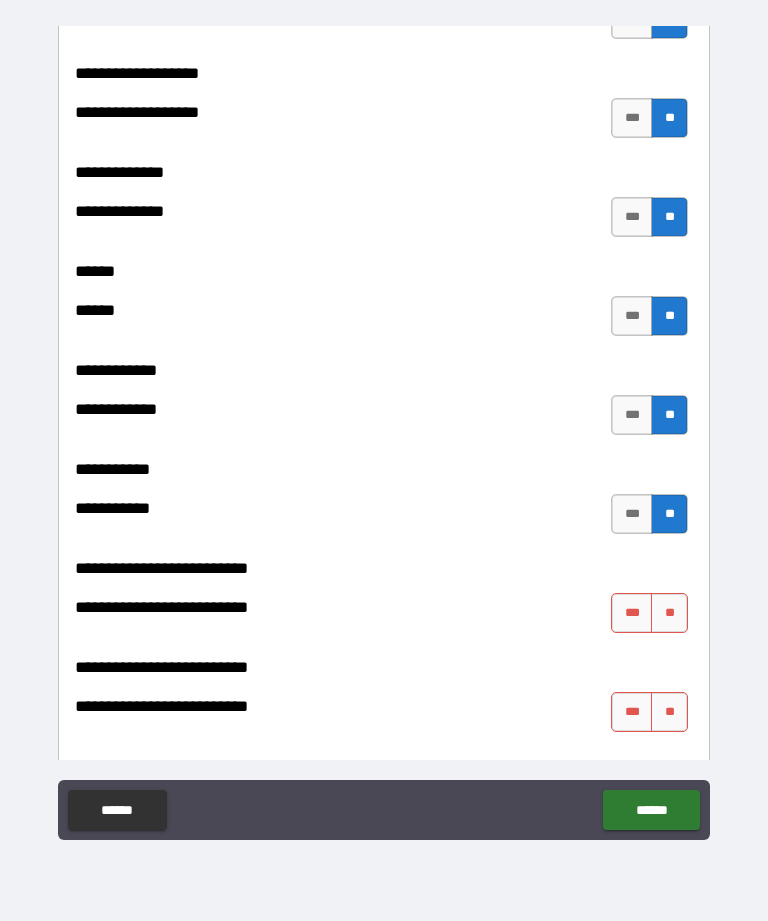 click on "**" at bounding box center [669, 613] 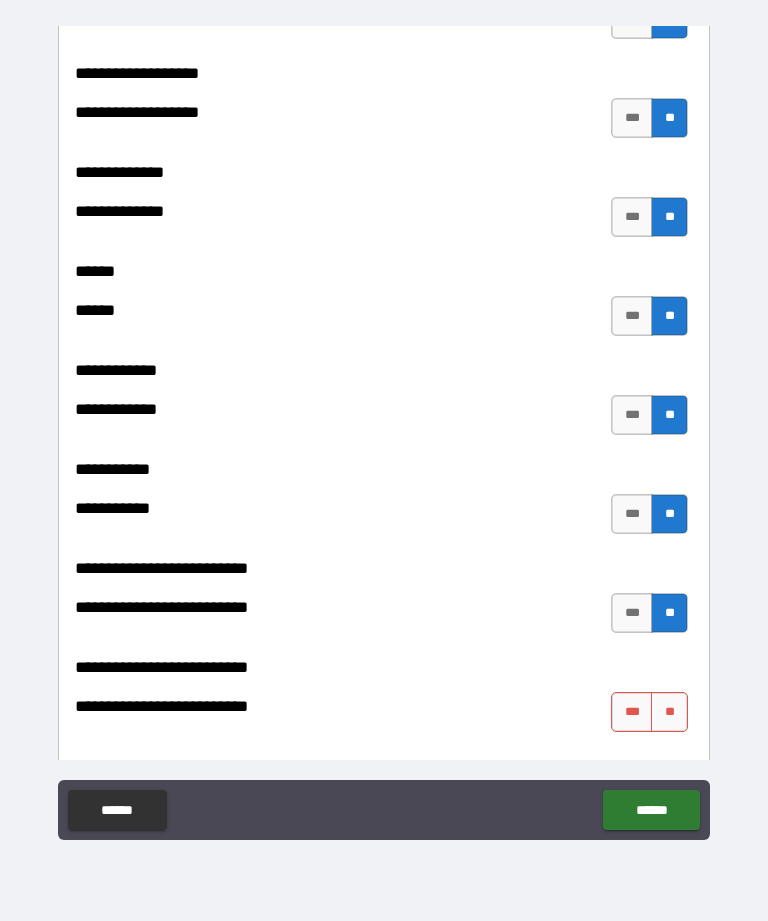 click on "**" at bounding box center (669, 712) 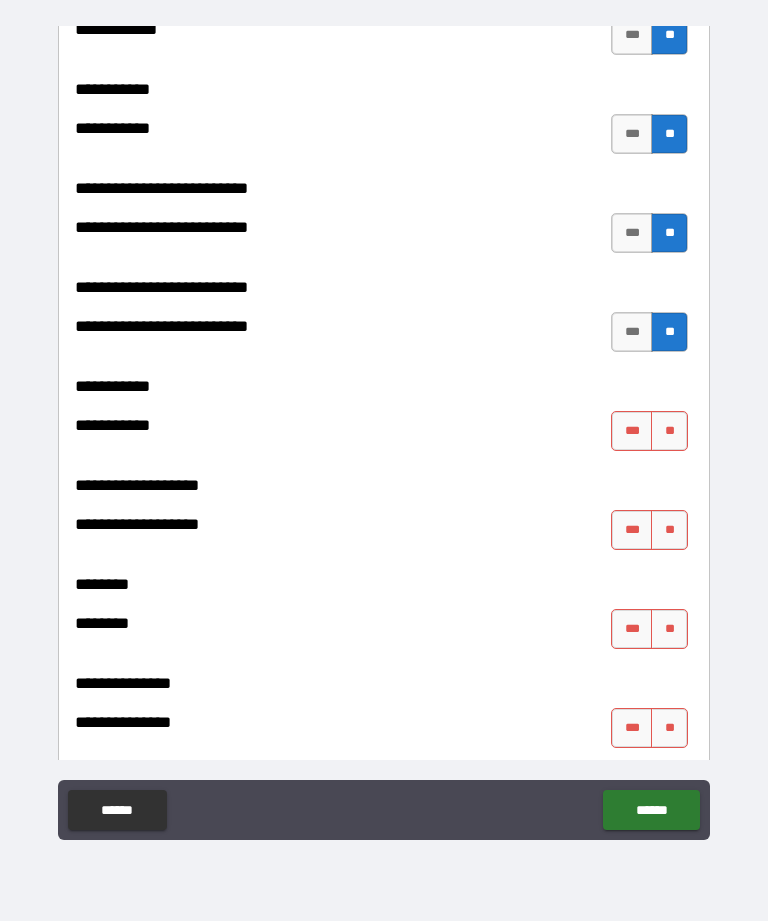 scroll, scrollTop: 4519, scrollLeft: 0, axis: vertical 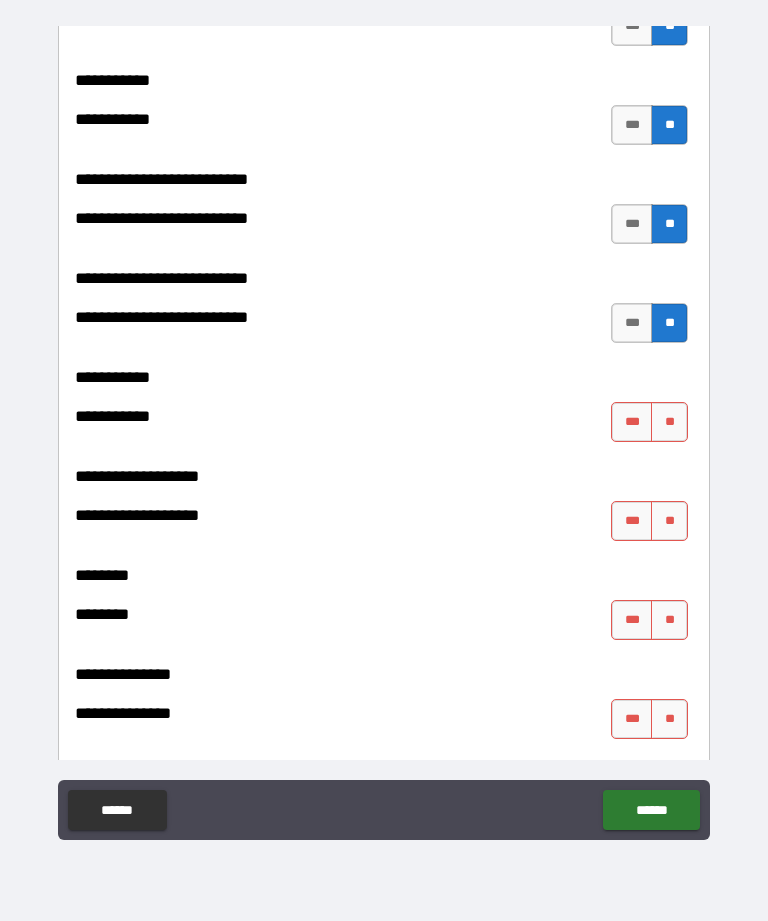click on "**" at bounding box center (669, 422) 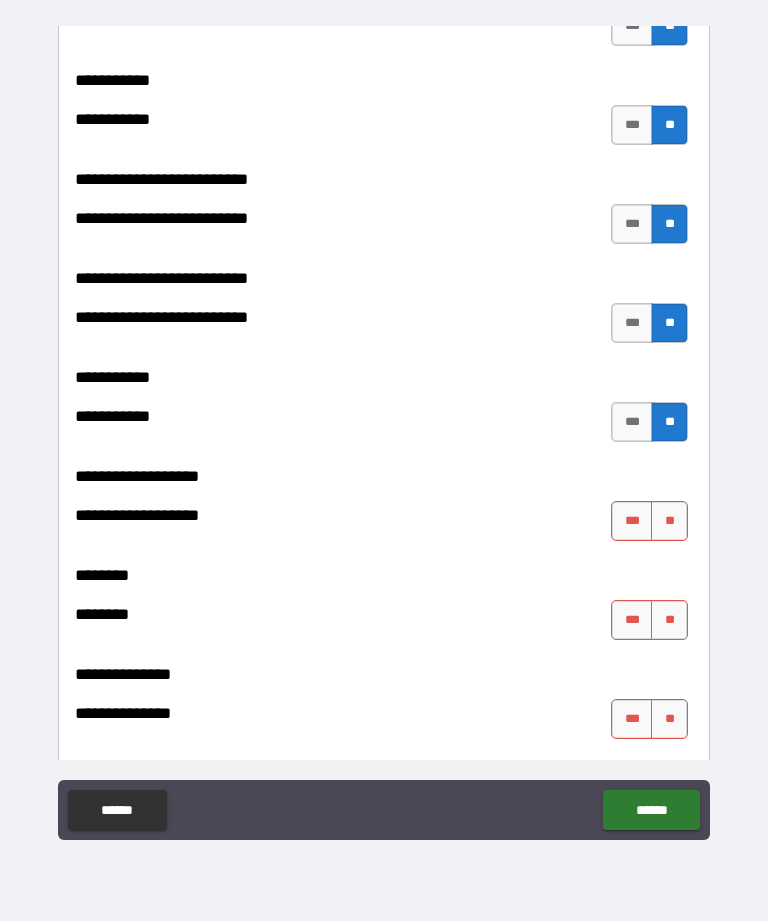 click on "**" at bounding box center [669, 521] 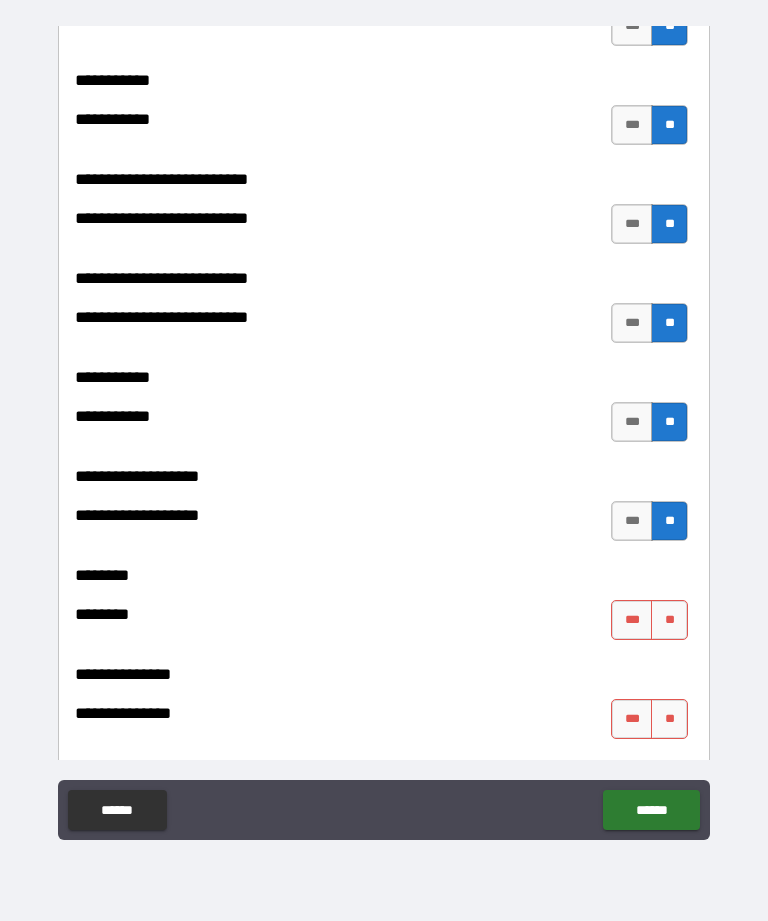 click on "**" at bounding box center [669, 620] 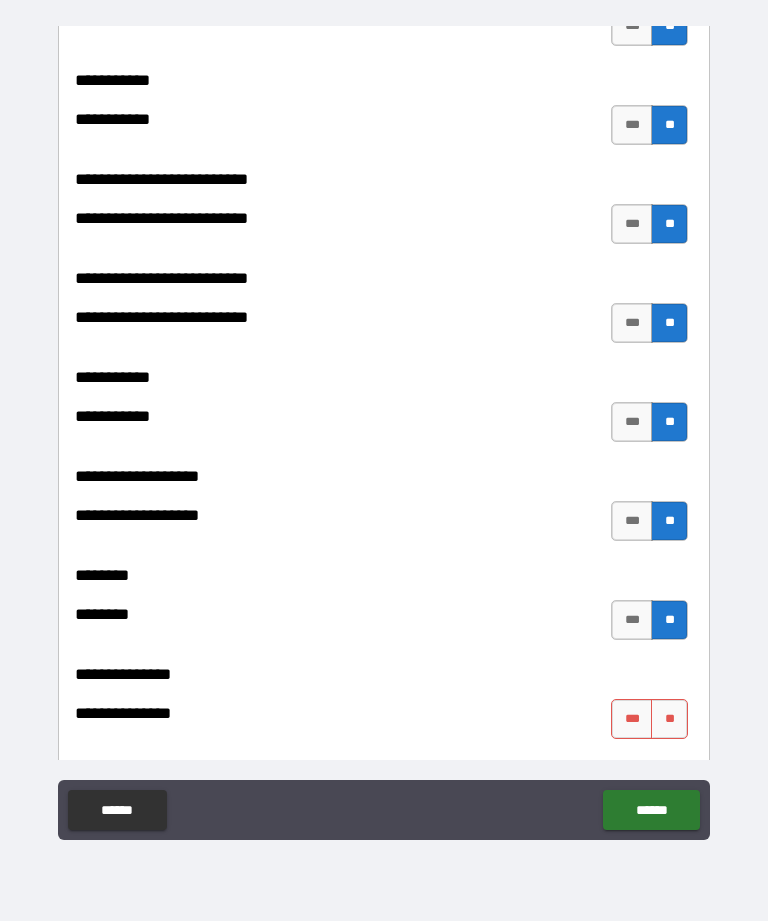 click on "**" at bounding box center [669, 719] 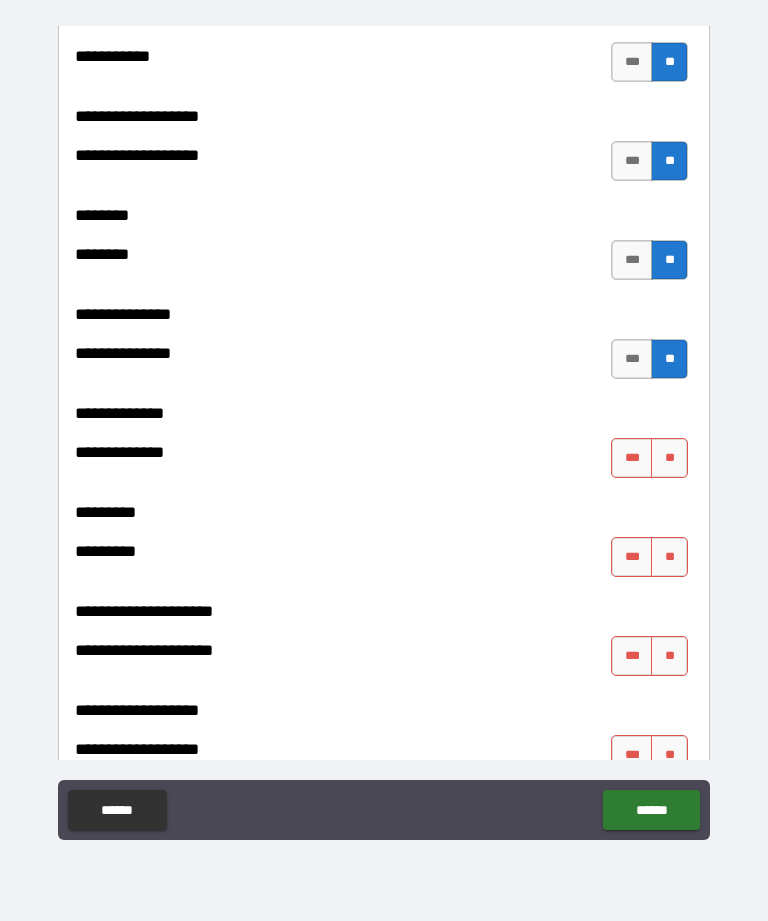 scroll, scrollTop: 4882, scrollLeft: 0, axis: vertical 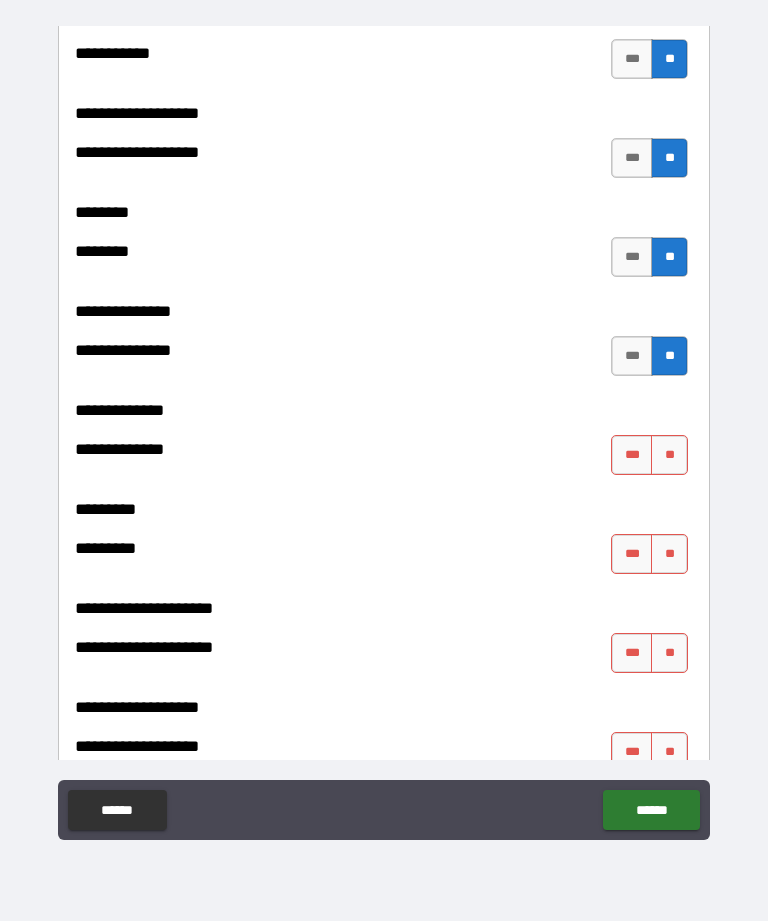 click on "**" at bounding box center [669, 455] 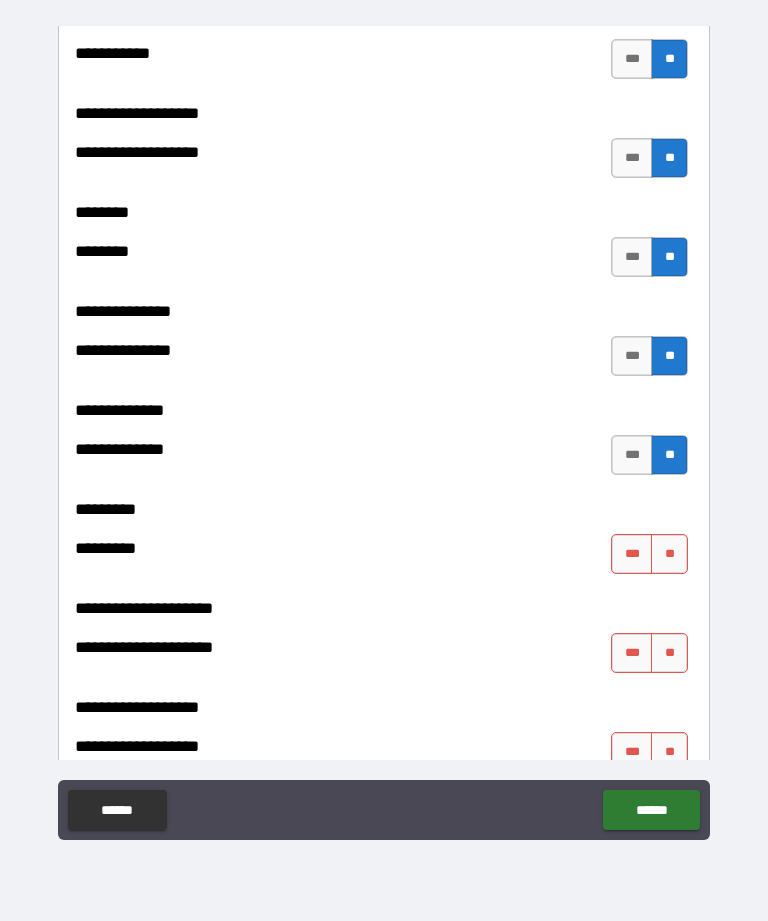 click on "**" at bounding box center (669, 554) 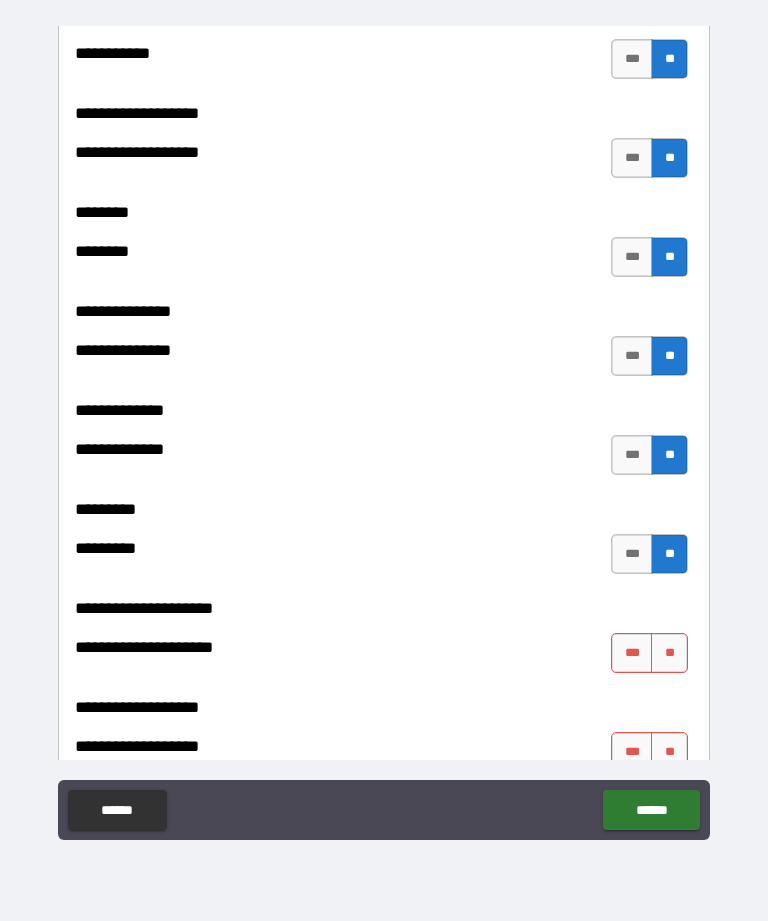 click on "**" at bounding box center (669, 653) 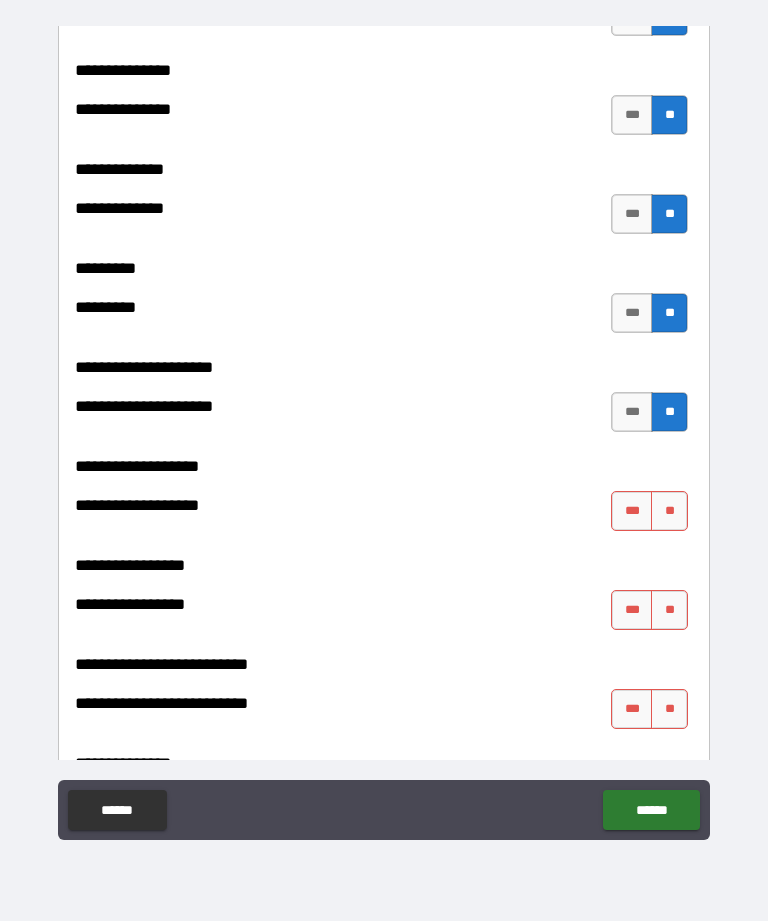 scroll, scrollTop: 5123, scrollLeft: 0, axis: vertical 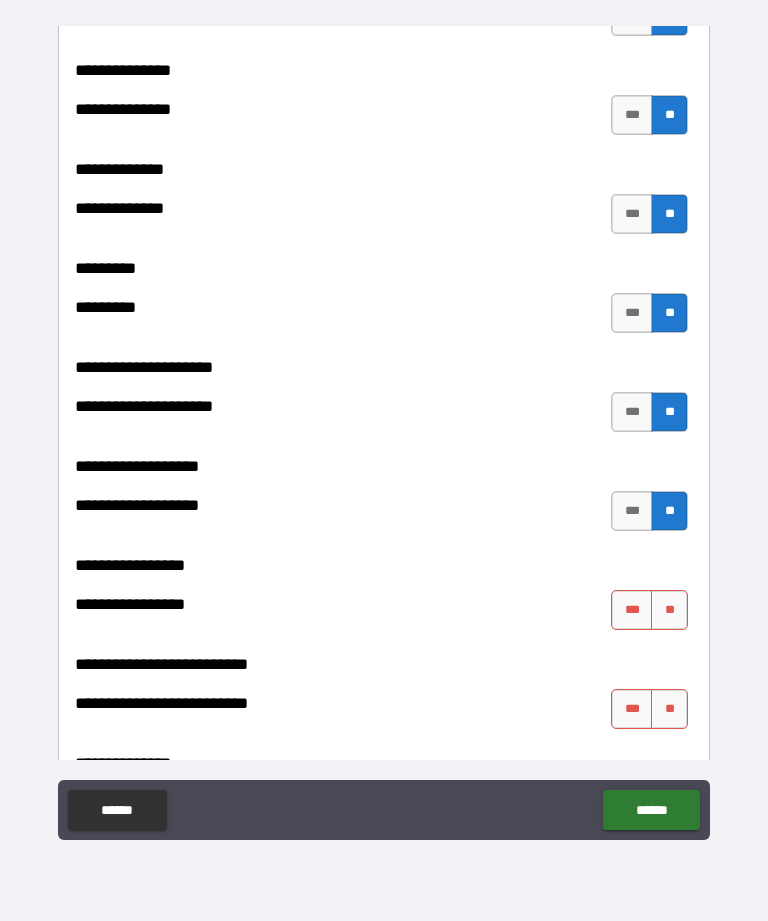 click on "**" at bounding box center [669, 610] 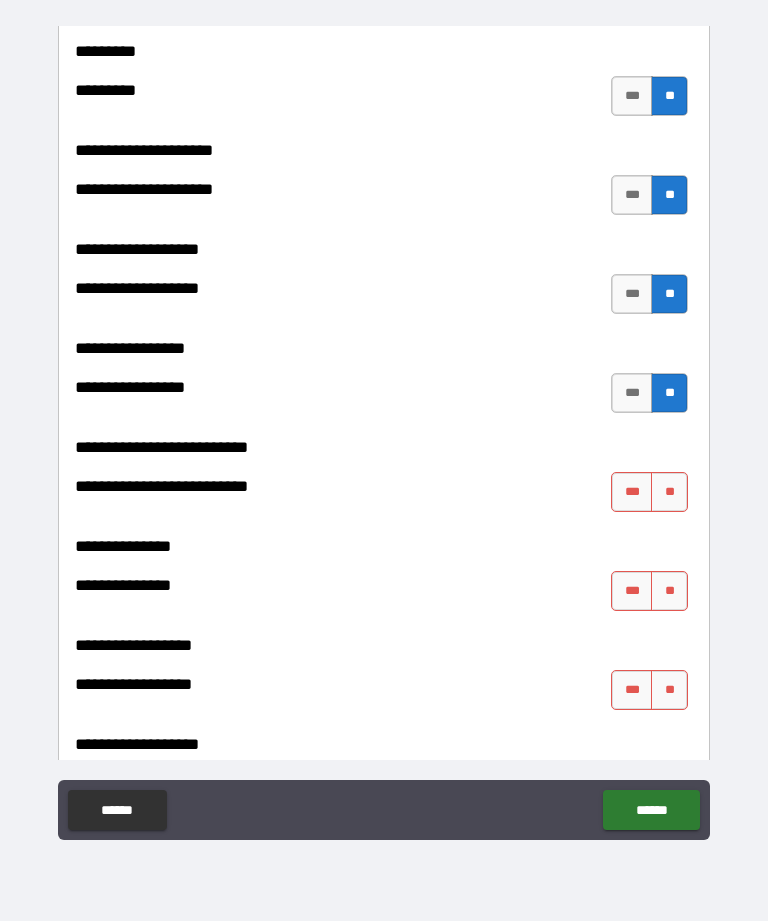 scroll, scrollTop: 5352, scrollLeft: 0, axis: vertical 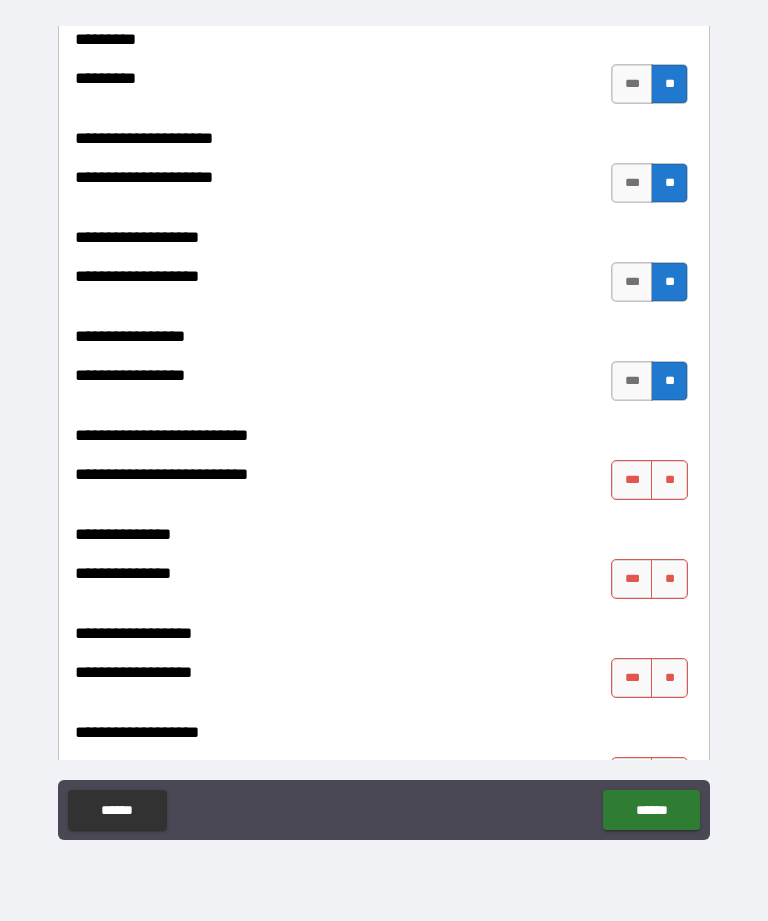 click on "**" at bounding box center [669, 480] 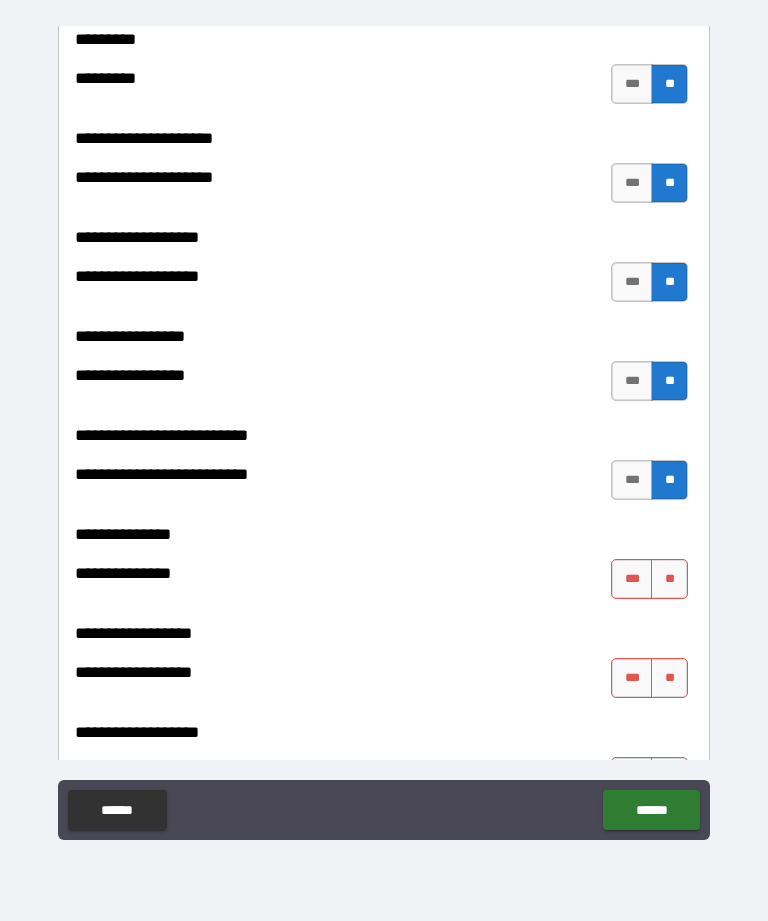 click on "**" at bounding box center [669, 579] 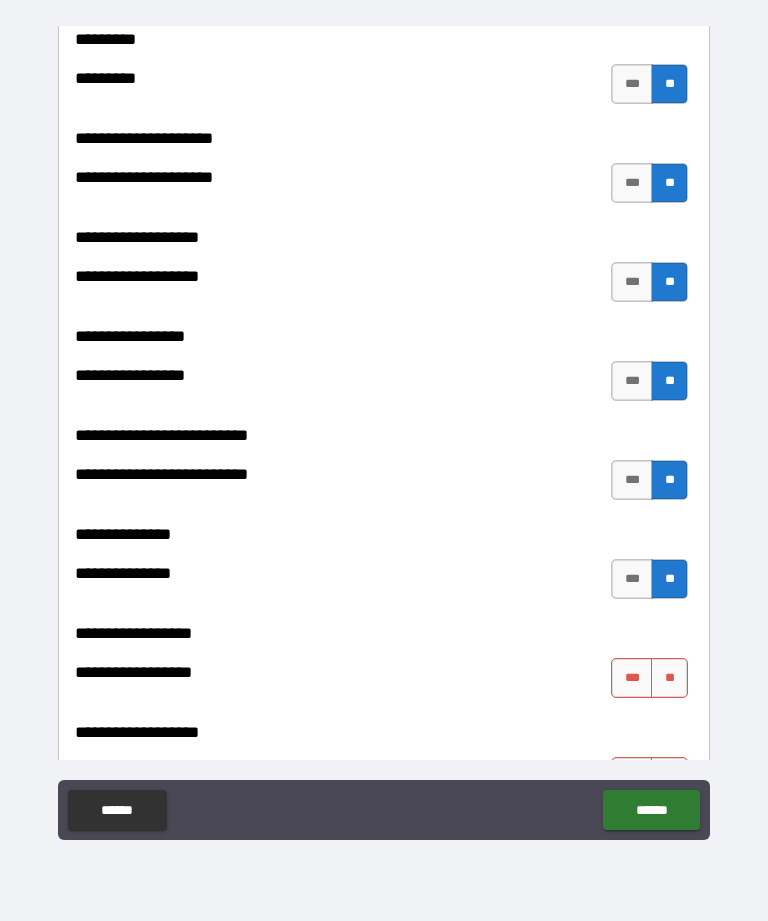 click on "**" at bounding box center [669, 678] 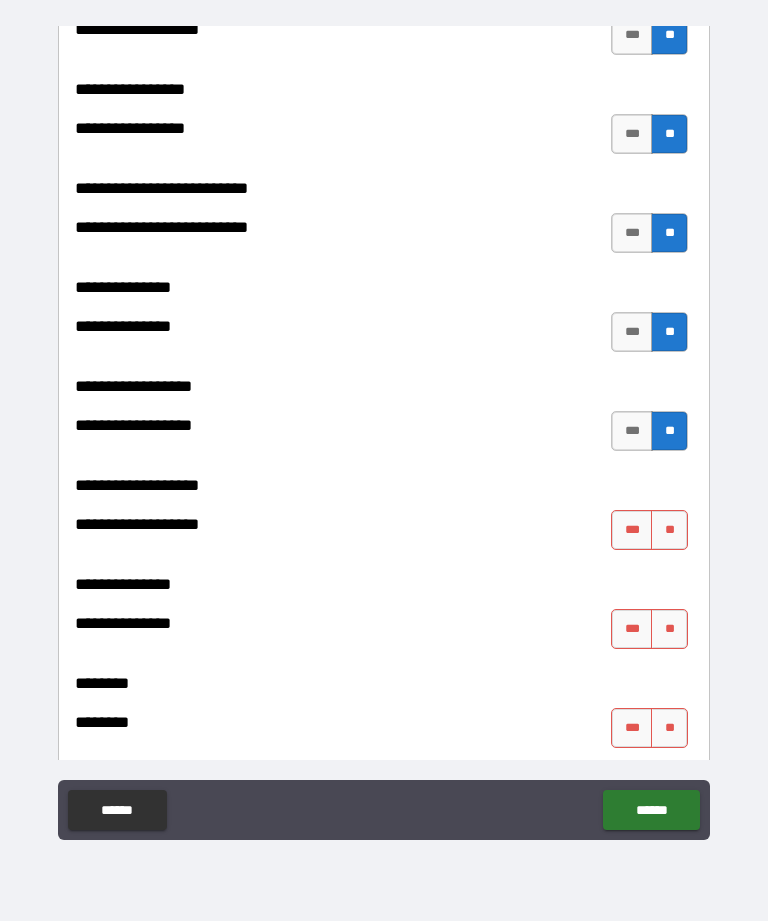 scroll, scrollTop: 5629, scrollLeft: 0, axis: vertical 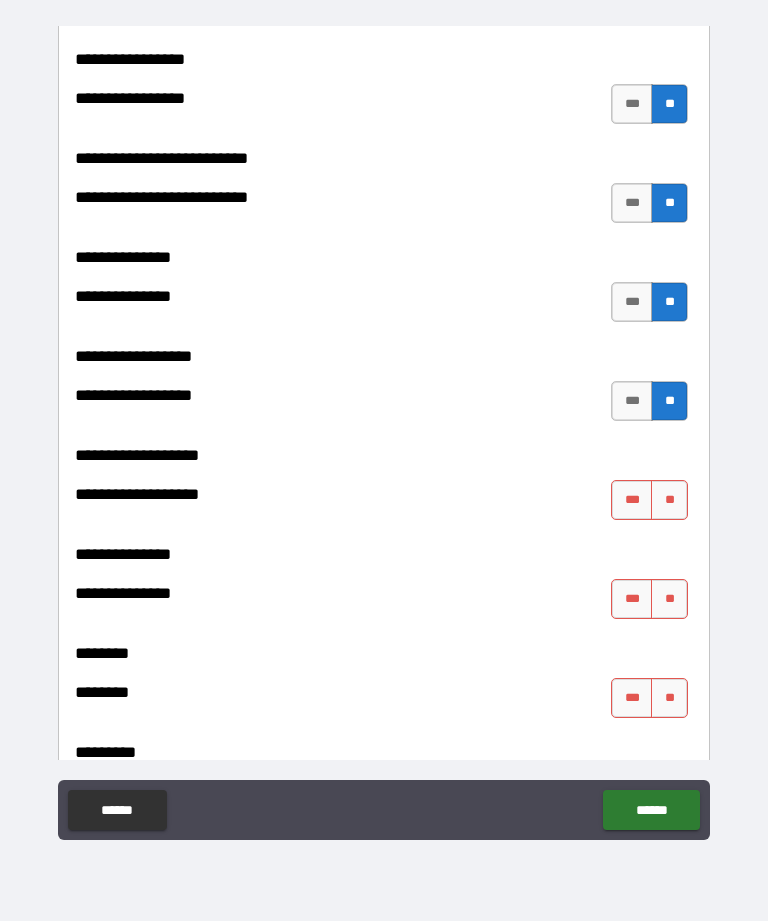 click on "**" at bounding box center [669, 500] 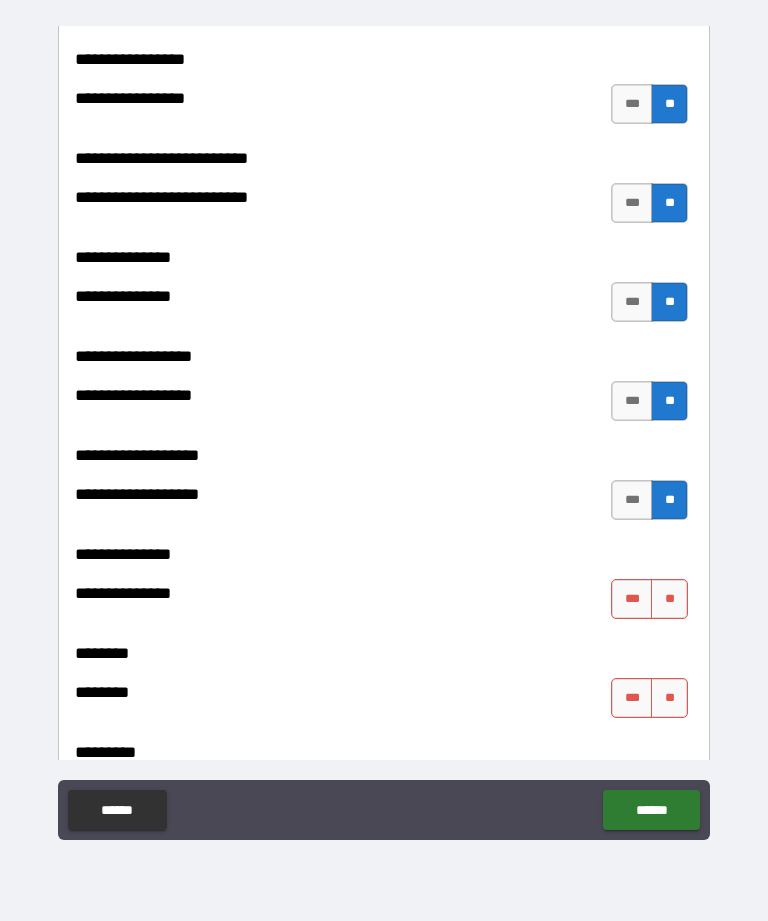 click on "**" at bounding box center (669, 599) 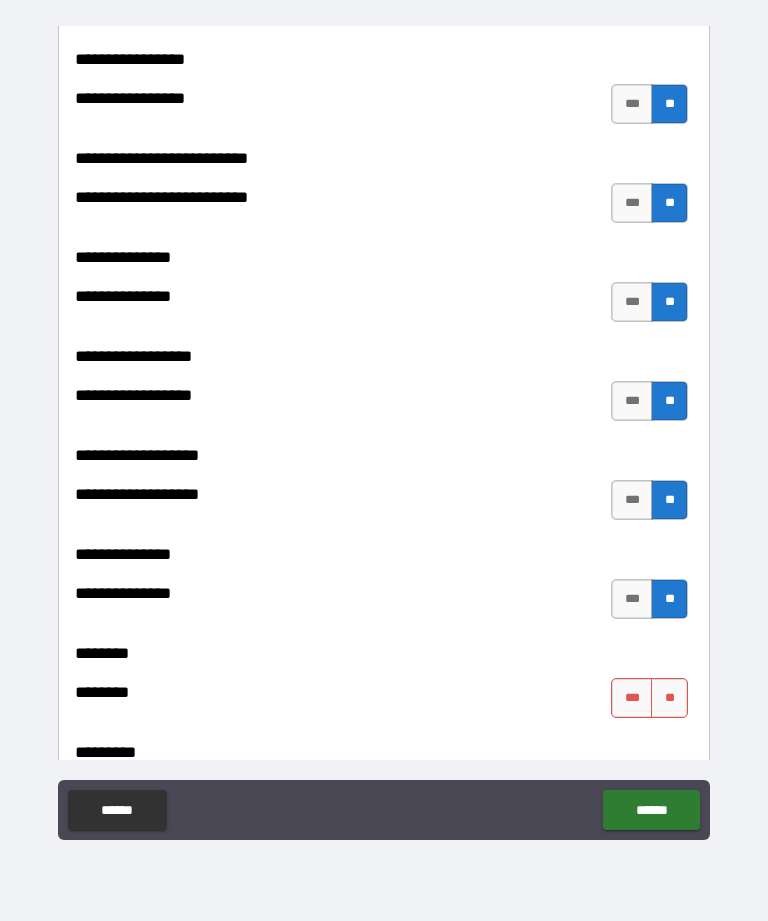 click on "**" at bounding box center (669, 698) 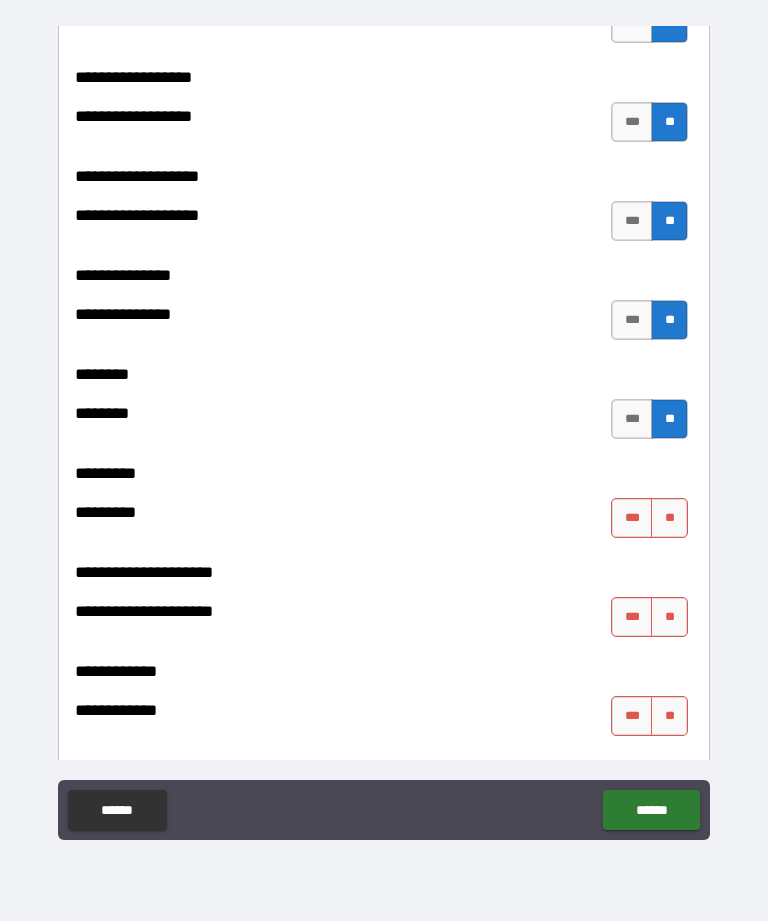 scroll, scrollTop: 5913, scrollLeft: 0, axis: vertical 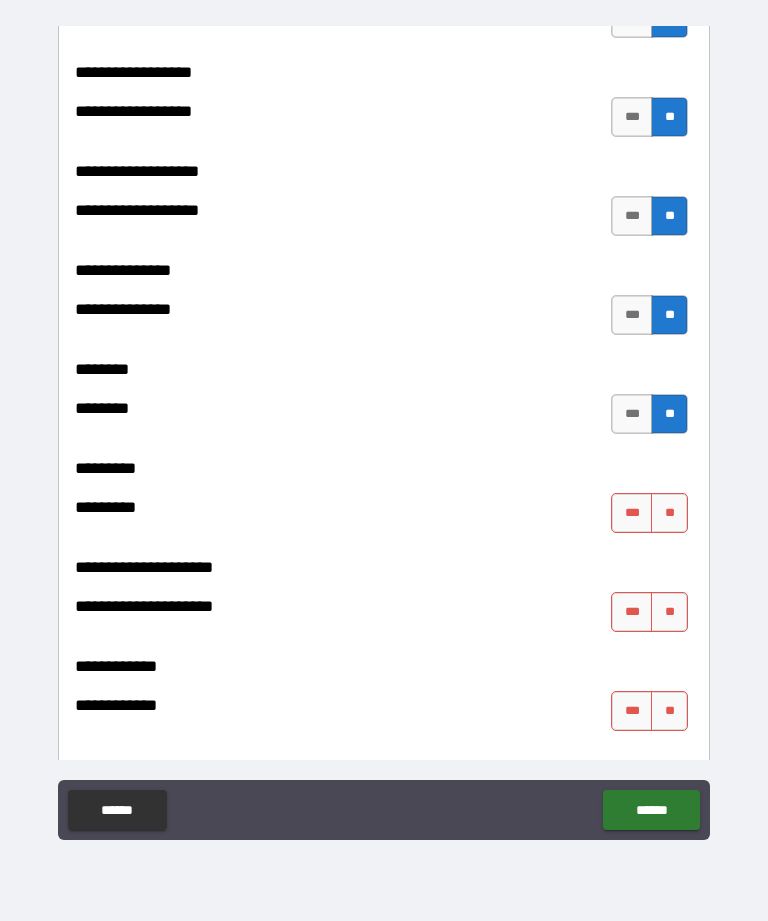 click on "**" at bounding box center [669, 513] 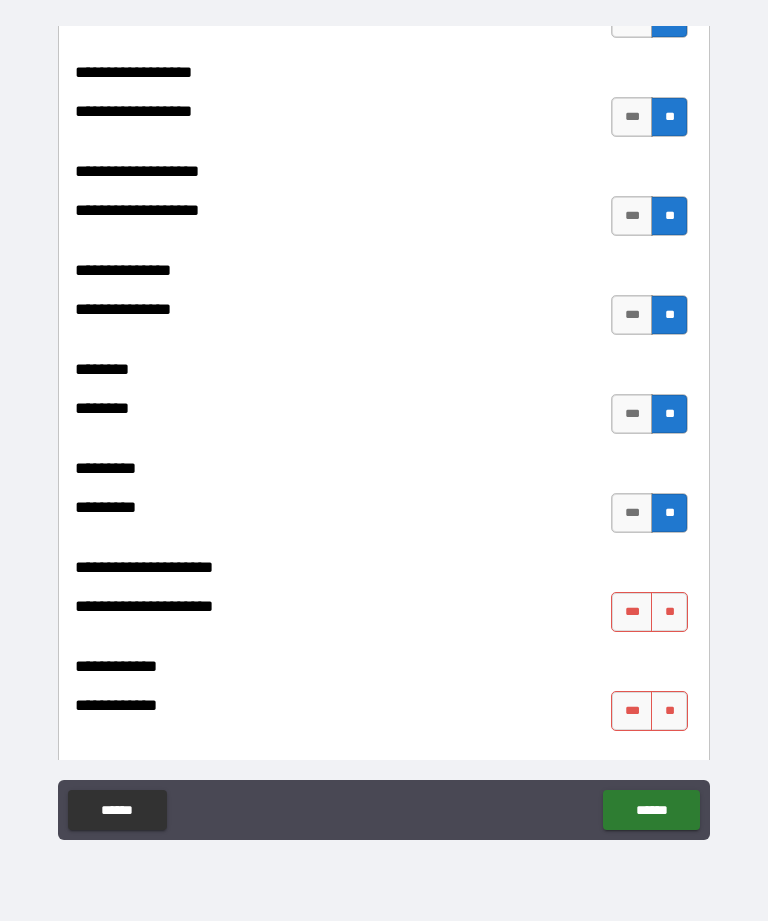 click on "**" at bounding box center (669, 612) 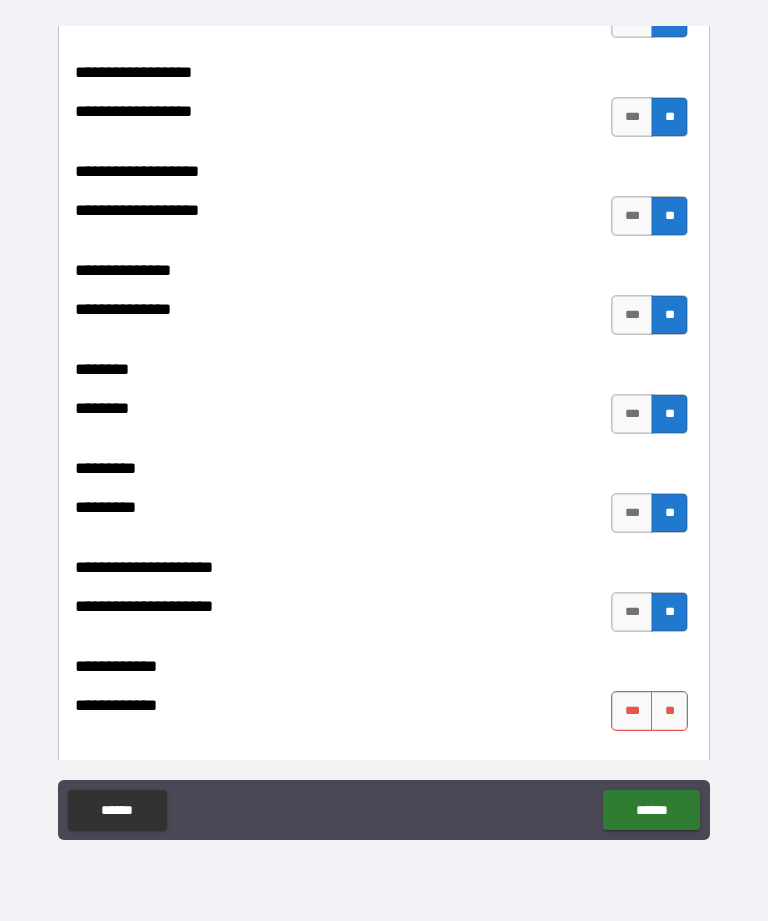 click on "**" at bounding box center [669, 711] 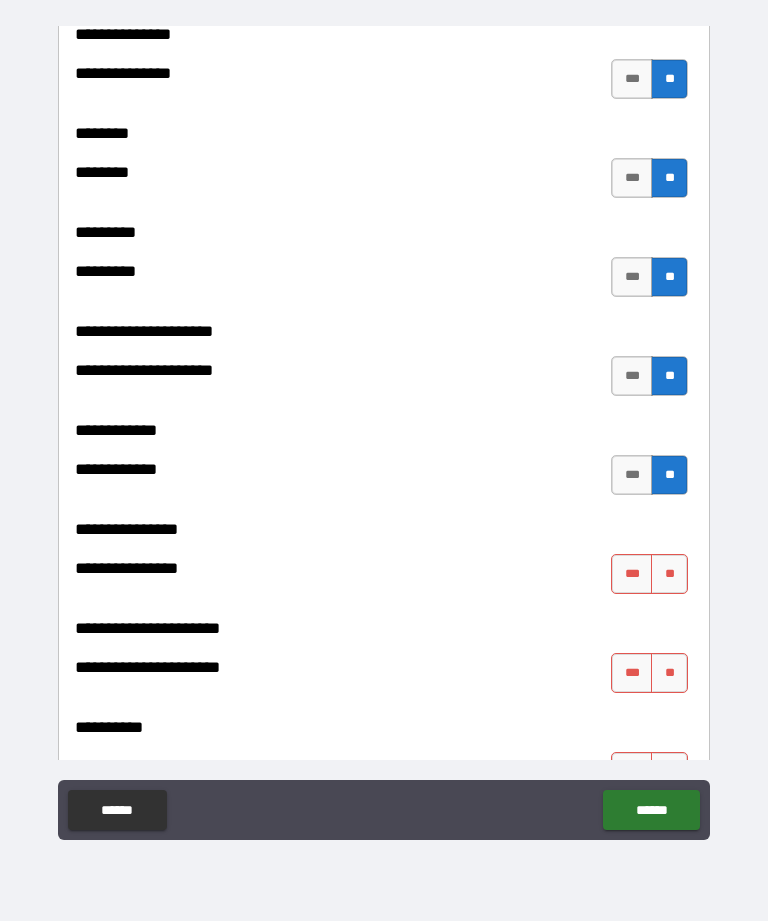 scroll, scrollTop: 6173, scrollLeft: 0, axis: vertical 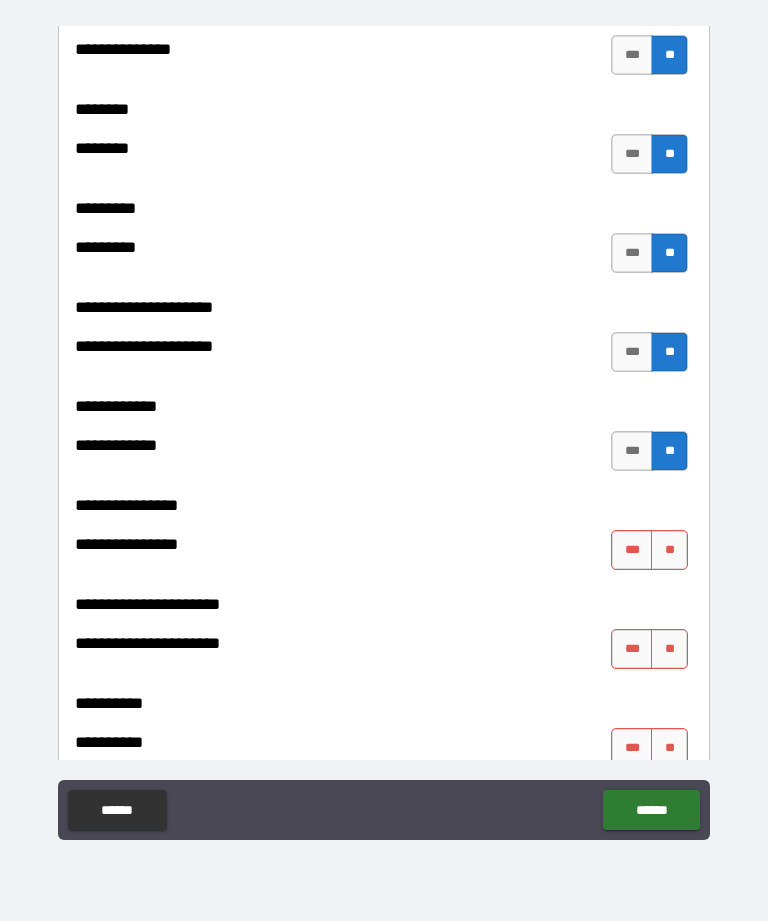click on "**" at bounding box center (669, 649) 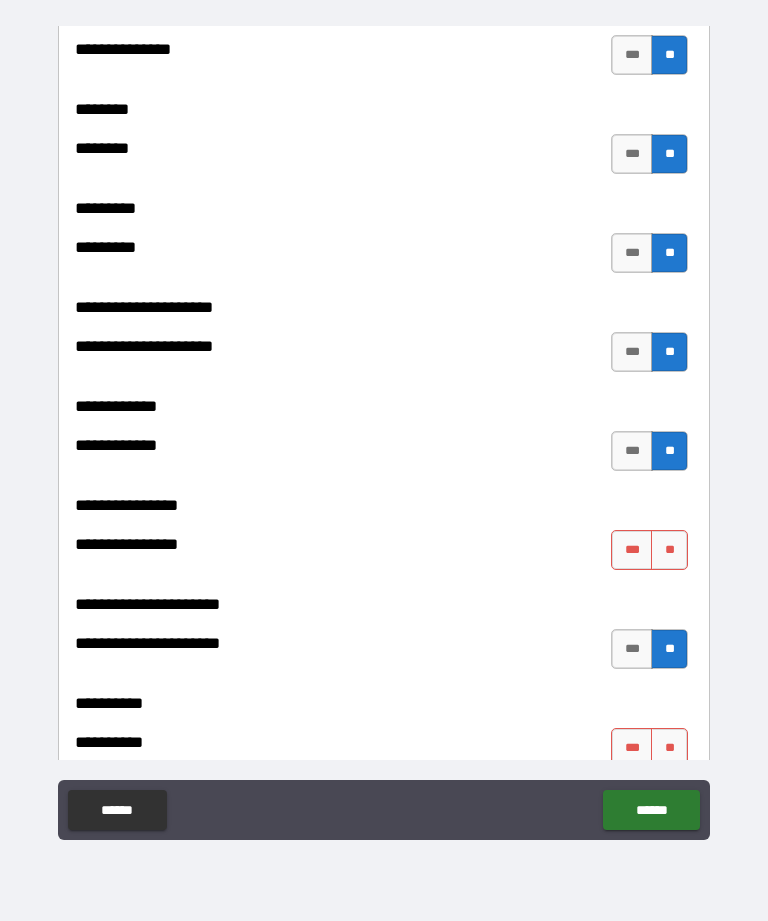 click on "**" at bounding box center (669, 550) 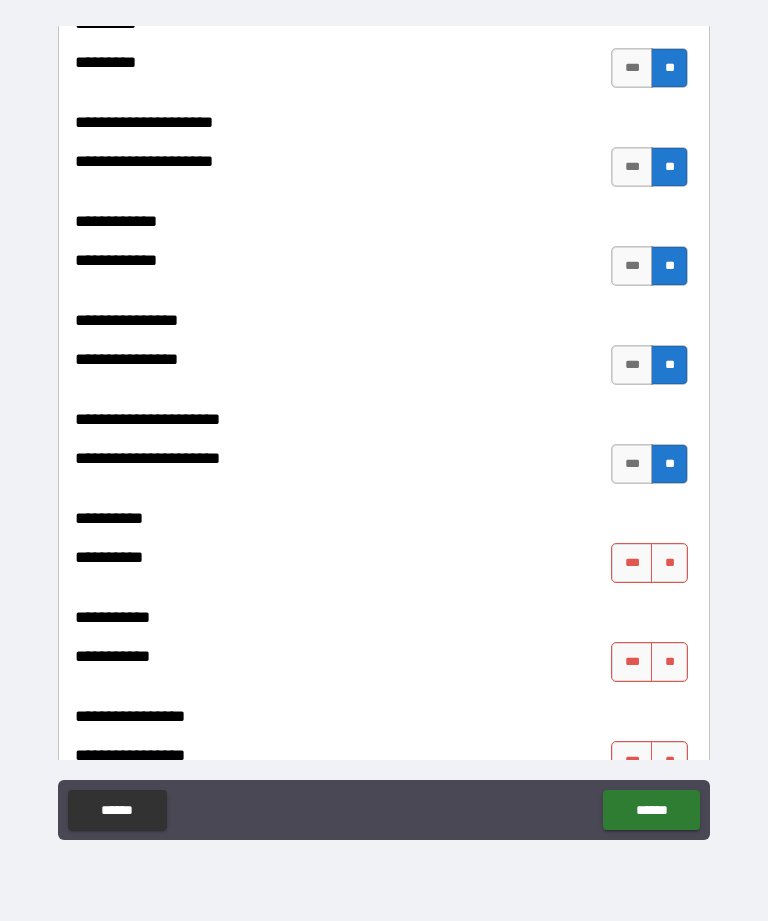 scroll, scrollTop: 6395, scrollLeft: 0, axis: vertical 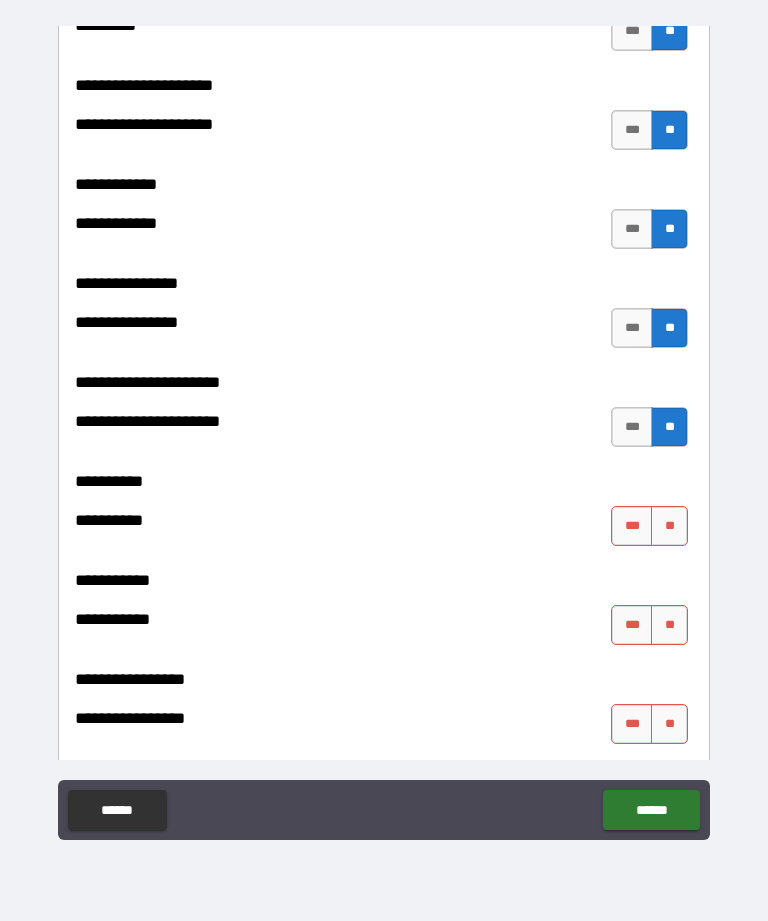 click on "**" at bounding box center [669, 526] 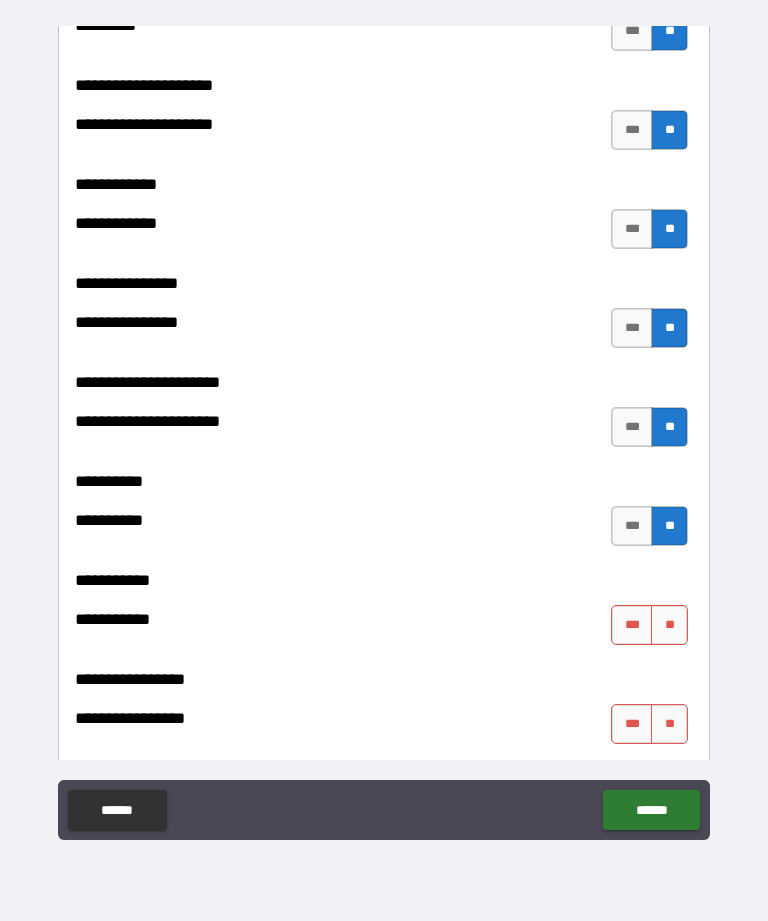 click on "**" at bounding box center (669, 625) 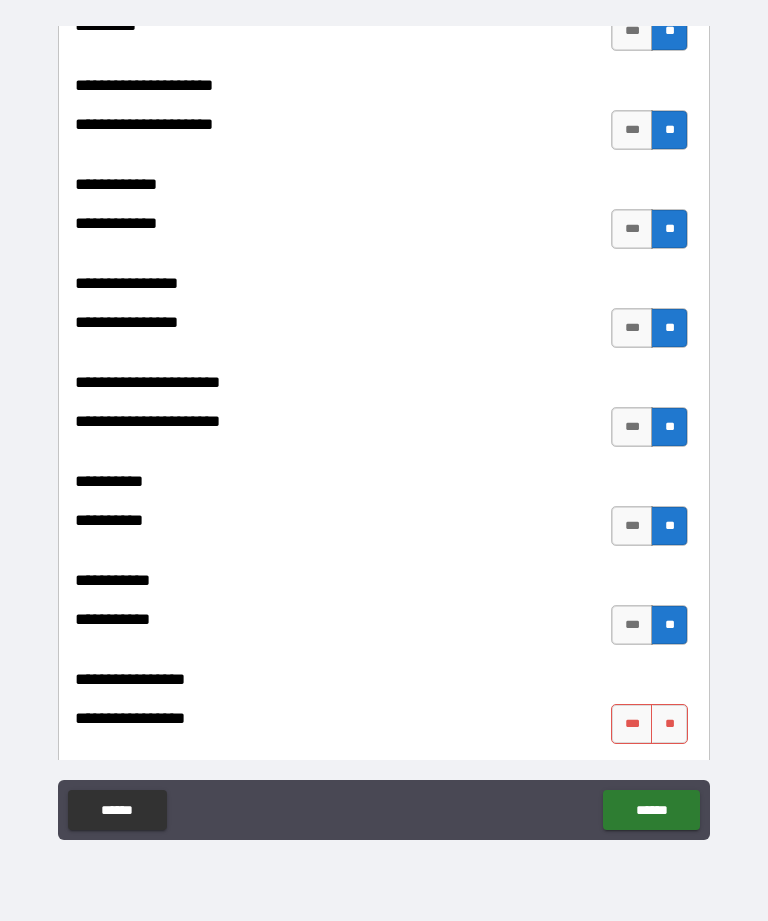 click on "**" at bounding box center [669, 724] 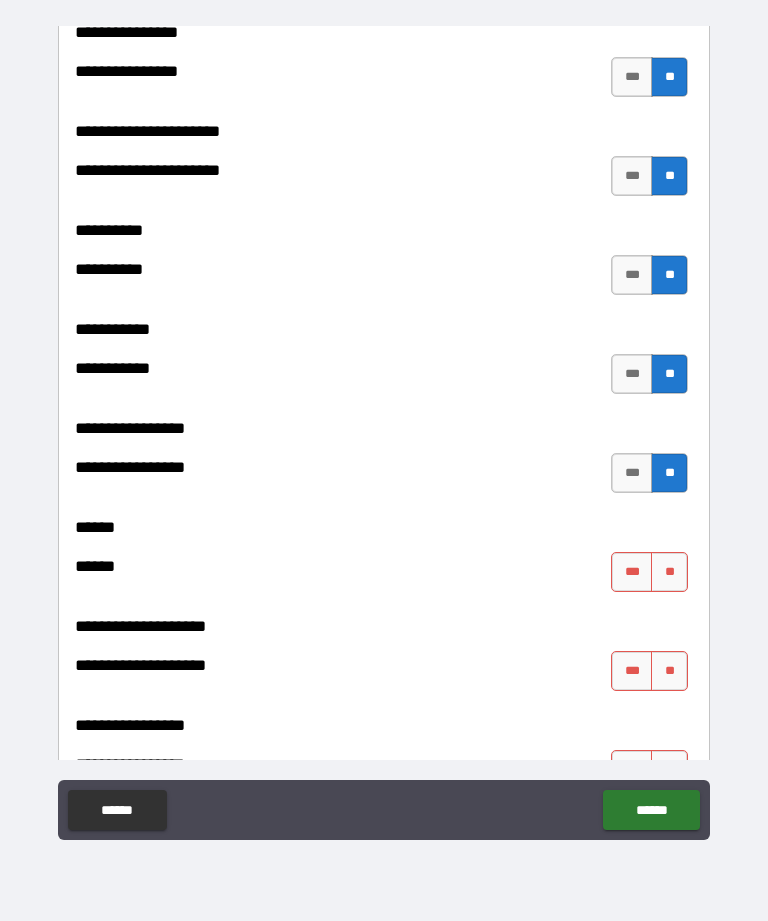 scroll, scrollTop: 6647, scrollLeft: 0, axis: vertical 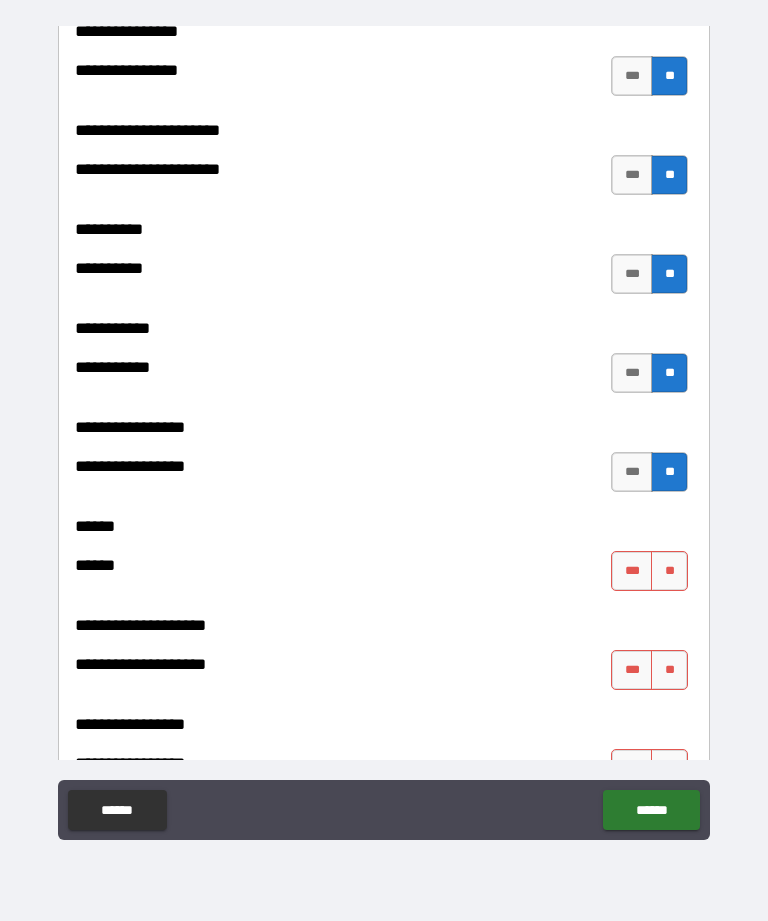 click on "**********" at bounding box center (384, 512) 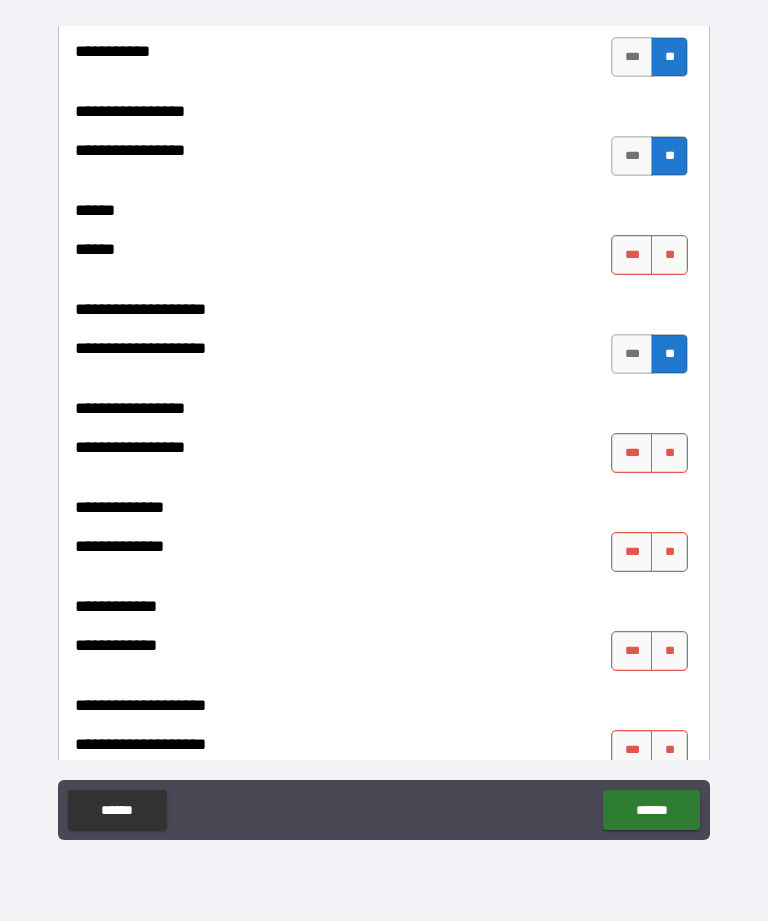 scroll, scrollTop: 6988, scrollLeft: 0, axis: vertical 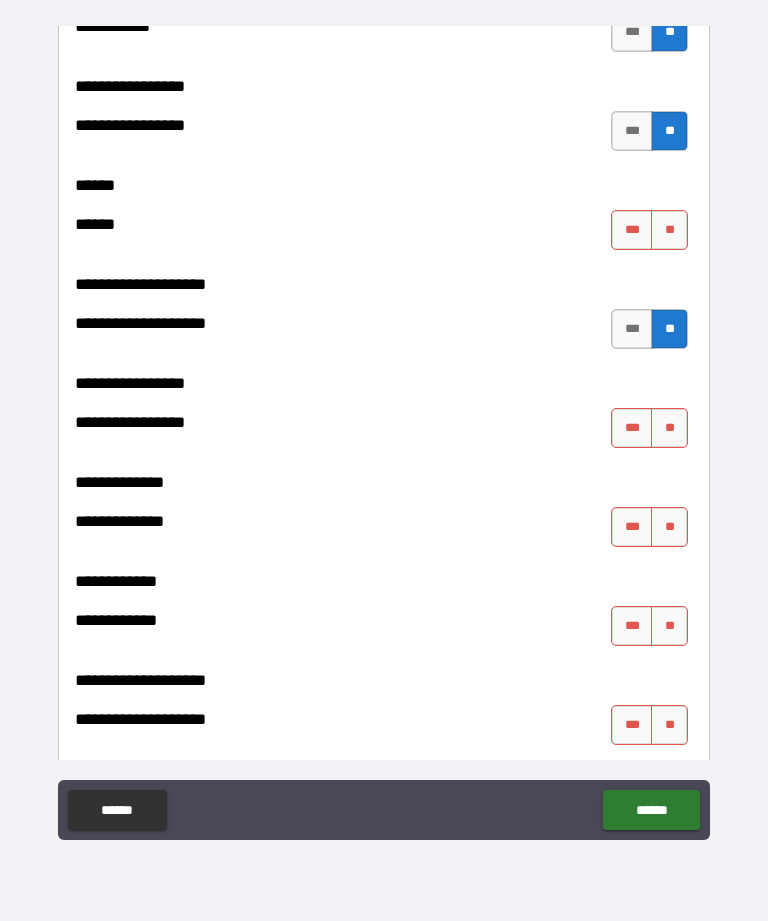 click on "**" at bounding box center [669, 428] 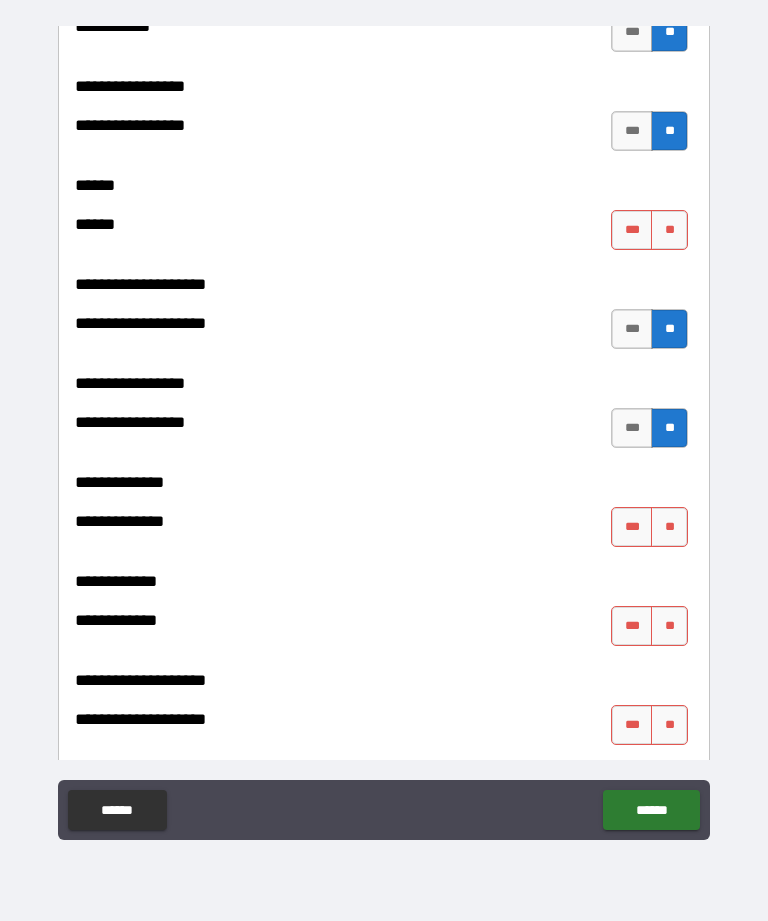 click on "**" at bounding box center (669, 527) 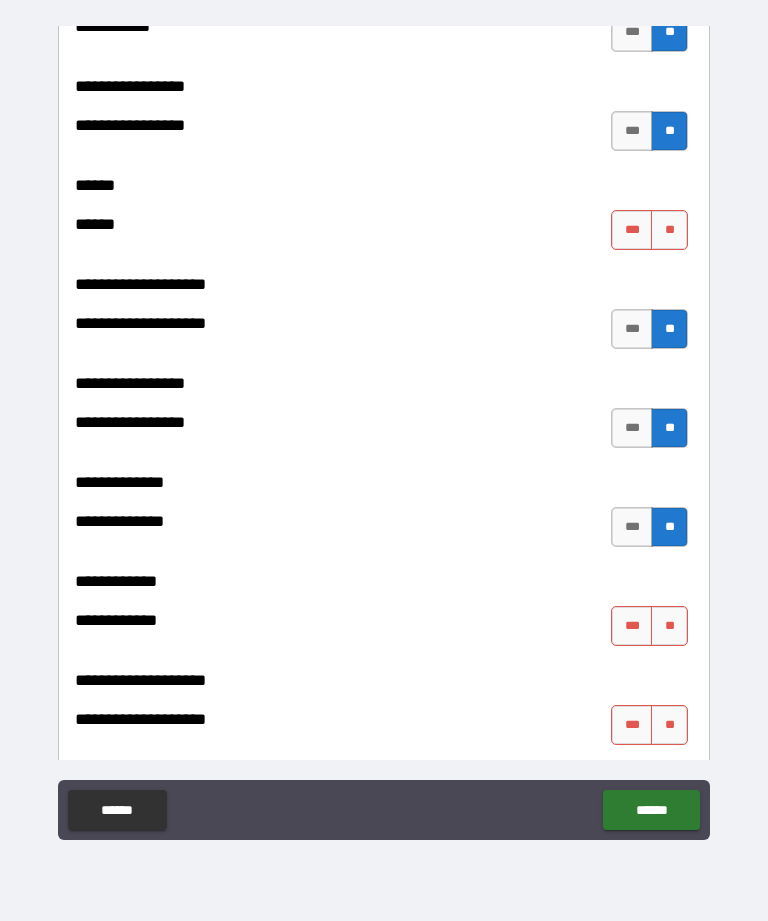 click on "**" at bounding box center (669, 626) 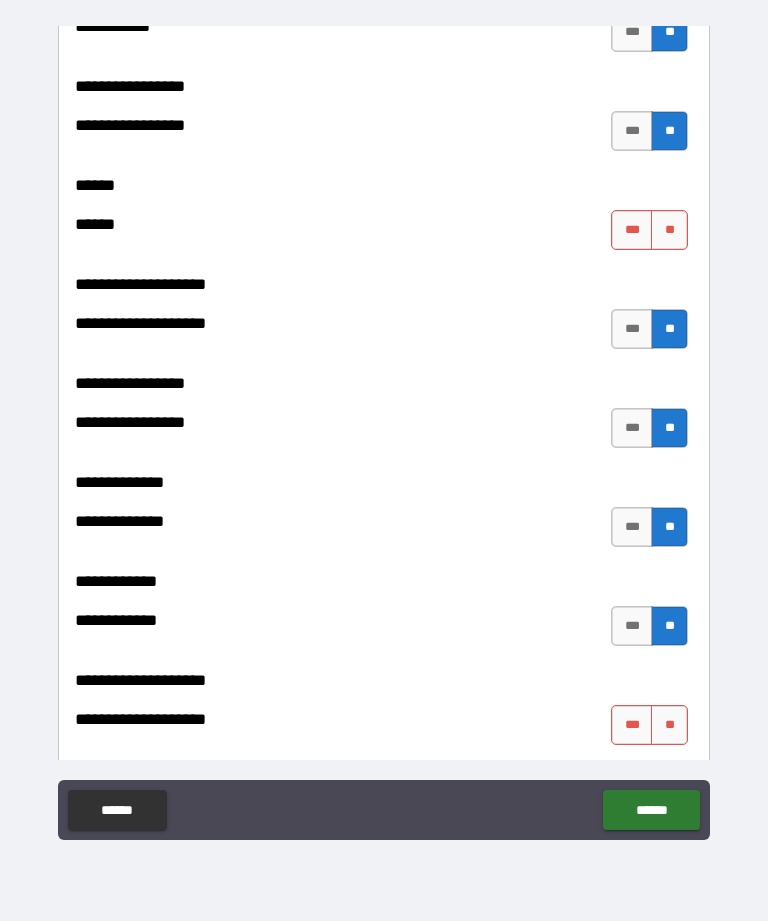 click on "**" at bounding box center (669, 725) 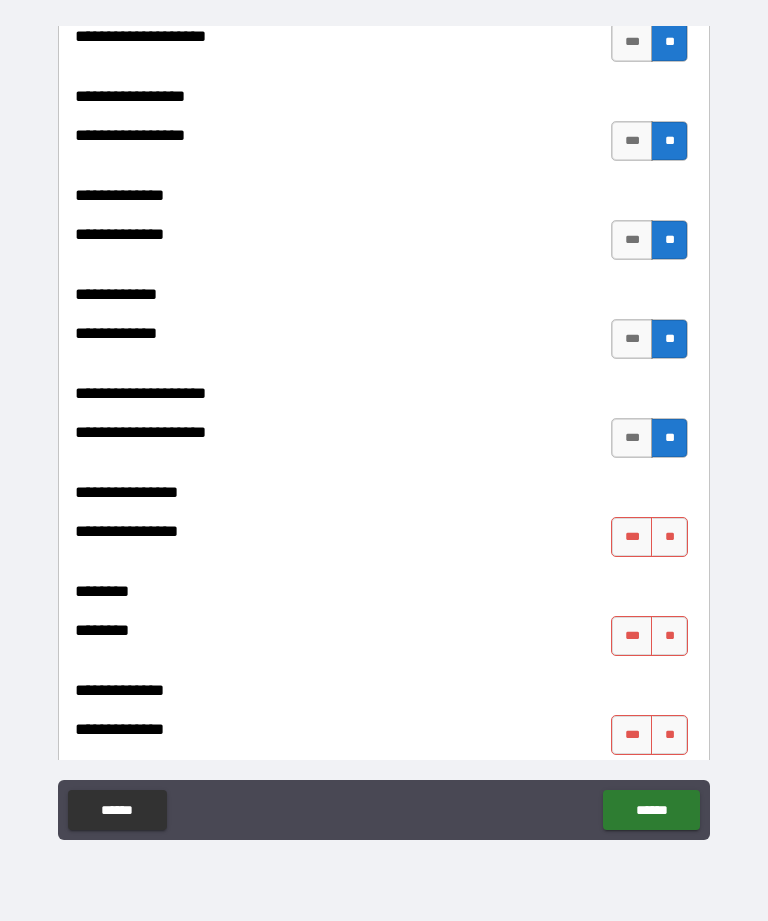 scroll, scrollTop: 7283, scrollLeft: 0, axis: vertical 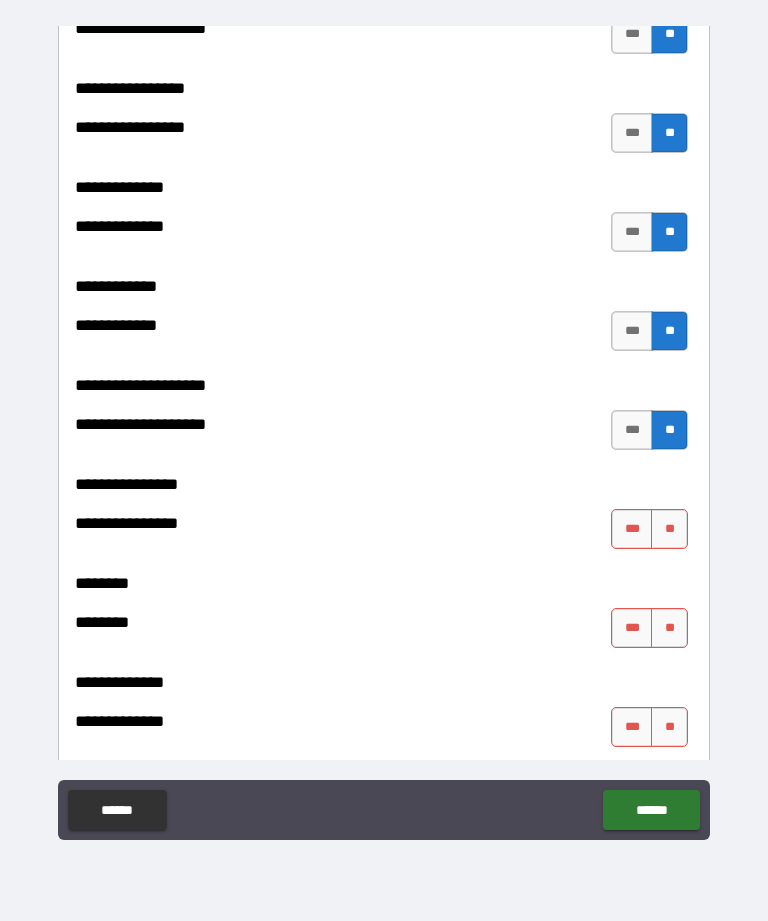 click on "**" at bounding box center (669, 529) 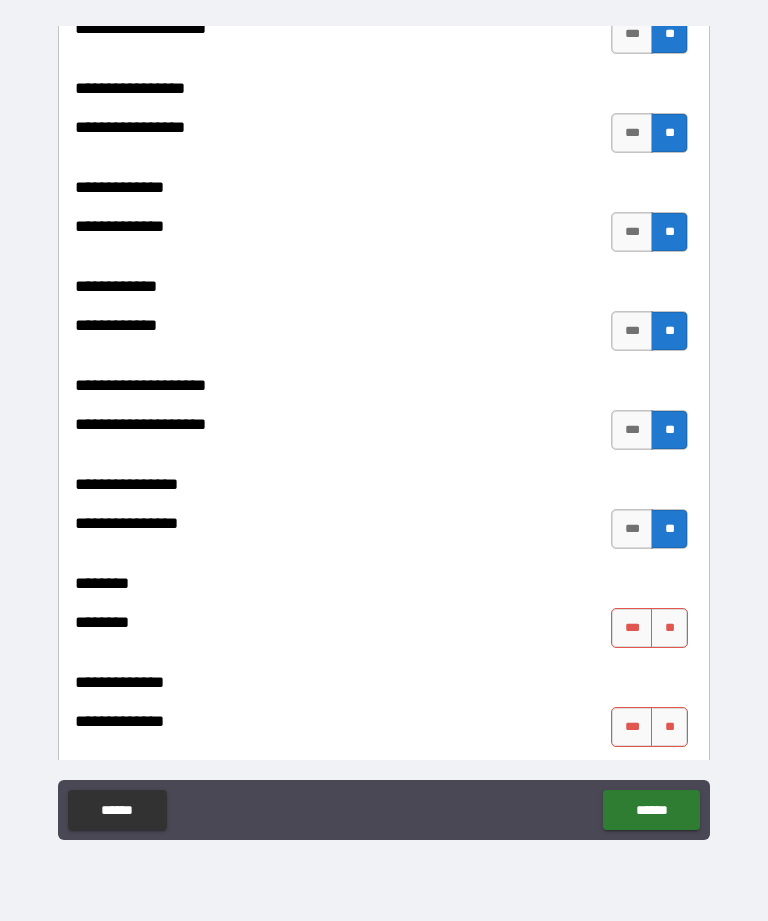 click on "**" at bounding box center [669, 628] 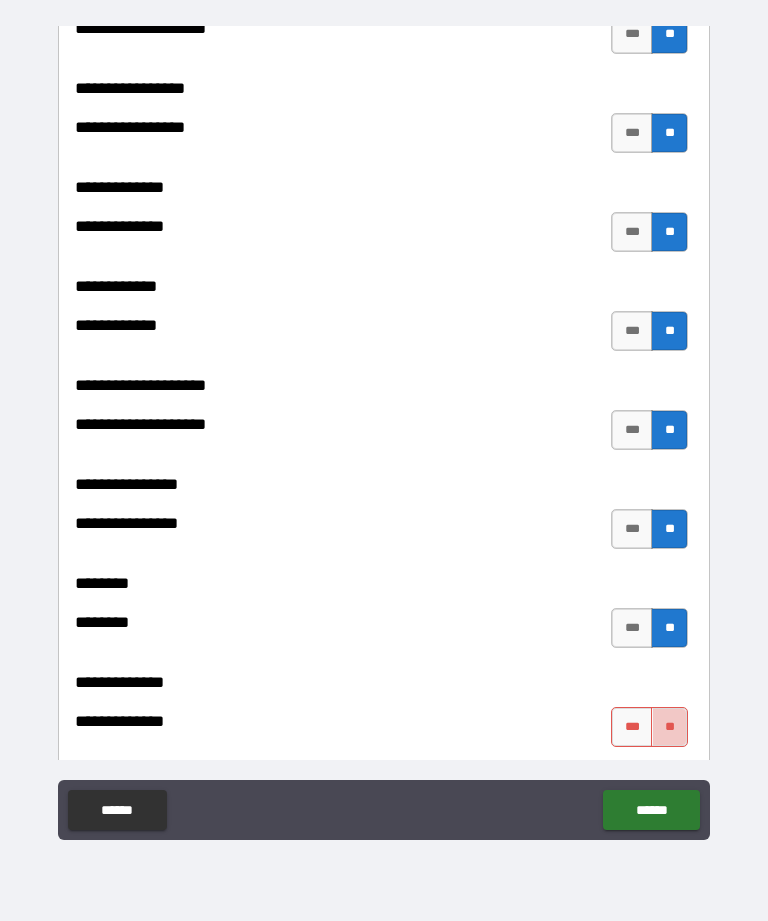 click on "**" at bounding box center [669, 727] 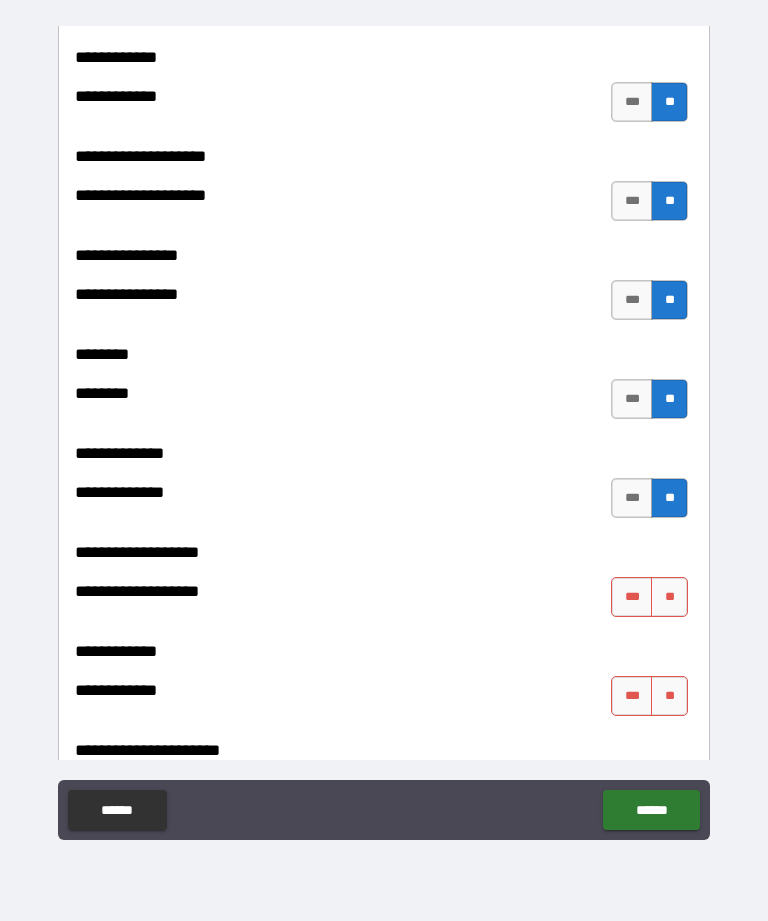 scroll, scrollTop: 7523, scrollLeft: 0, axis: vertical 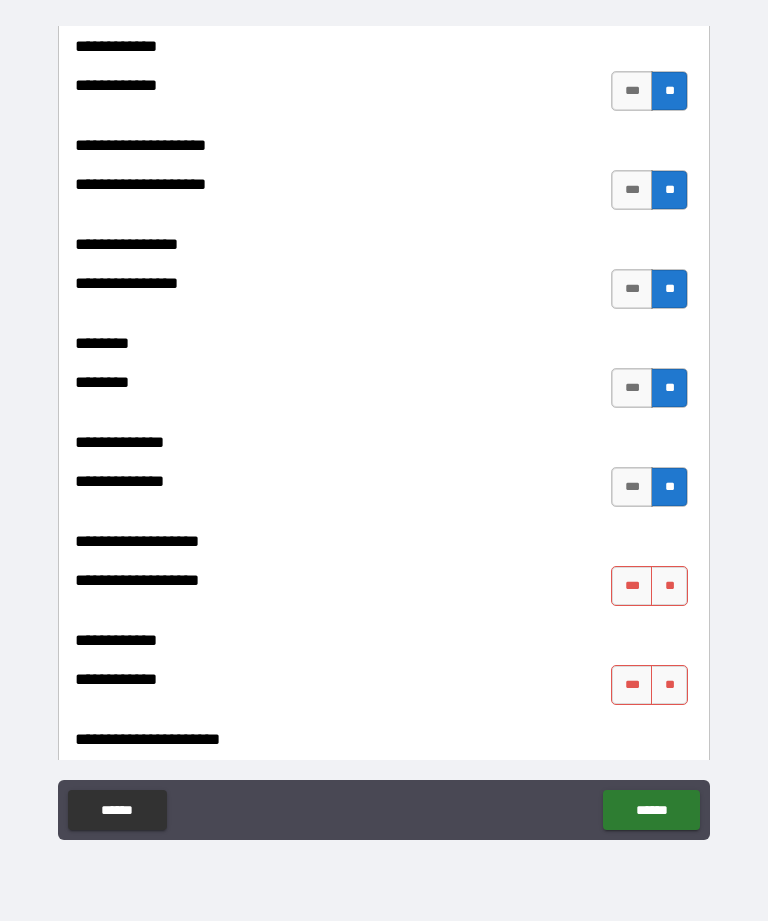 click on "**" at bounding box center (669, 586) 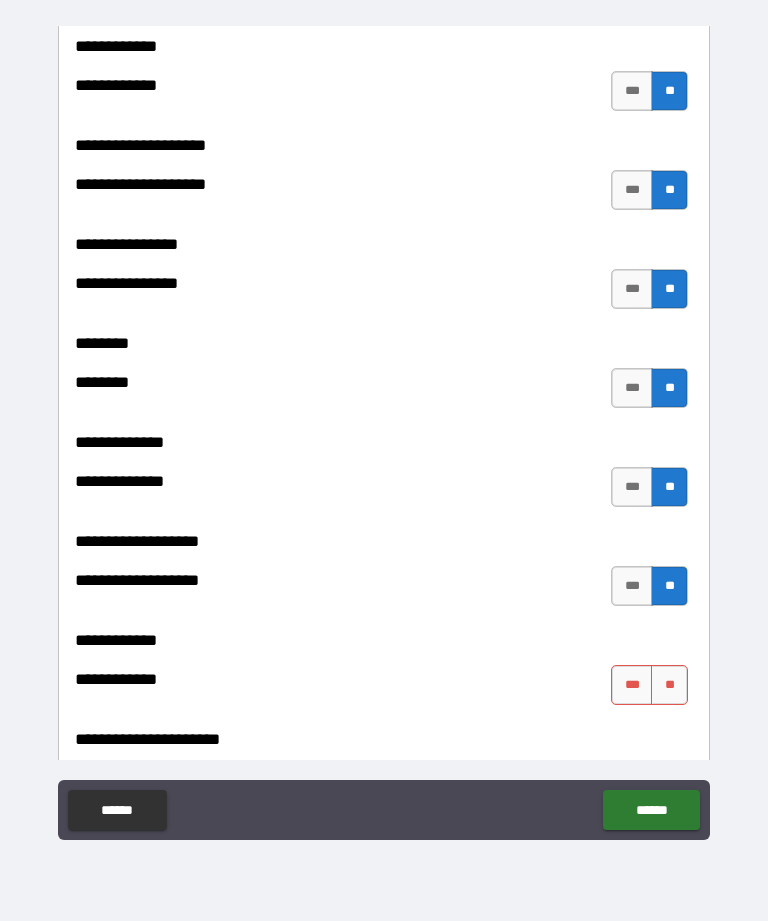 click on "**" at bounding box center (669, 685) 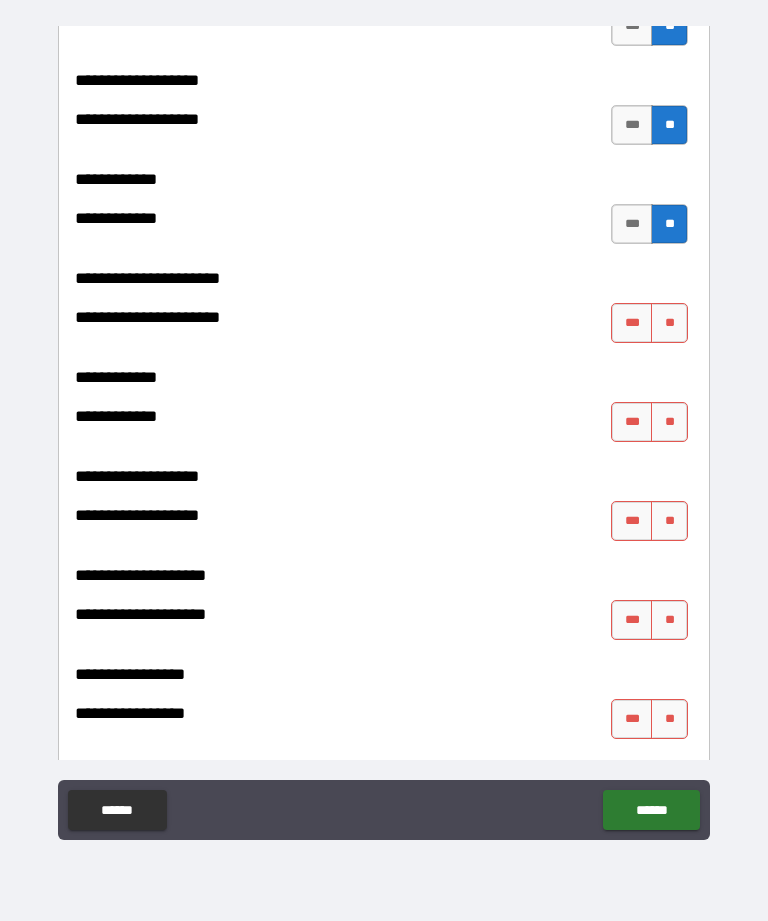 scroll, scrollTop: 7987, scrollLeft: 0, axis: vertical 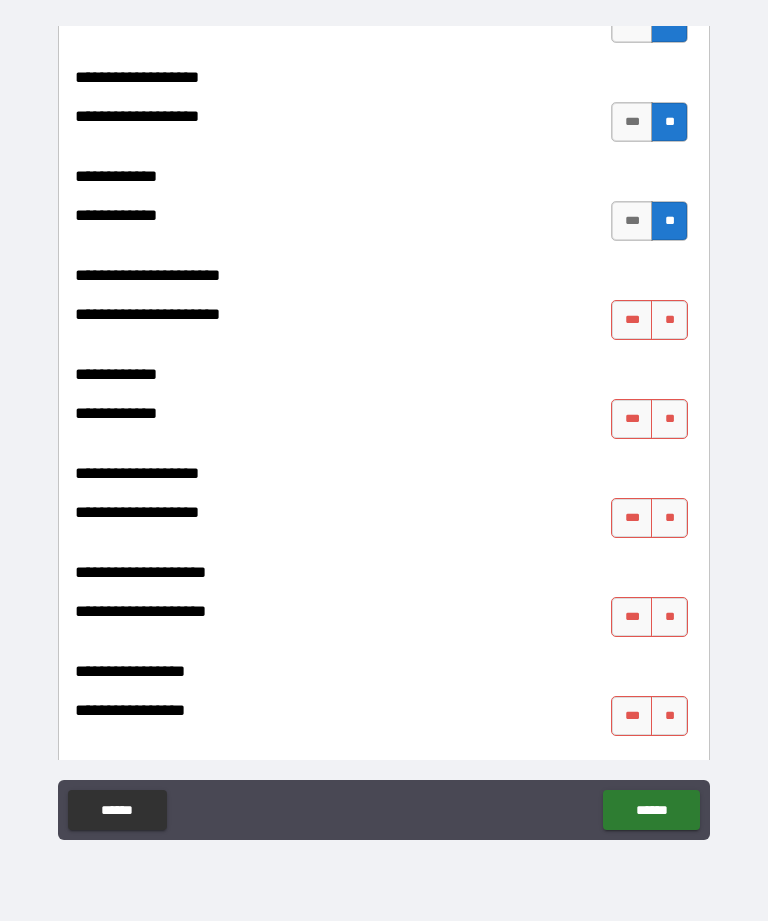 click on "**" at bounding box center [669, 320] 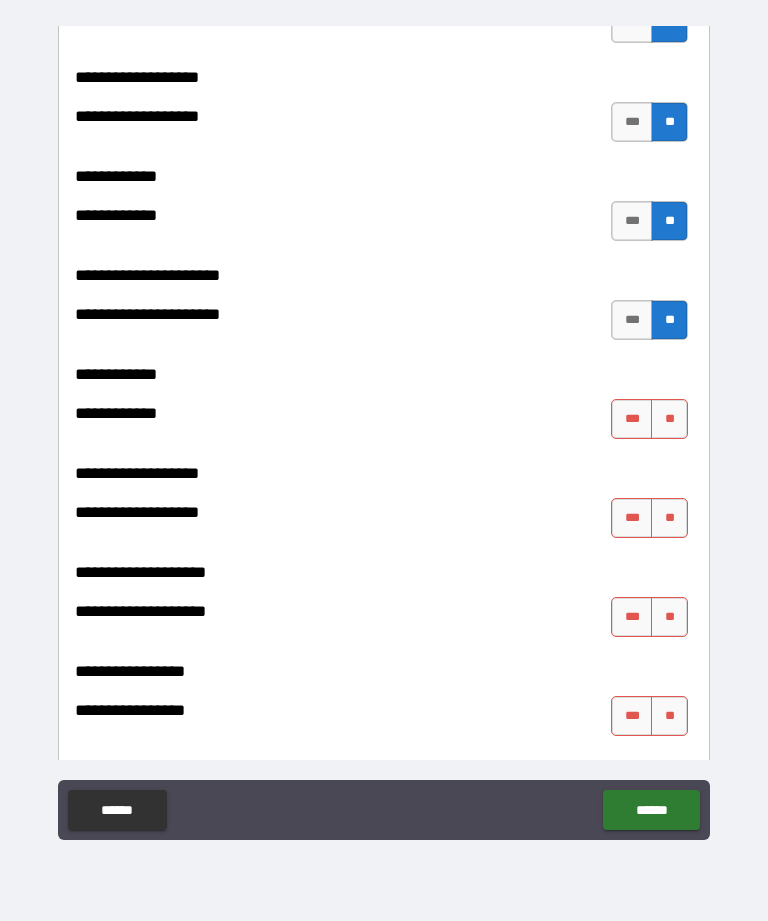 click on "**" at bounding box center (669, 419) 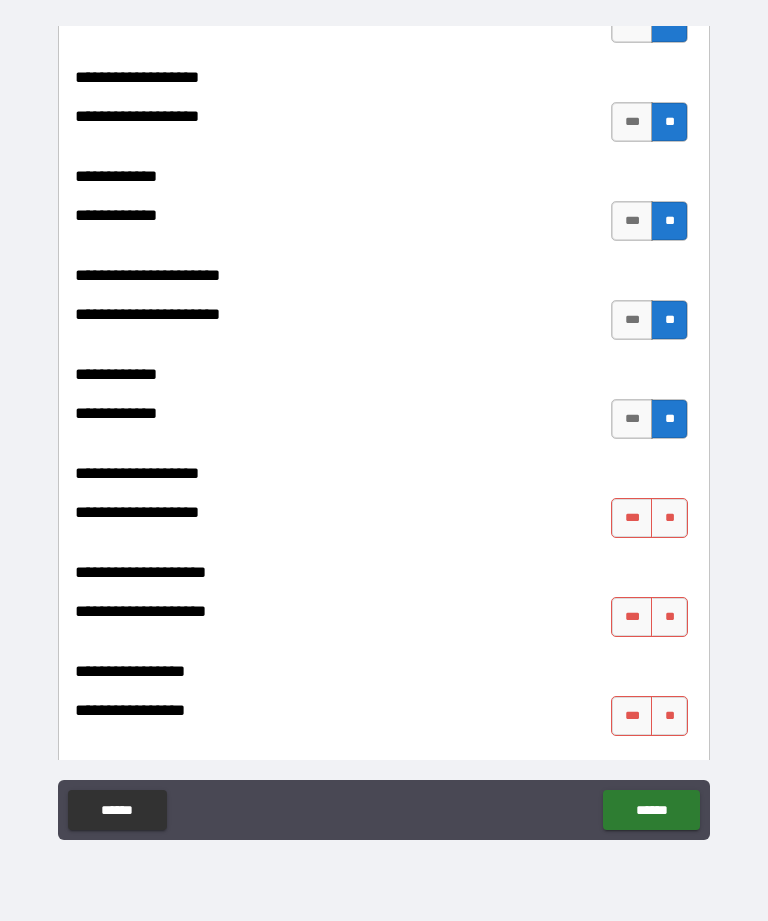click on "**" at bounding box center (669, 518) 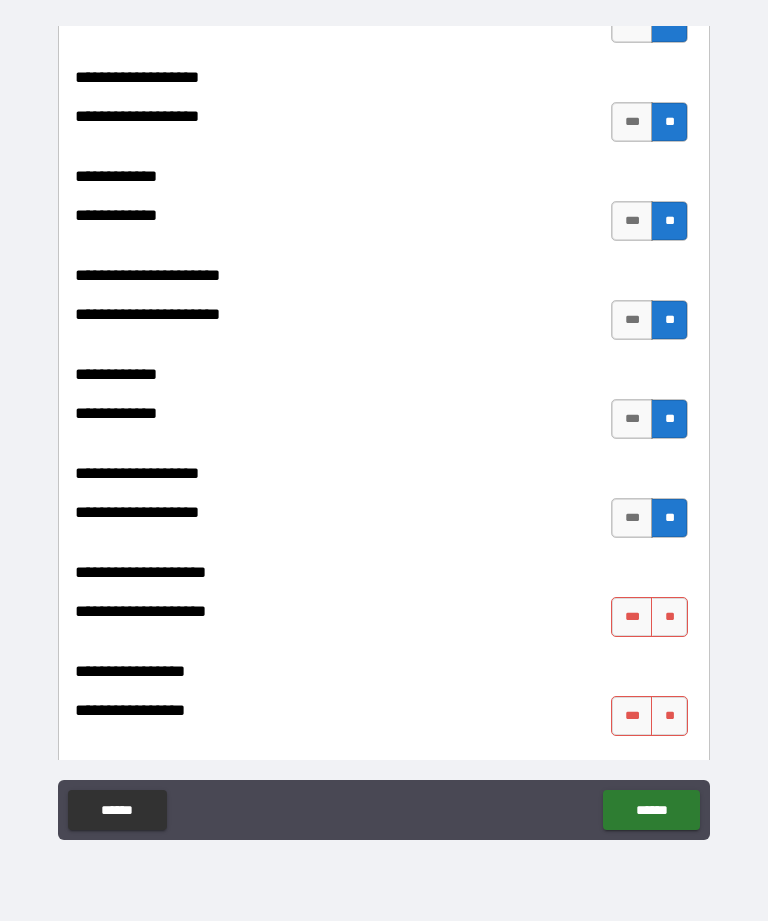 click on "**" at bounding box center [669, 617] 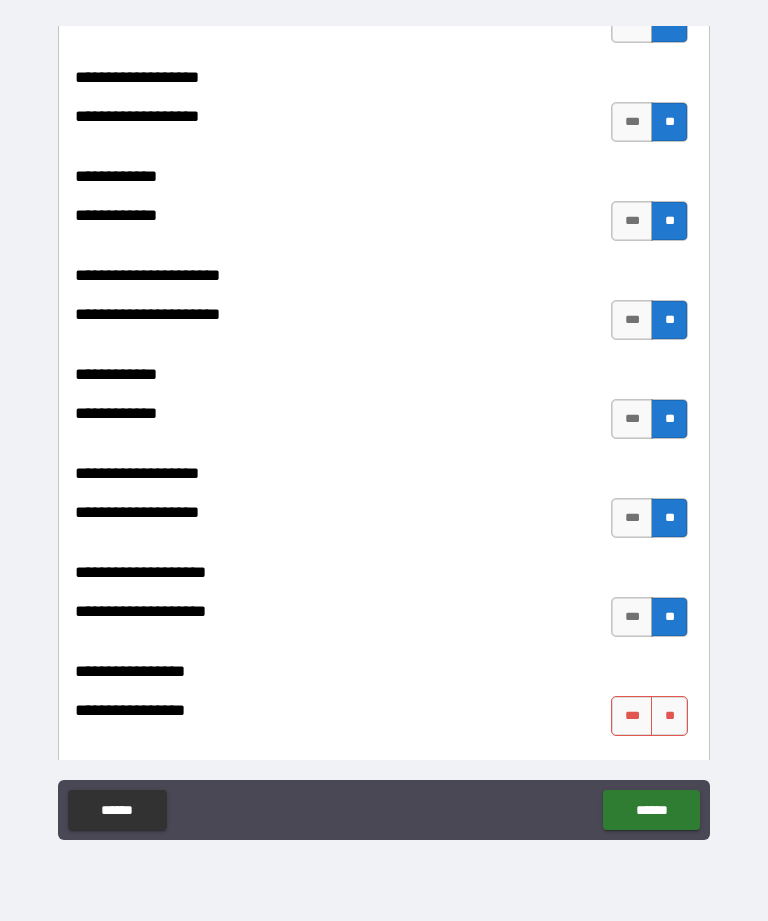 click on "**" at bounding box center [669, 716] 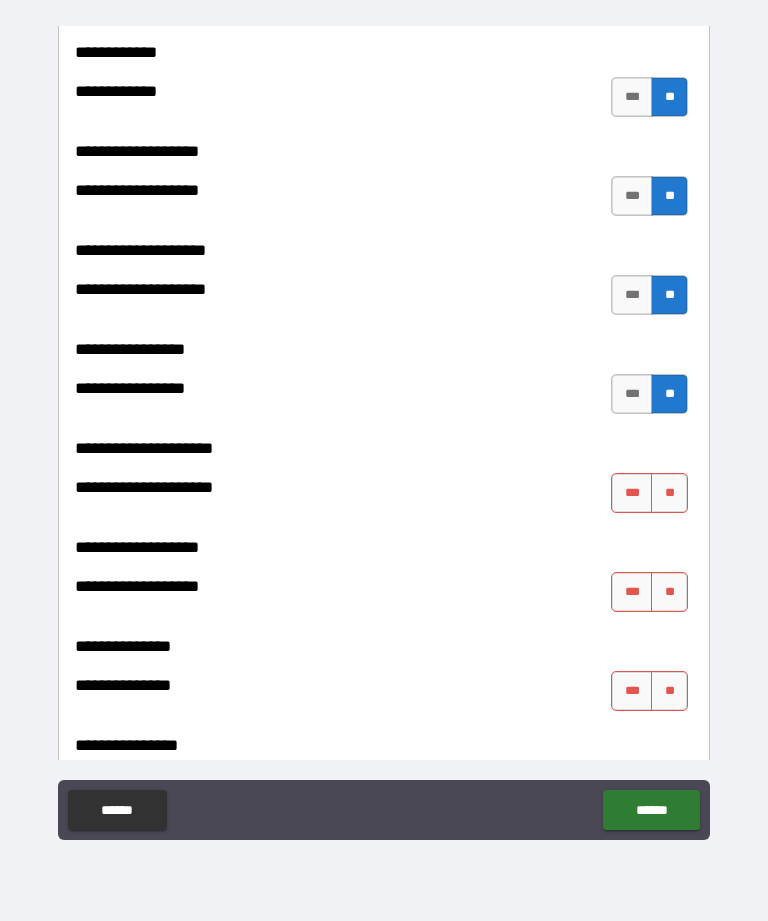 scroll, scrollTop: 8363, scrollLeft: 0, axis: vertical 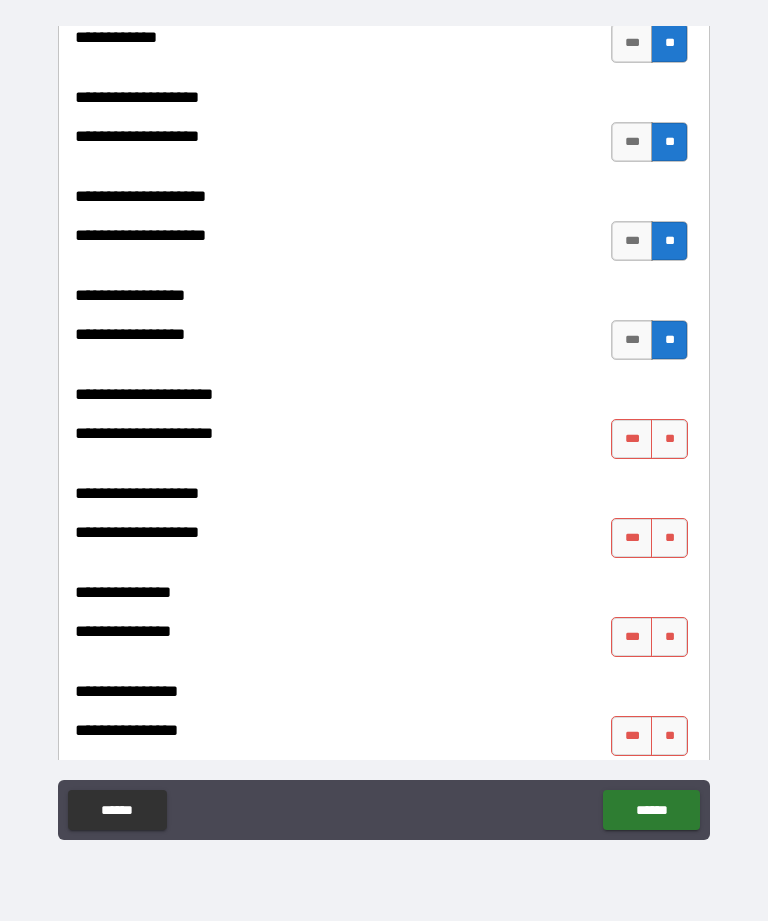 click on "**" at bounding box center (669, 439) 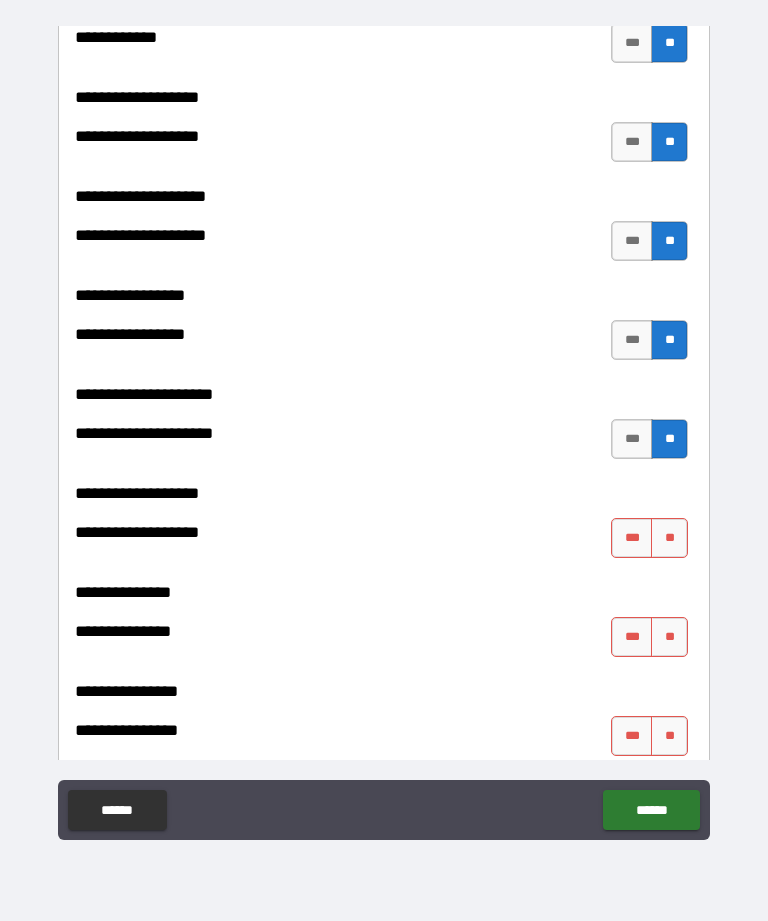 click on "**" at bounding box center [669, 538] 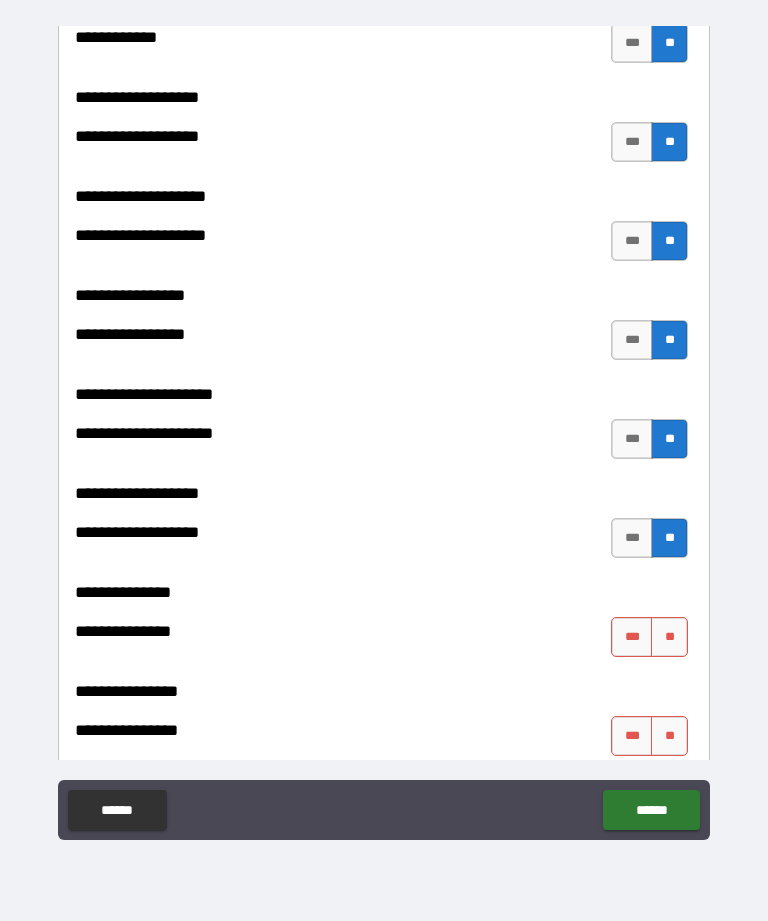 click on "**" at bounding box center [669, 637] 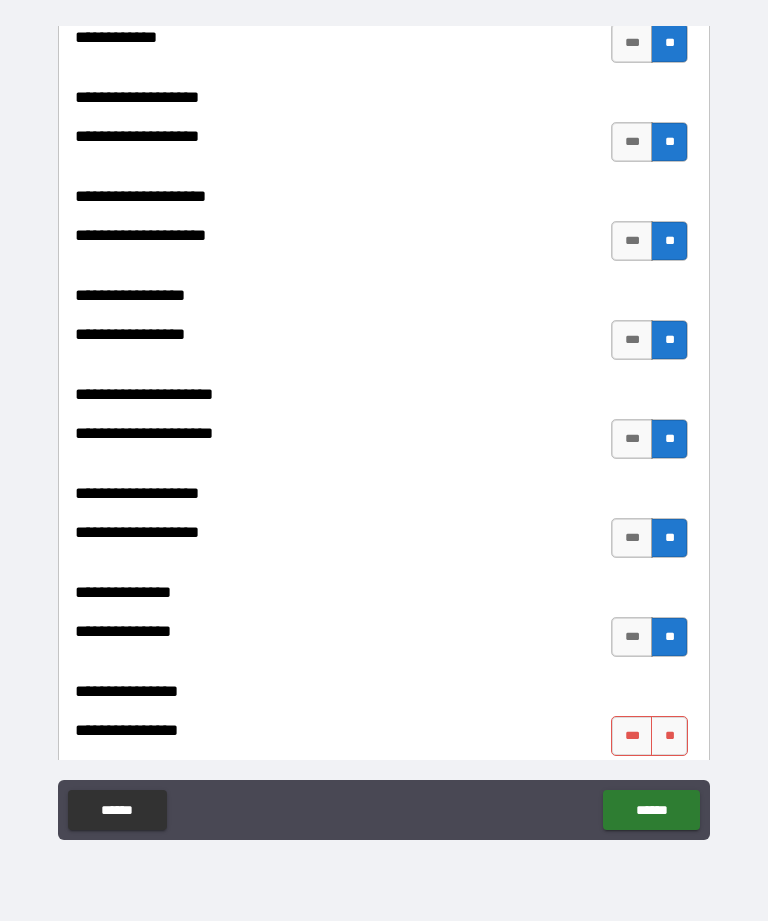 click on "**" at bounding box center [669, 736] 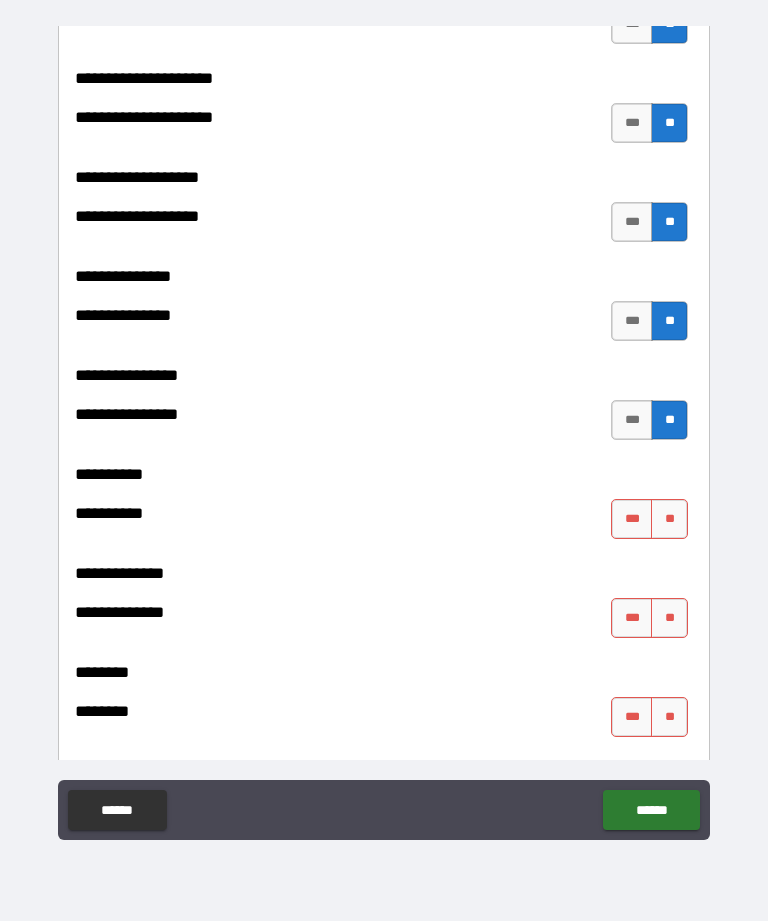 scroll, scrollTop: 8707, scrollLeft: 0, axis: vertical 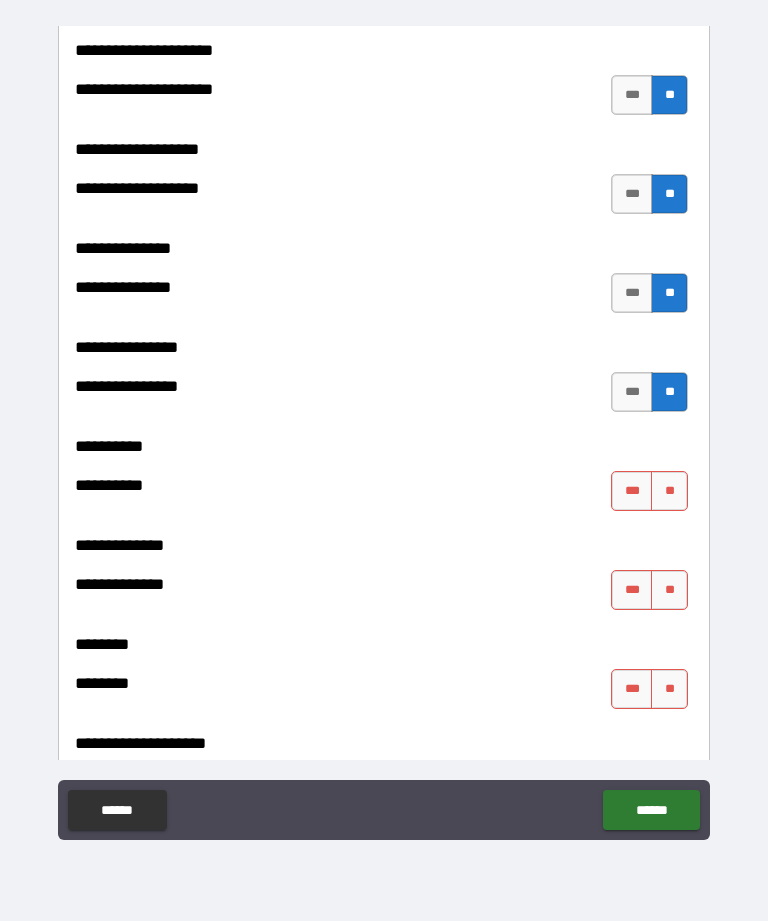 click on "**" at bounding box center [669, 491] 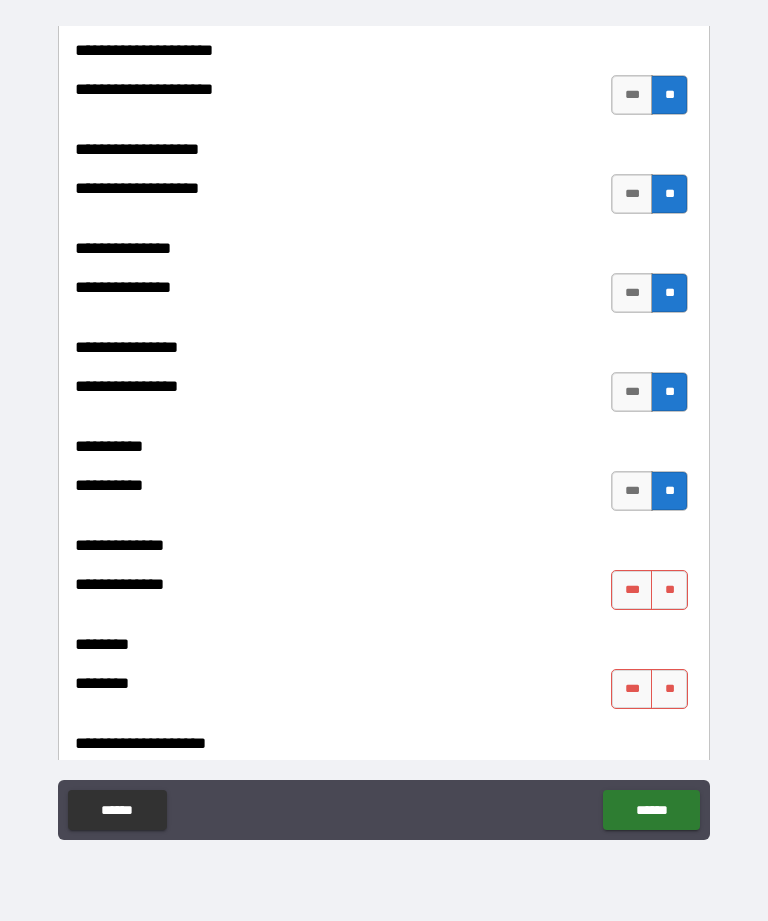 click on "**" at bounding box center (669, 590) 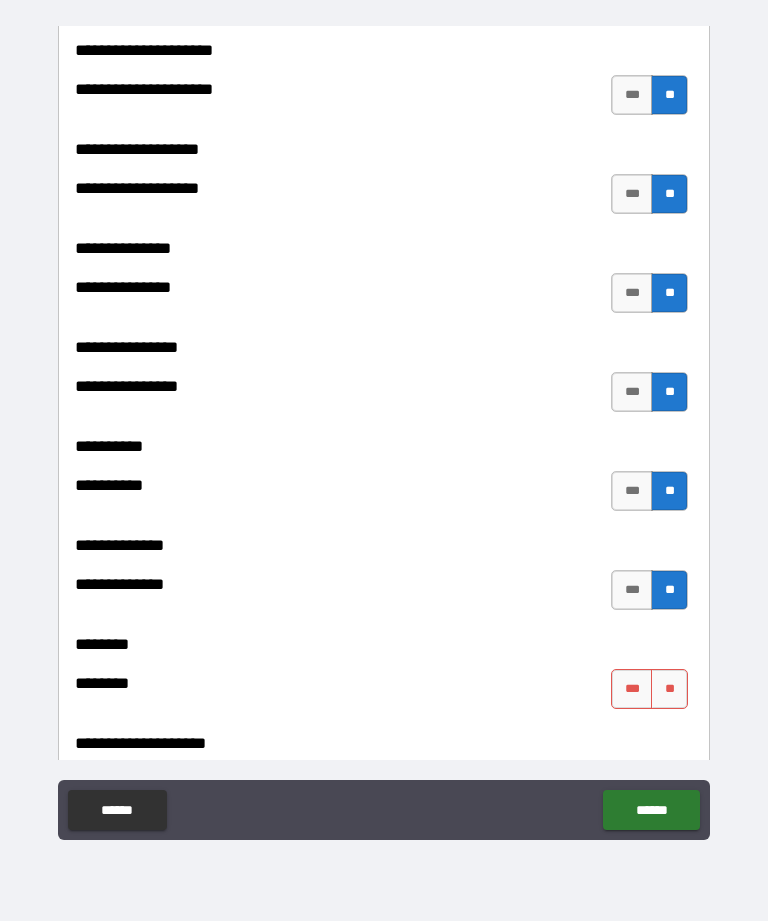 click on "**" at bounding box center (669, 689) 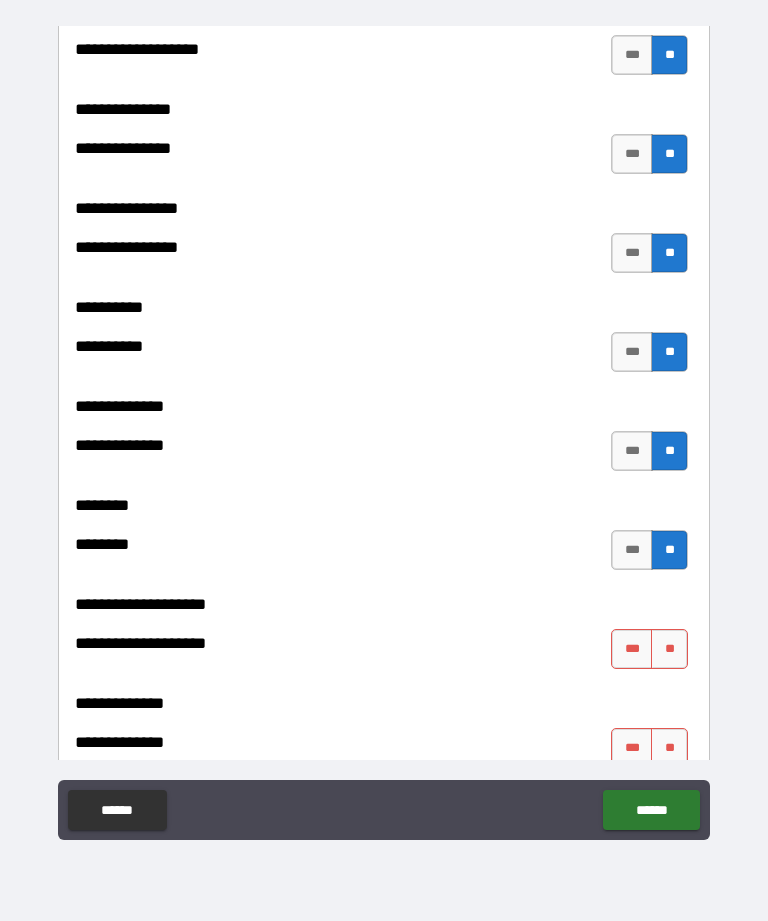 scroll, scrollTop: 8994, scrollLeft: 0, axis: vertical 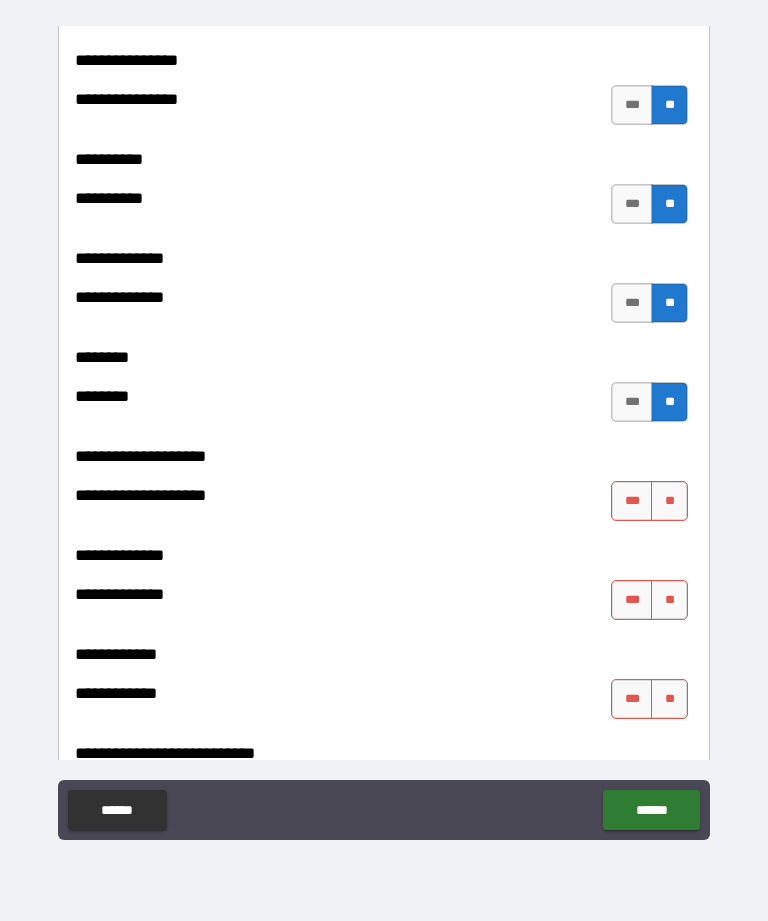 click on "**" at bounding box center [669, 501] 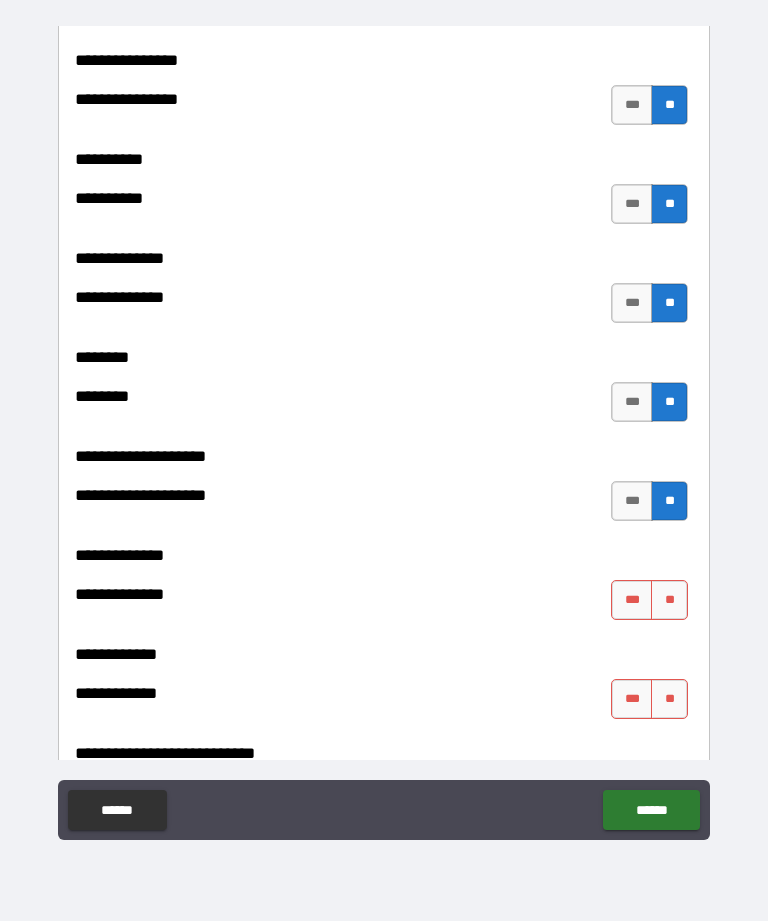 click on "**" at bounding box center [669, 600] 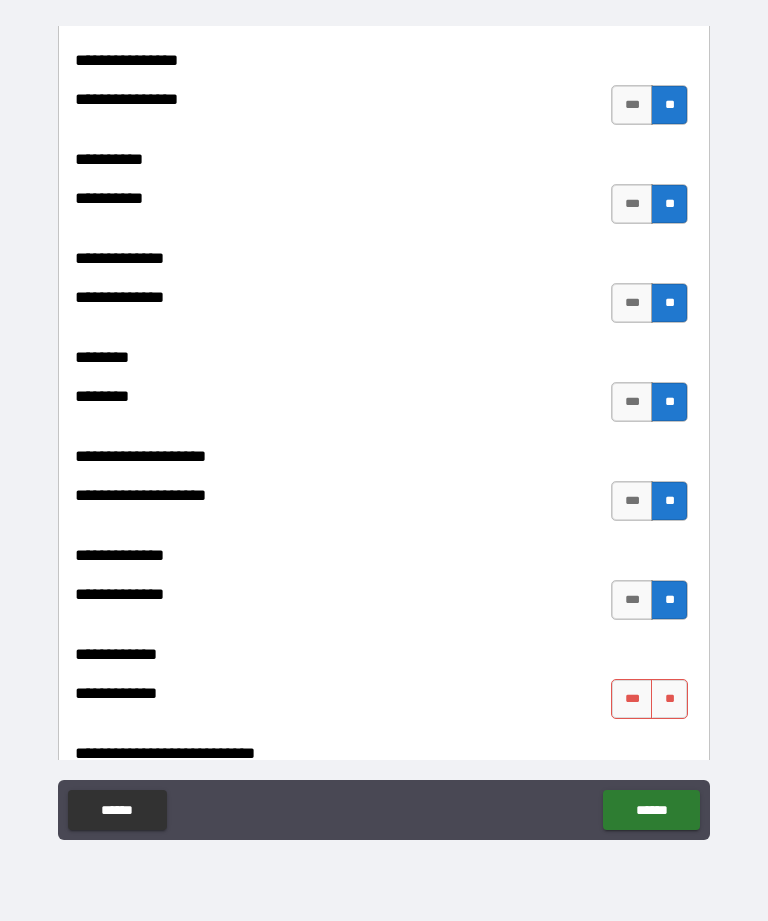 click on "**" at bounding box center (669, 699) 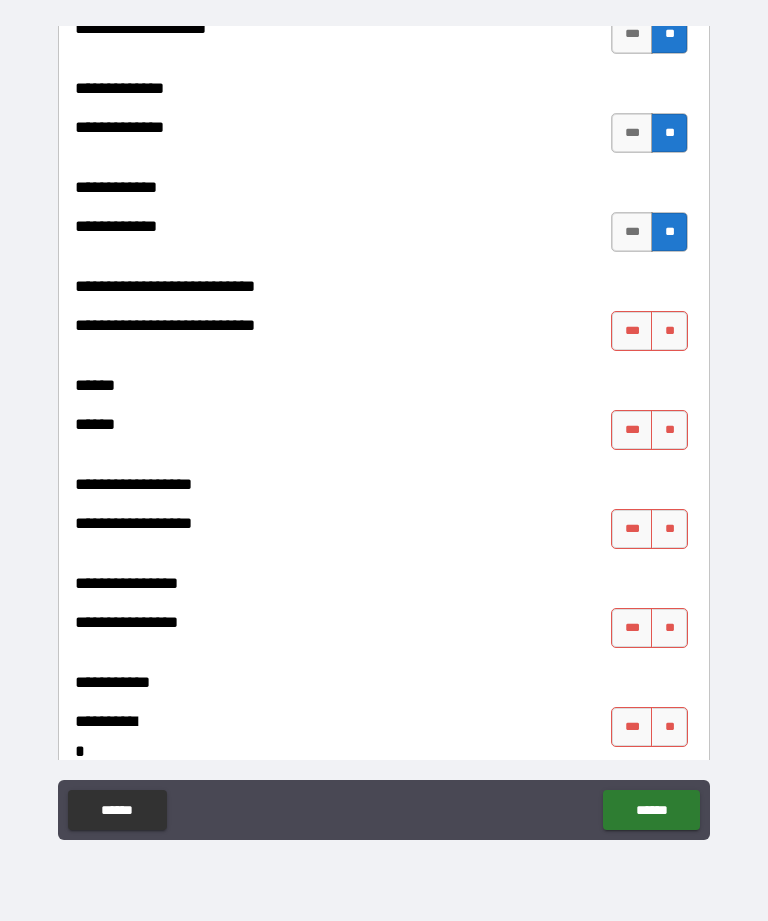 scroll, scrollTop: 9463, scrollLeft: 0, axis: vertical 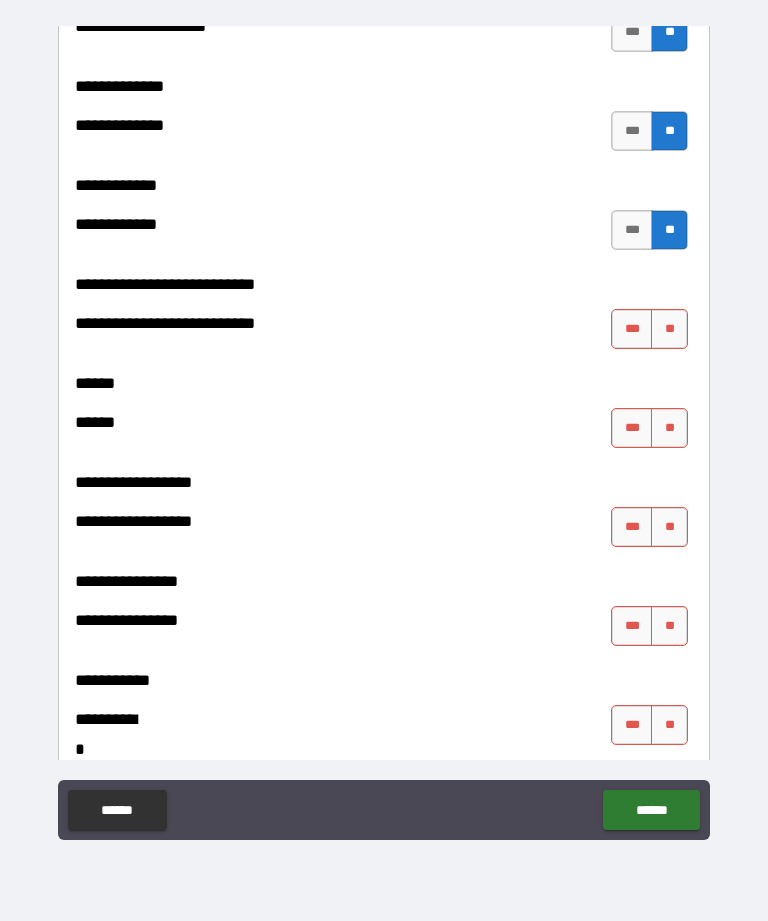 click on "**" at bounding box center [669, 329] 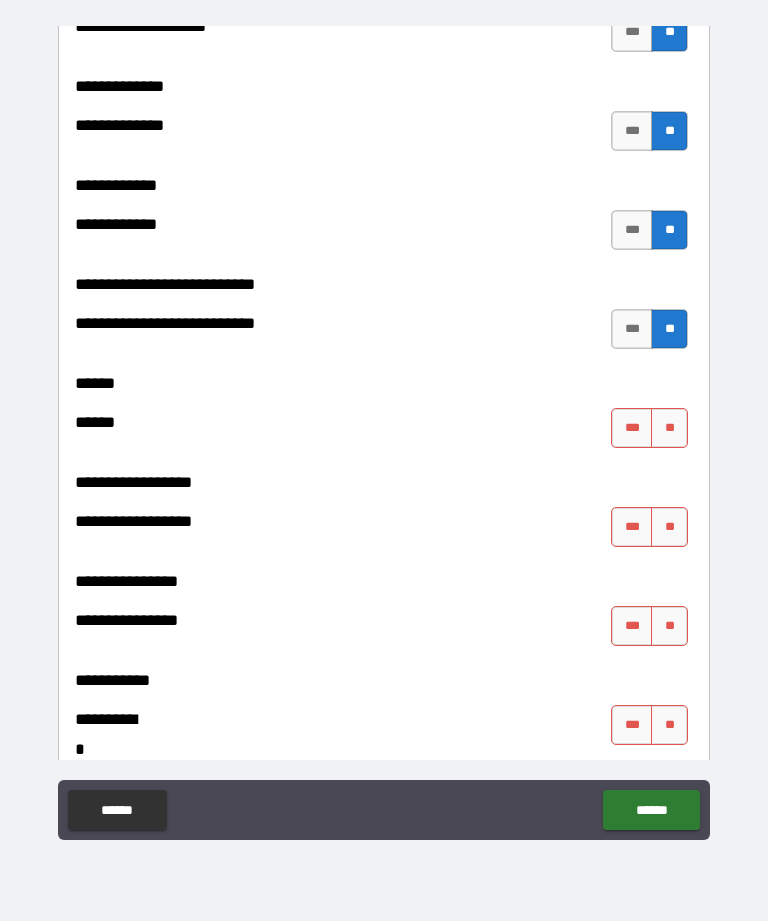 click on "**********" at bounding box center [384, 468] 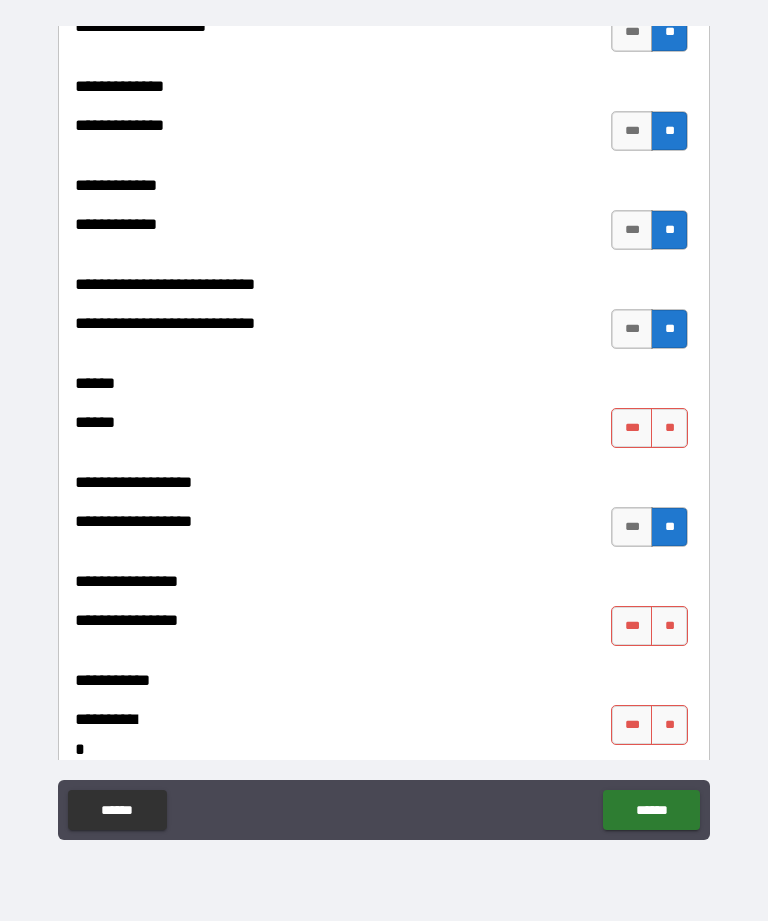click on "**" at bounding box center [669, 428] 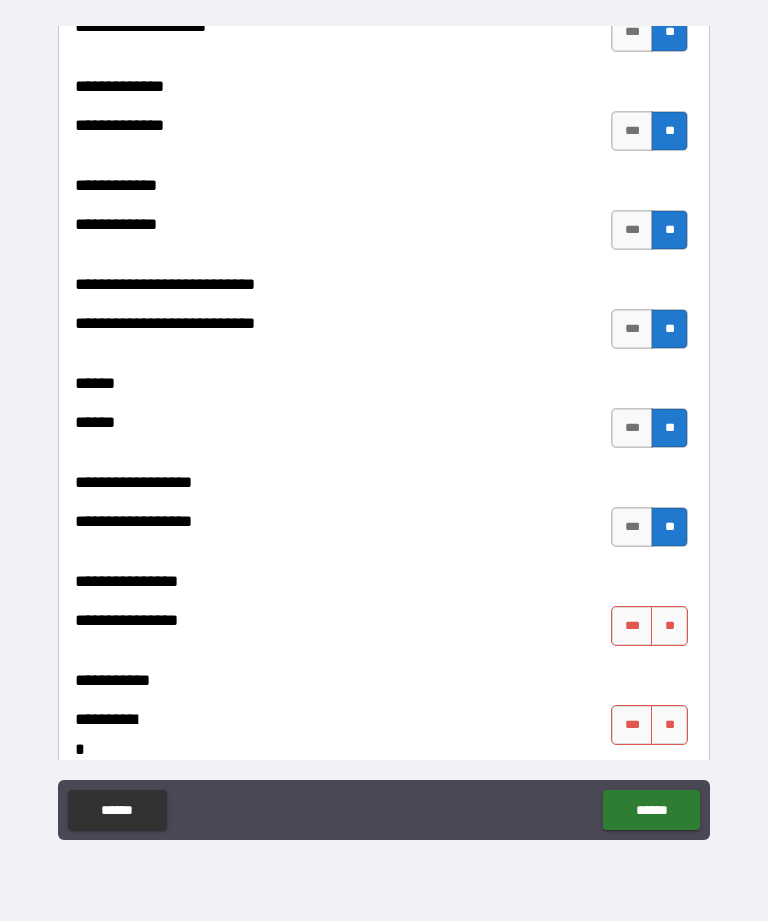 click on "**" at bounding box center [669, 626] 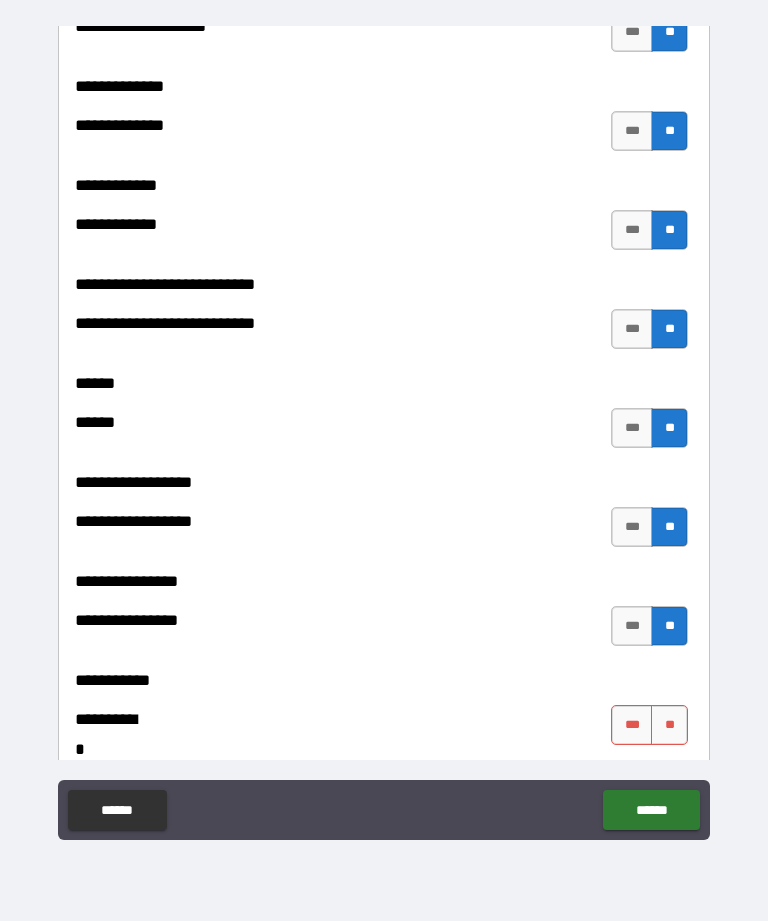 click on "**" at bounding box center (669, 725) 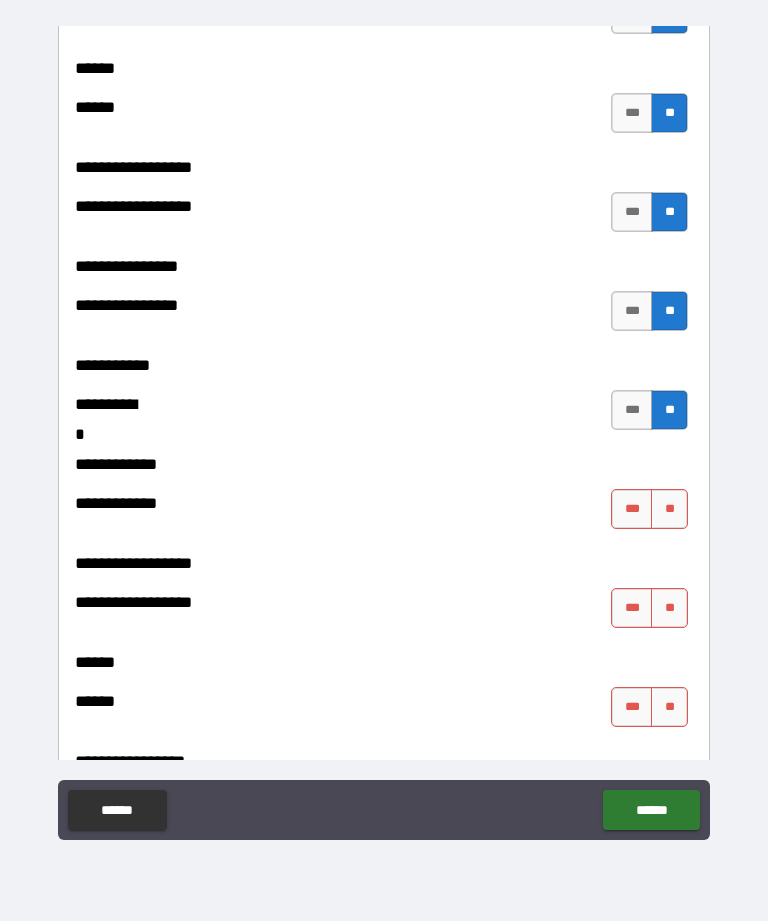 scroll, scrollTop: 9779, scrollLeft: 0, axis: vertical 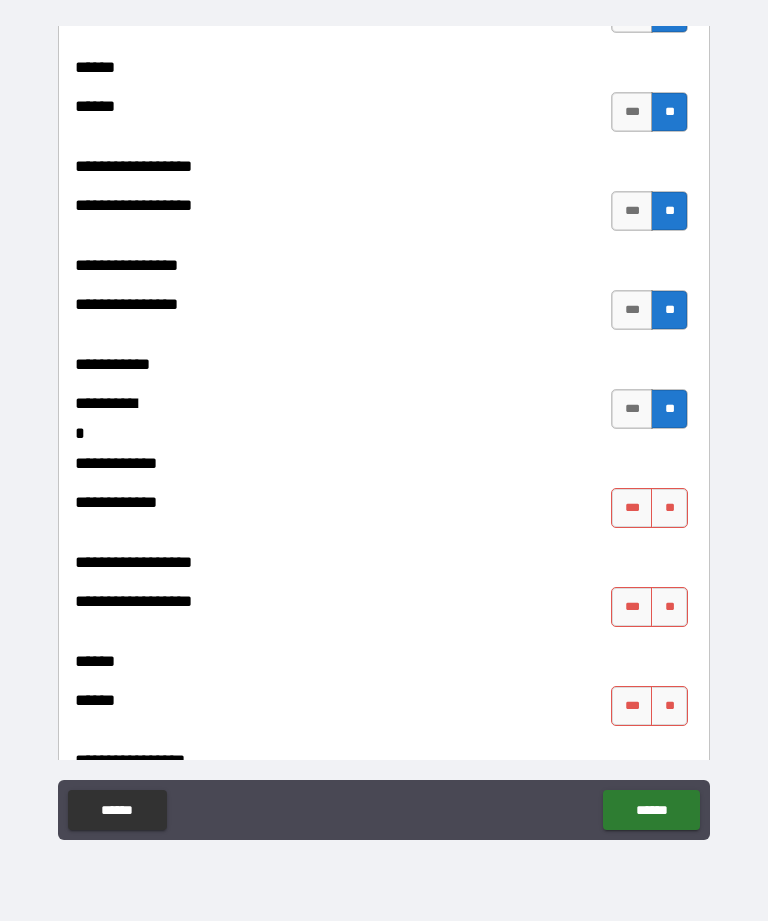 click on "**" at bounding box center [669, 508] 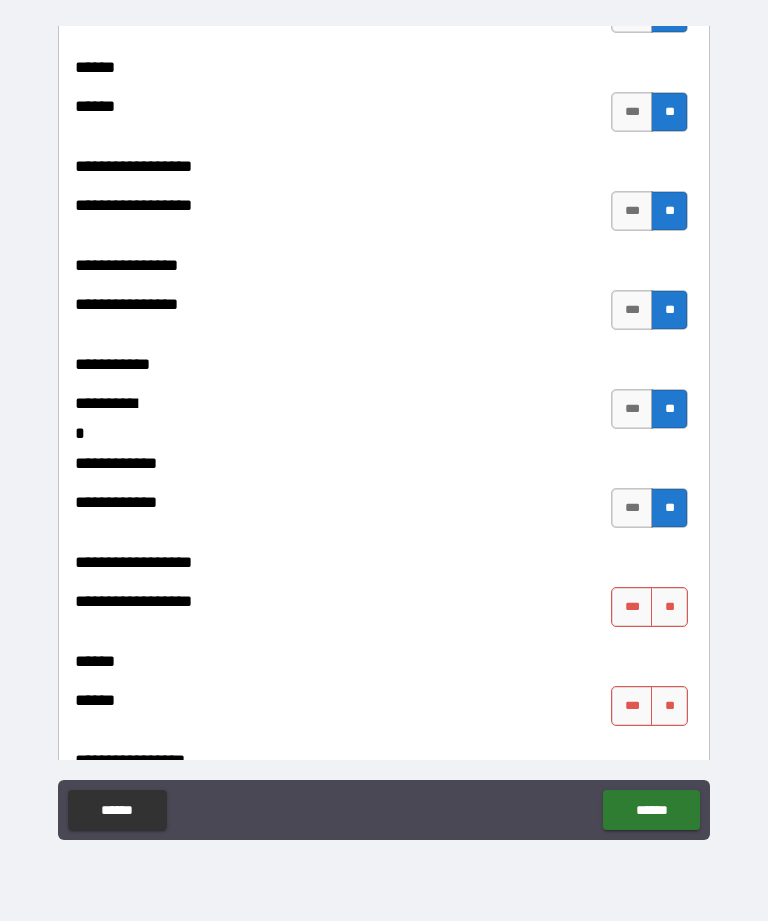 click on "**" at bounding box center (669, 607) 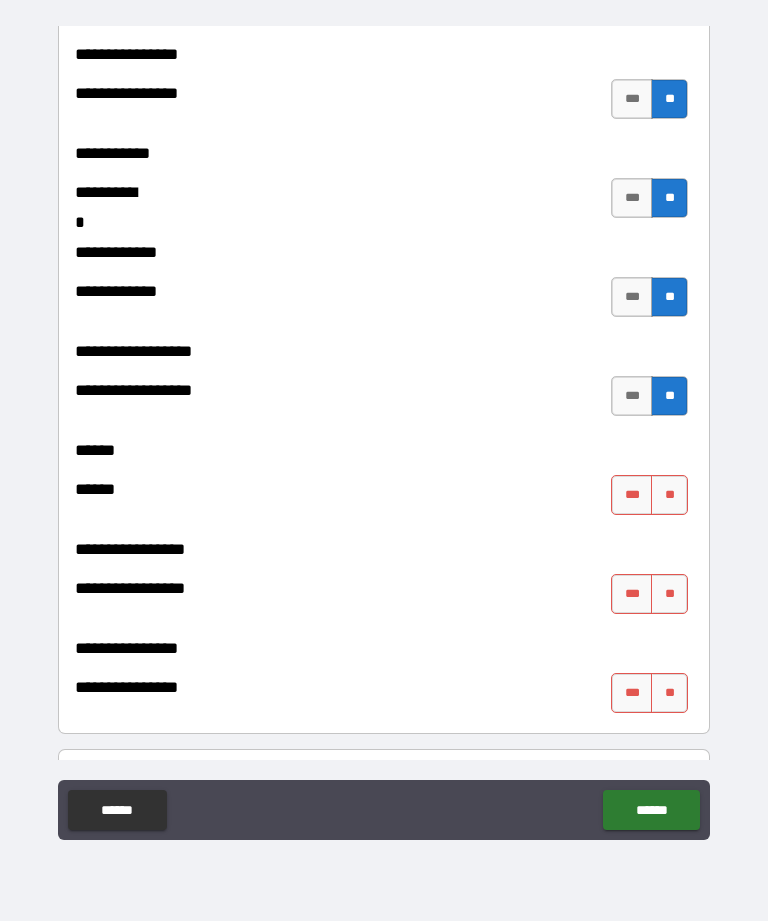scroll, scrollTop: 9995, scrollLeft: 0, axis: vertical 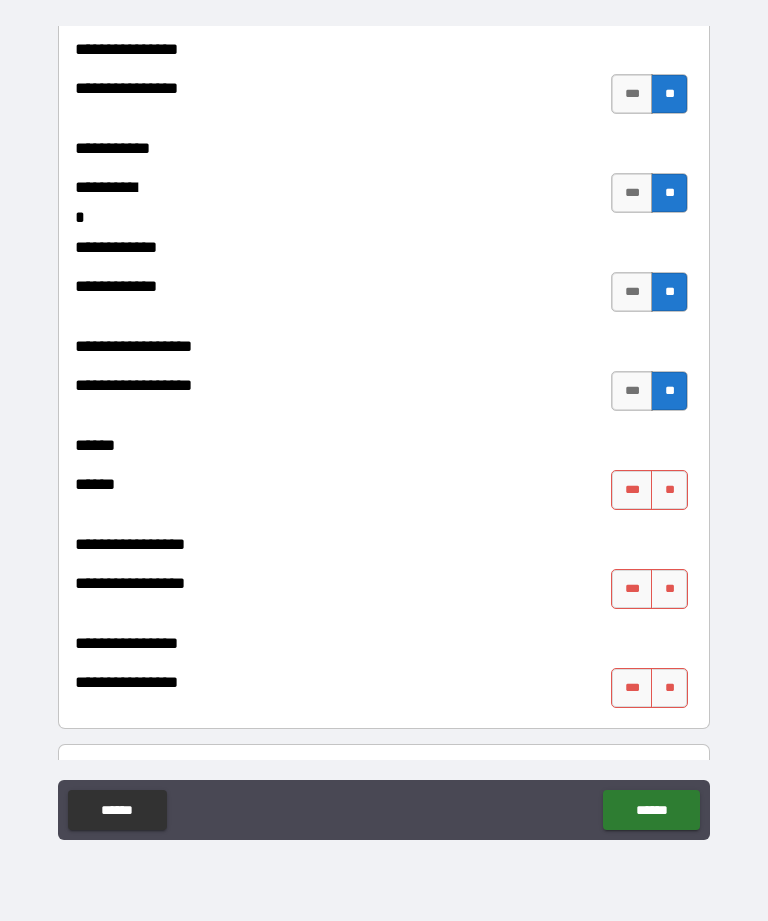 click on "**" at bounding box center [669, 490] 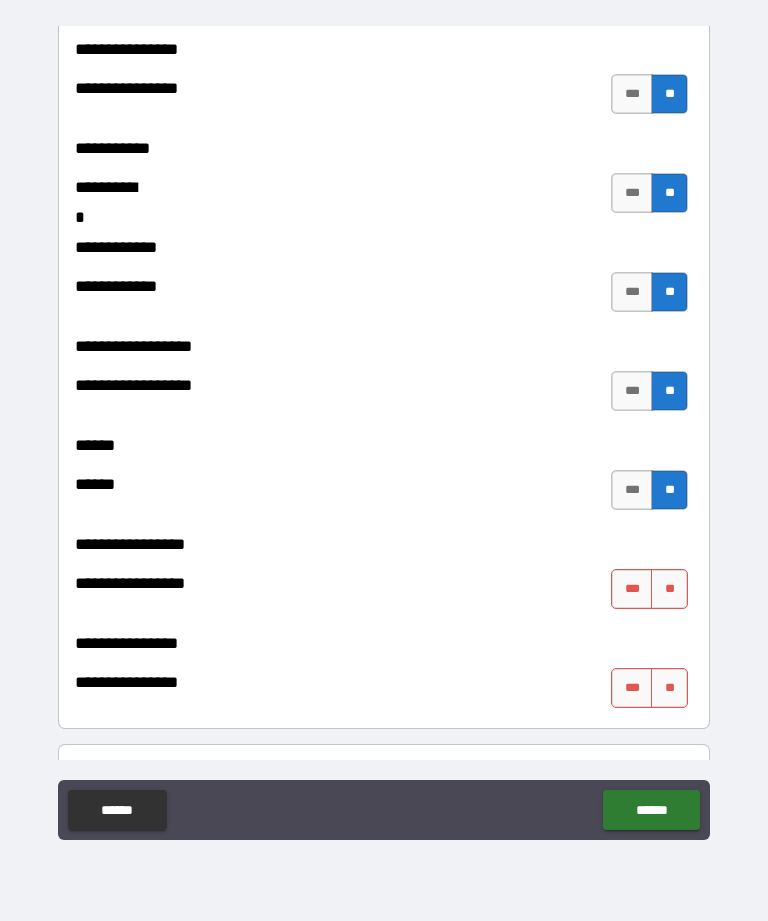 click on "**" at bounding box center [669, 589] 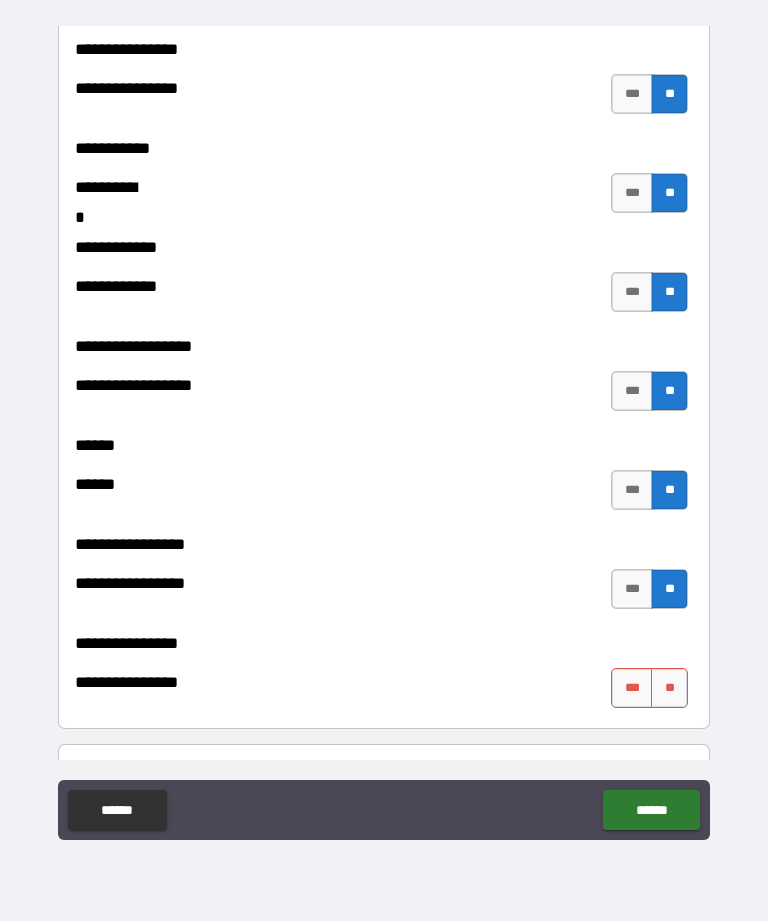 click on "**" at bounding box center [669, 688] 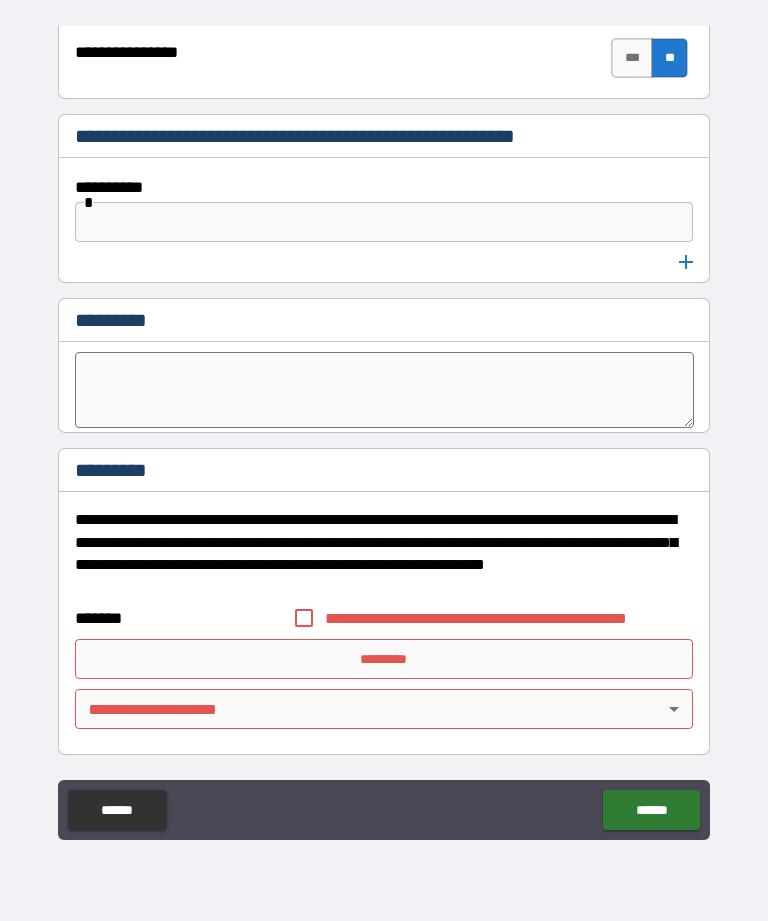 scroll, scrollTop: 10625, scrollLeft: 0, axis: vertical 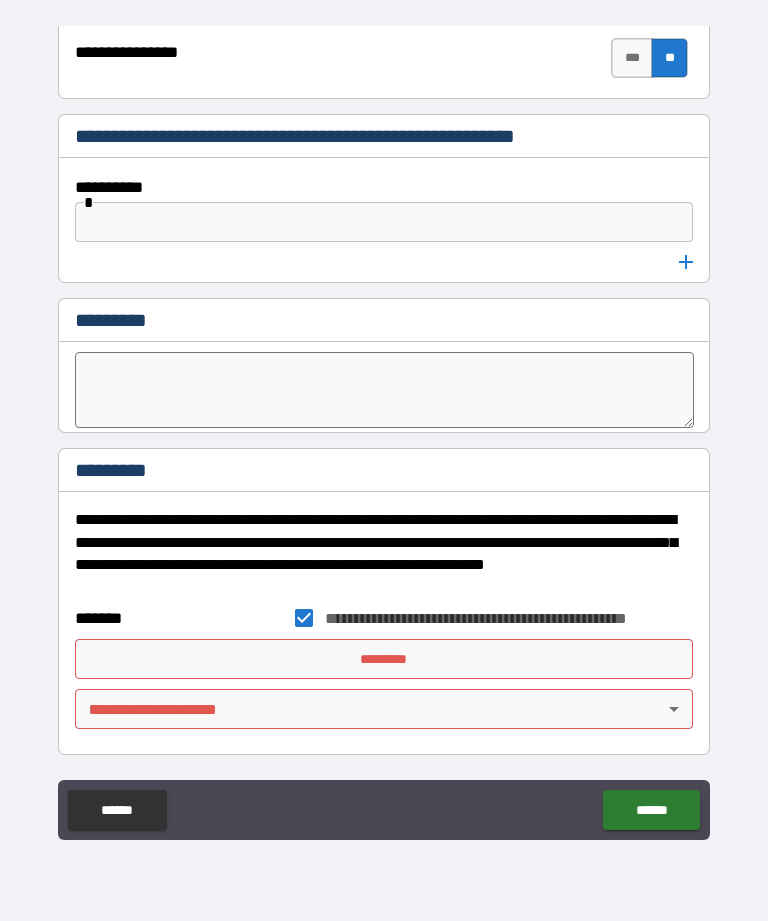 click on "*********" at bounding box center (384, 659) 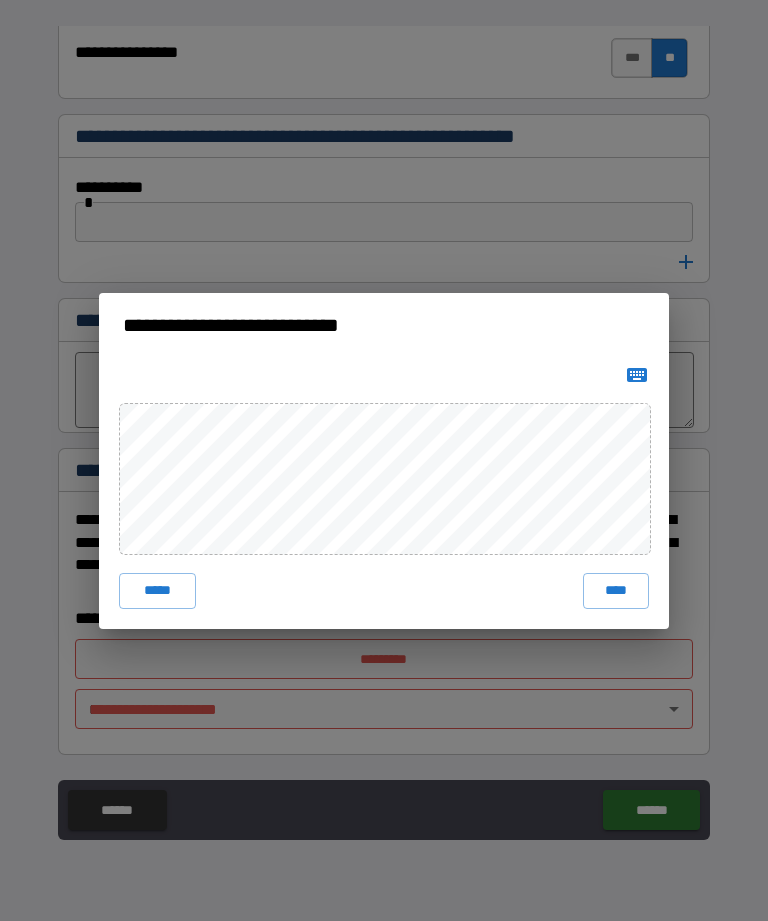 click on "****" at bounding box center (616, 591) 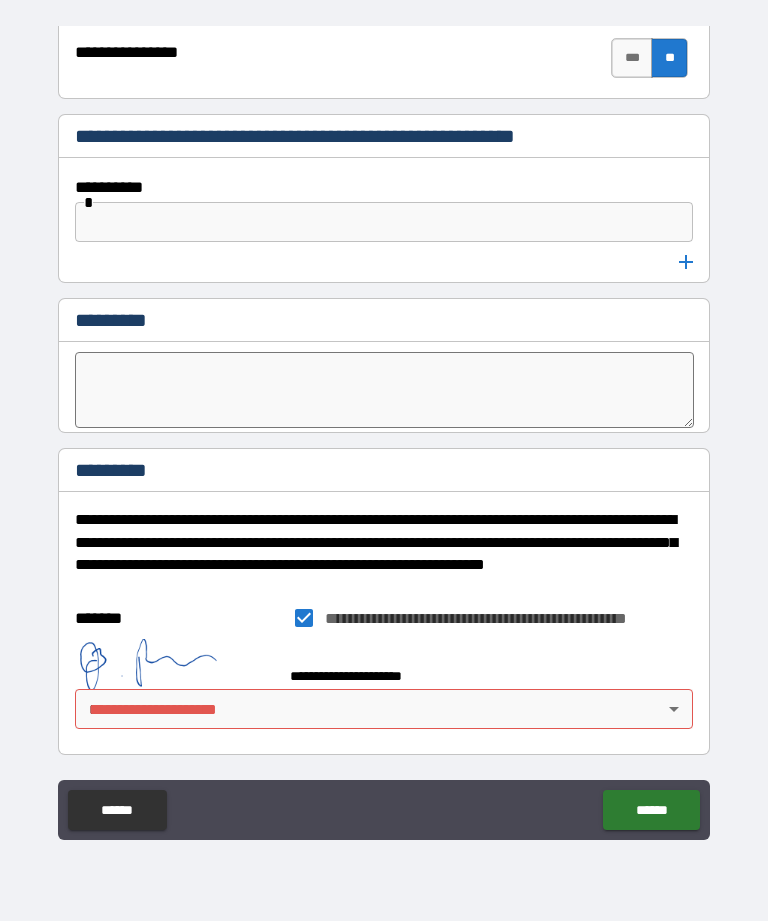 scroll, scrollTop: 10615, scrollLeft: 0, axis: vertical 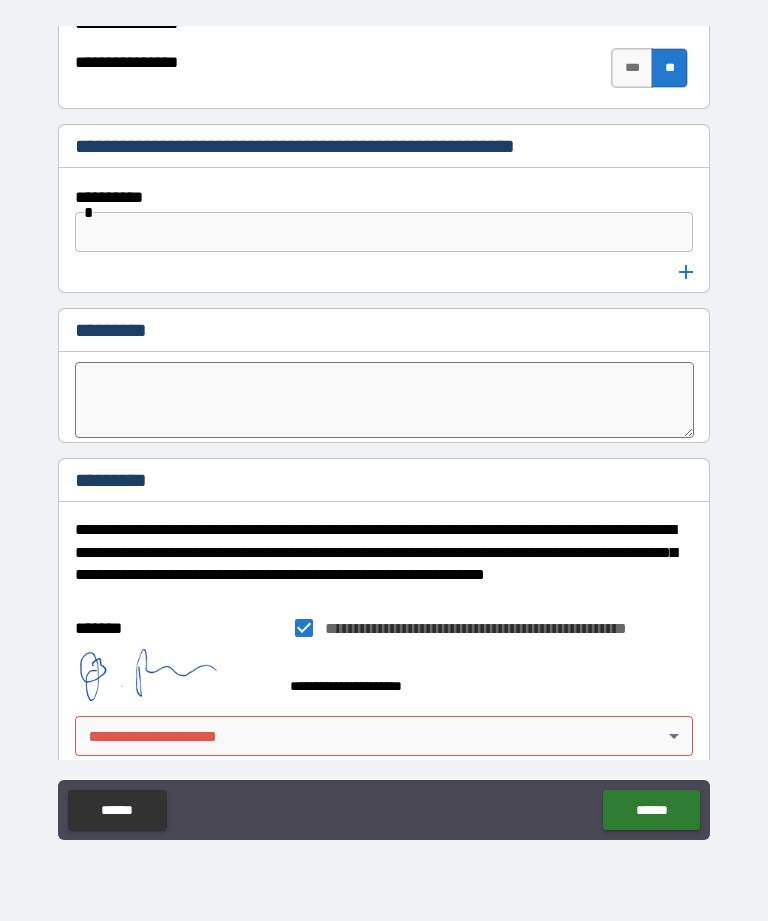 click on "**********" at bounding box center (384, 428) 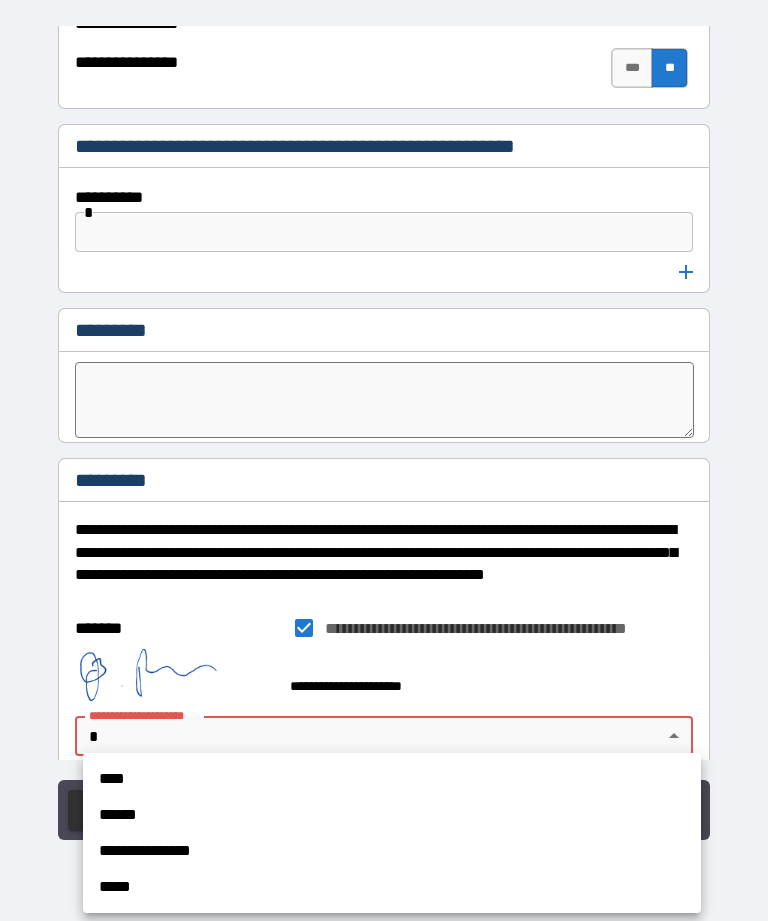 click on "**********" at bounding box center [392, 851] 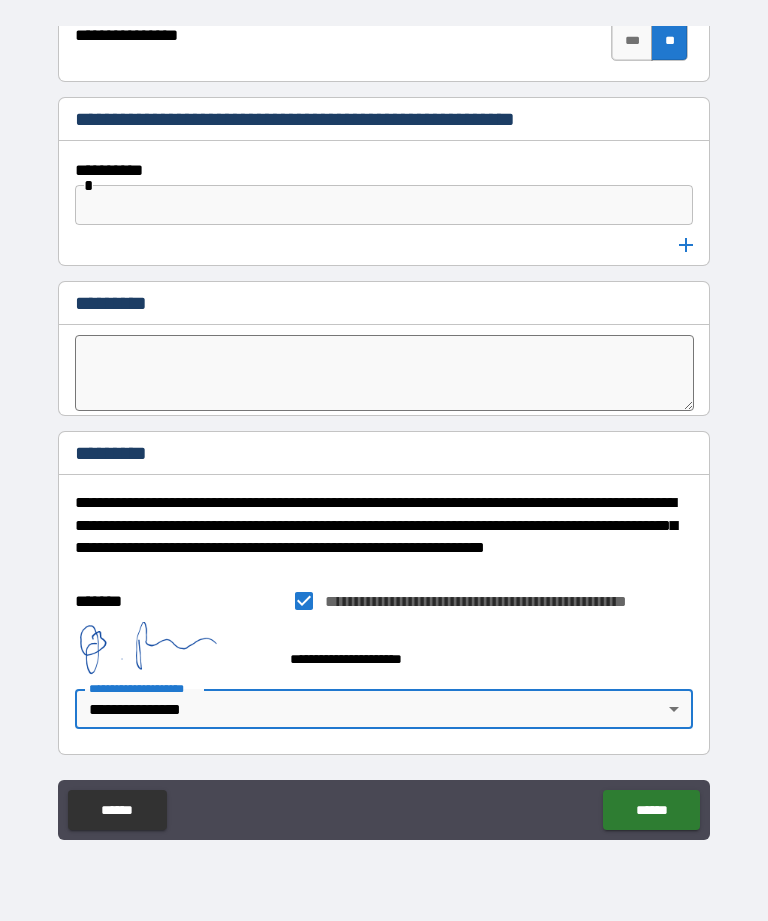 click on "******" at bounding box center (651, 810) 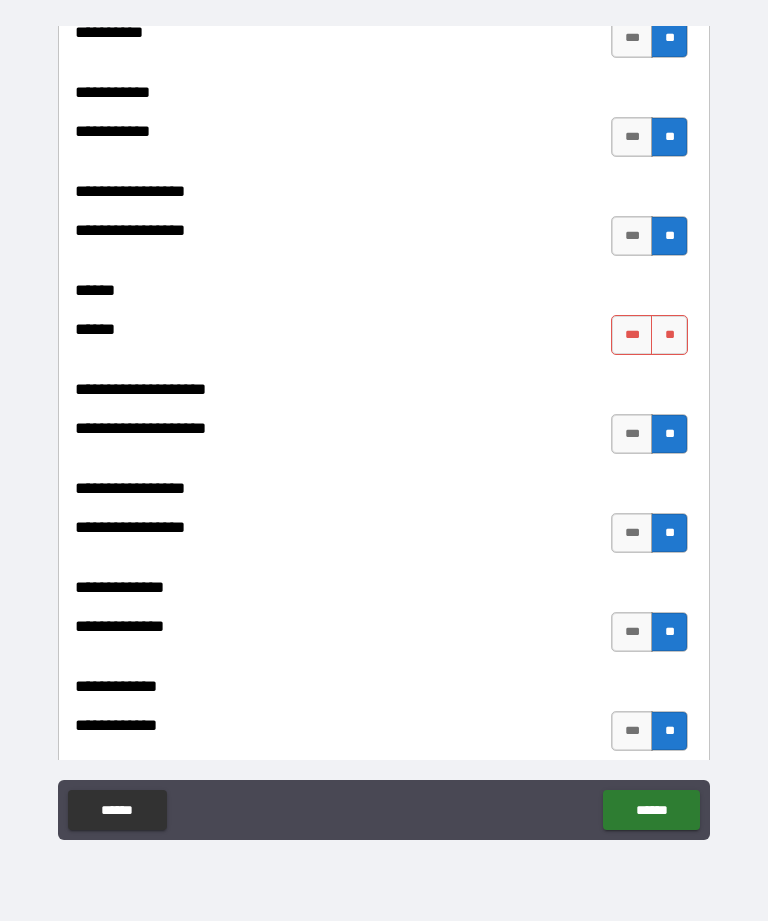 scroll, scrollTop: 6884, scrollLeft: 0, axis: vertical 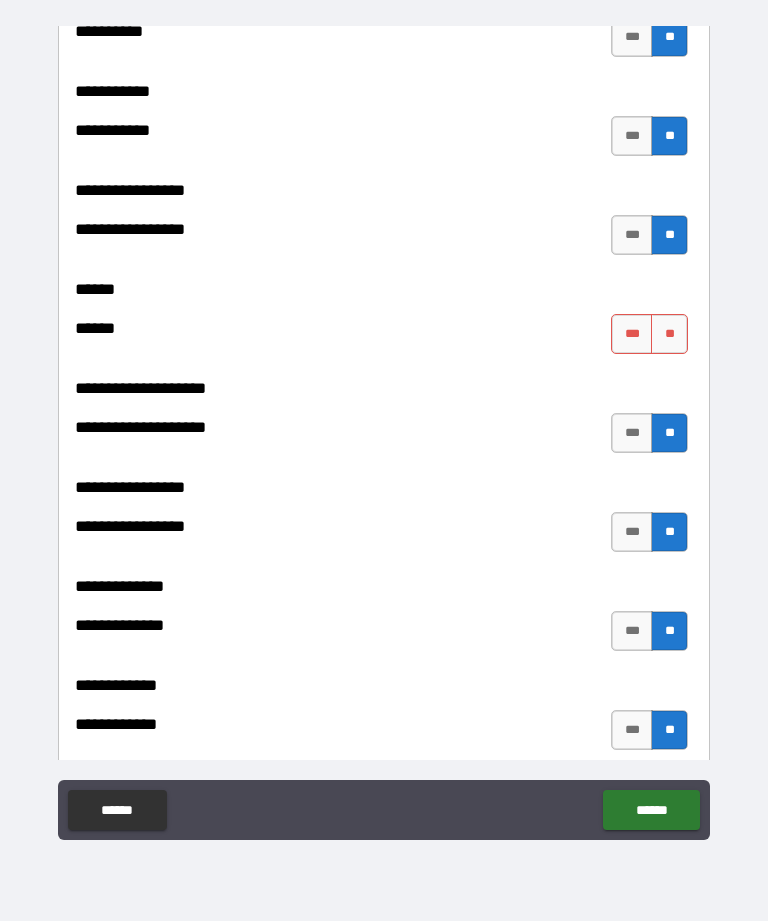 click on "**" at bounding box center (669, 334) 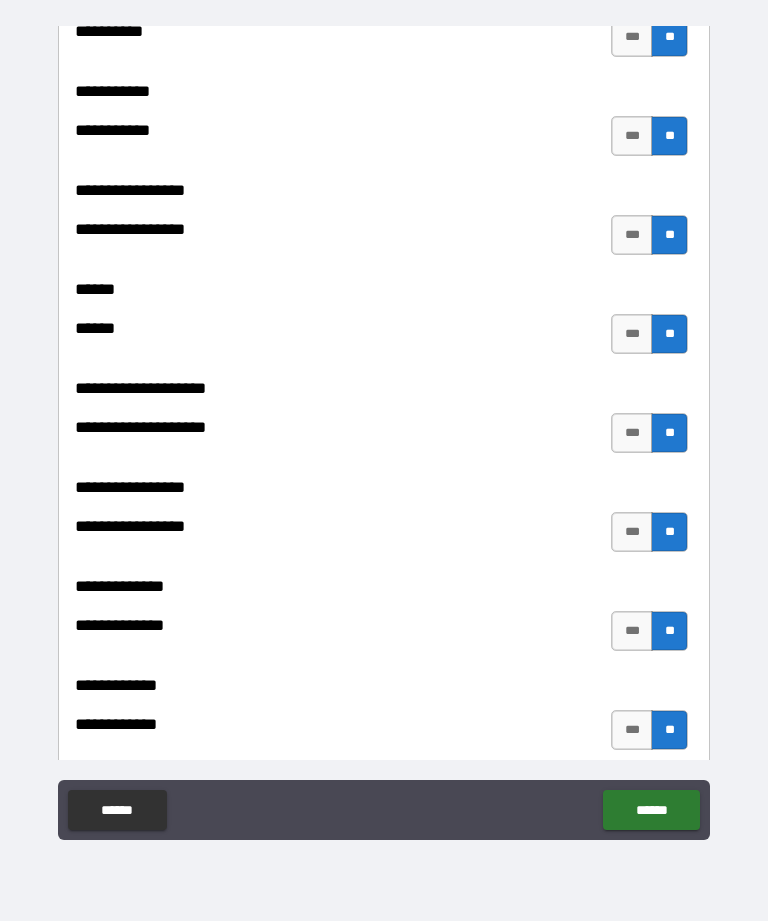 click on "******" at bounding box center (651, 810) 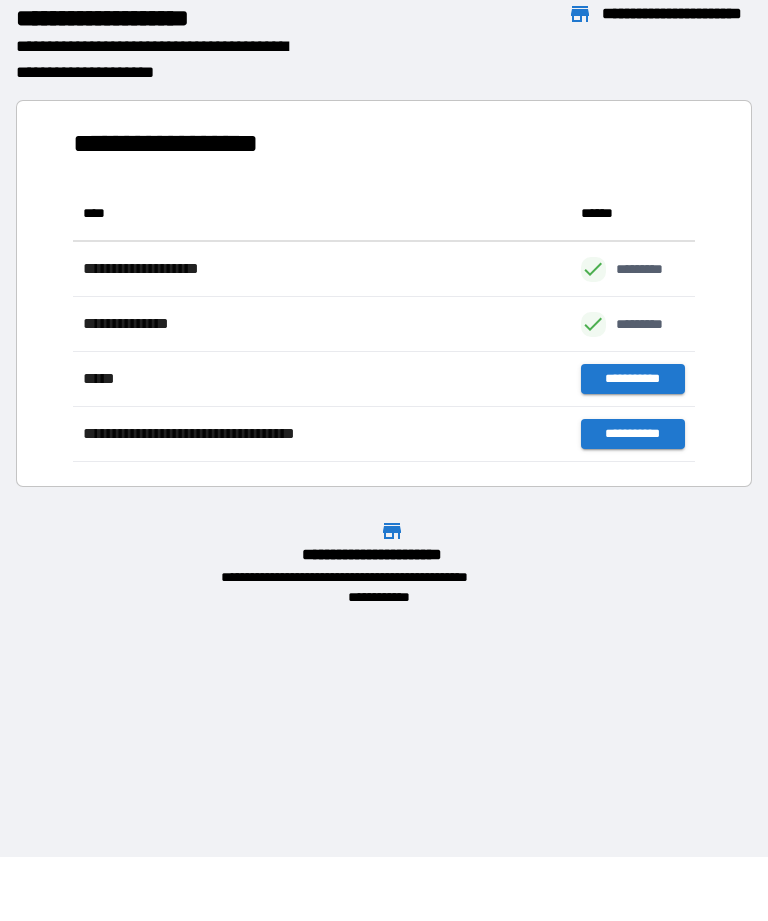 scroll, scrollTop: 1, scrollLeft: 1, axis: both 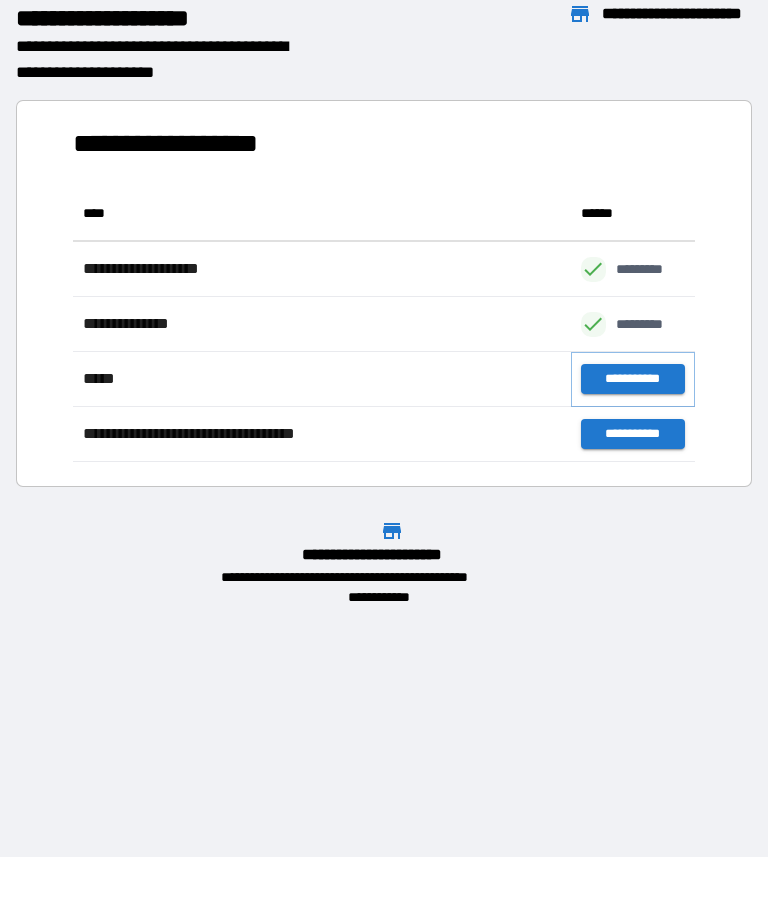 click on "**********" at bounding box center [633, 379] 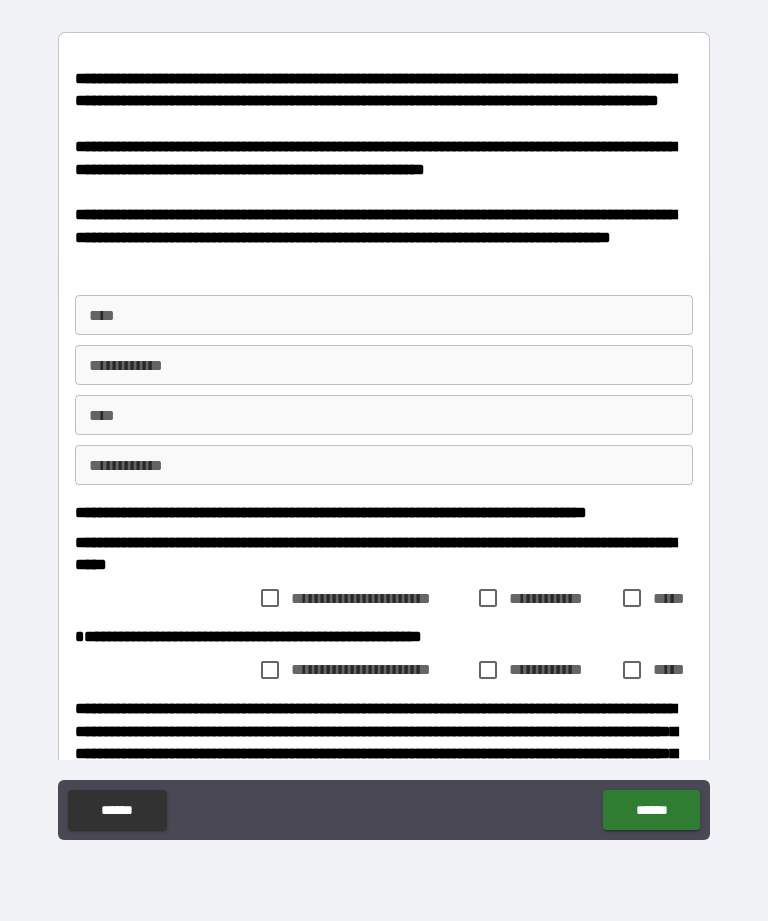 scroll, scrollTop: 78, scrollLeft: 0, axis: vertical 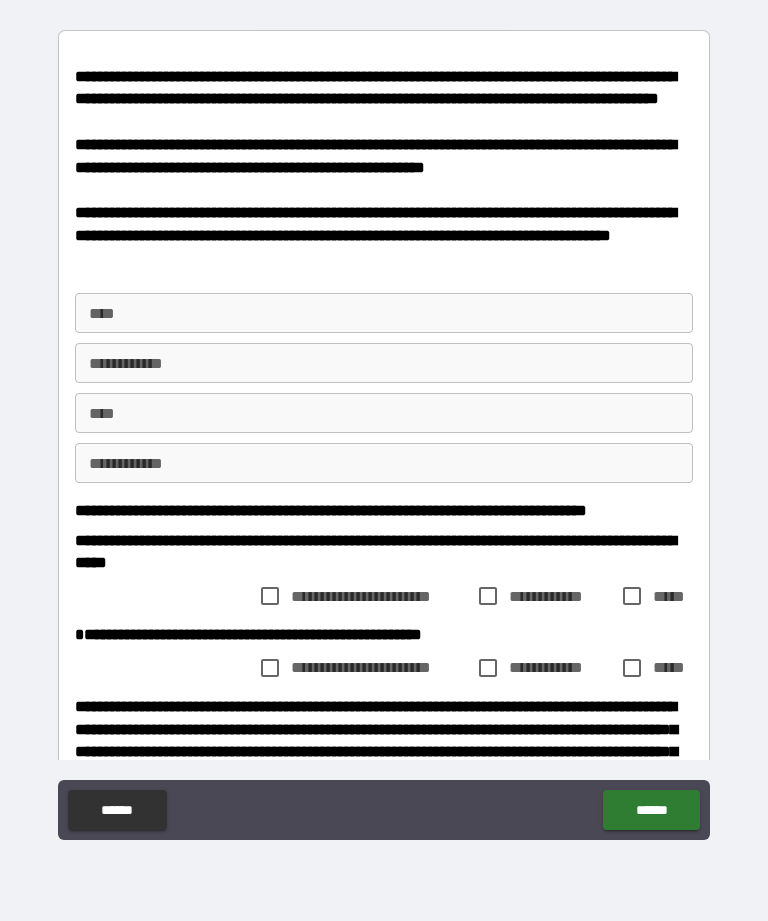 click on "****" at bounding box center (384, 313) 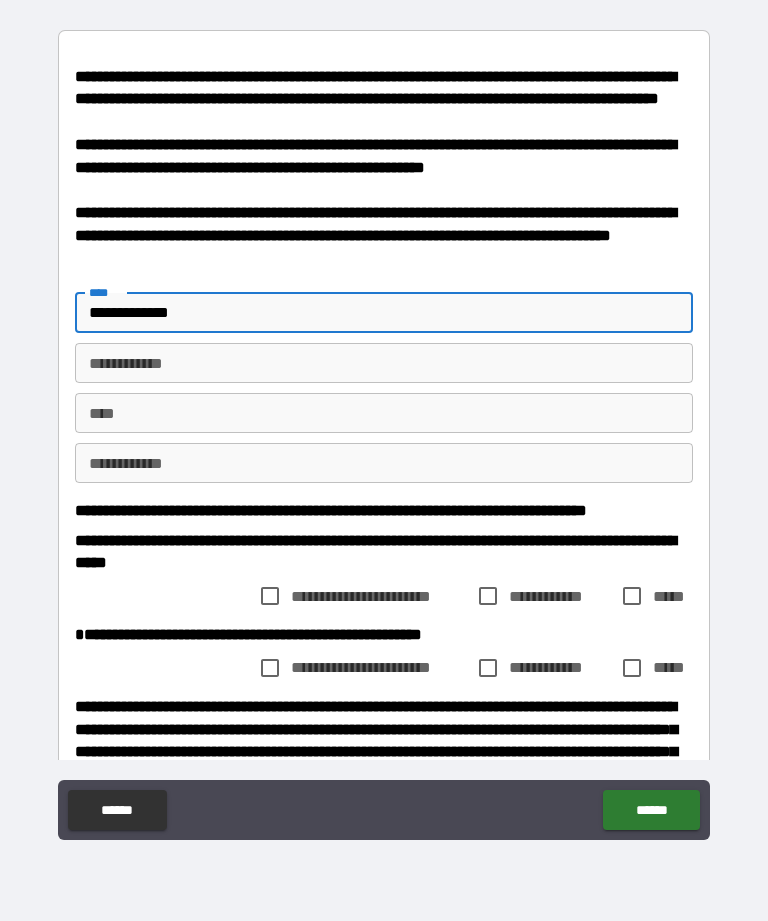 type on "**********" 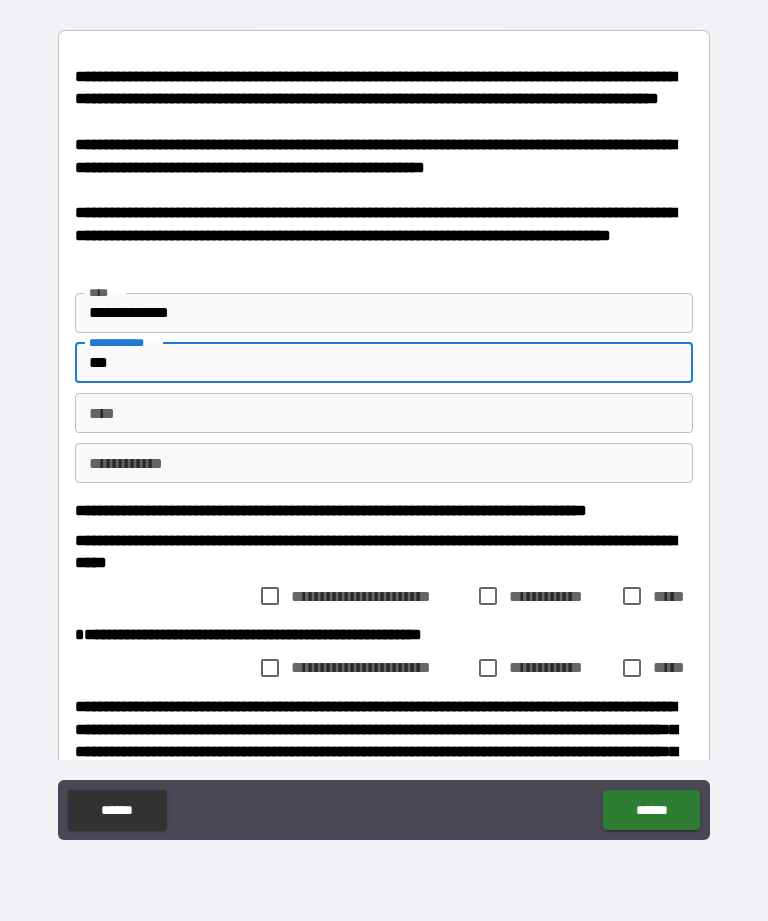 type on "***" 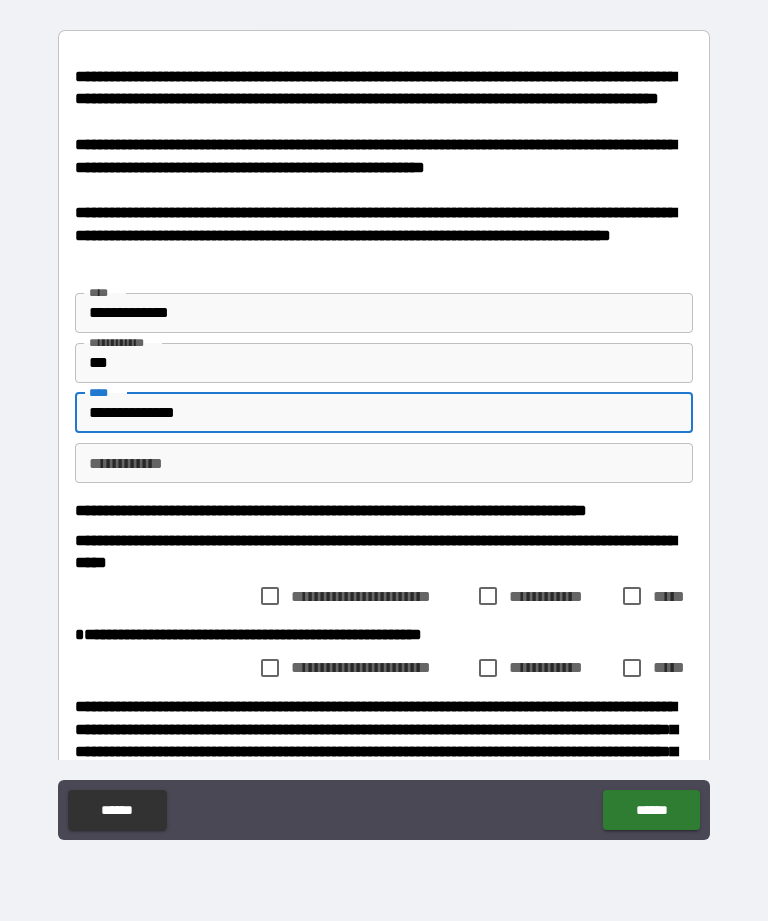 type on "**********" 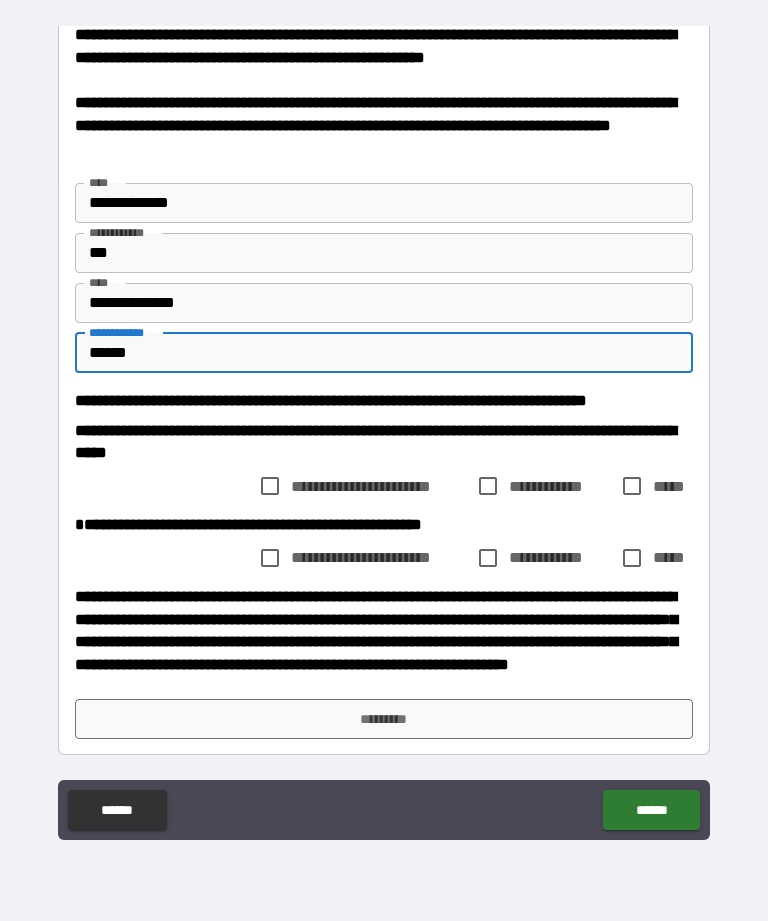 scroll, scrollTop: 240, scrollLeft: 0, axis: vertical 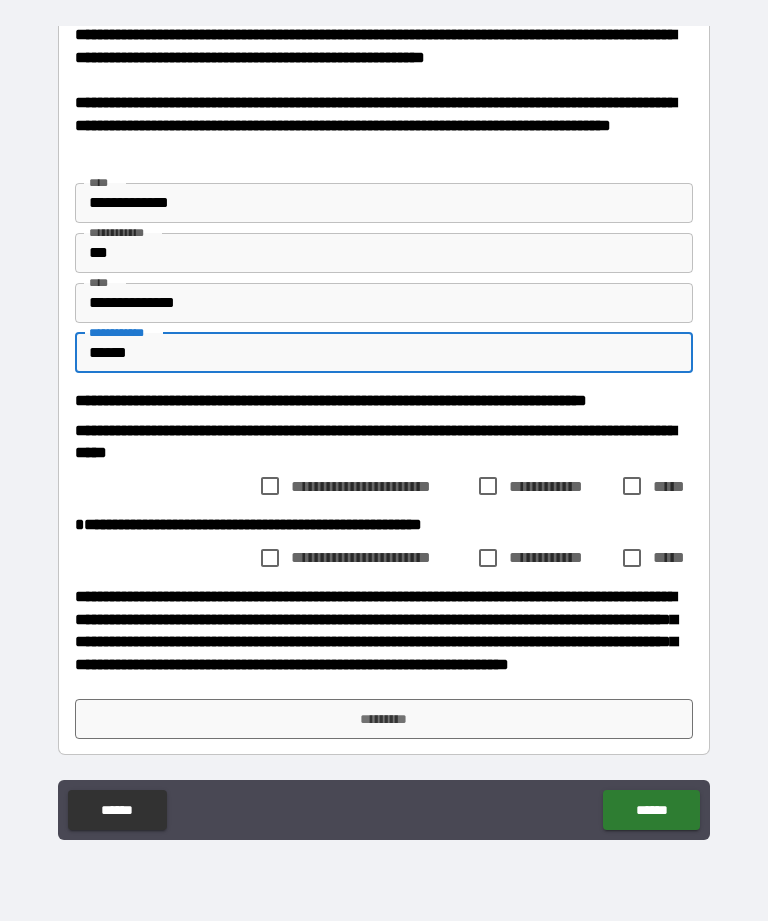 type on "******" 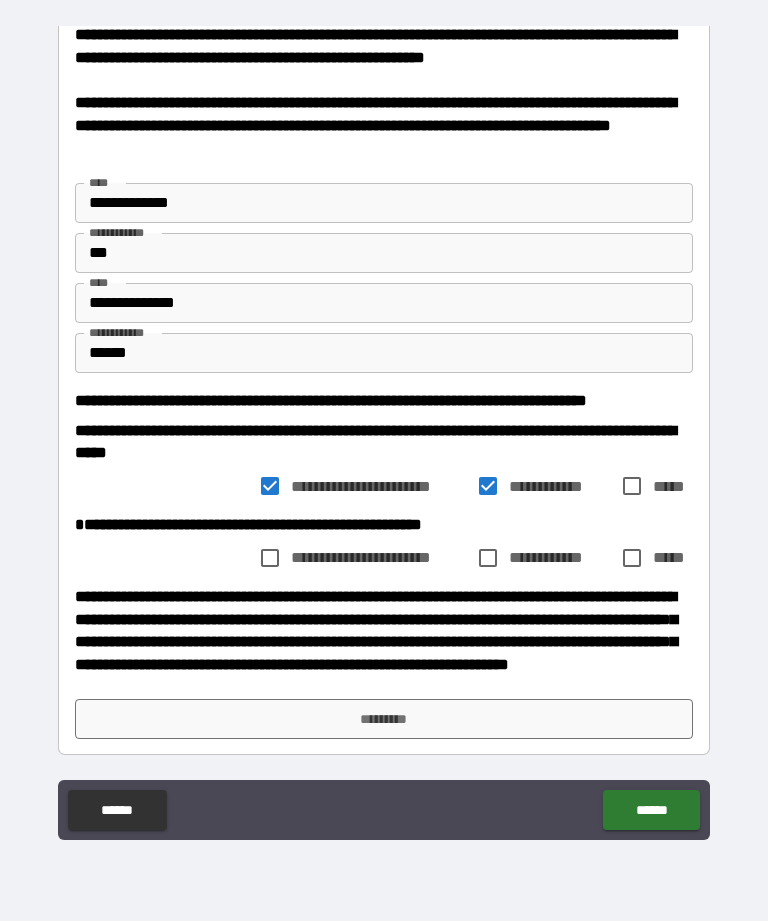 click on "**********" at bounding box center (384, 442) 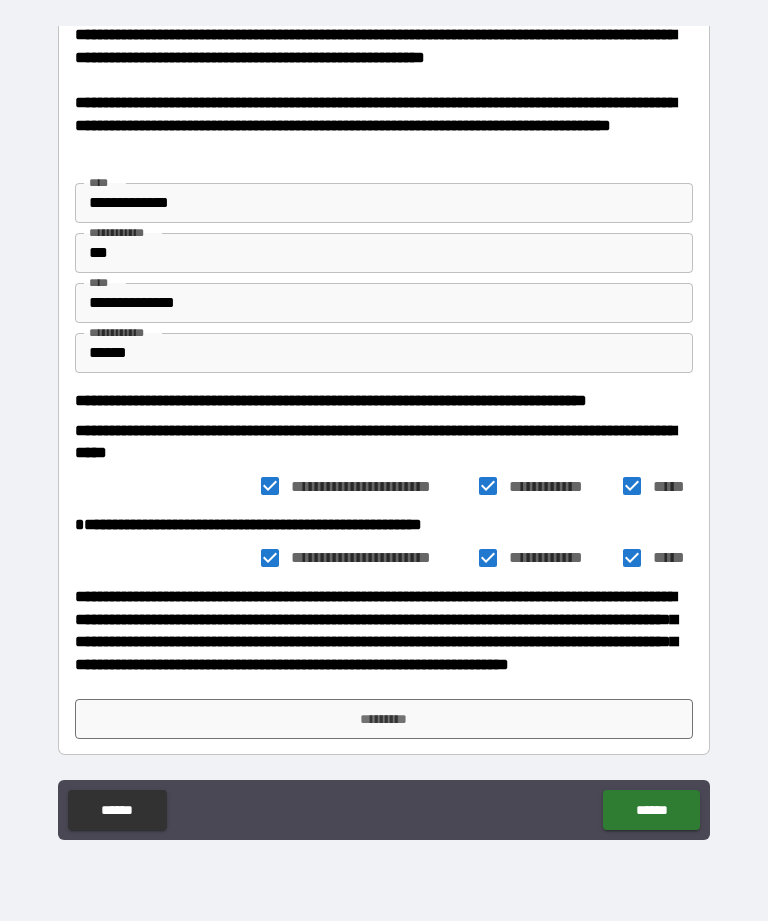 click on "*********" at bounding box center (384, 719) 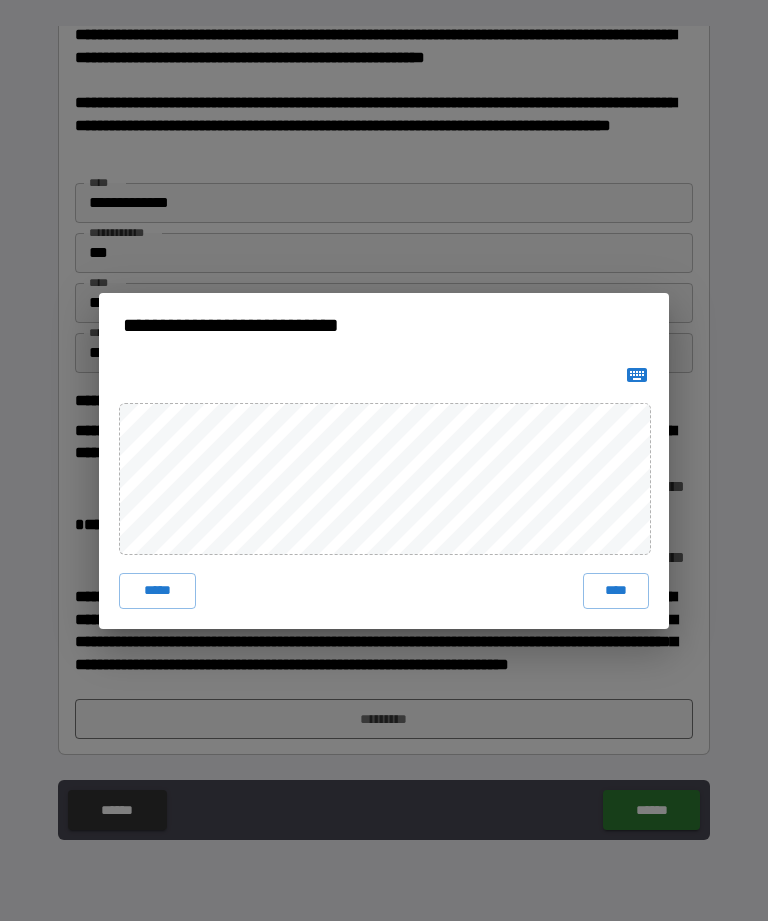click on "*****" at bounding box center (157, 591) 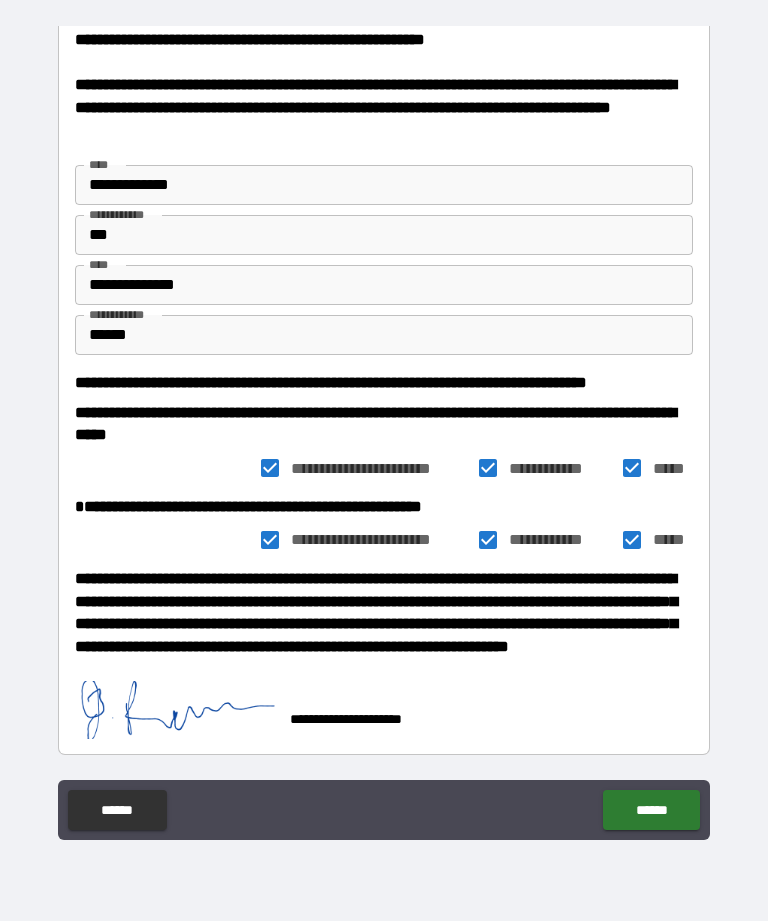scroll, scrollTop: 230, scrollLeft: 0, axis: vertical 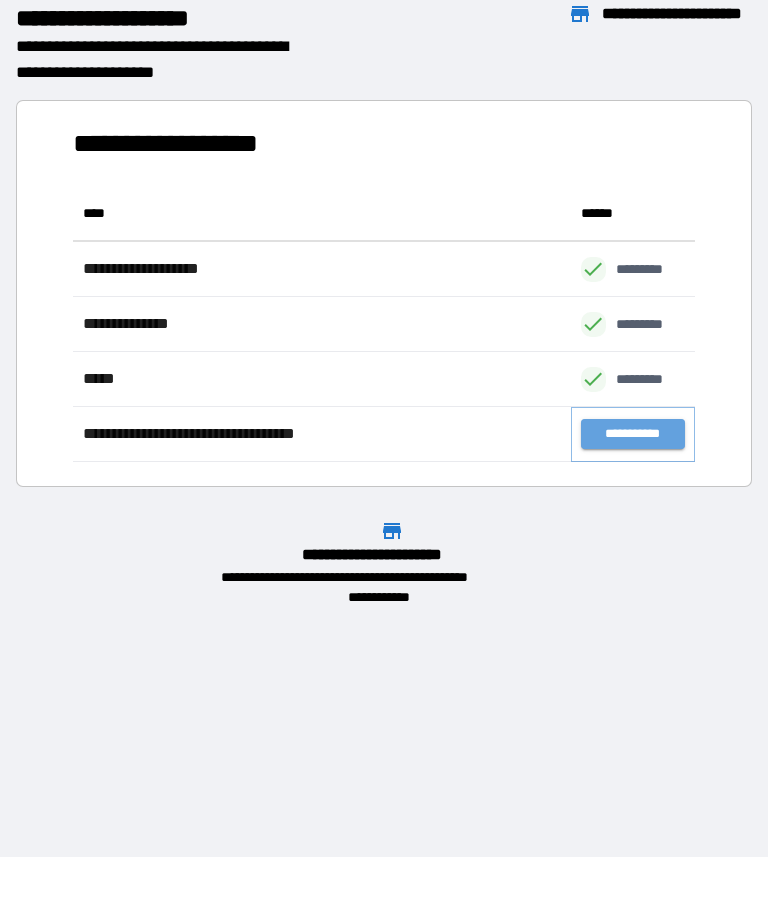 click on "**********" at bounding box center (633, 434) 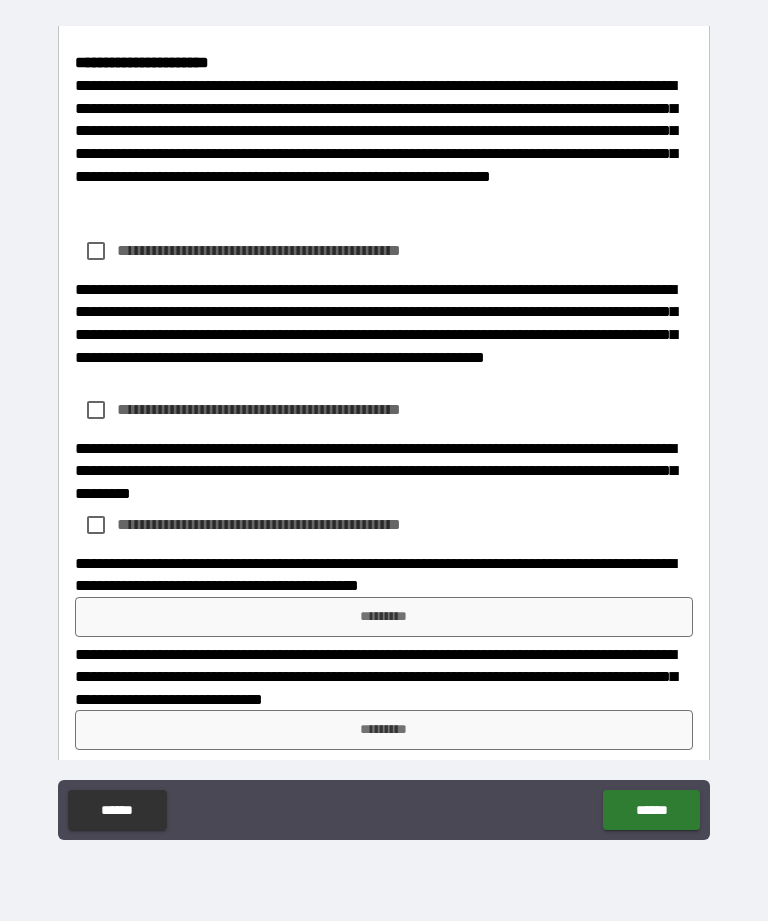 scroll, scrollTop: 1785, scrollLeft: 0, axis: vertical 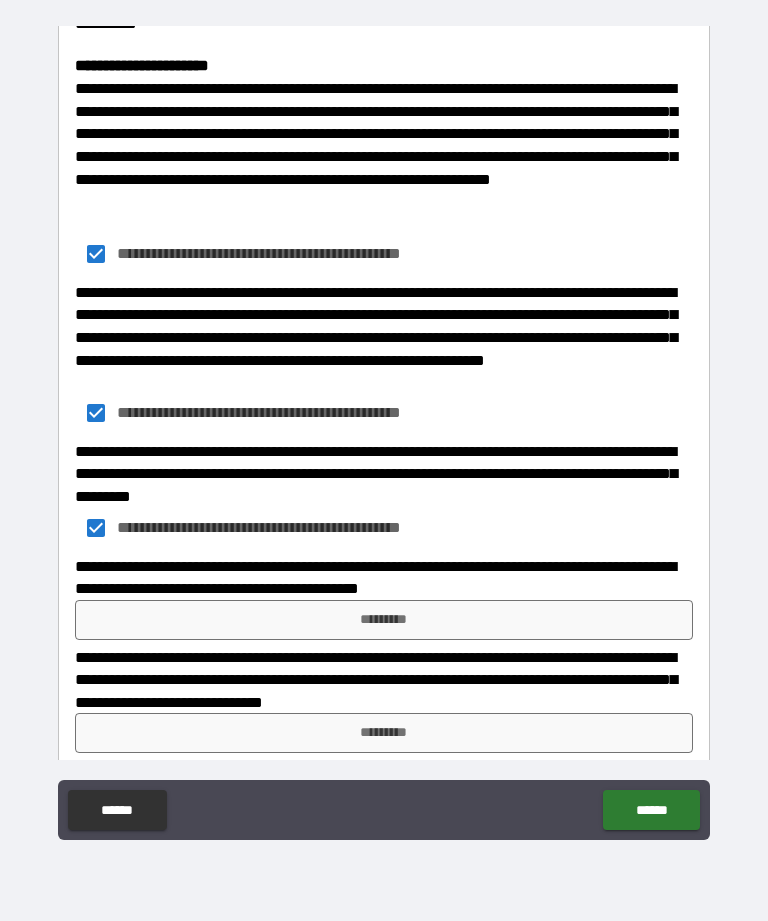 click on "*********" at bounding box center (384, 620) 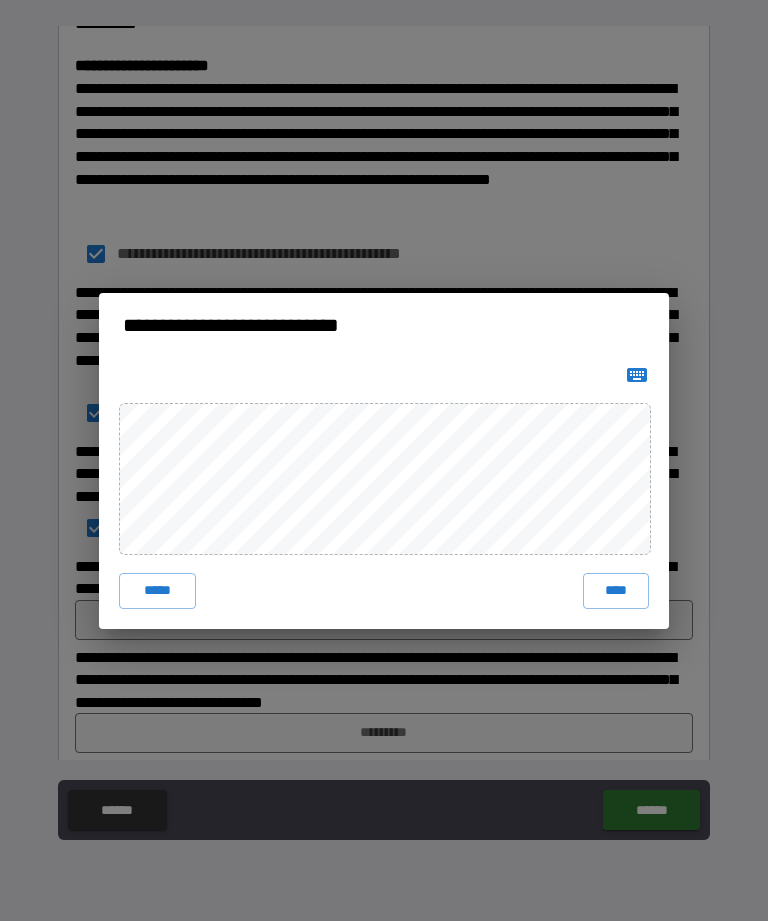 click on "****" at bounding box center (616, 591) 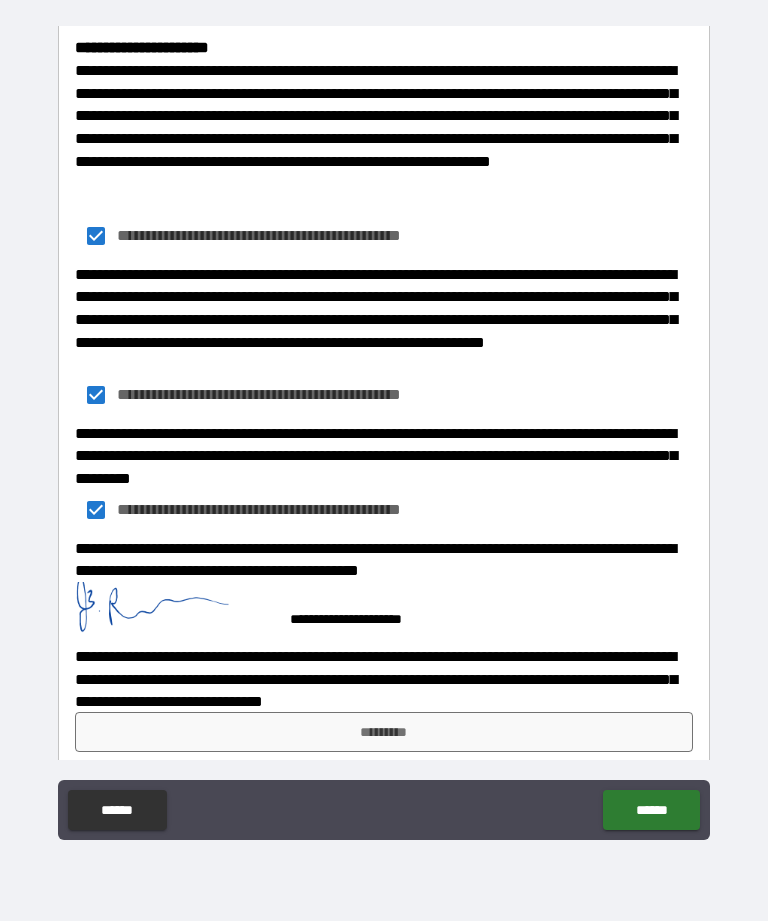 scroll, scrollTop: 1802, scrollLeft: 0, axis: vertical 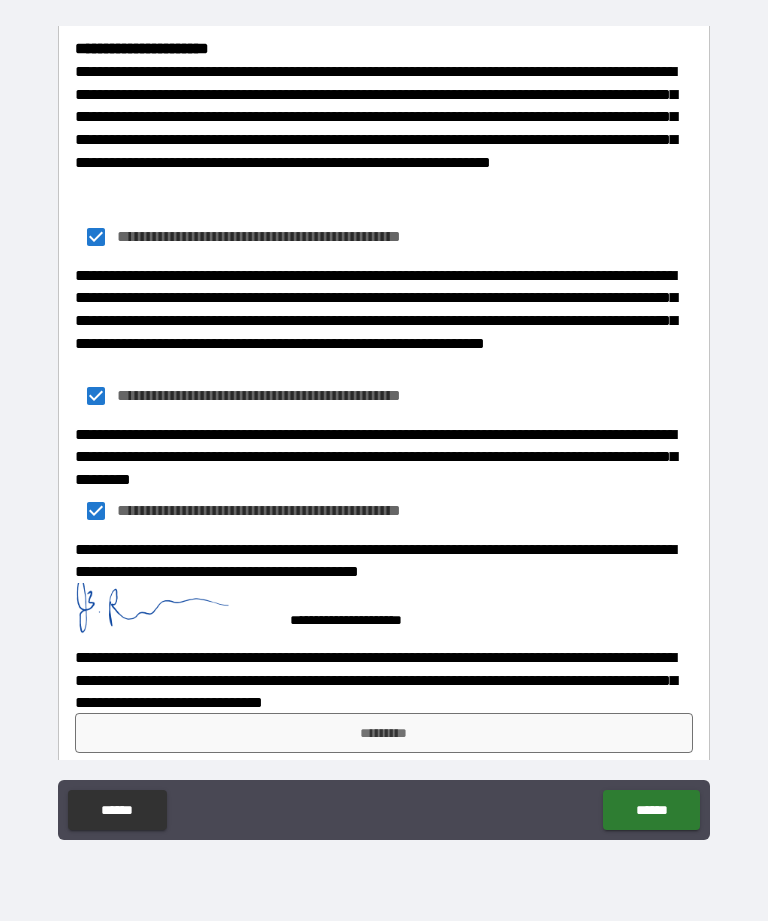 click on "*********" at bounding box center [384, 733] 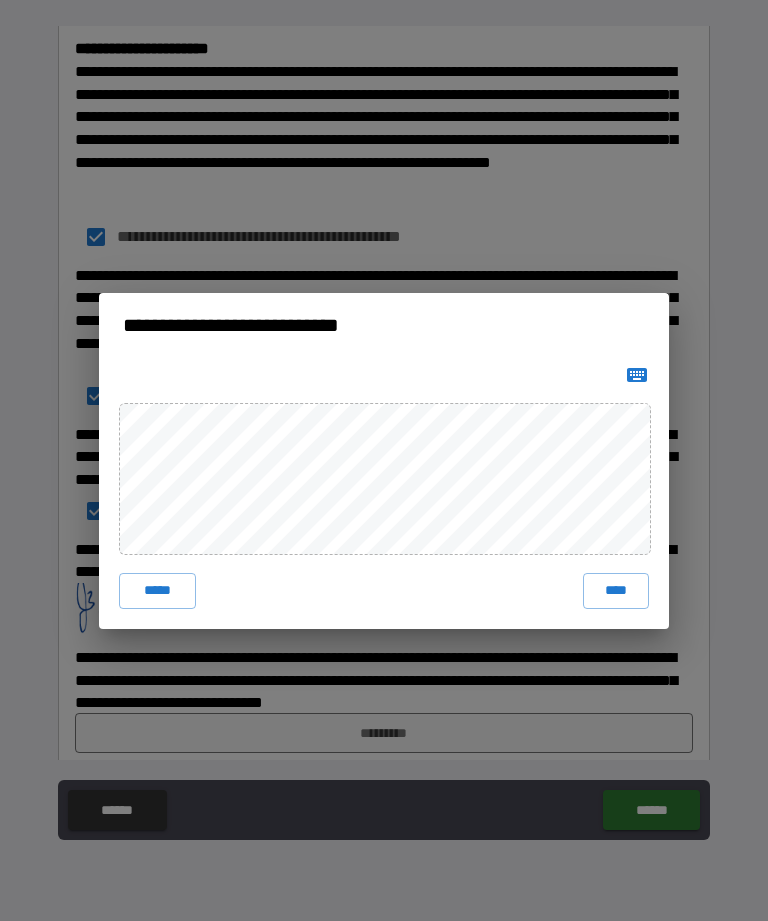 click on "****" at bounding box center (616, 591) 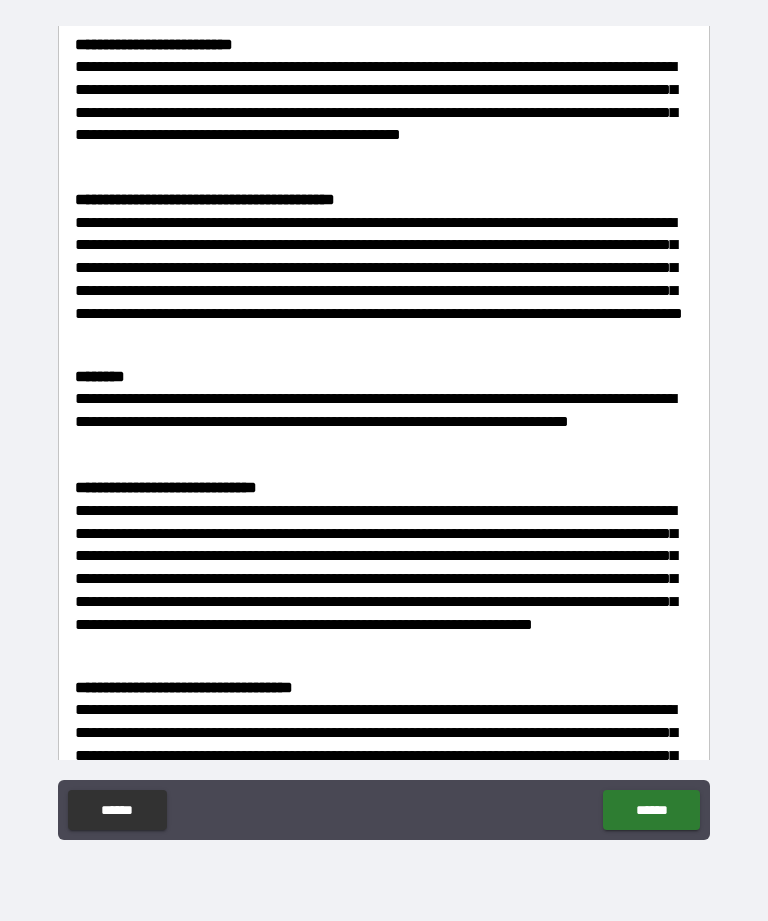scroll, scrollTop: 518, scrollLeft: 0, axis: vertical 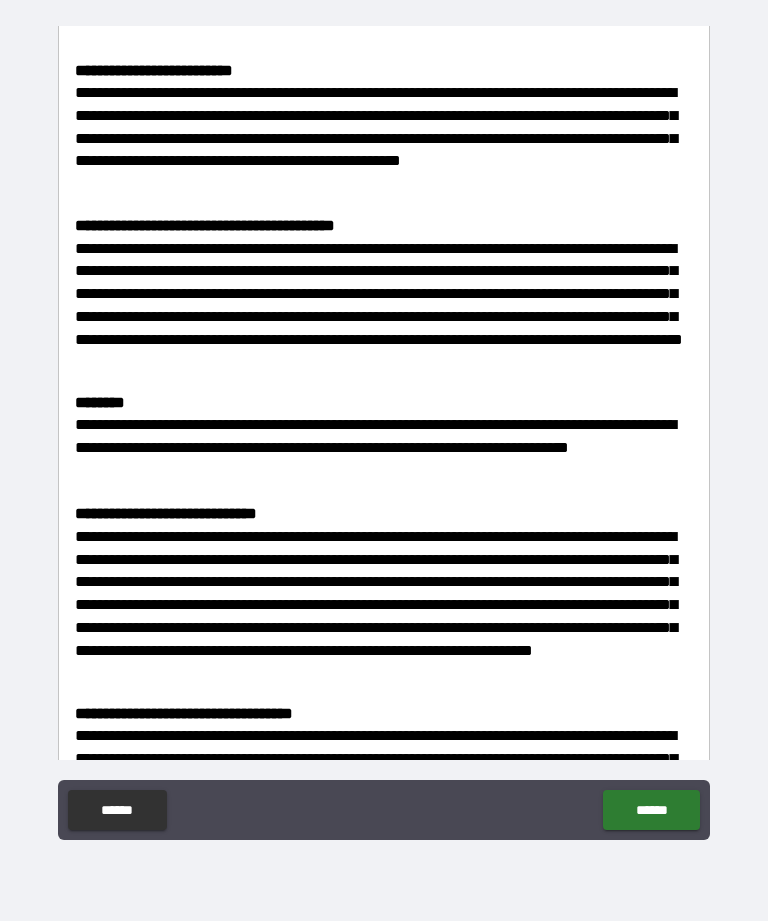 click on "******" at bounding box center [651, 810] 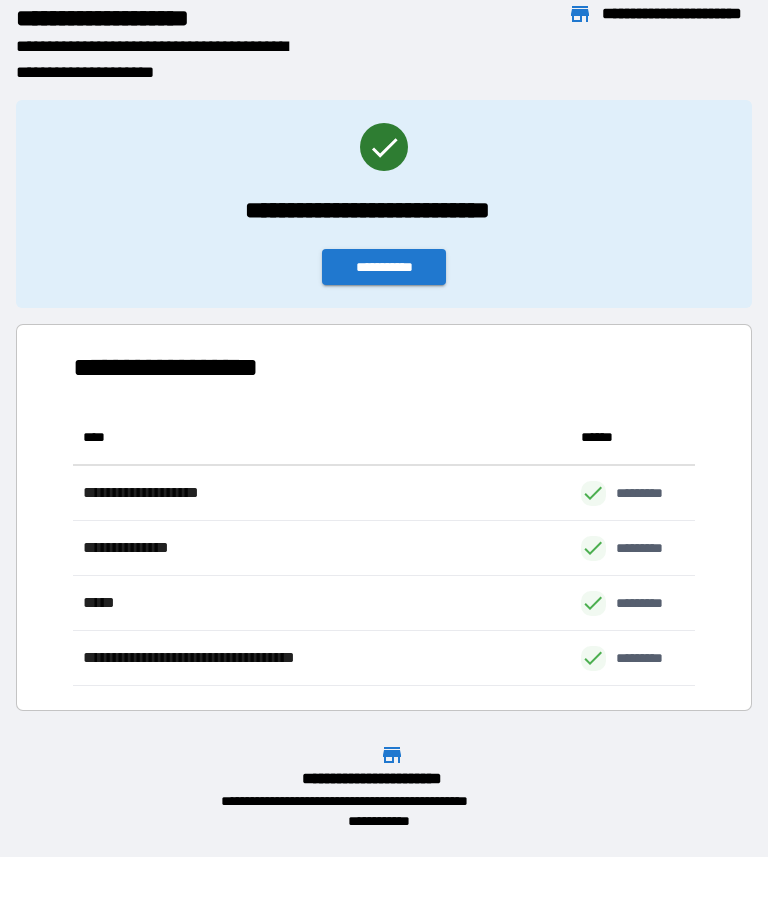scroll, scrollTop: 1, scrollLeft: 1, axis: both 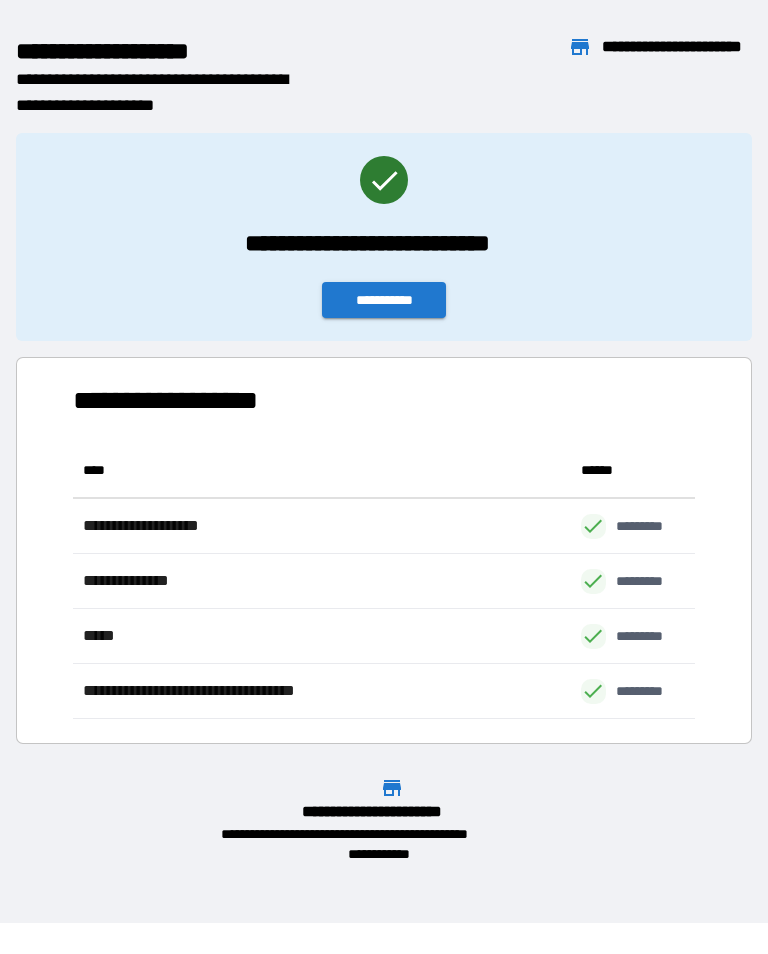 click on "**********" at bounding box center [384, 300] 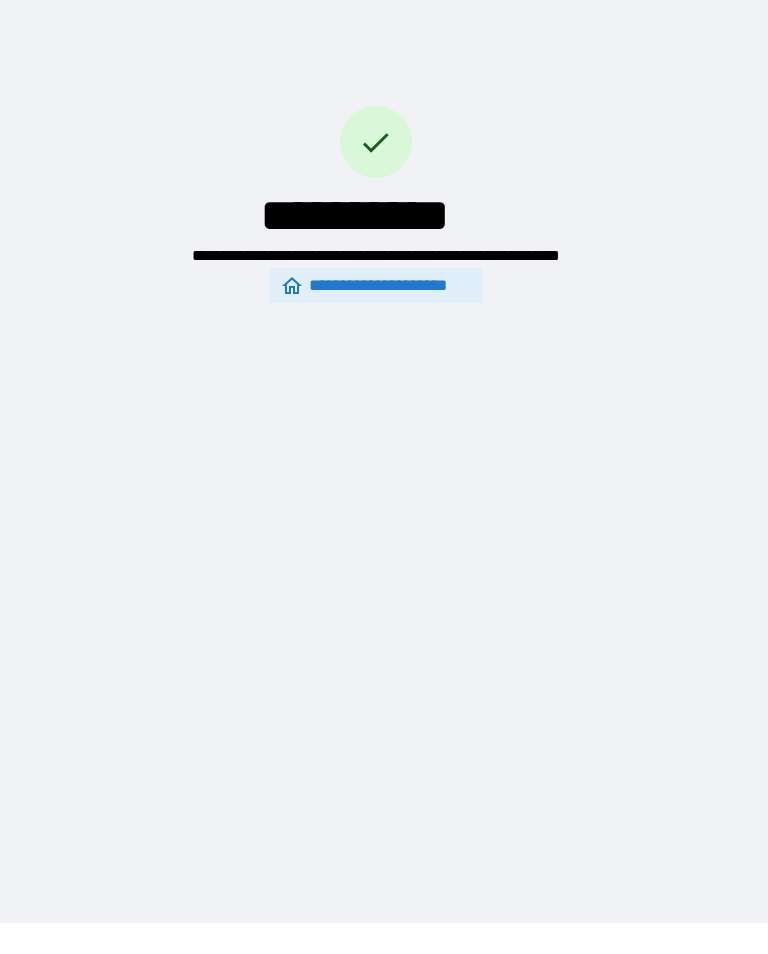 click on "**********" at bounding box center [376, 285] 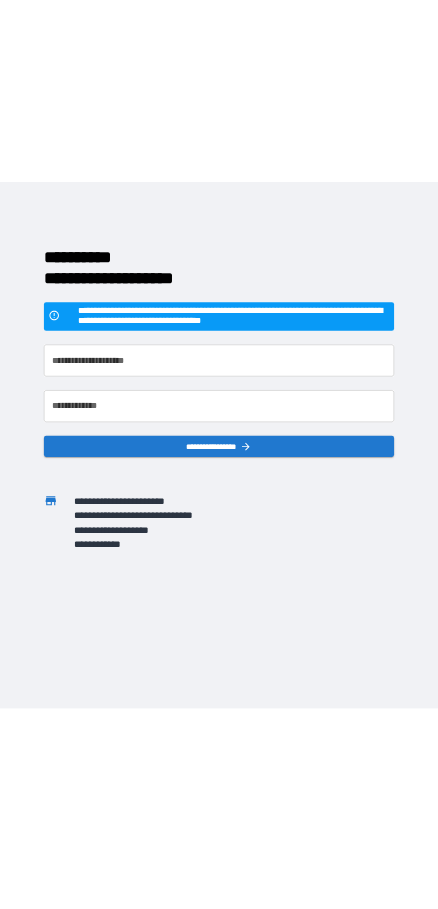 scroll, scrollTop: 0, scrollLeft: 0, axis: both 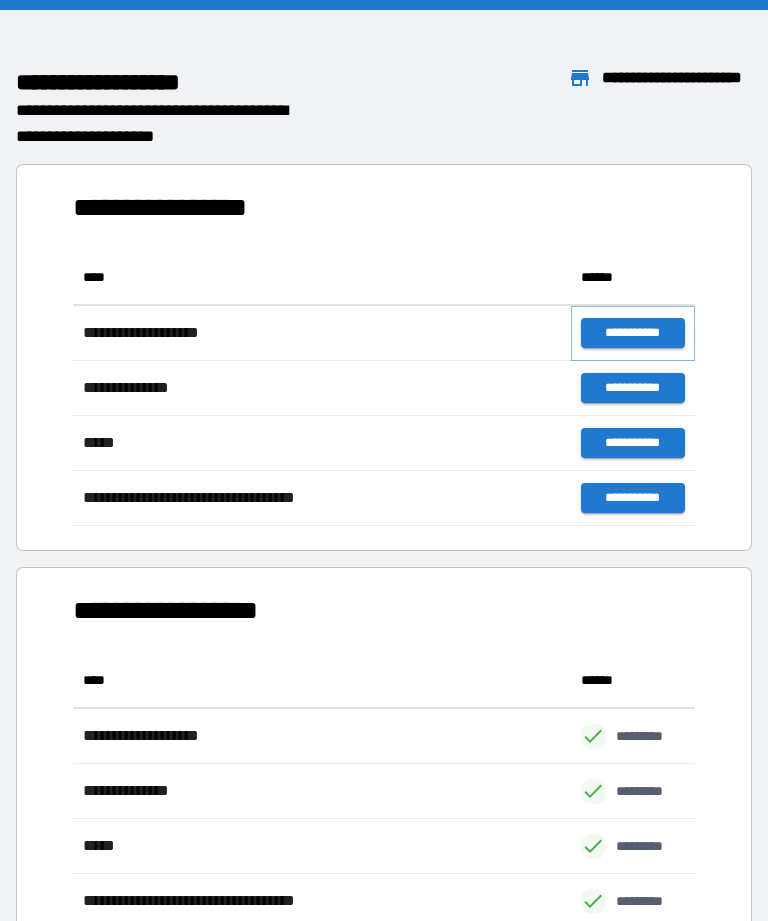 click on "**********" at bounding box center [633, 333] 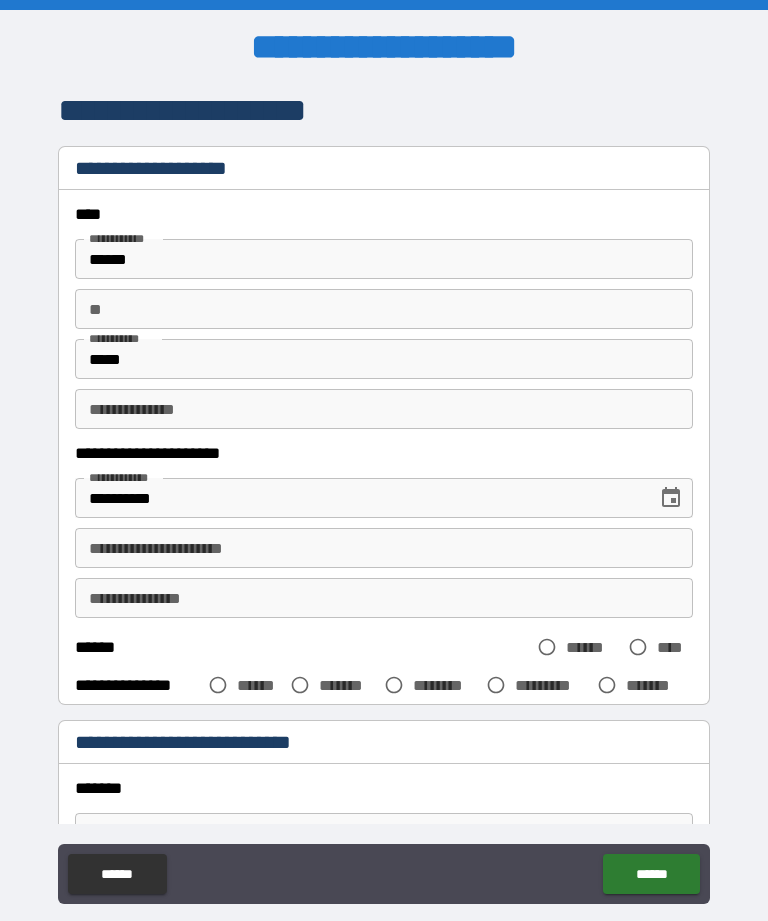 click on "**********" at bounding box center (384, 548) 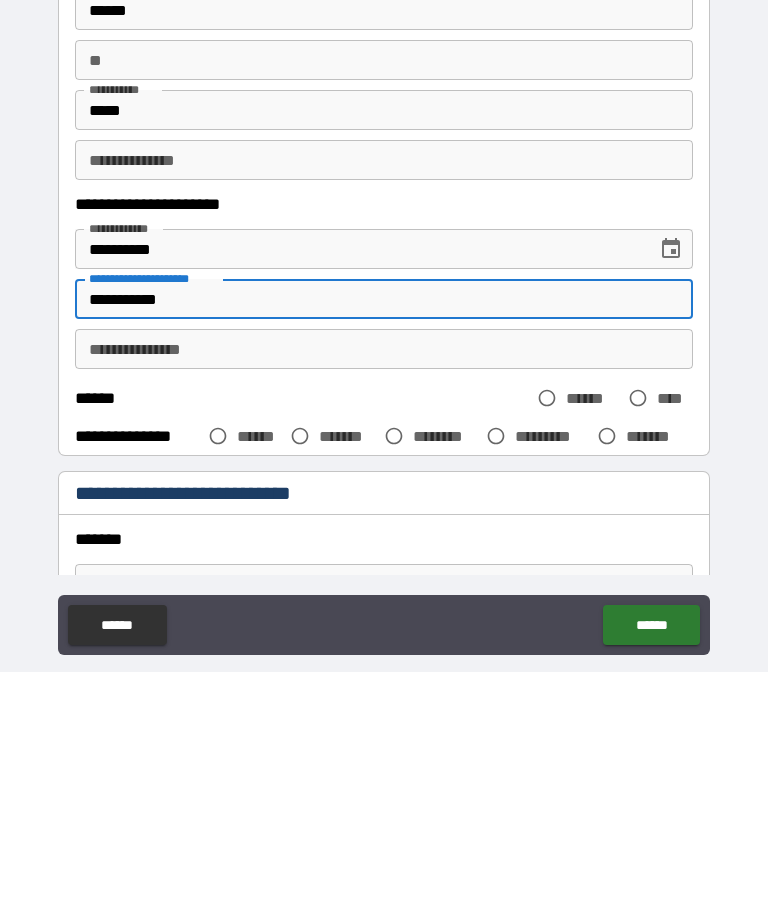 type on "**********" 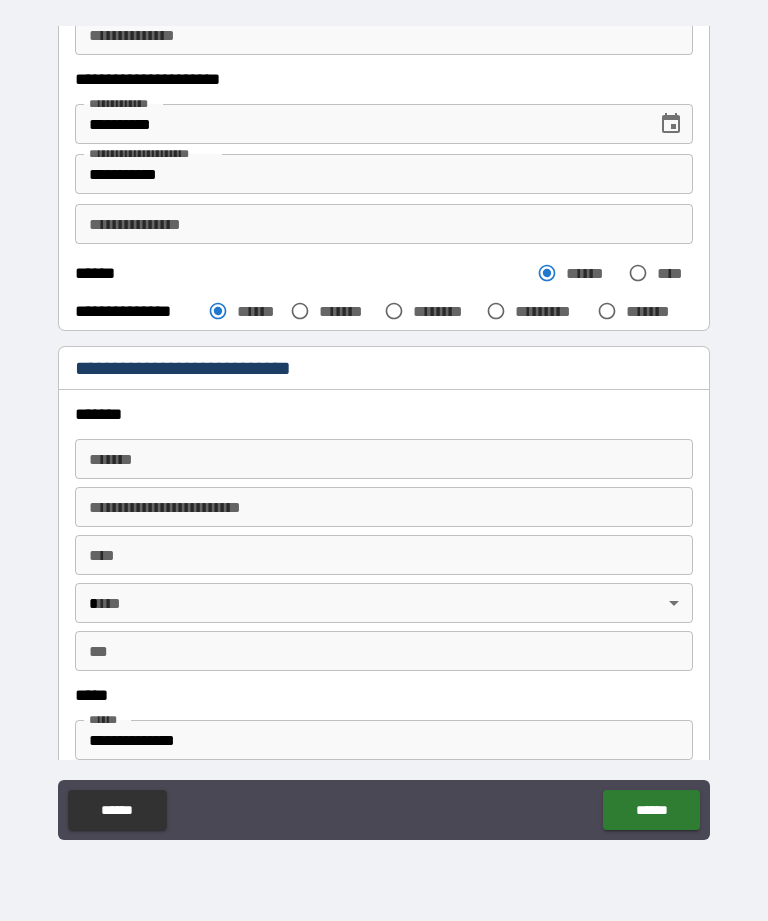 scroll, scrollTop: 319, scrollLeft: 0, axis: vertical 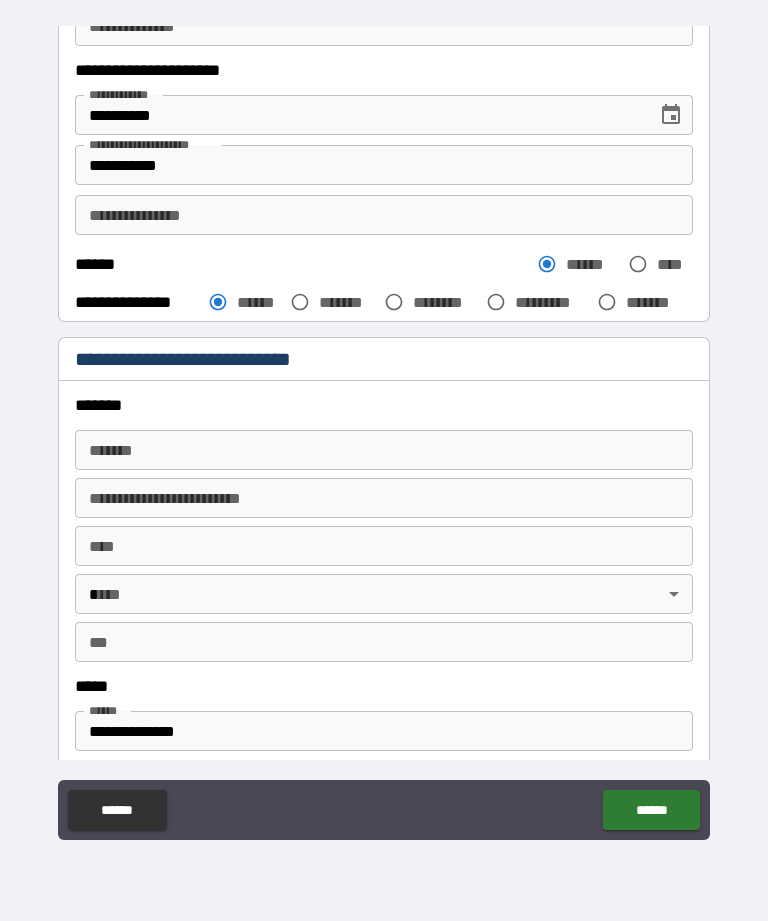click on "*******" at bounding box center (384, 450) 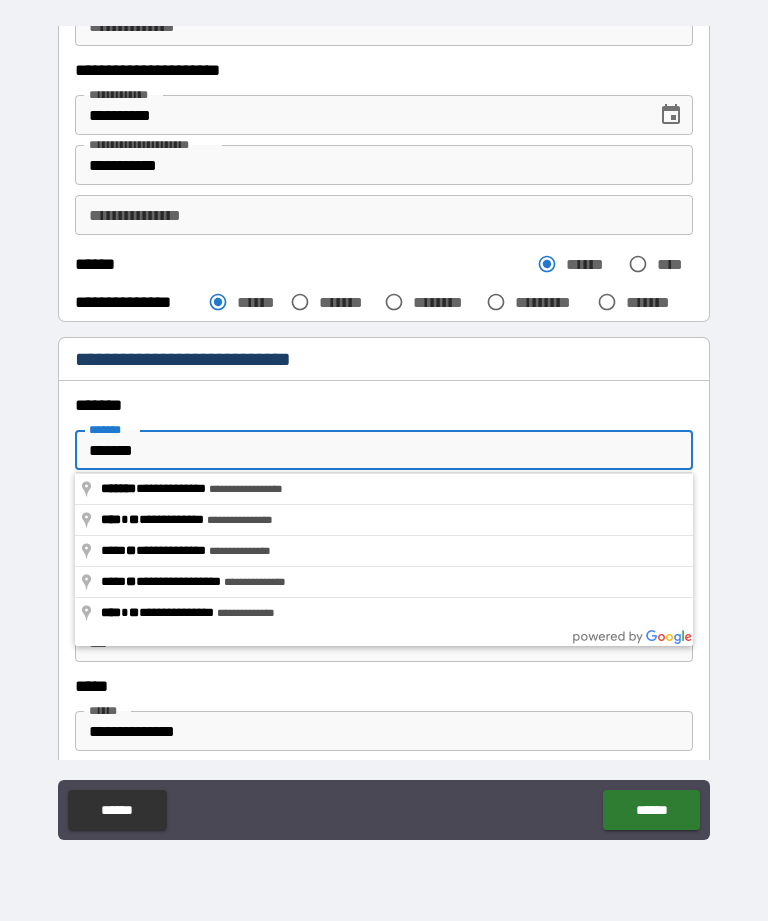 type on "**********" 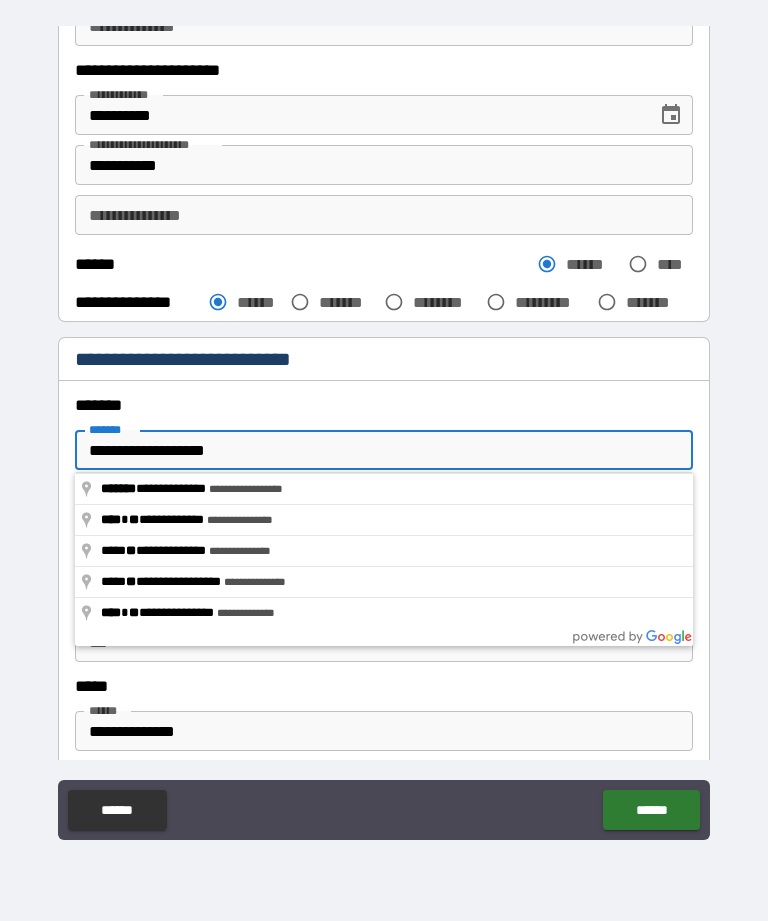 type on "**" 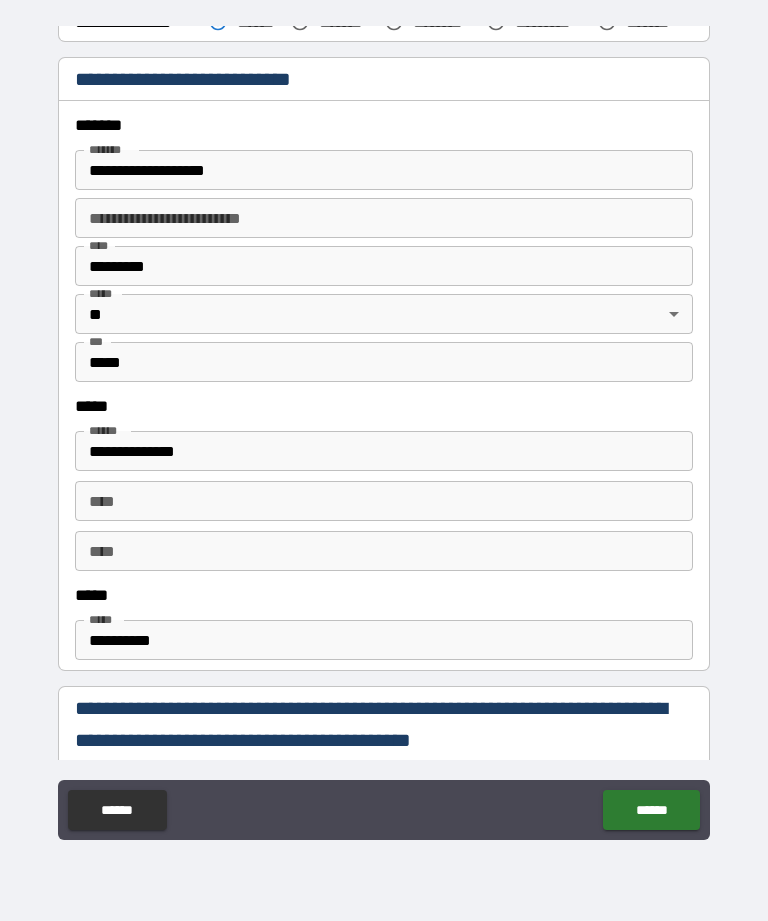 scroll, scrollTop: 648, scrollLeft: 0, axis: vertical 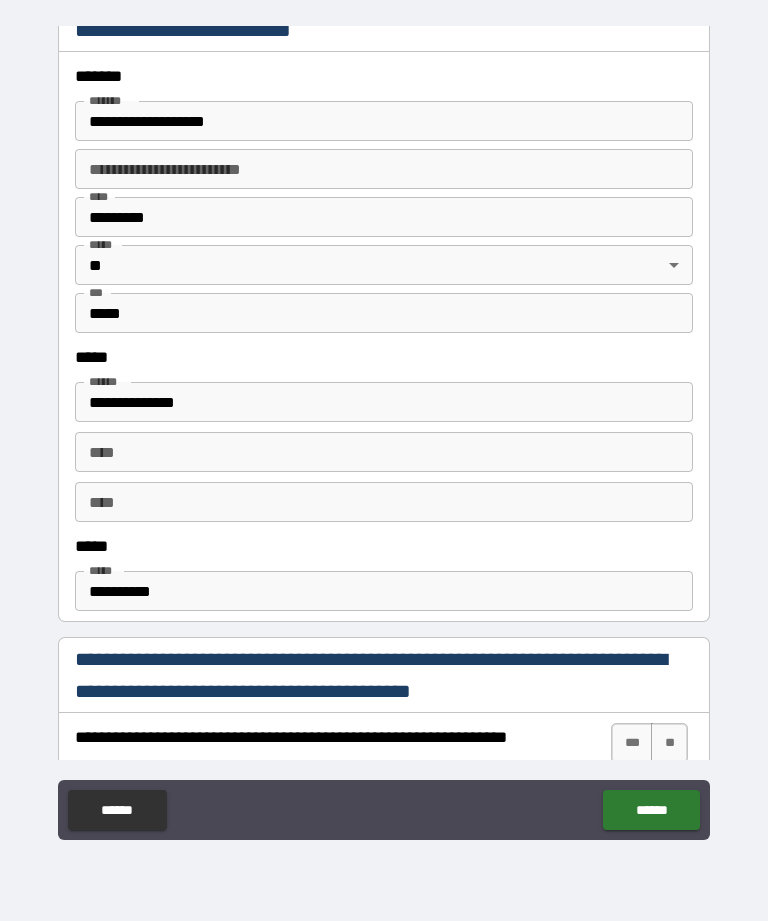 click on "**********" at bounding box center [384, 591] 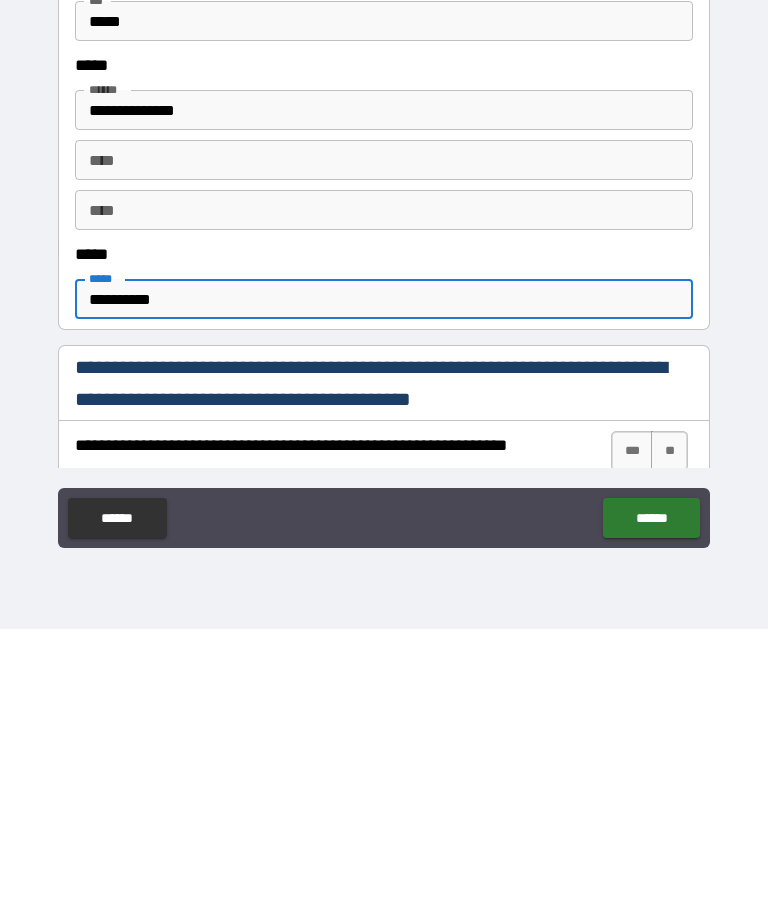 click on "**********" at bounding box center (384, 591) 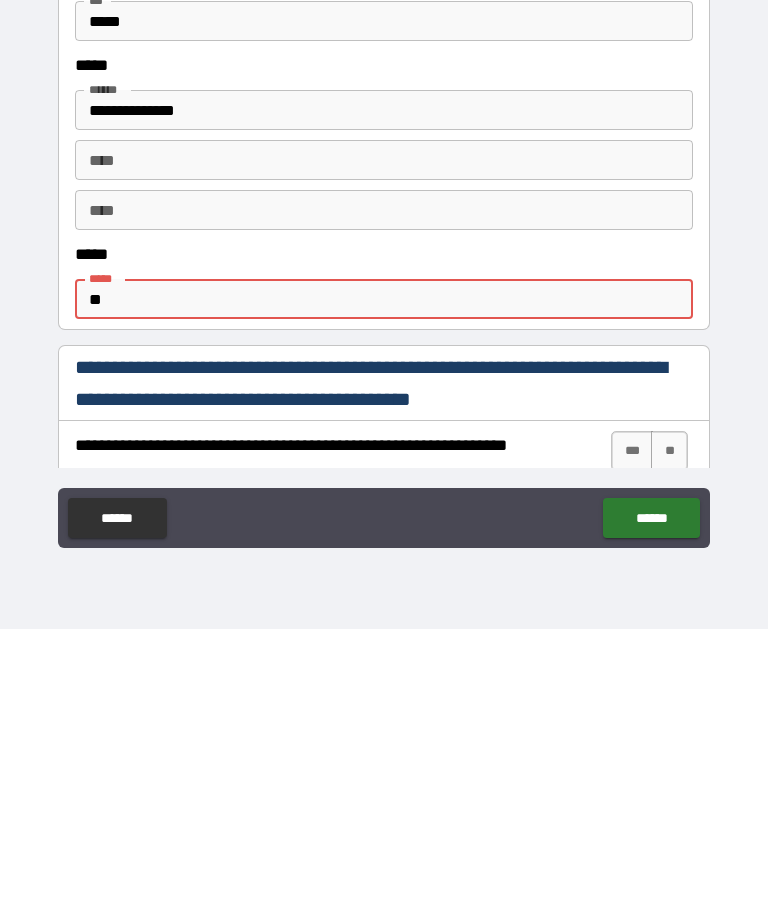type on "*" 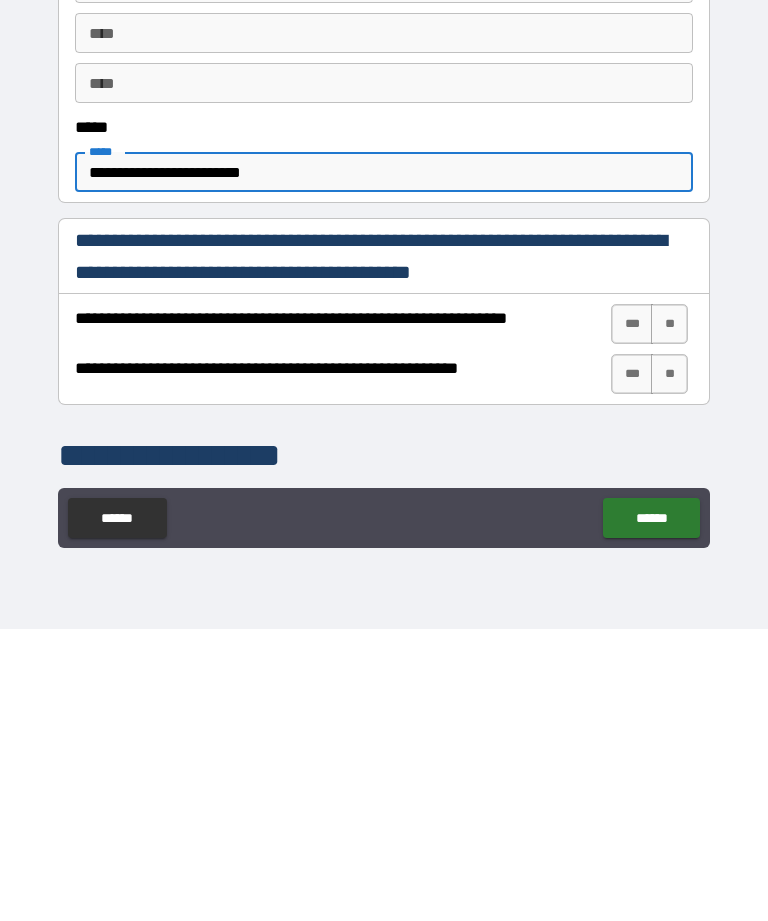scroll, scrollTop: 804, scrollLeft: 0, axis: vertical 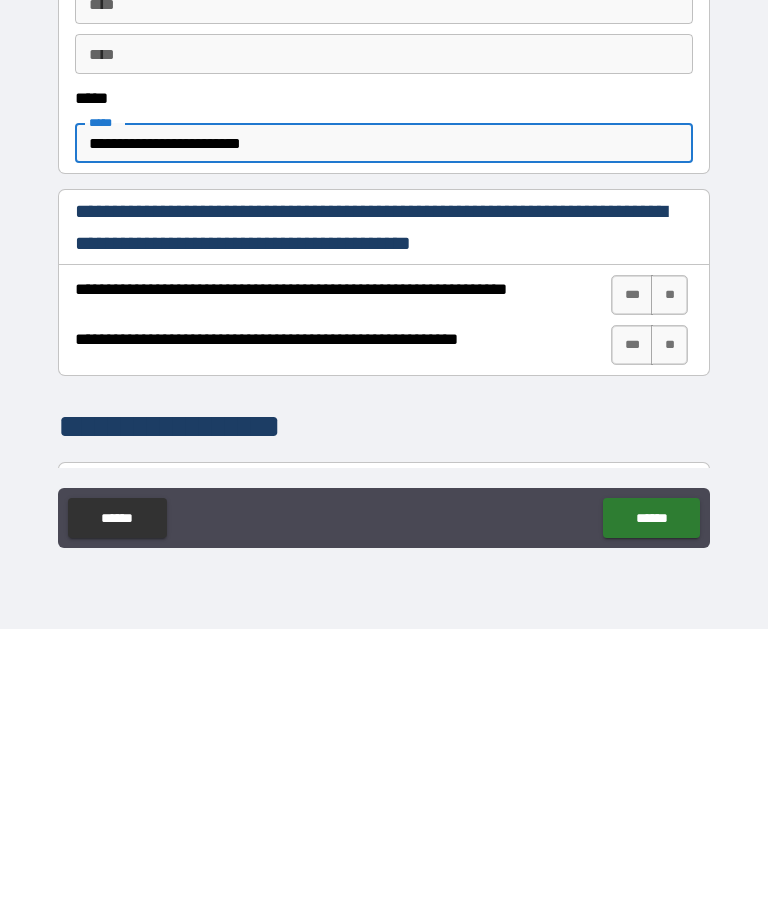 type on "**********" 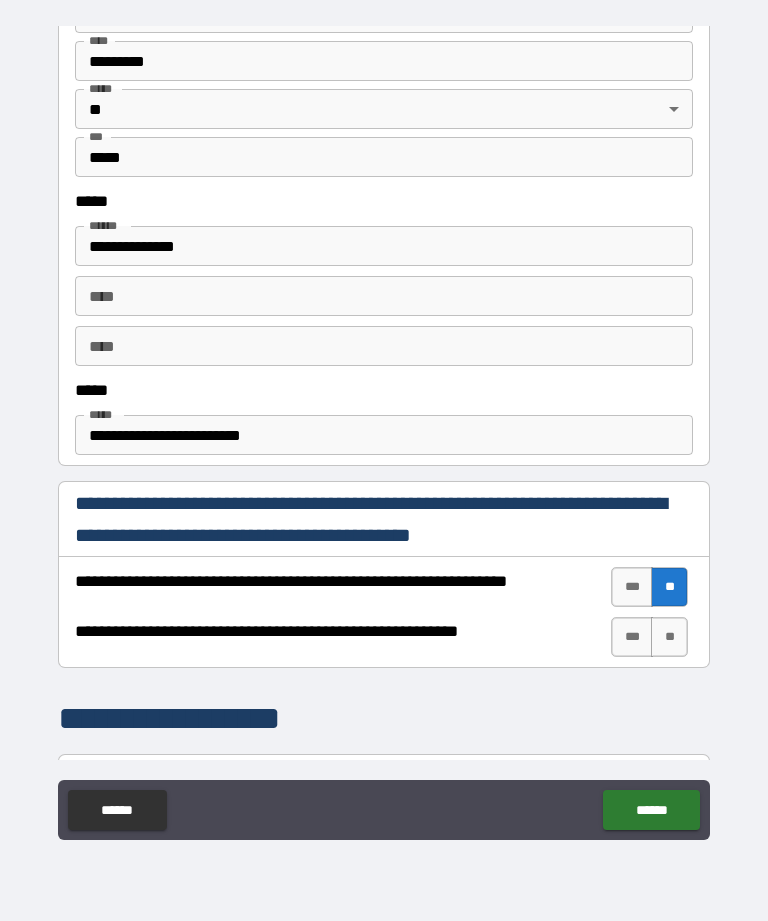 click on "***" at bounding box center (632, 587) 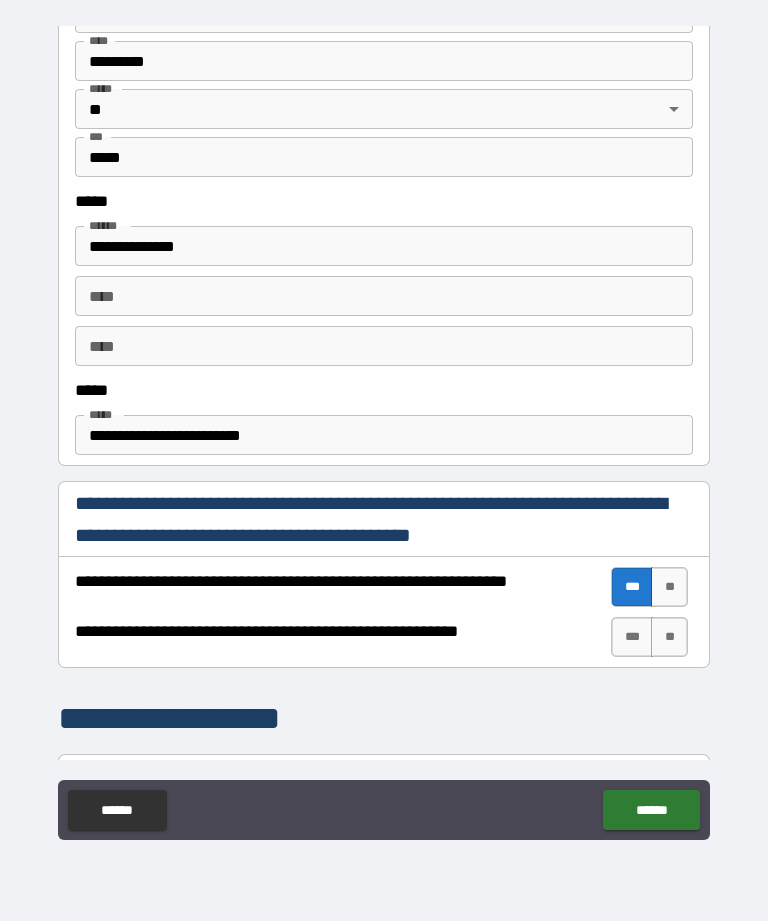 click on "***" at bounding box center (632, 637) 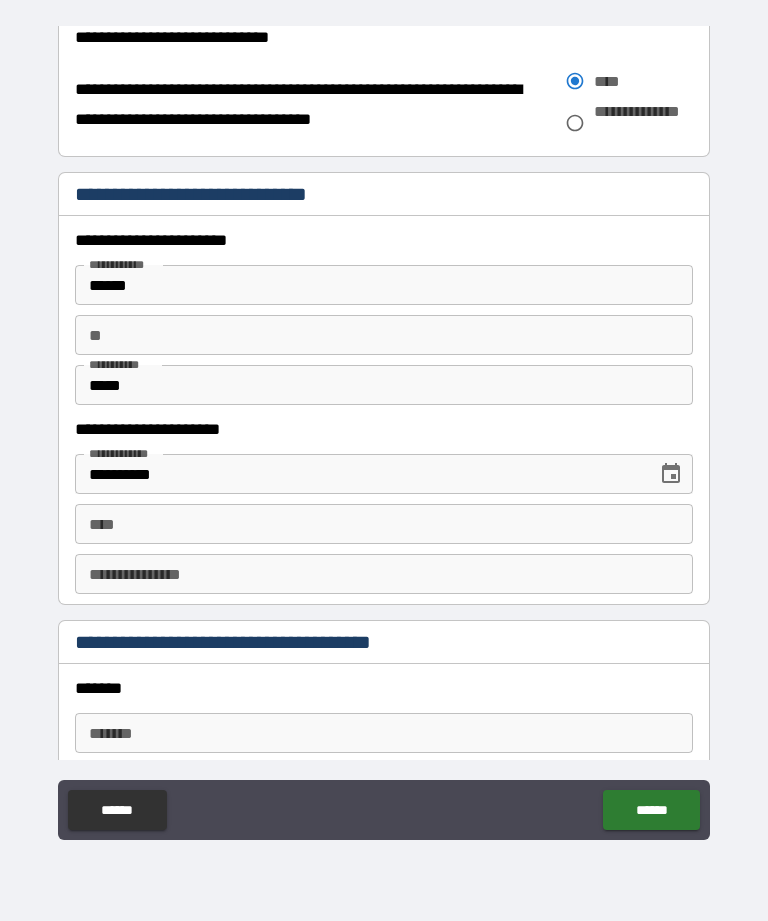 scroll, scrollTop: 1626, scrollLeft: 0, axis: vertical 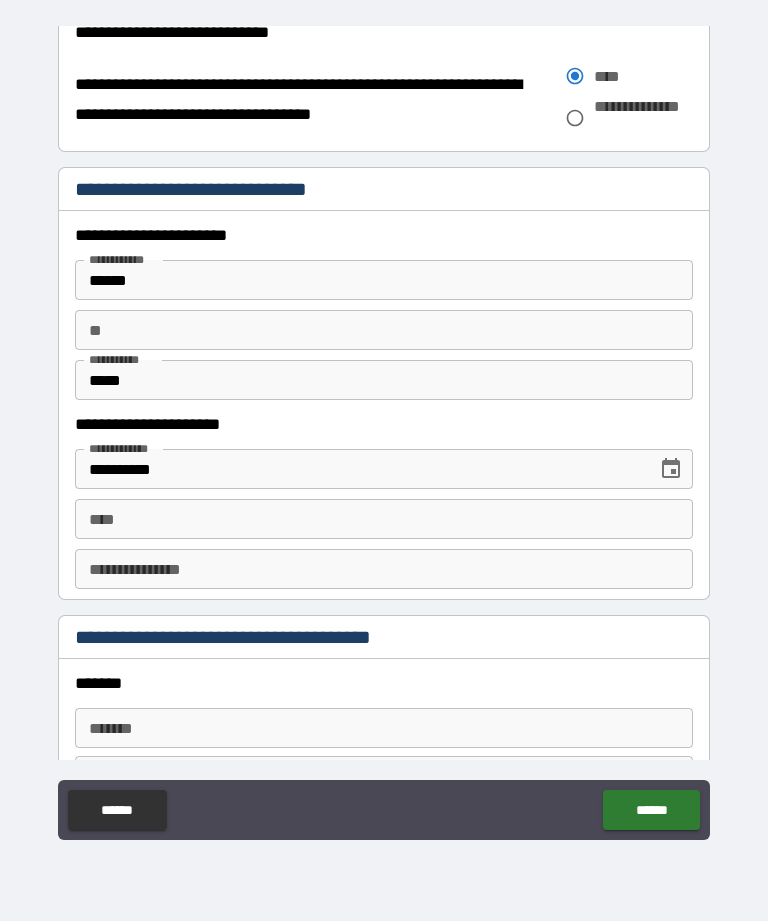 click on "****" at bounding box center (384, 519) 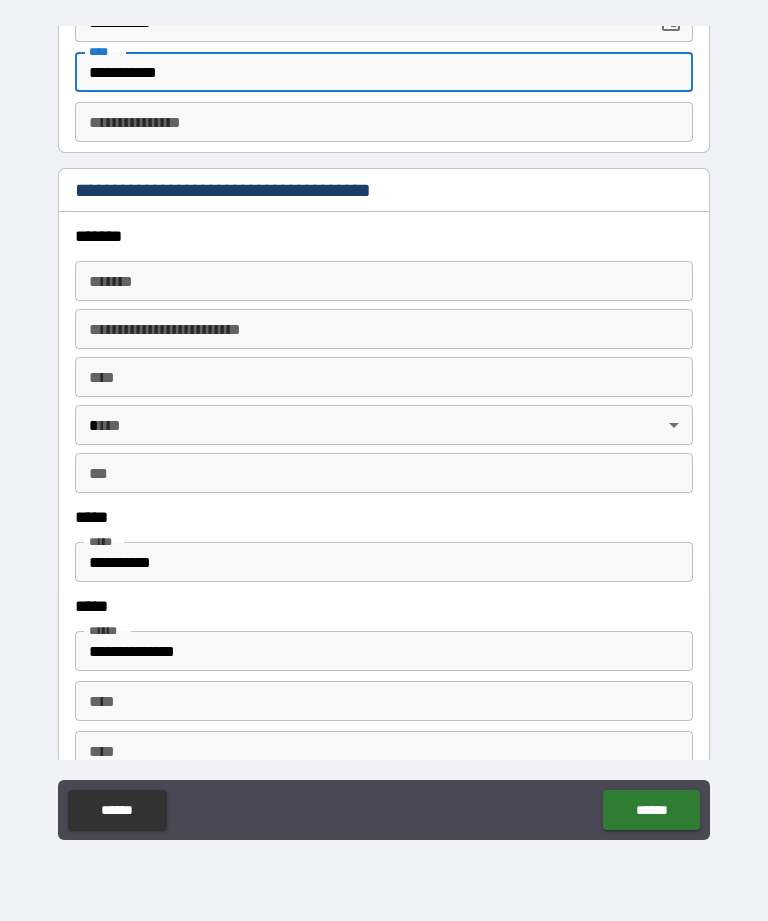 scroll, scrollTop: 2076, scrollLeft: 0, axis: vertical 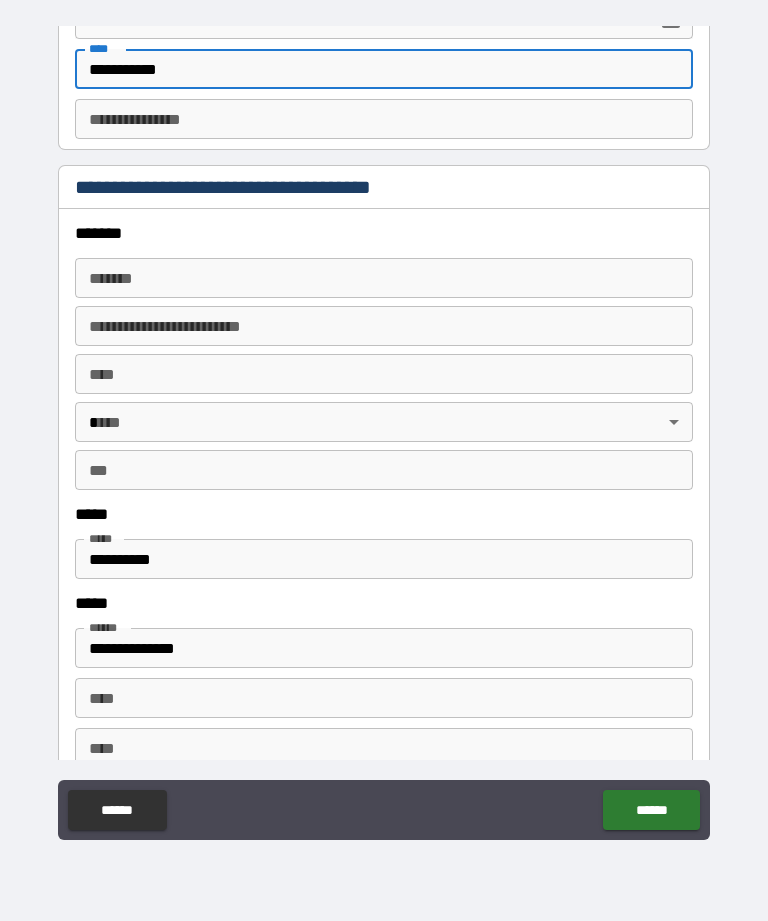 type on "**********" 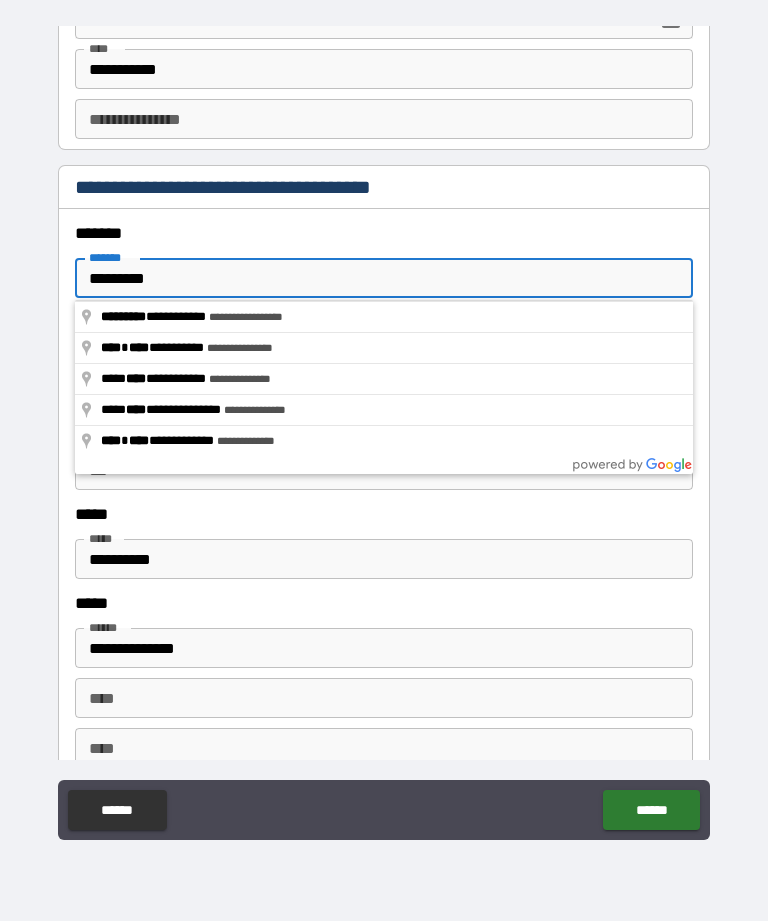 type on "**********" 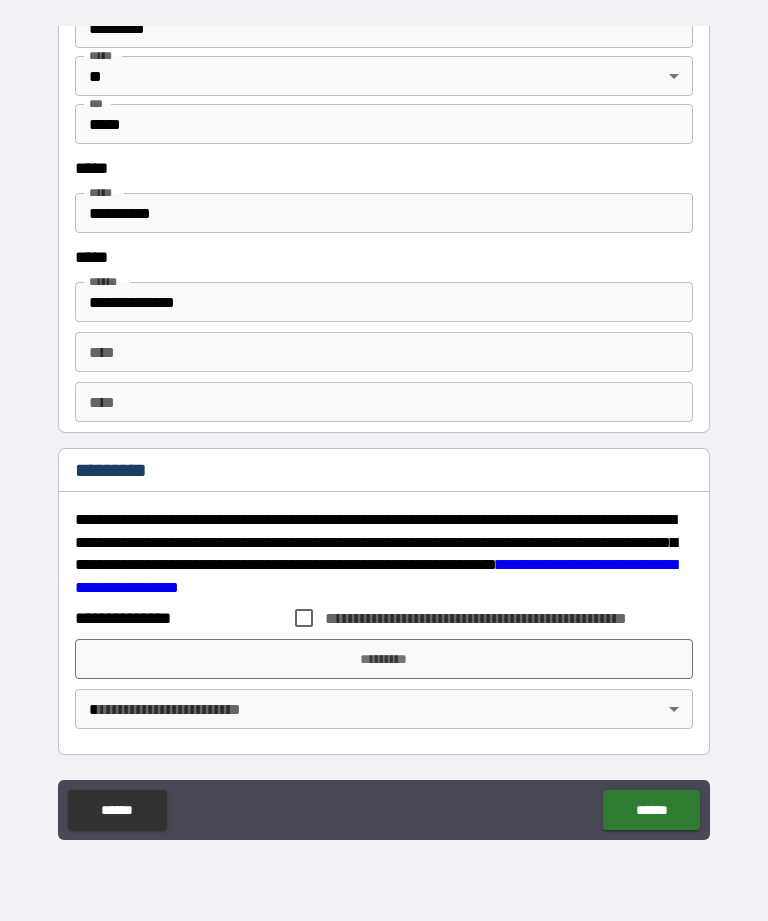 scroll, scrollTop: 2422, scrollLeft: 0, axis: vertical 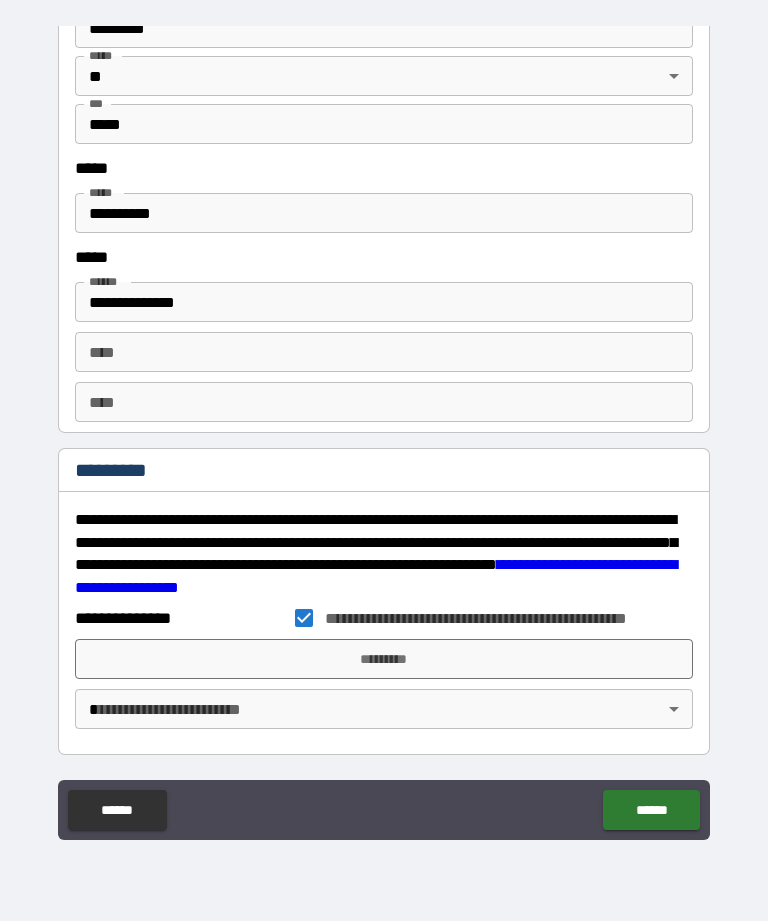 click on "*********" at bounding box center (384, 659) 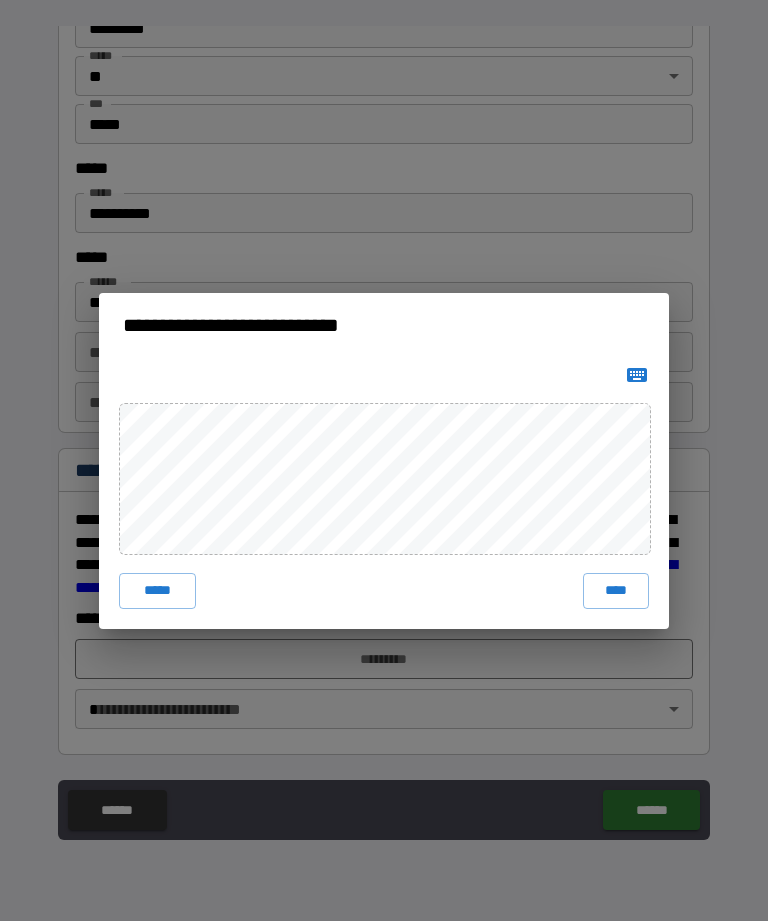 click on "****" at bounding box center [616, 591] 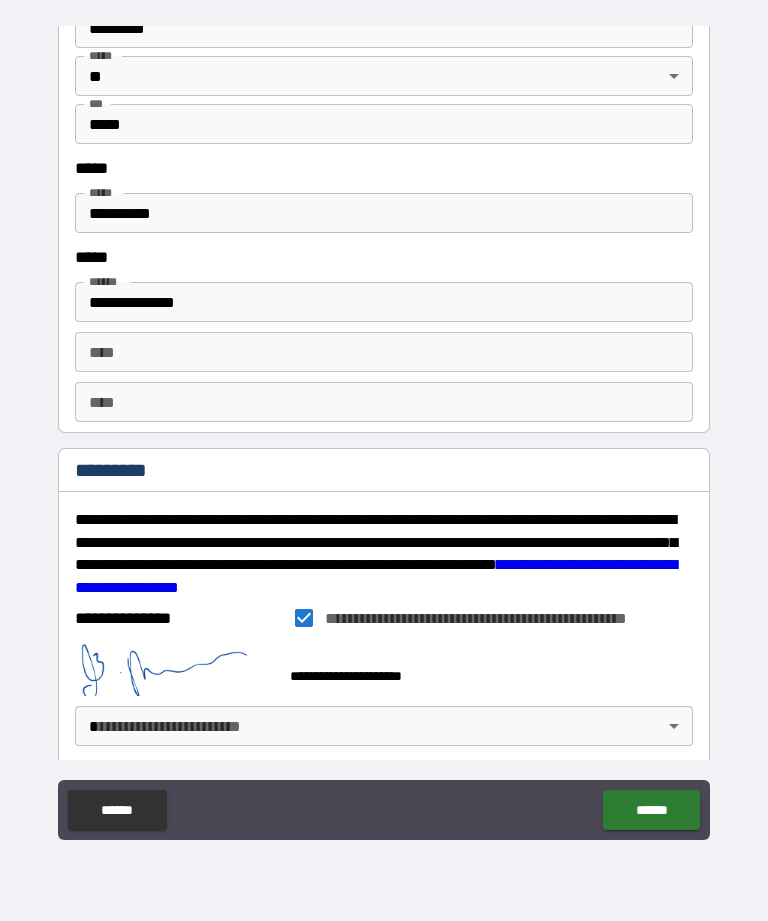 click on "**********" at bounding box center (384, 428) 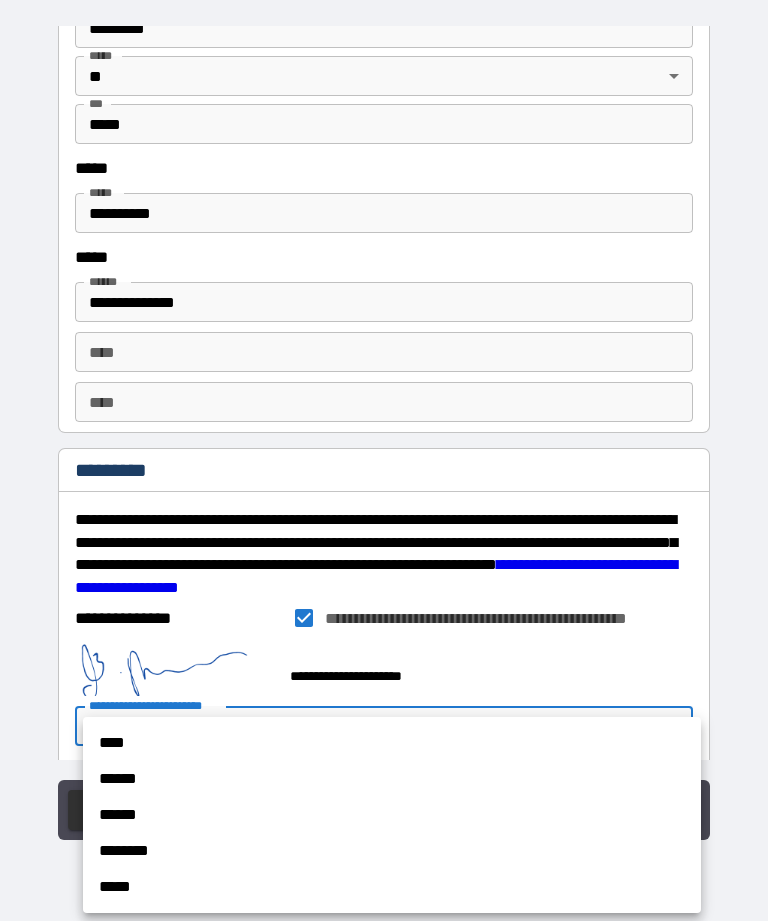 click on "******" at bounding box center [392, 779] 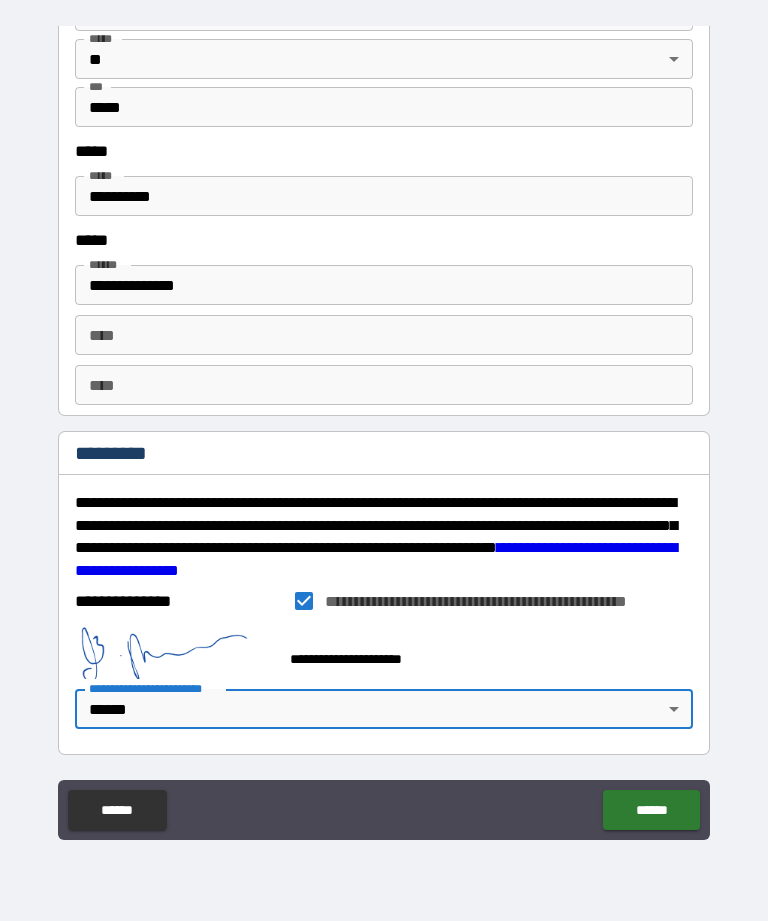 scroll, scrollTop: 2439, scrollLeft: 0, axis: vertical 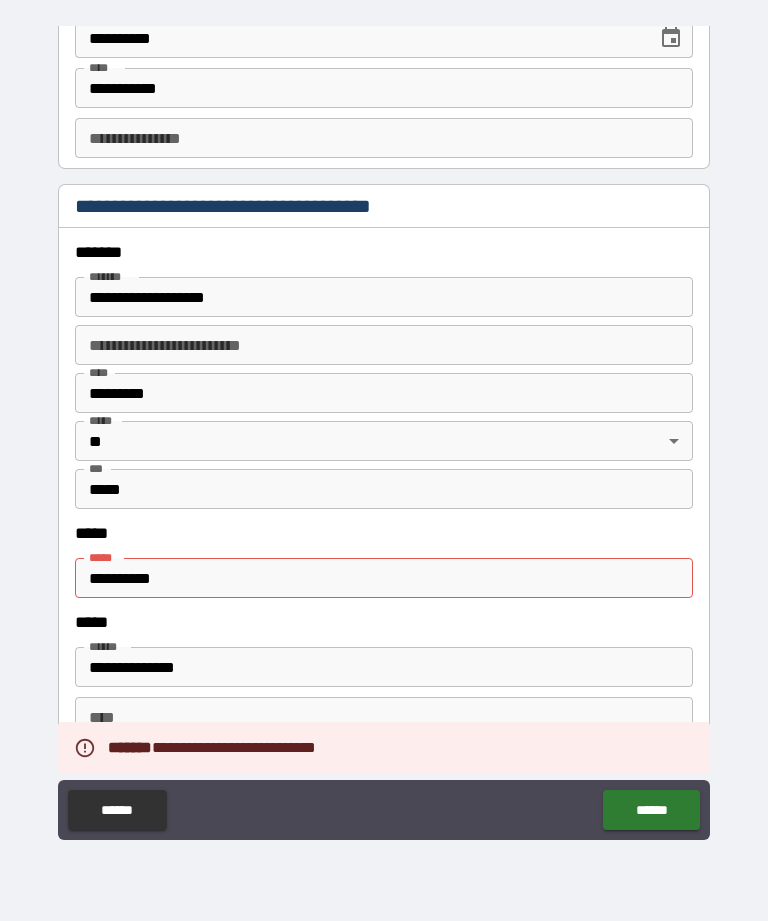 click on "**********" at bounding box center (384, 578) 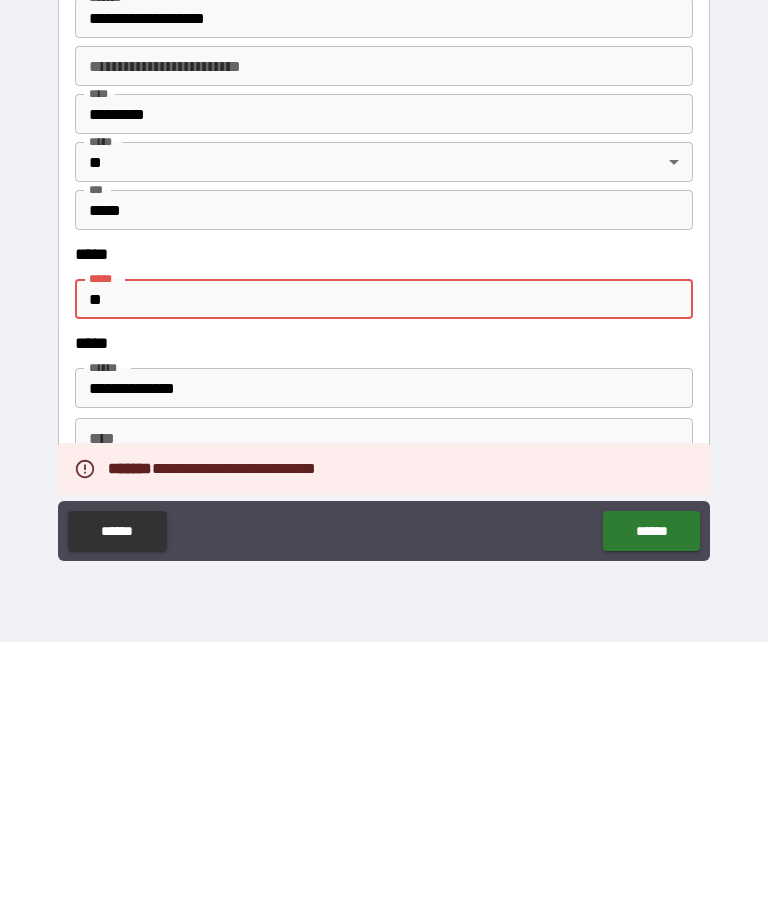 type on "*" 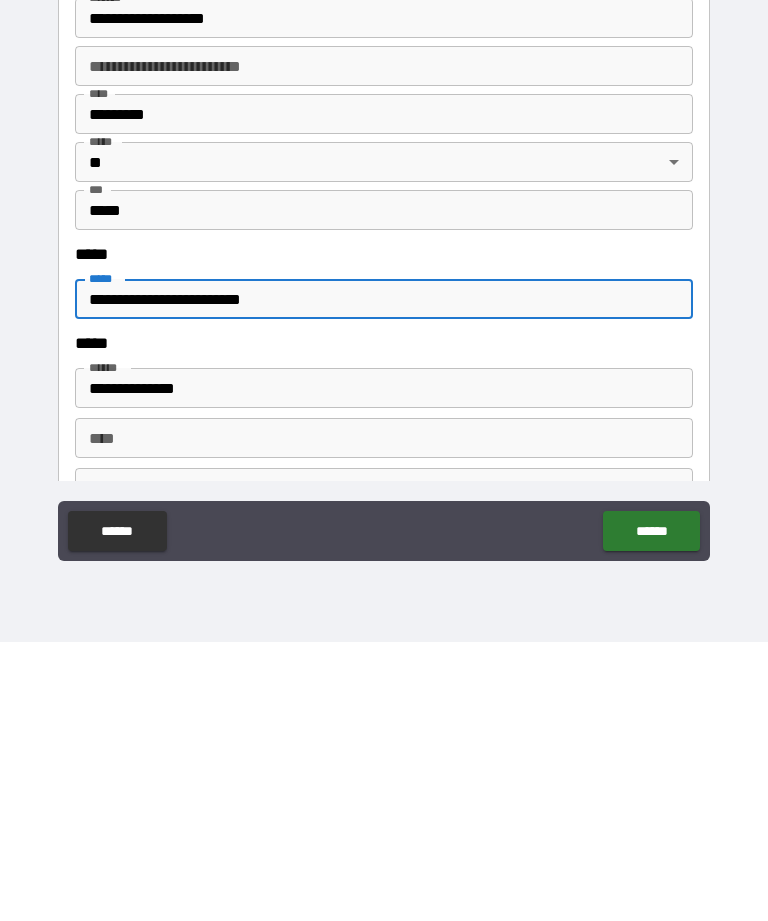 type on "**********" 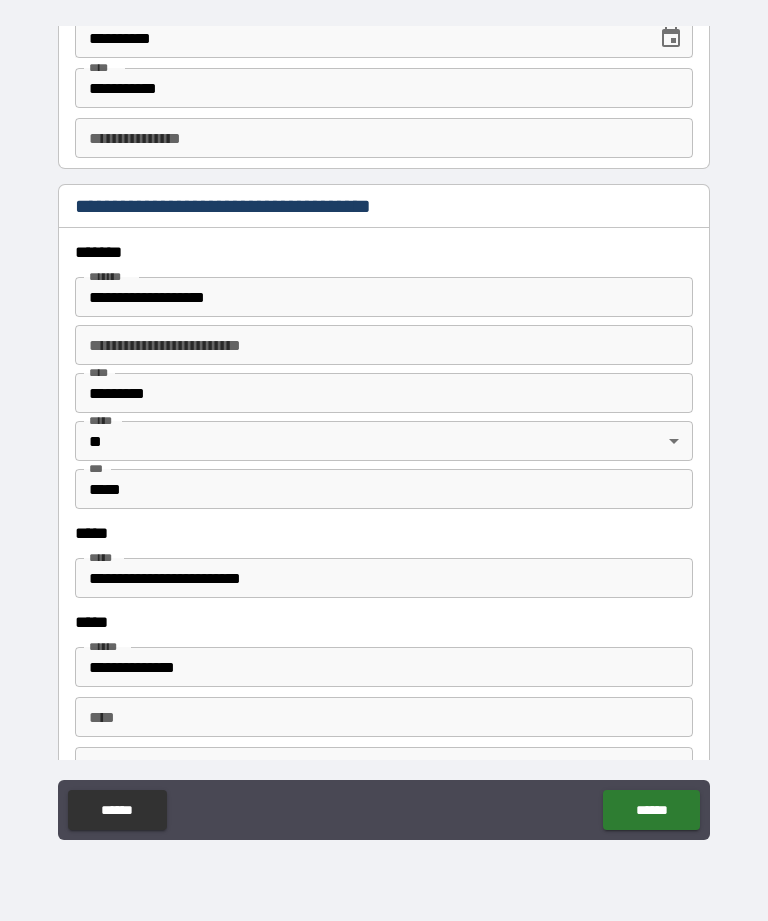 click on "******" at bounding box center [651, 810] 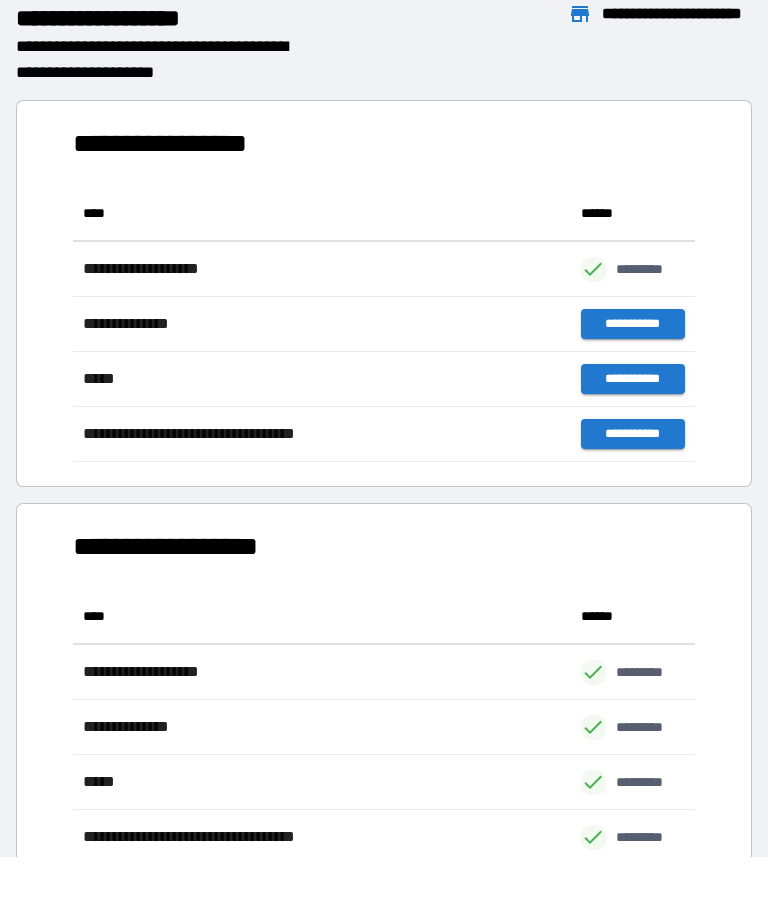 scroll, scrollTop: 276, scrollLeft: 622, axis: both 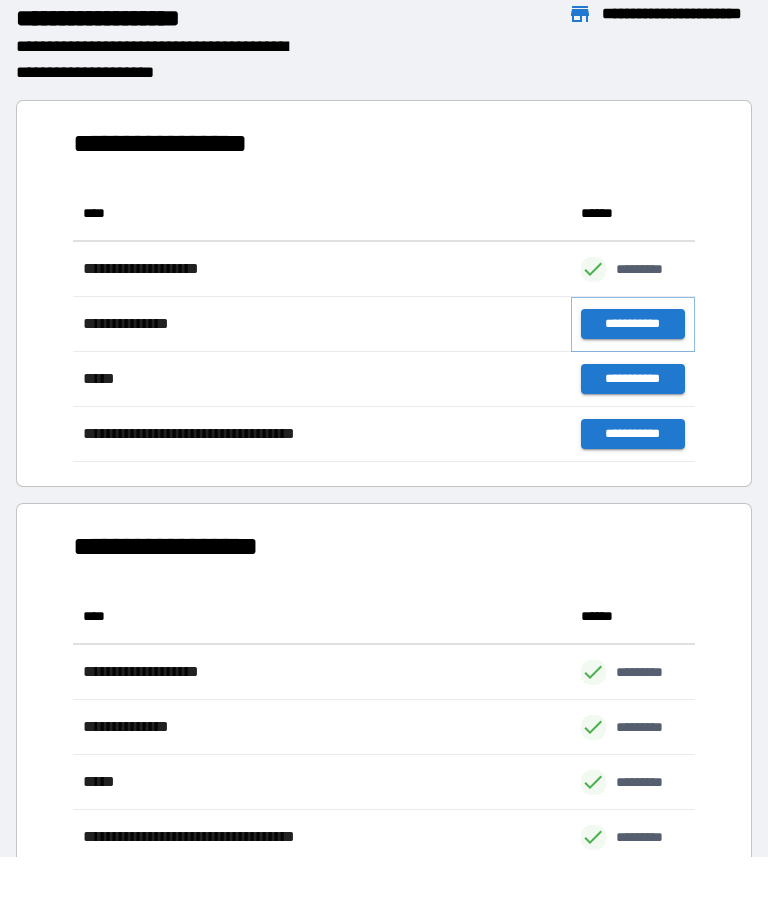 click on "**********" at bounding box center [633, 324] 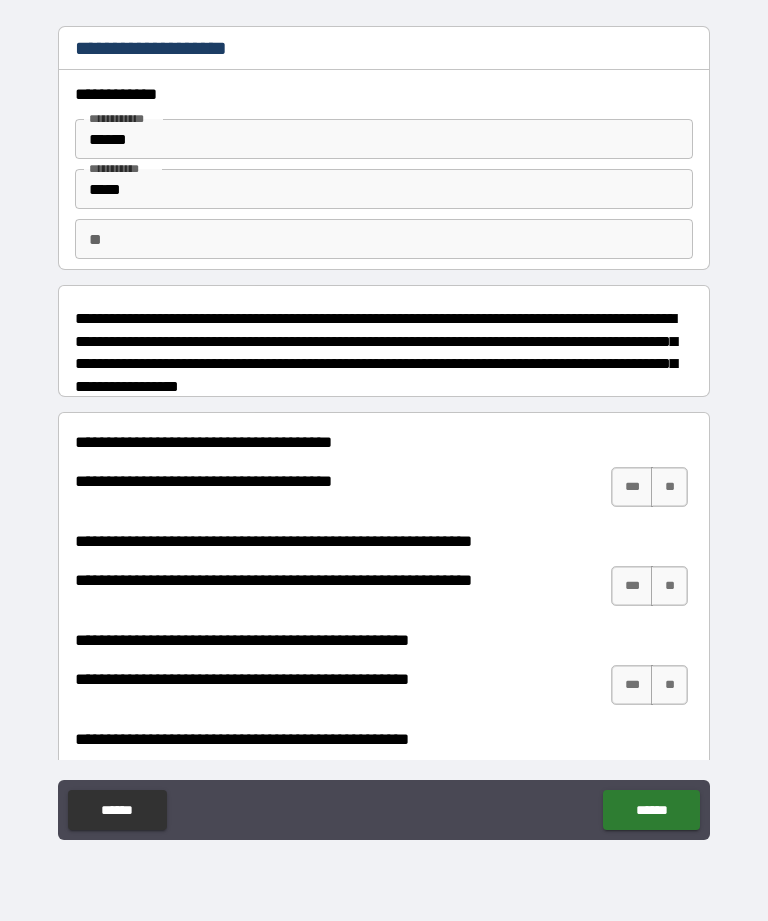 click on "**" at bounding box center [669, 487] 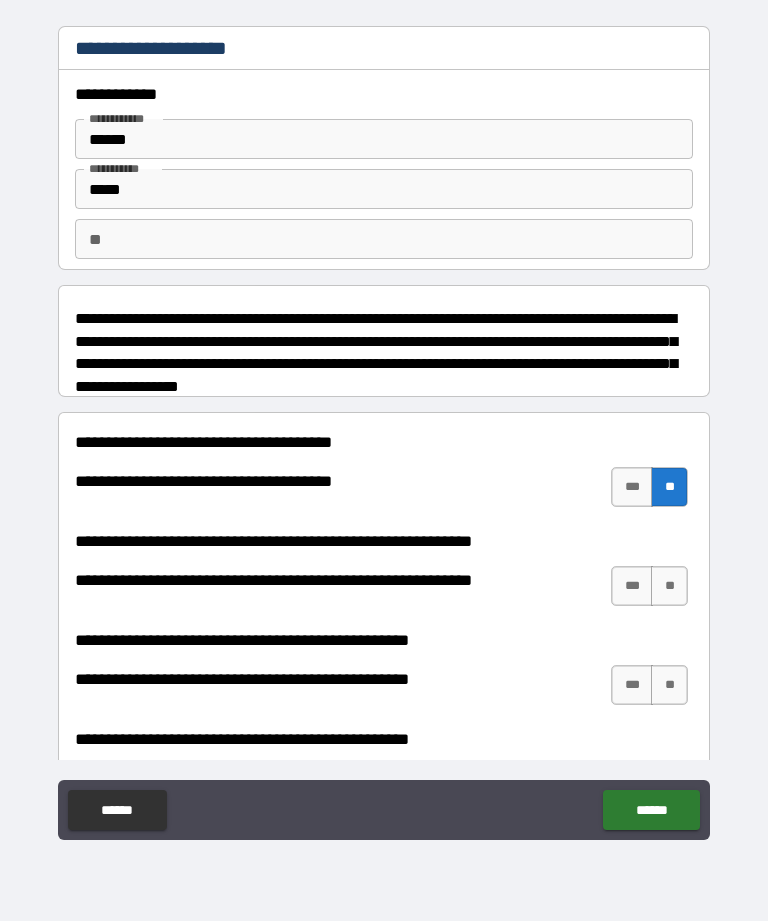 click on "**" at bounding box center [669, 586] 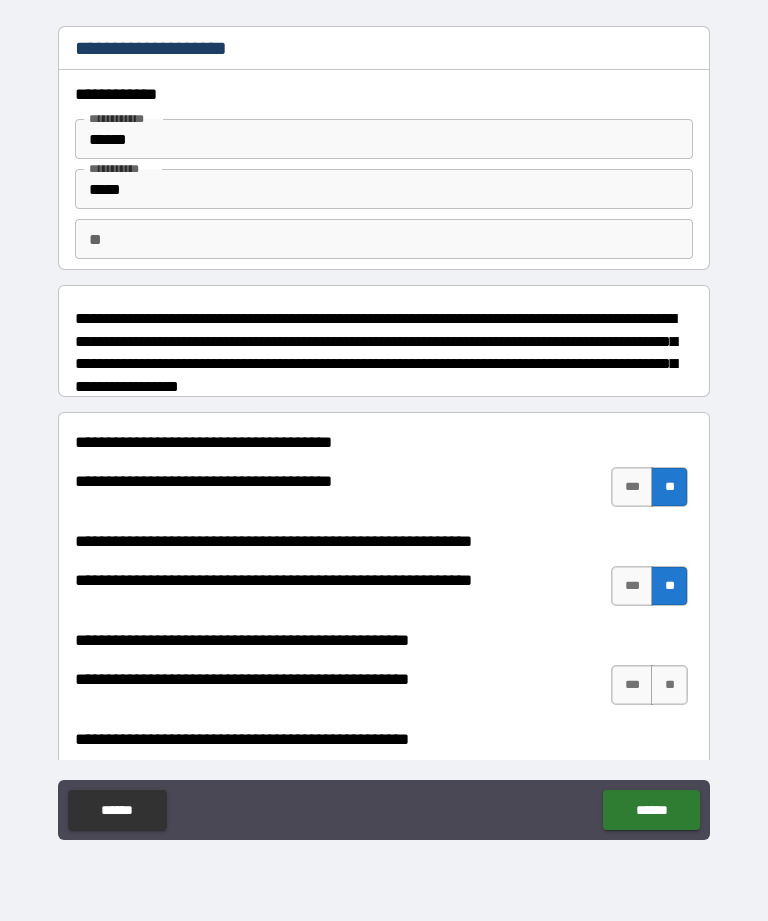 click on "**" at bounding box center [669, 685] 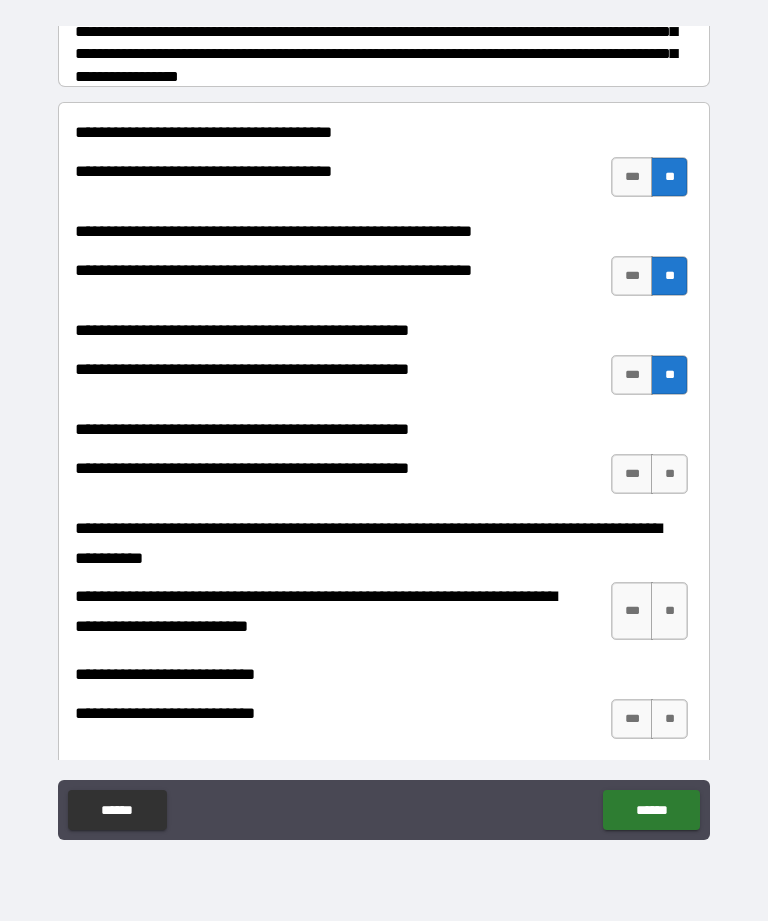 scroll, scrollTop: 315, scrollLeft: 0, axis: vertical 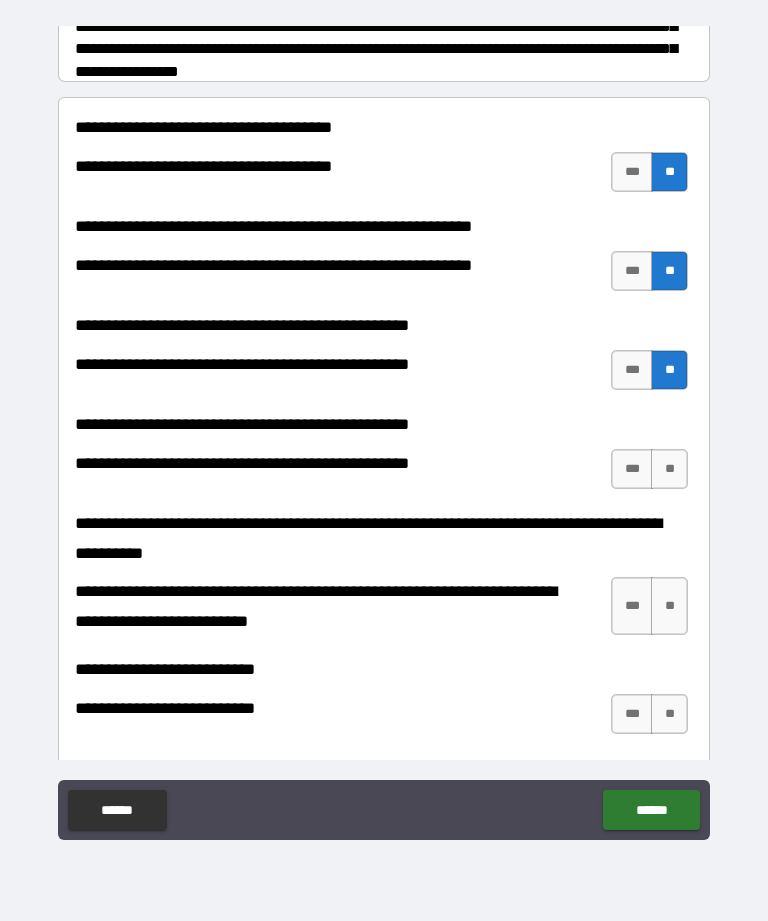 click on "**" at bounding box center [669, 469] 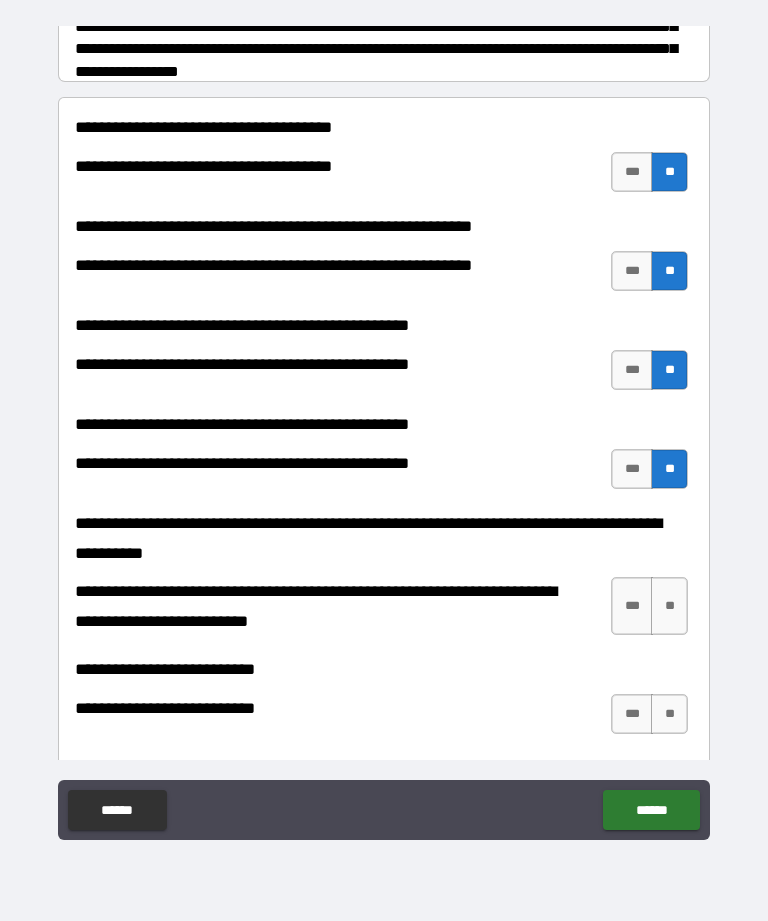 click on "**" at bounding box center [669, 606] 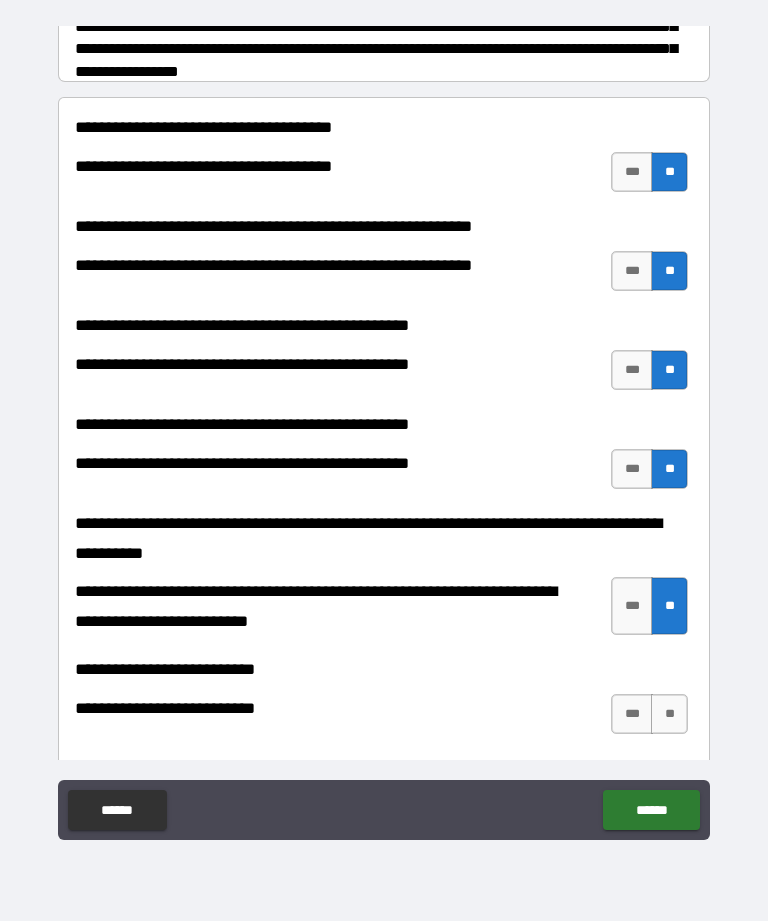 click on "**" at bounding box center [669, 714] 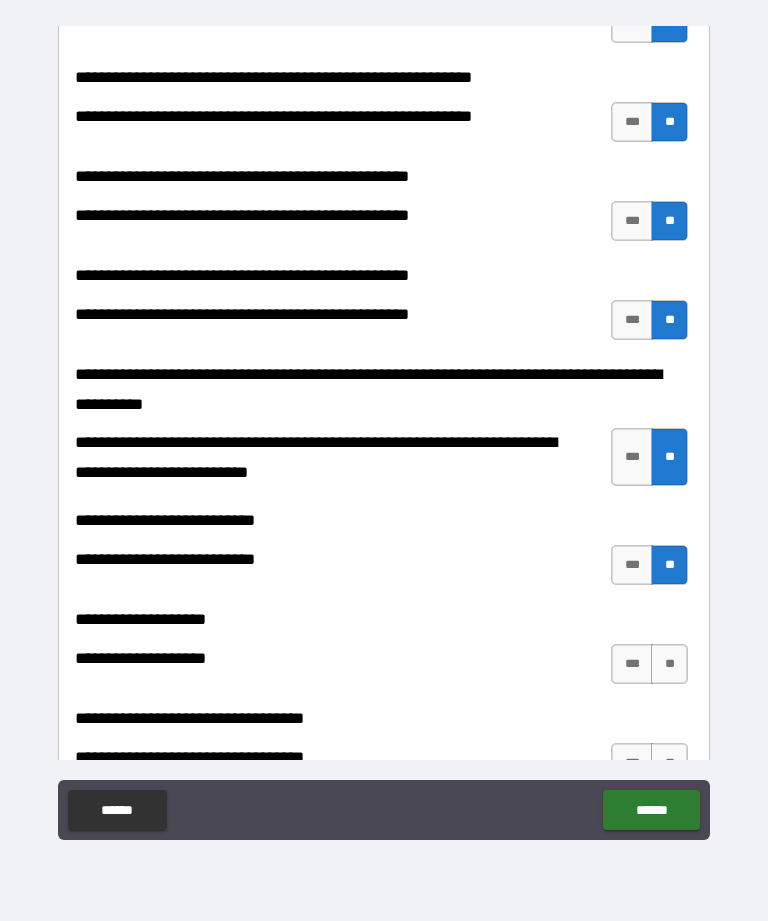 scroll, scrollTop: 469, scrollLeft: 0, axis: vertical 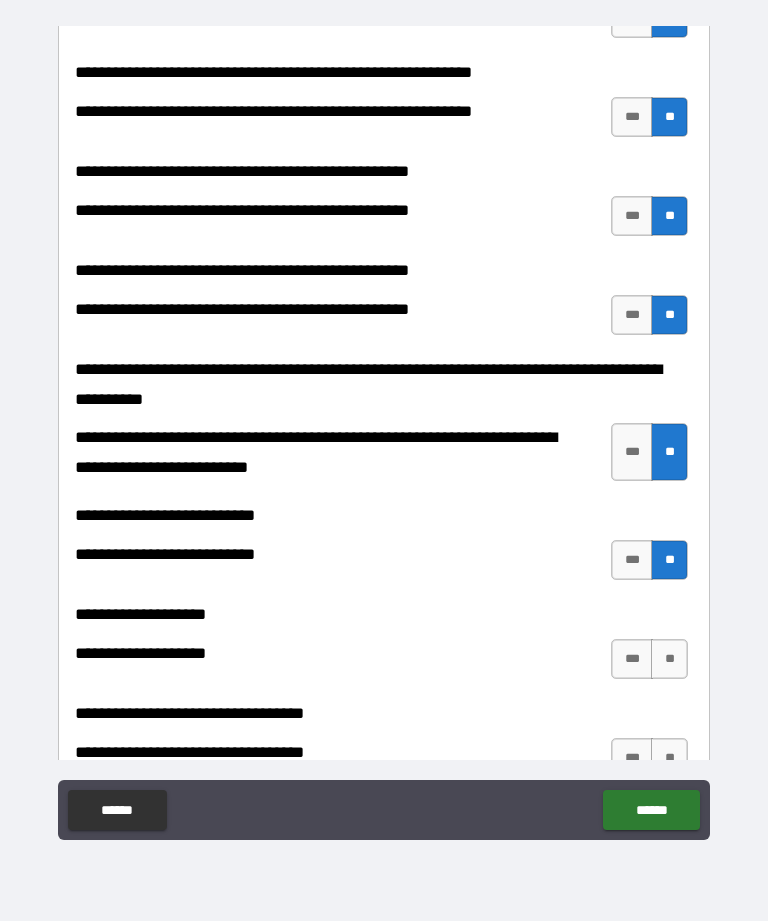 click on "**" at bounding box center [669, 659] 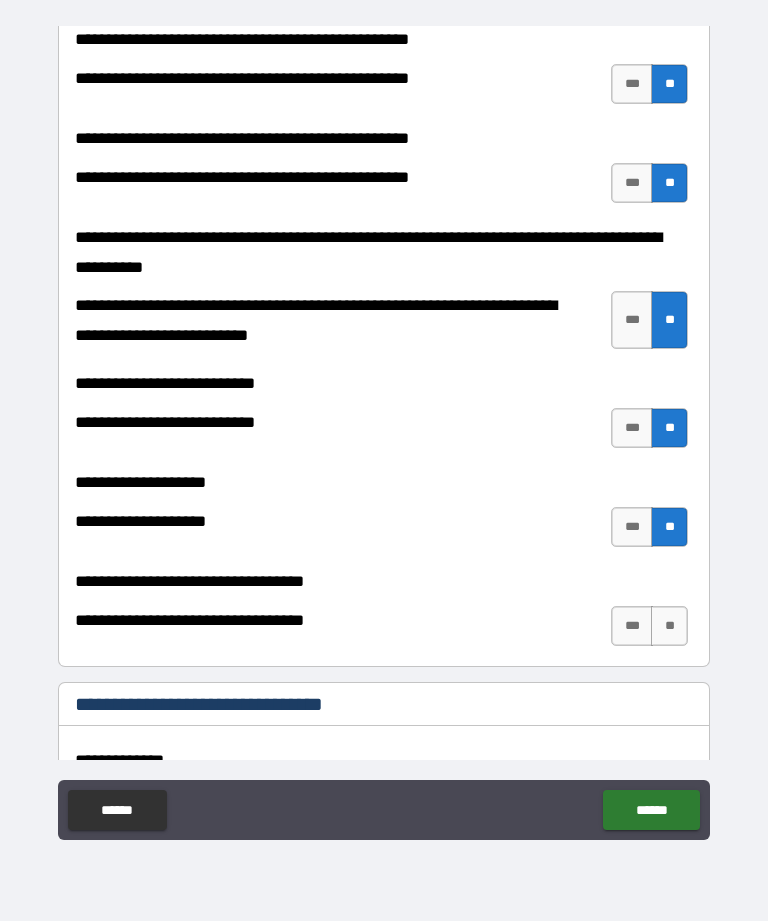 scroll, scrollTop: 601, scrollLeft: 0, axis: vertical 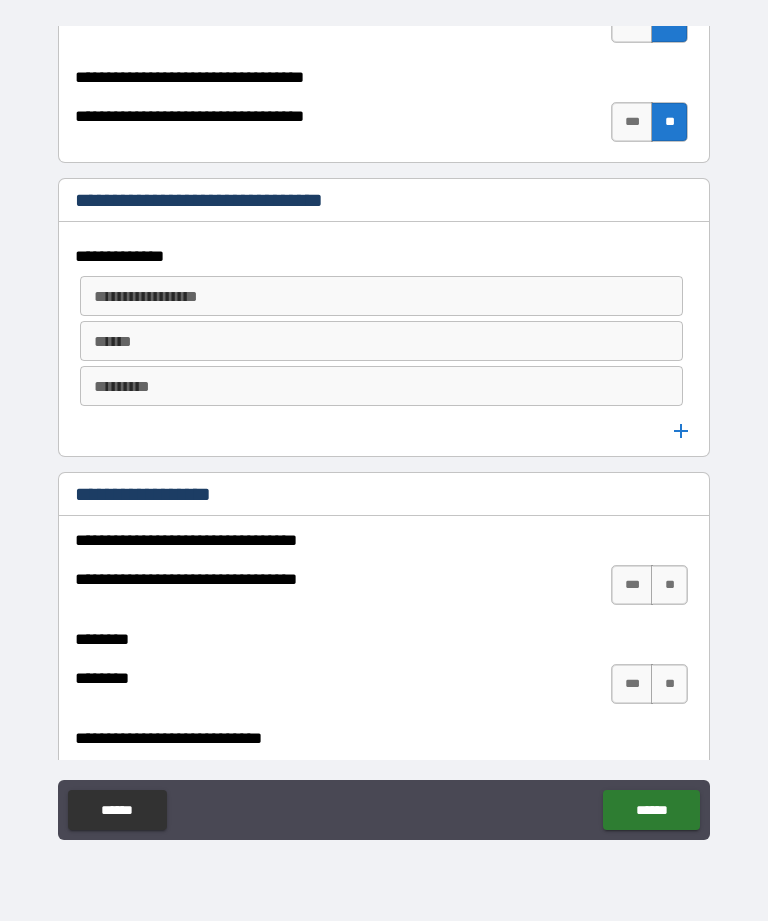 click on "**" at bounding box center [669, 585] 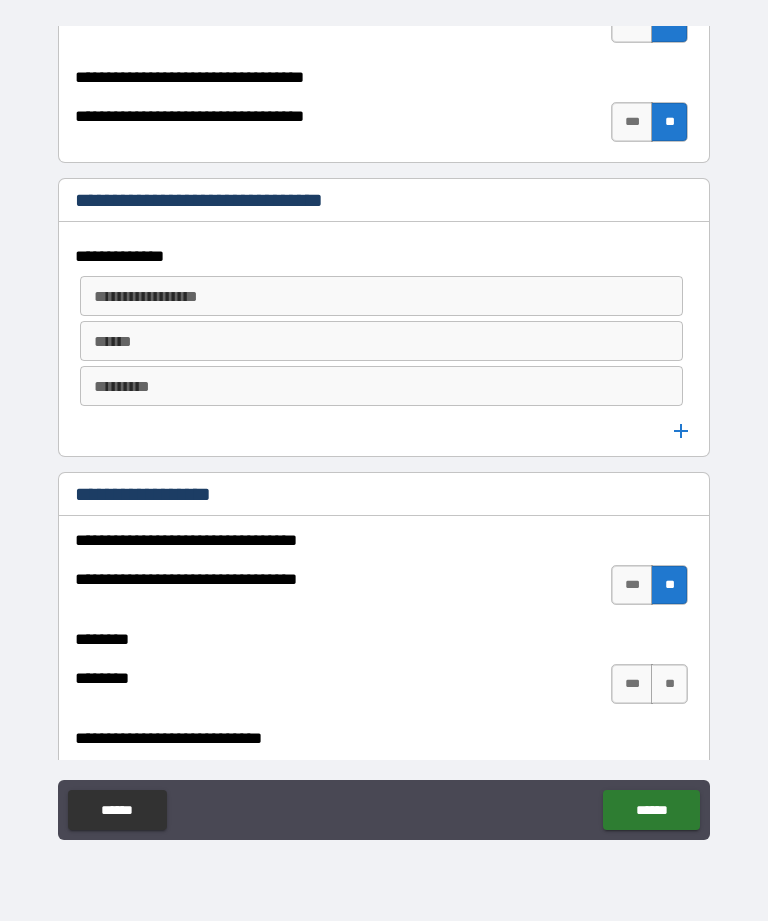 click on "**" at bounding box center [669, 684] 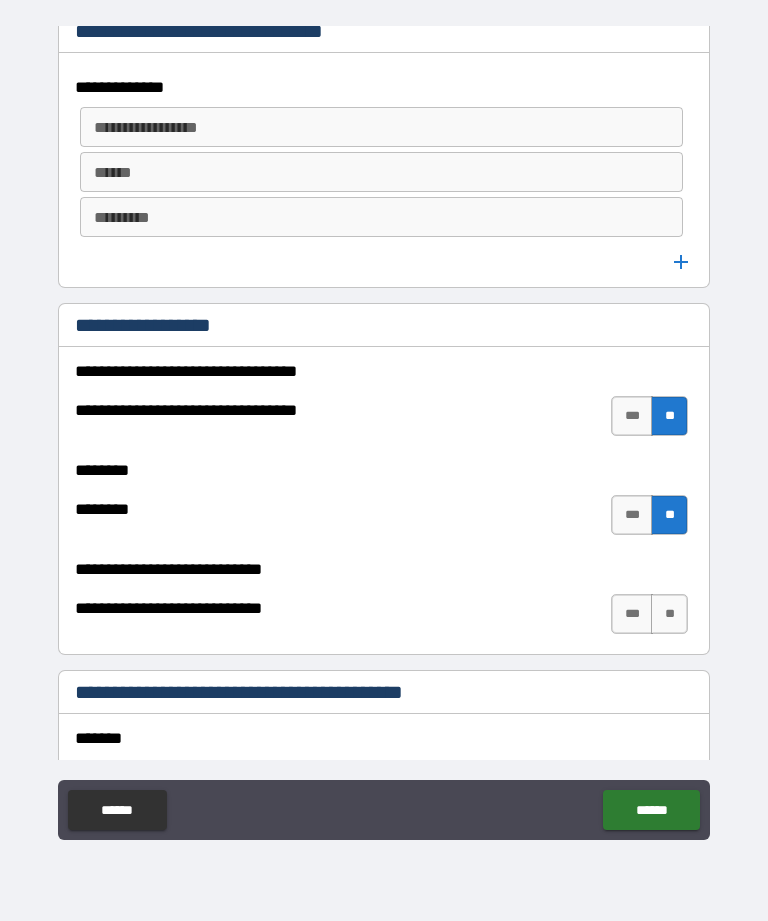 scroll, scrollTop: 1329, scrollLeft: 0, axis: vertical 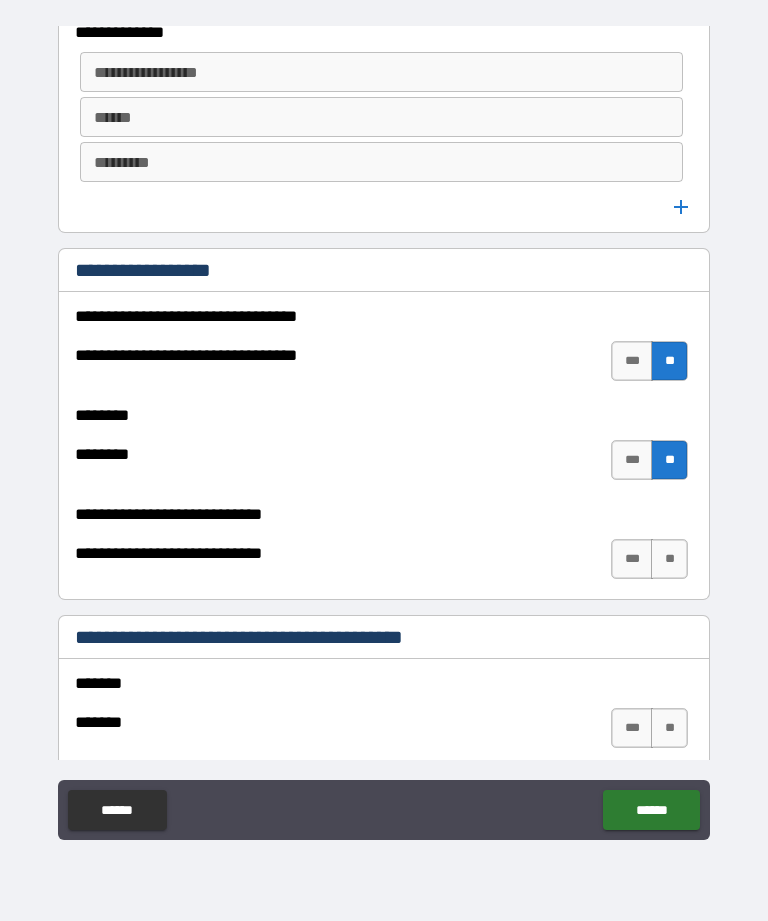 click on "**" at bounding box center (669, 559) 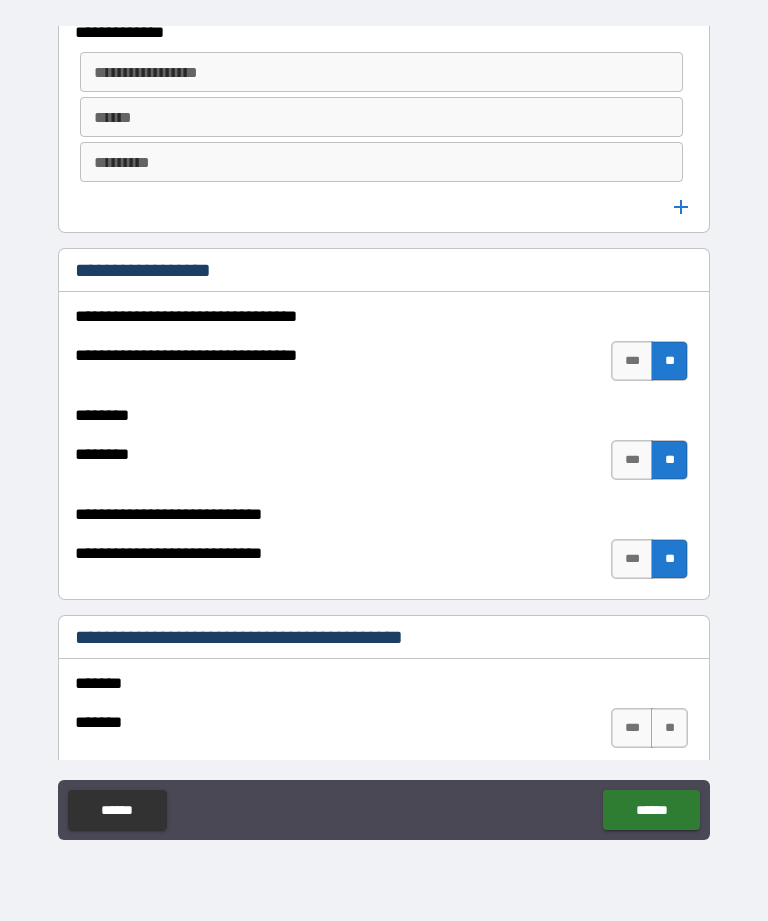 click on "**" at bounding box center (669, 728) 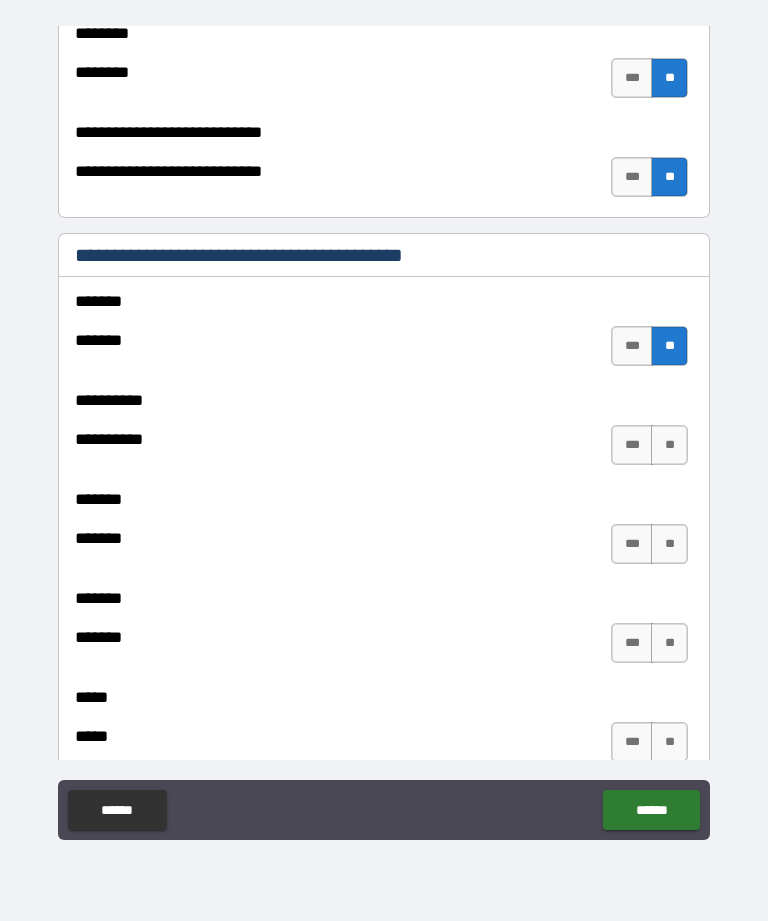 scroll, scrollTop: 1716, scrollLeft: 0, axis: vertical 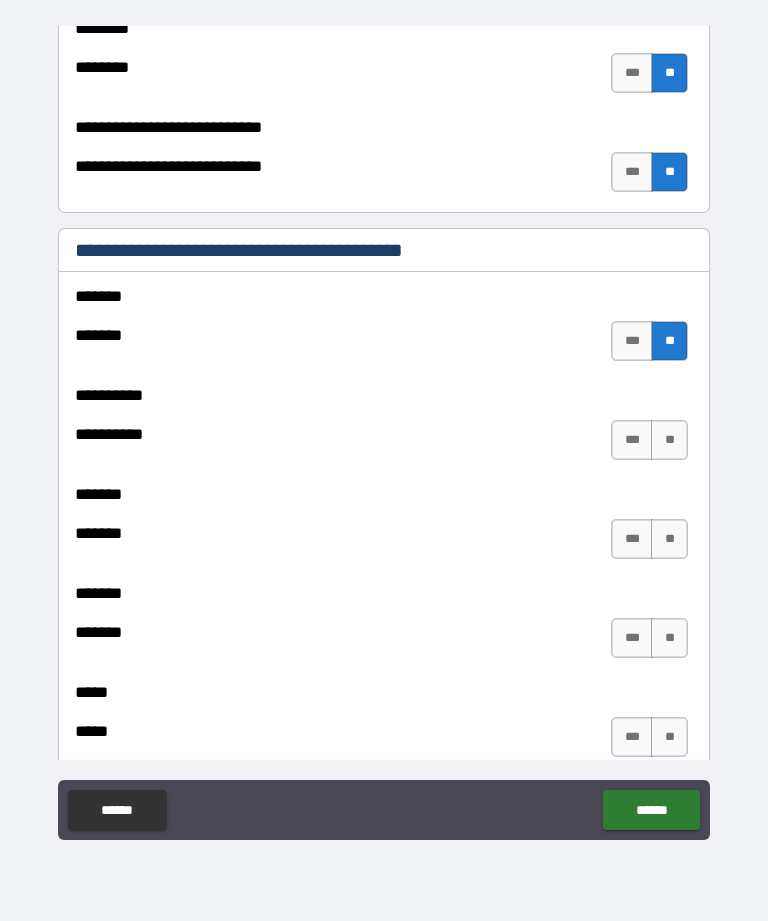 click on "**" at bounding box center (669, 440) 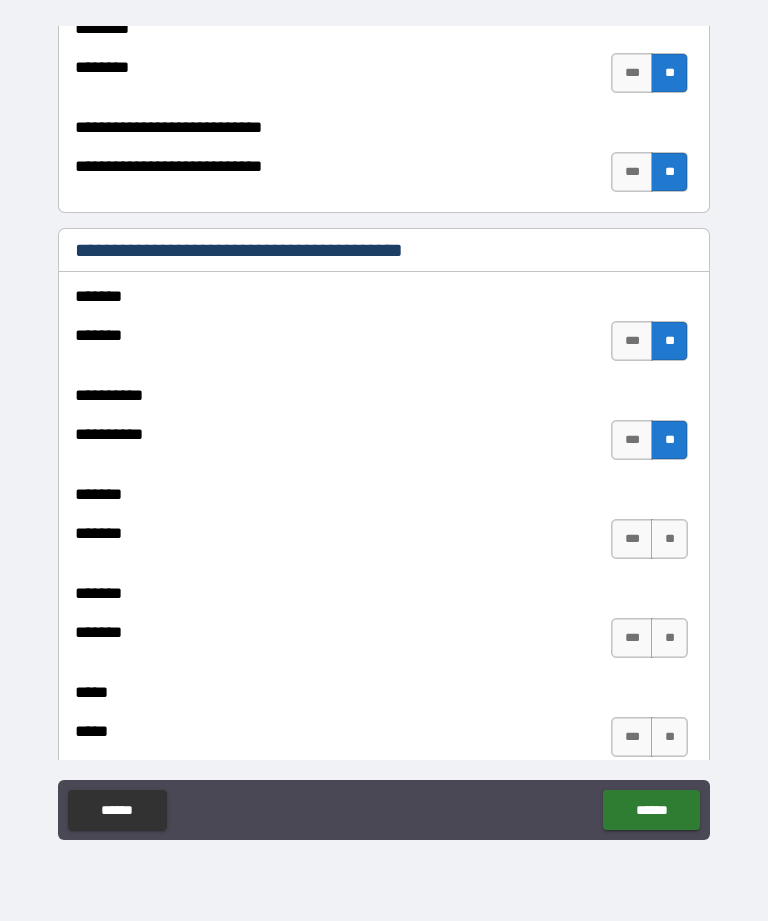 click on "**" at bounding box center [669, 539] 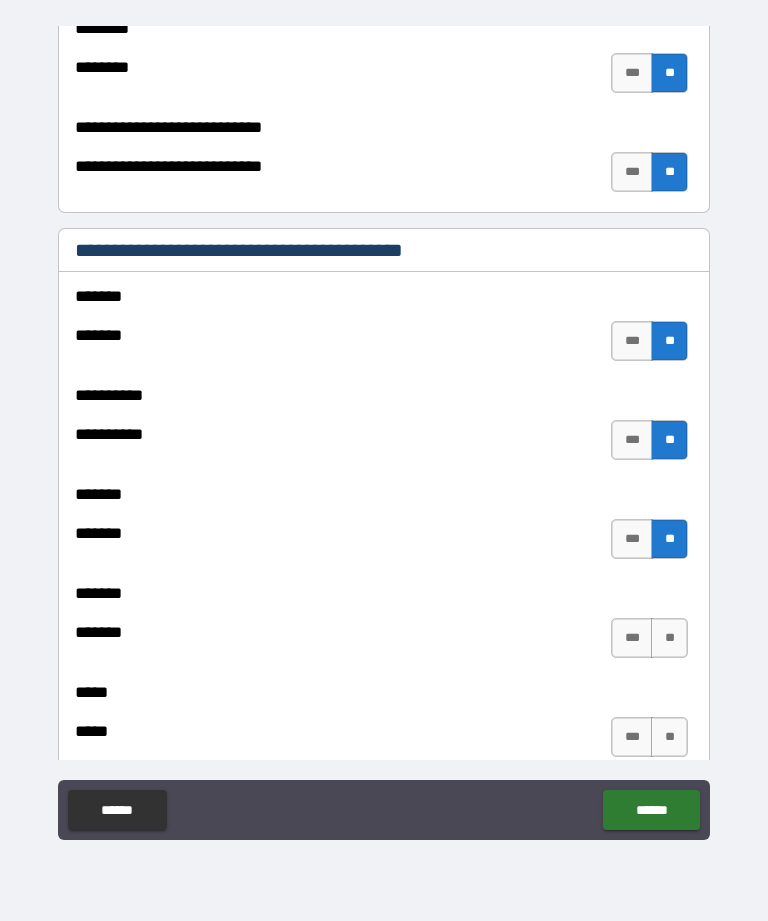 click on "**" at bounding box center (669, 638) 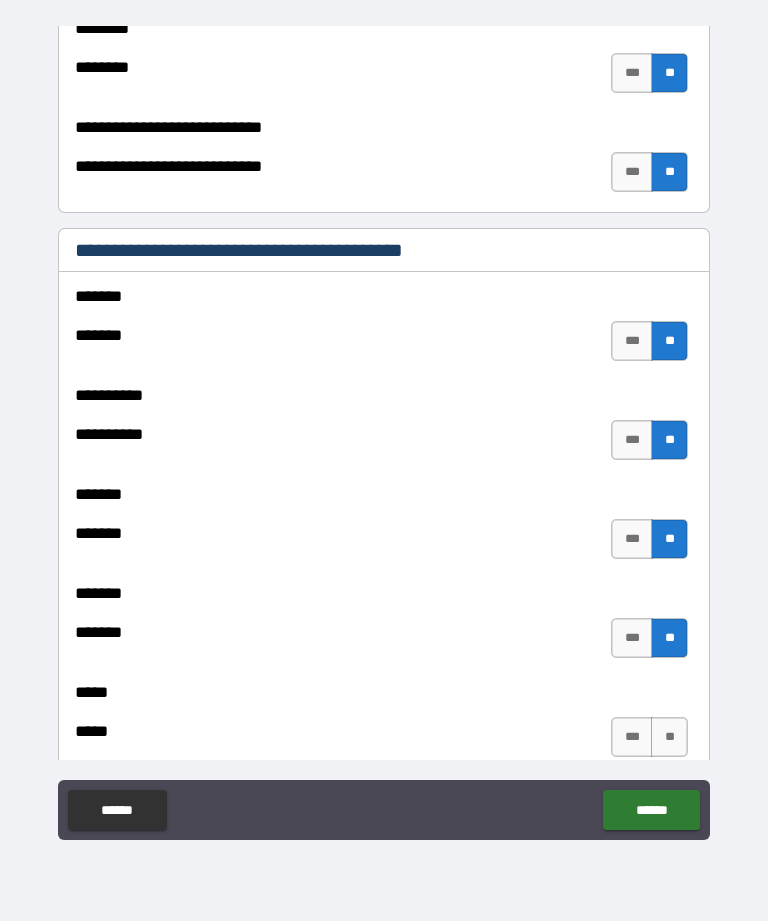 click on "**" at bounding box center [669, 737] 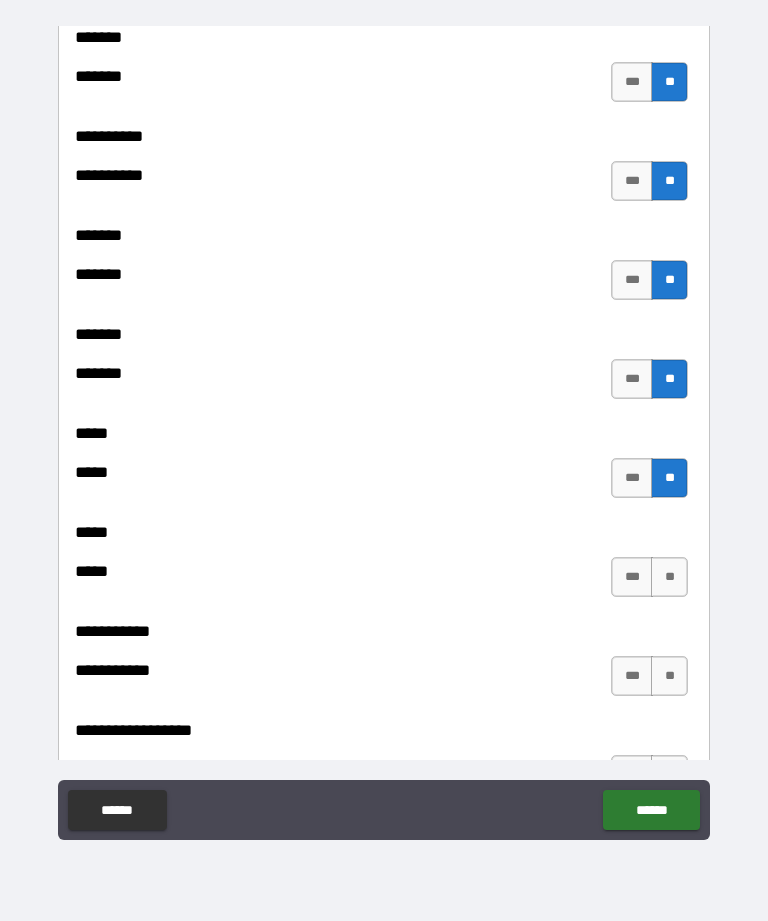 scroll, scrollTop: 1987, scrollLeft: 0, axis: vertical 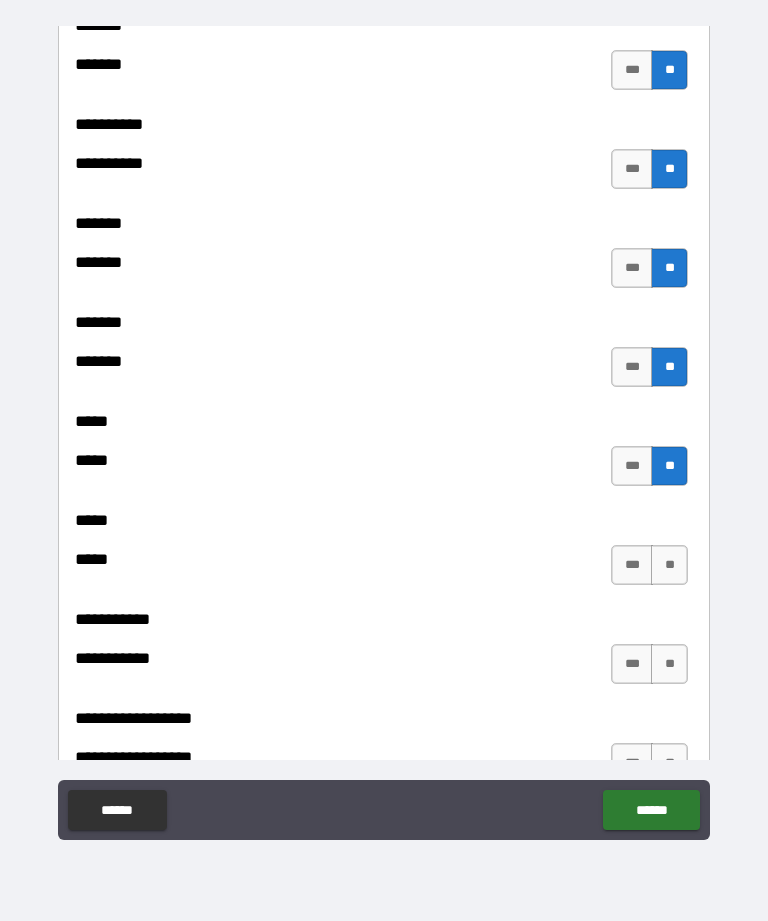 click on "**" at bounding box center (669, 565) 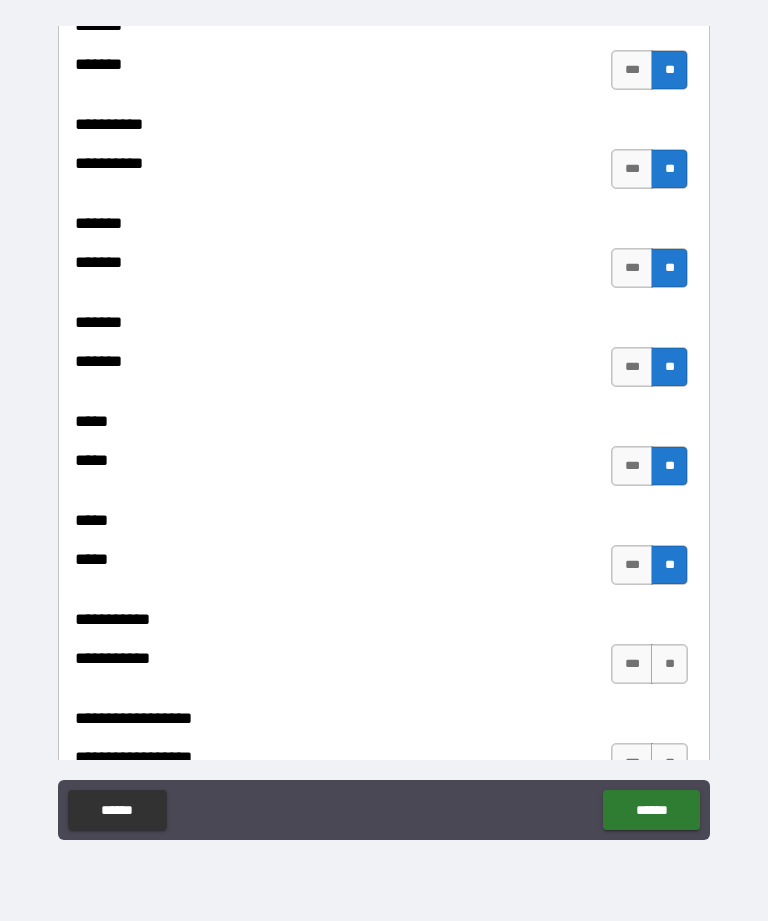 click on "**" at bounding box center (669, 664) 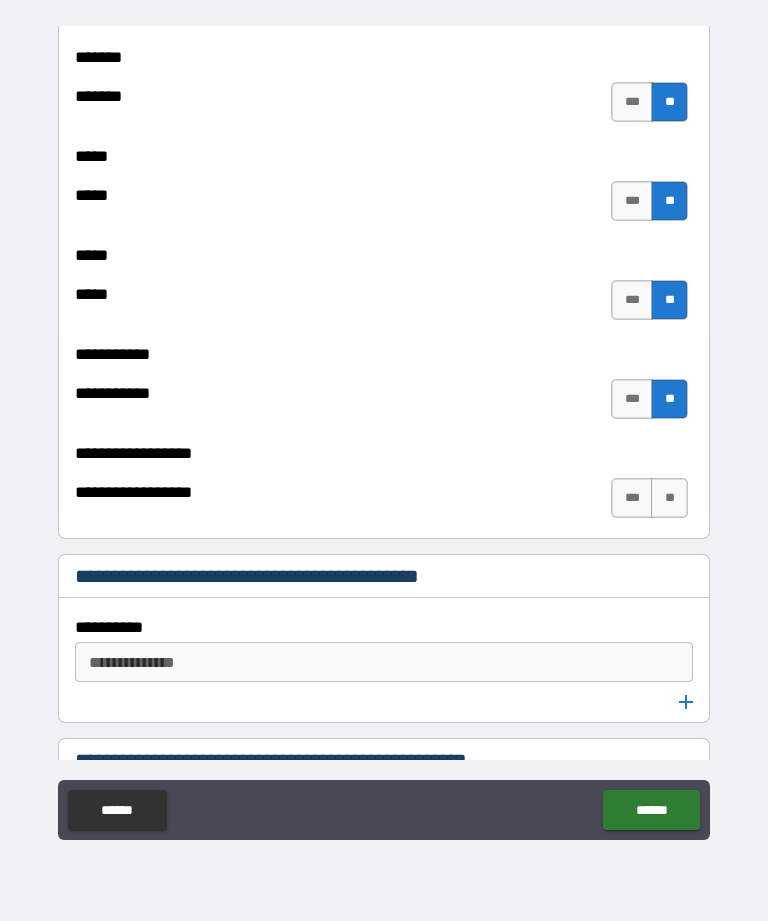 scroll, scrollTop: 2257, scrollLeft: 0, axis: vertical 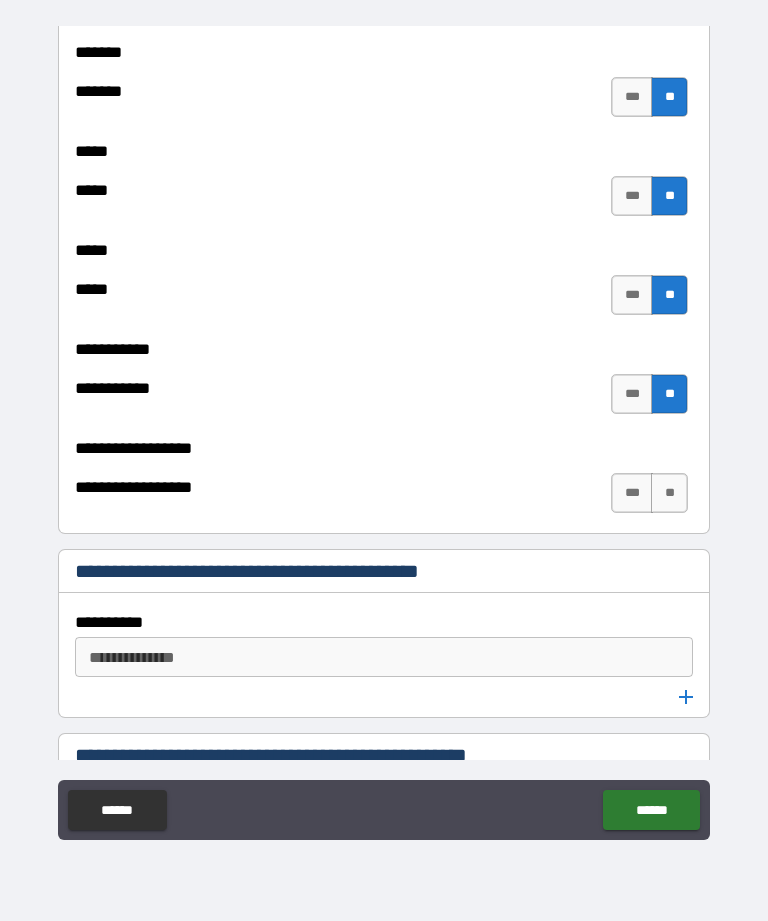click on "**" at bounding box center [669, 493] 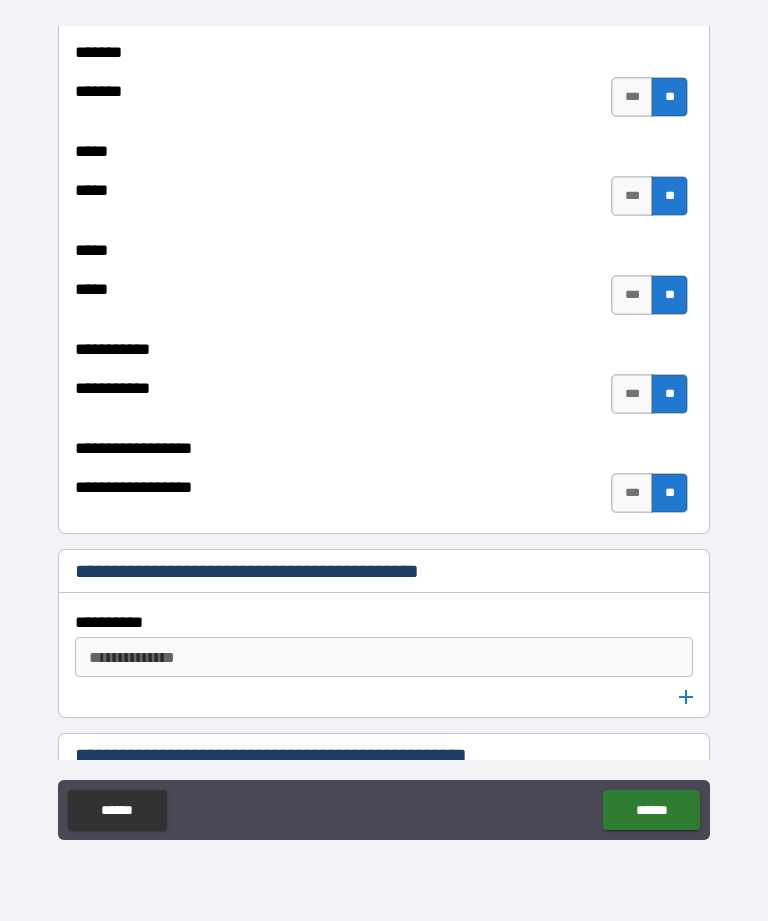 click on "**********" at bounding box center [382, 657] 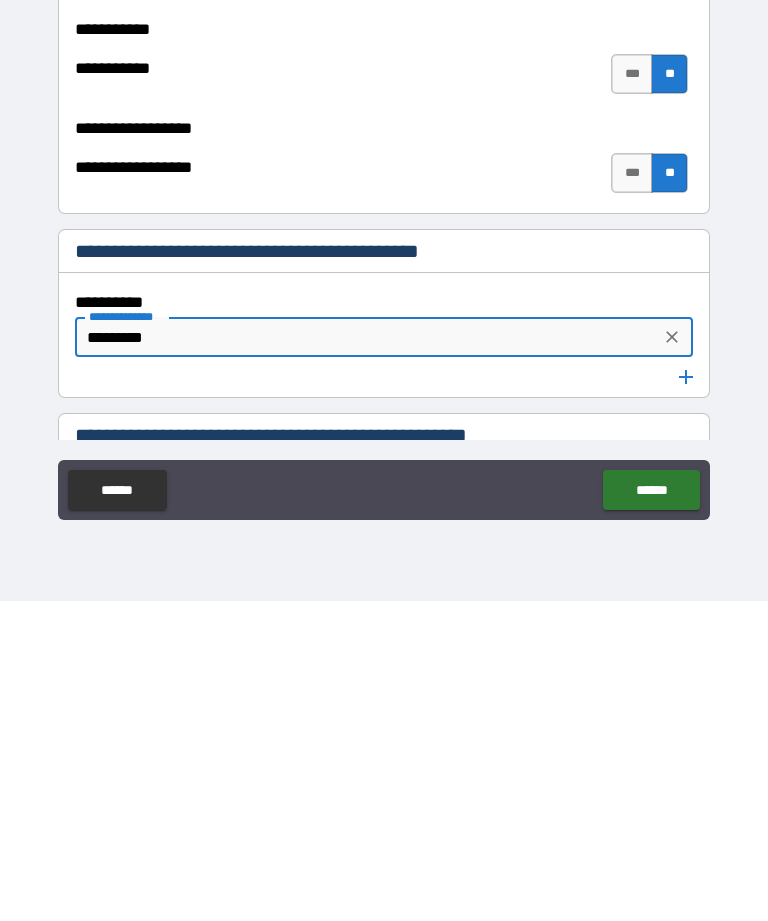 type on "********" 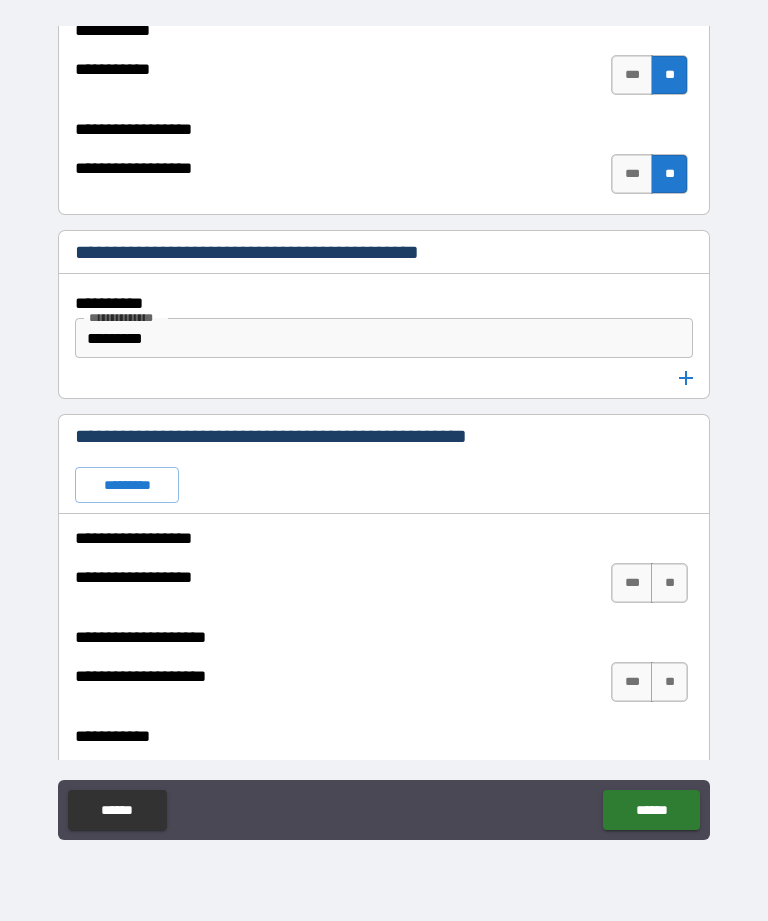 scroll, scrollTop: 2577, scrollLeft: 0, axis: vertical 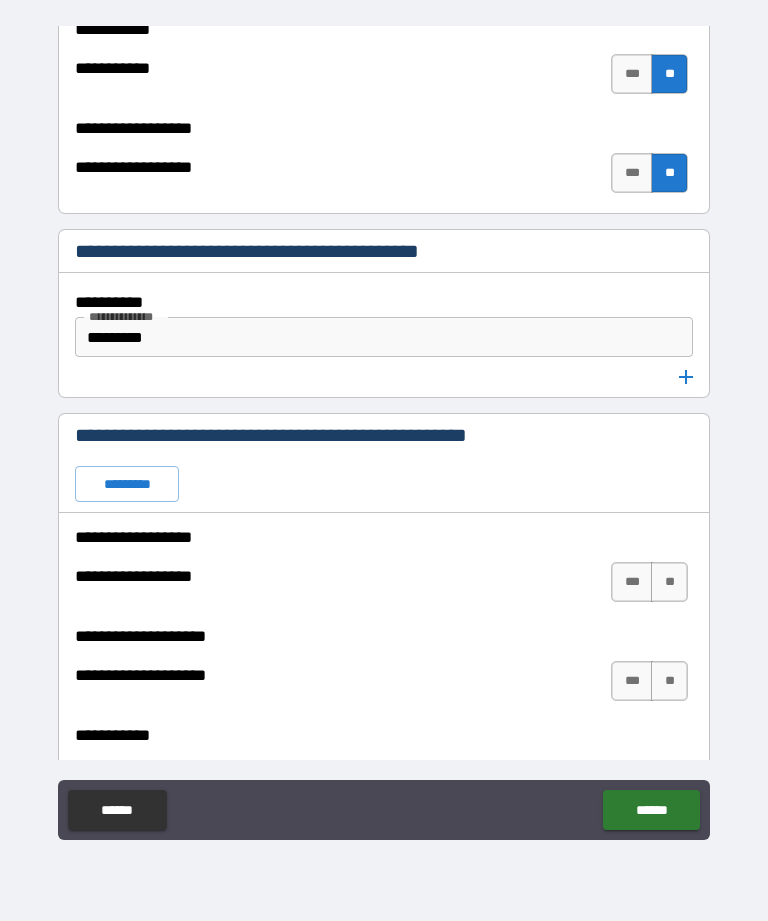 click on "**********" at bounding box center (381, 582) 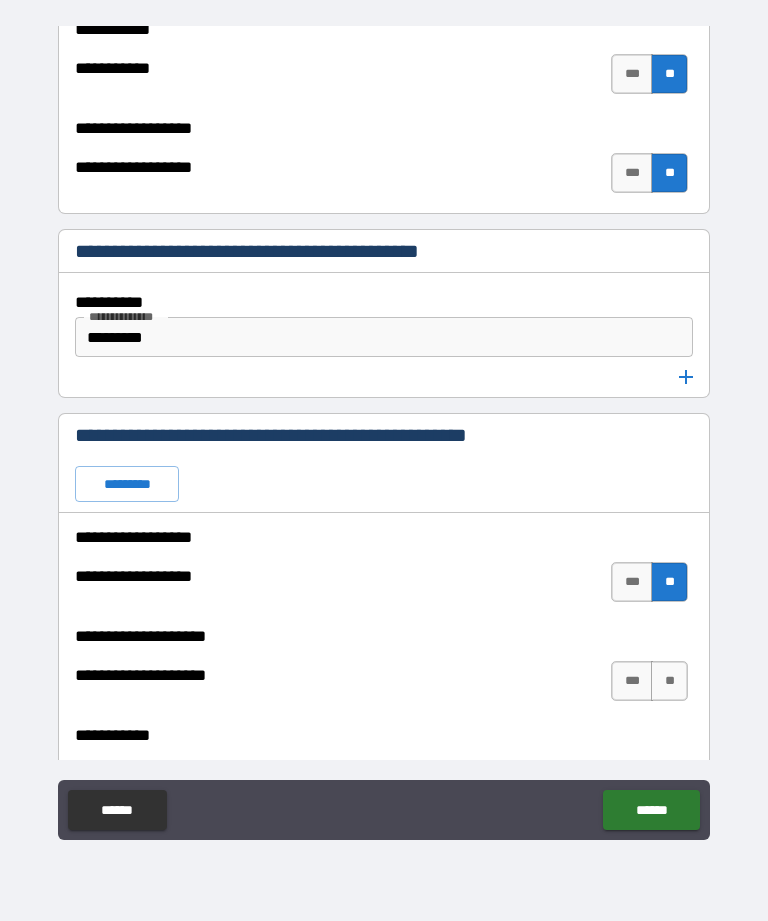 click on "**" at bounding box center (669, 681) 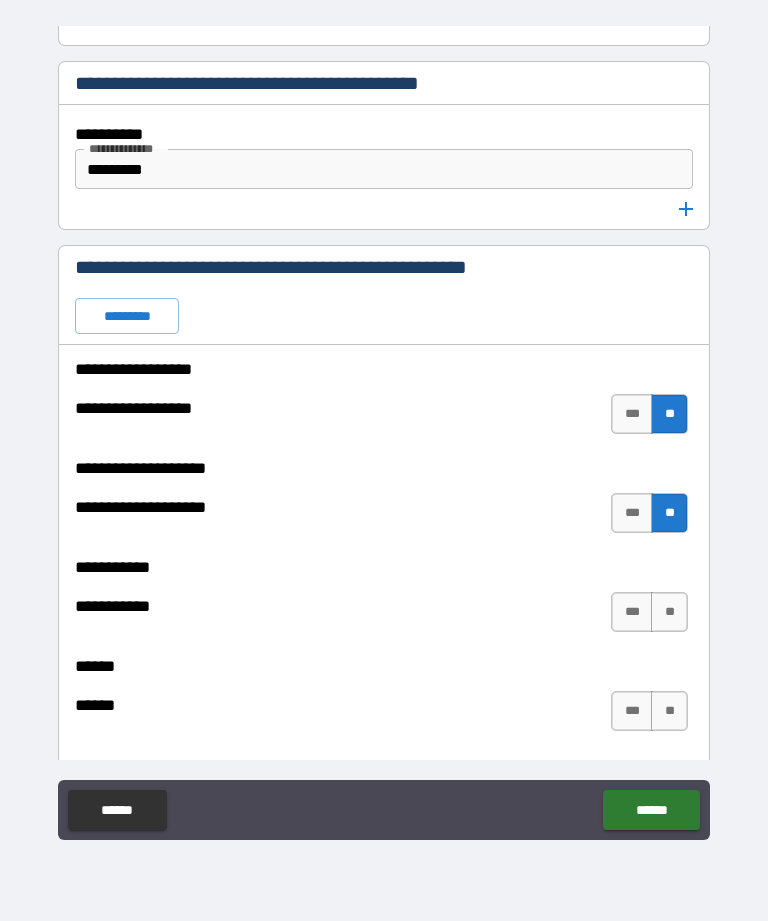 scroll, scrollTop: 2829, scrollLeft: 0, axis: vertical 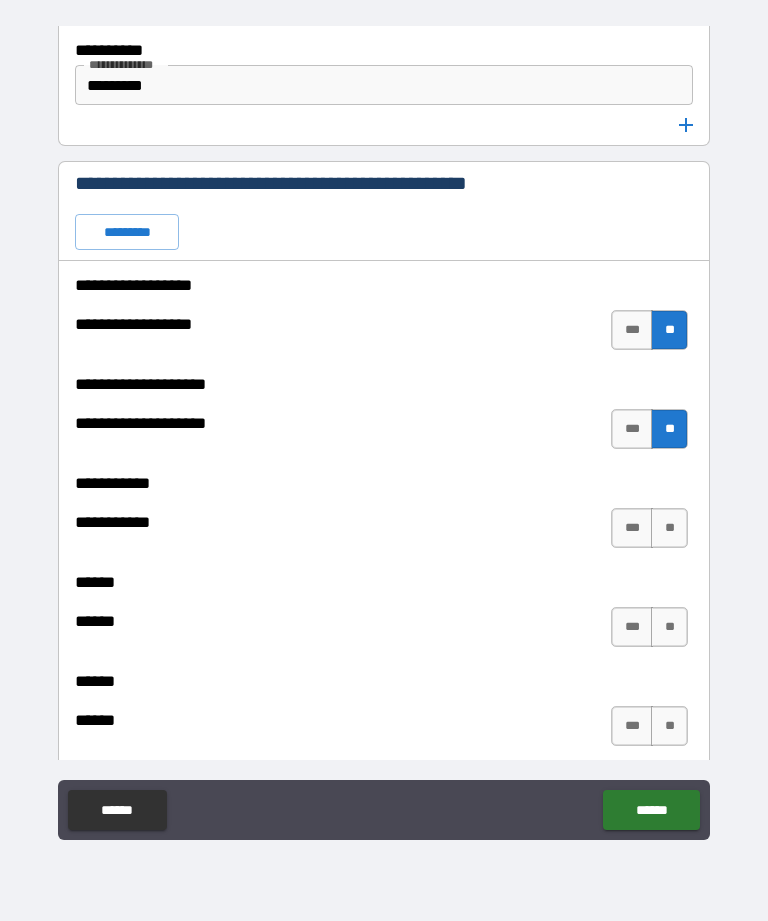 click on "**" at bounding box center [669, 528] 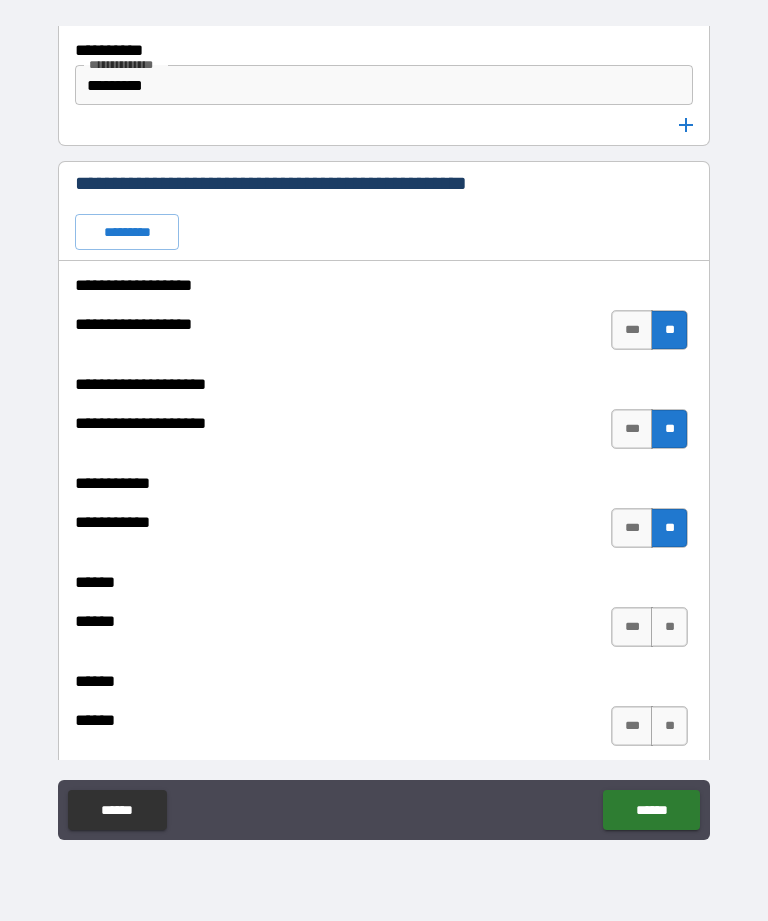 click on "**" at bounding box center [669, 627] 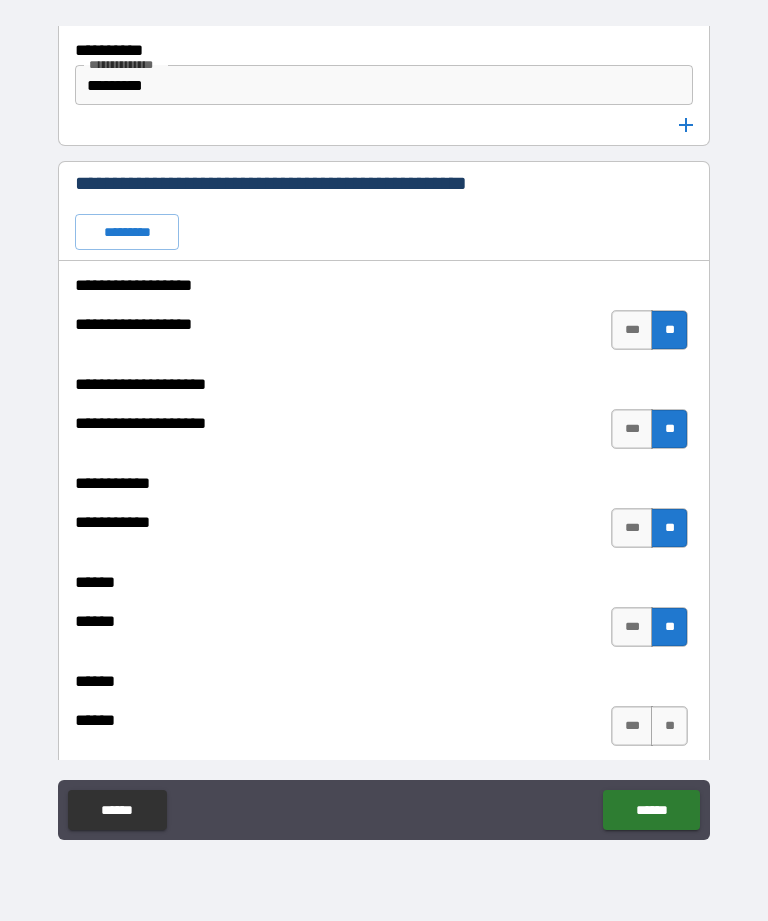 click on "**" at bounding box center (669, 726) 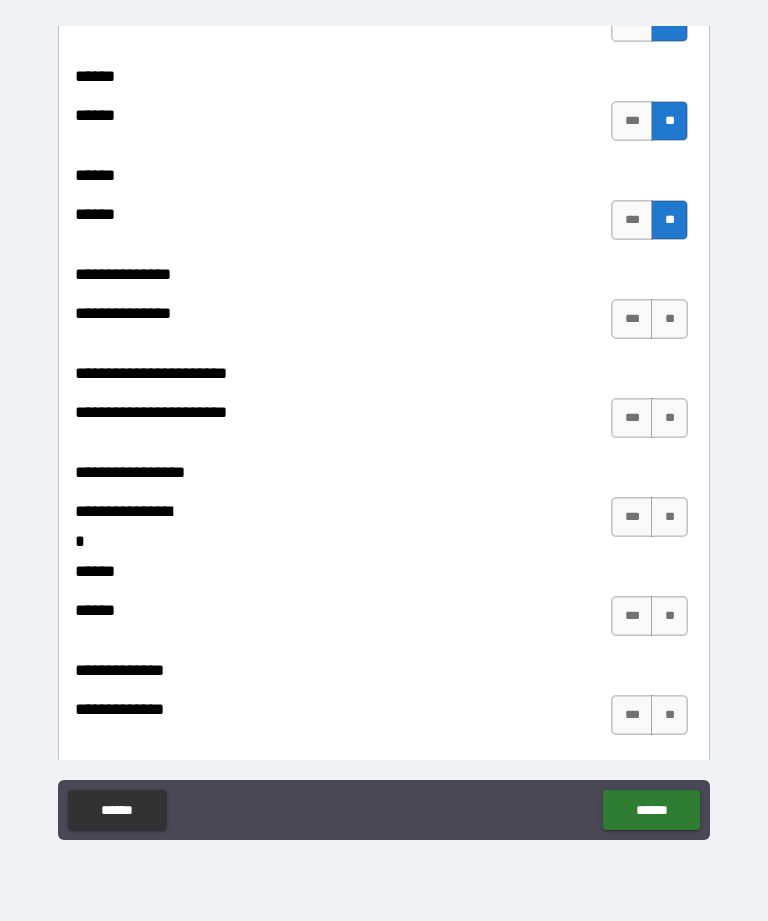 scroll, scrollTop: 3341, scrollLeft: 0, axis: vertical 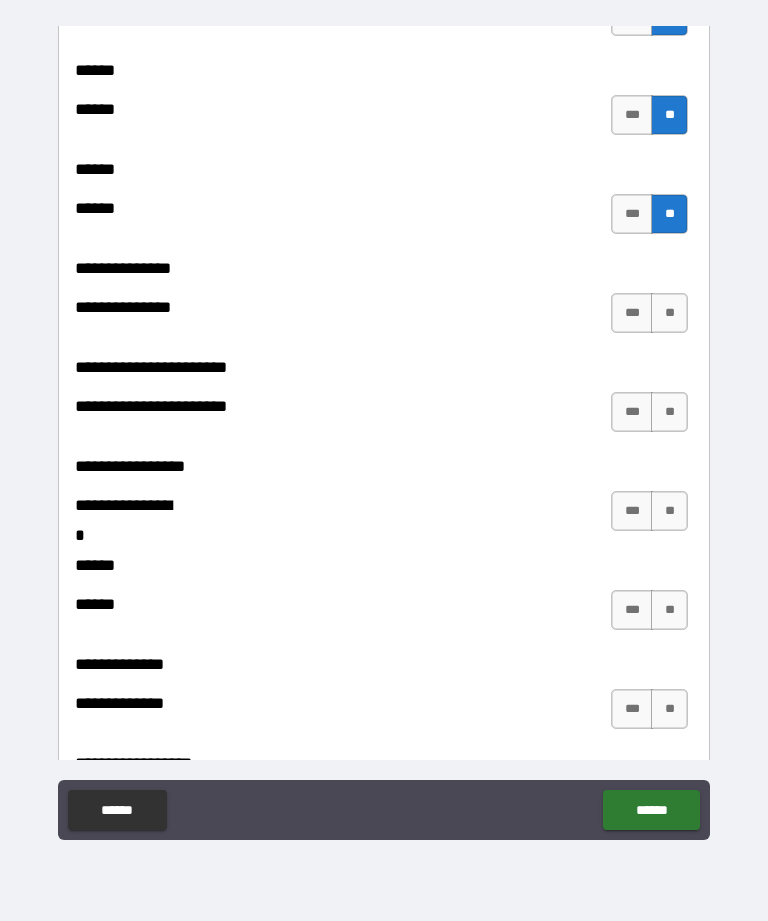 click on "**" at bounding box center [669, 313] 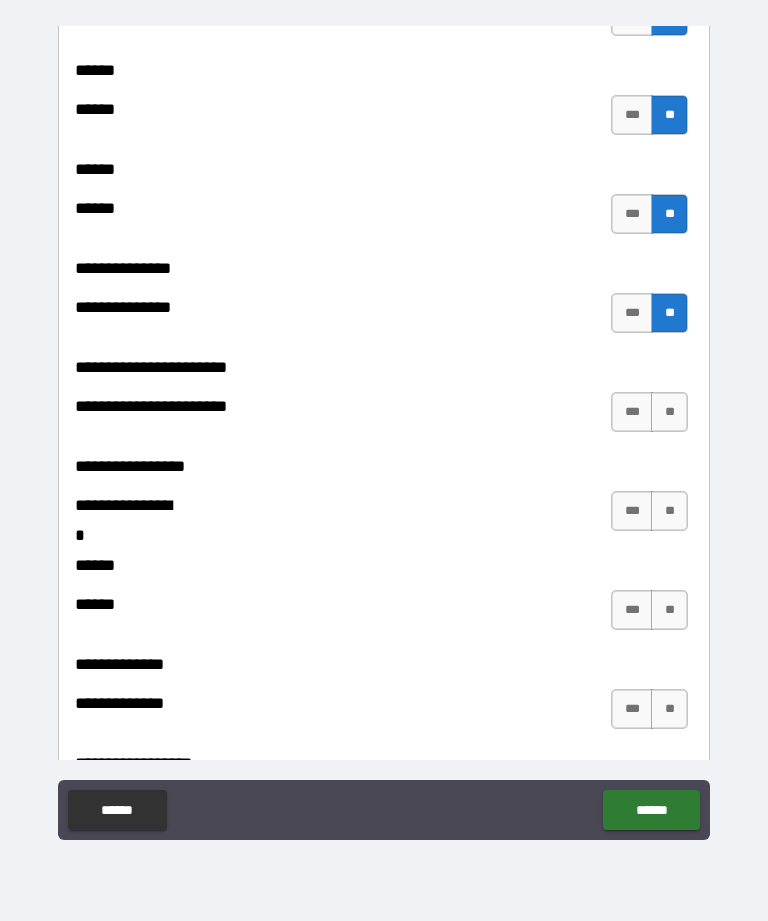 click on "**" at bounding box center (669, 412) 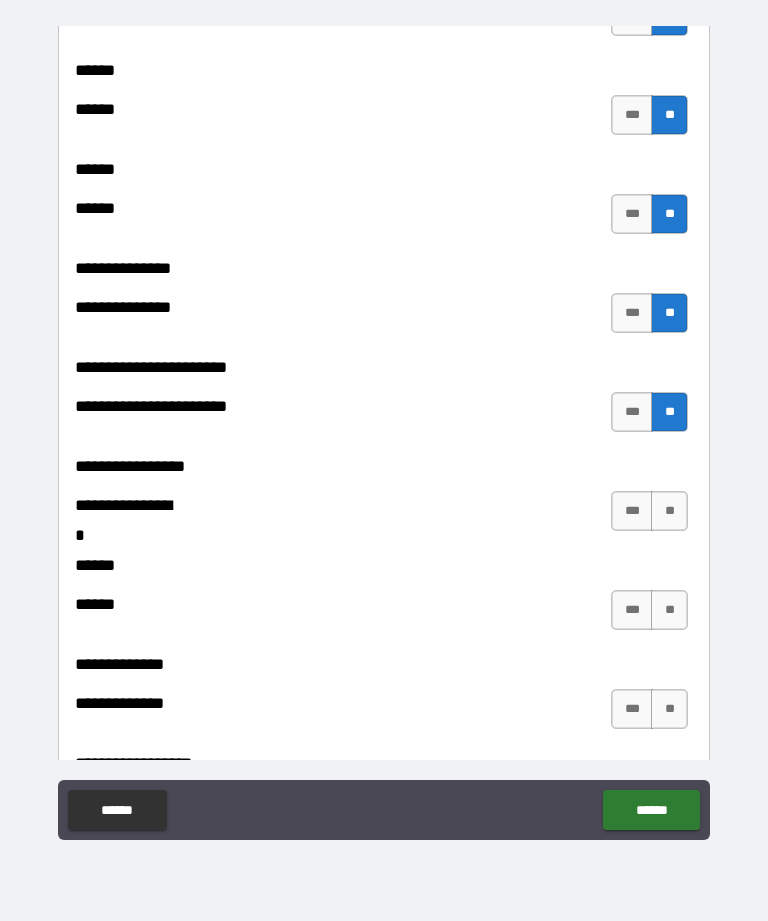 click on "**" at bounding box center (669, 511) 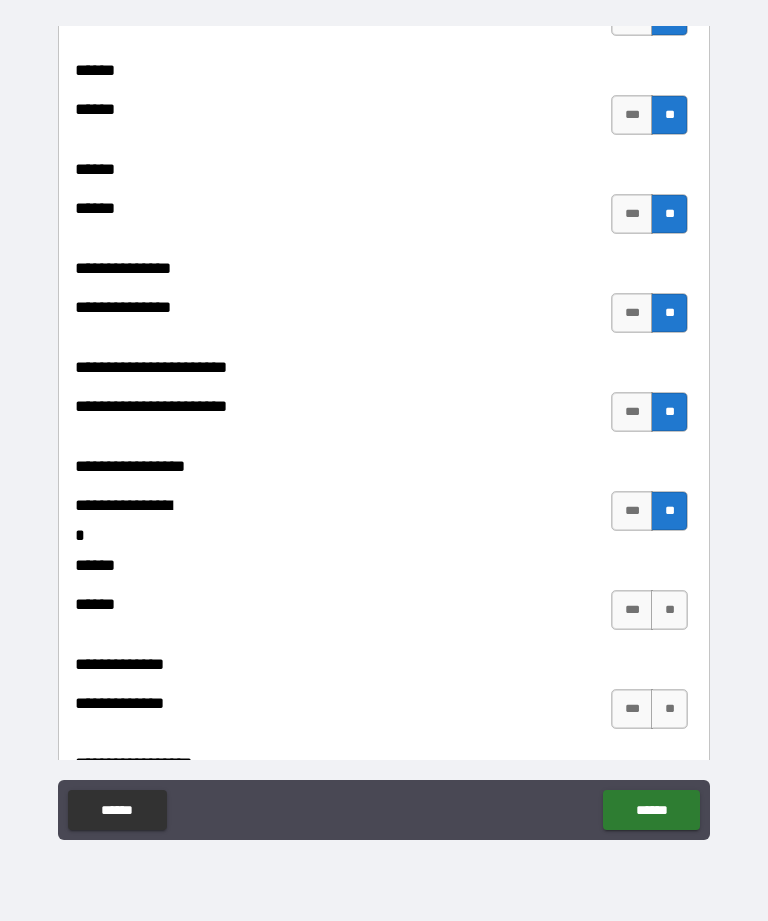 click on "**" at bounding box center [669, 610] 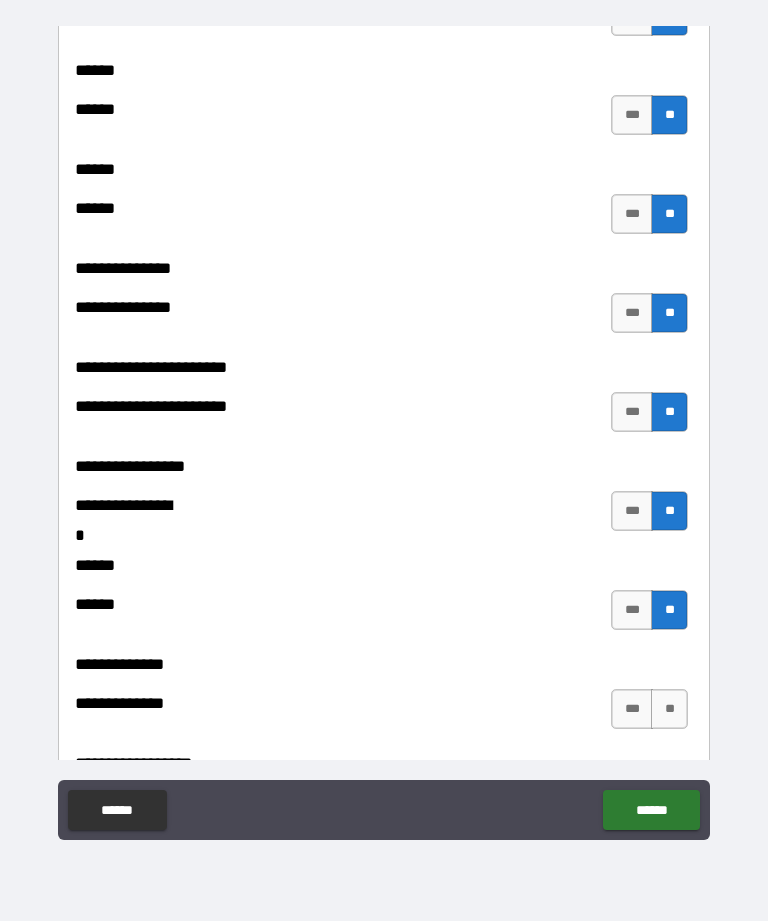click on "**" at bounding box center [669, 709] 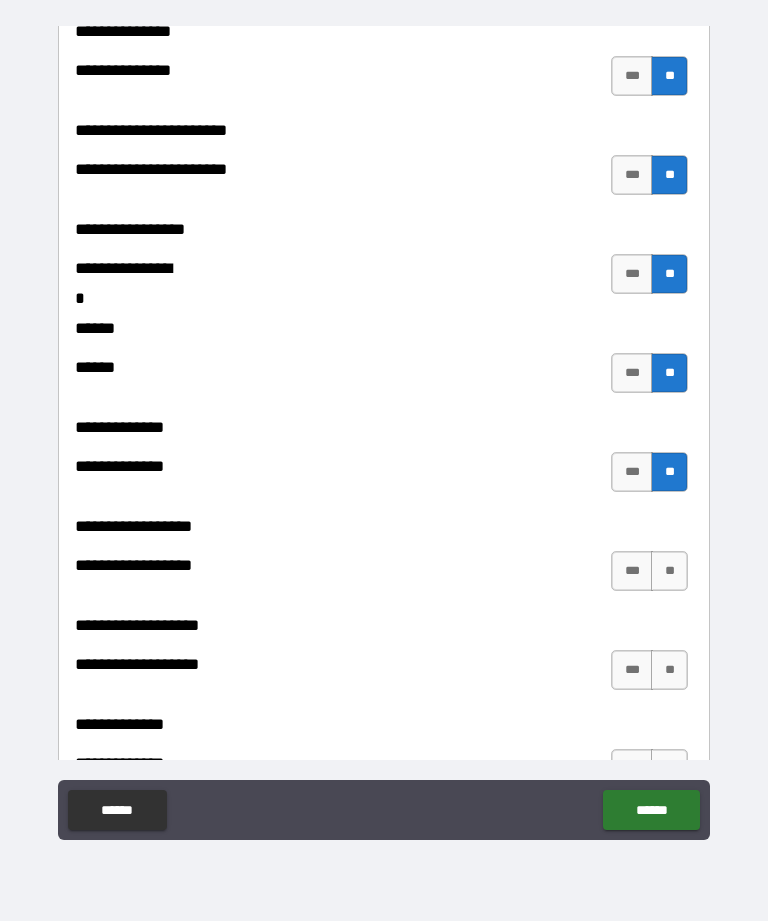 scroll, scrollTop: 3578, scrollLeft: 0, axis: vertical 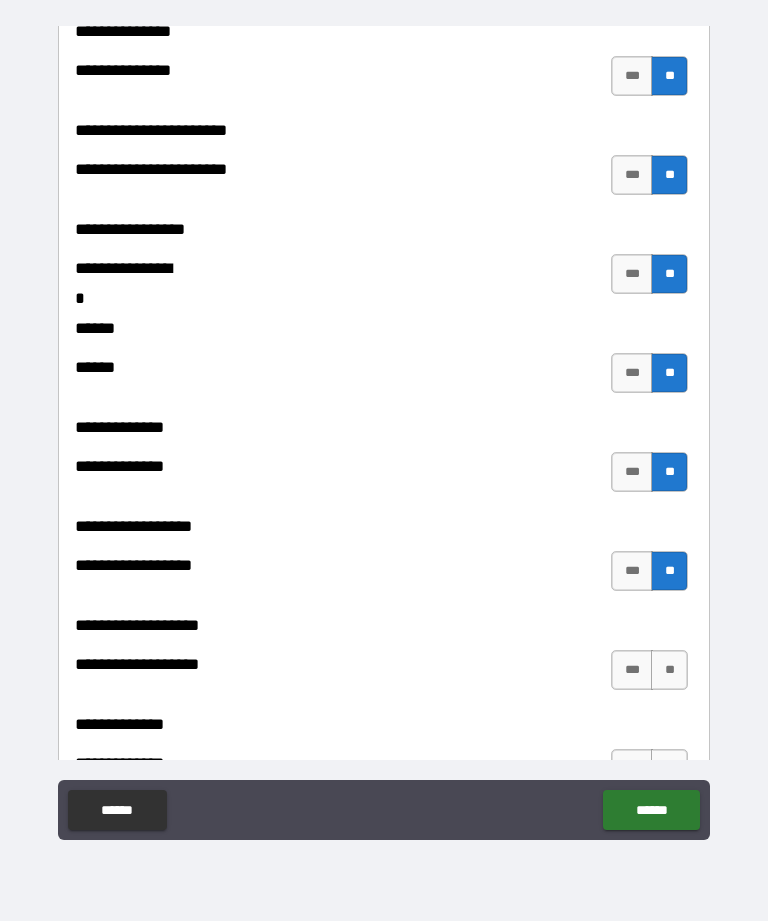 click on "**" at bounding box center (669, 670) 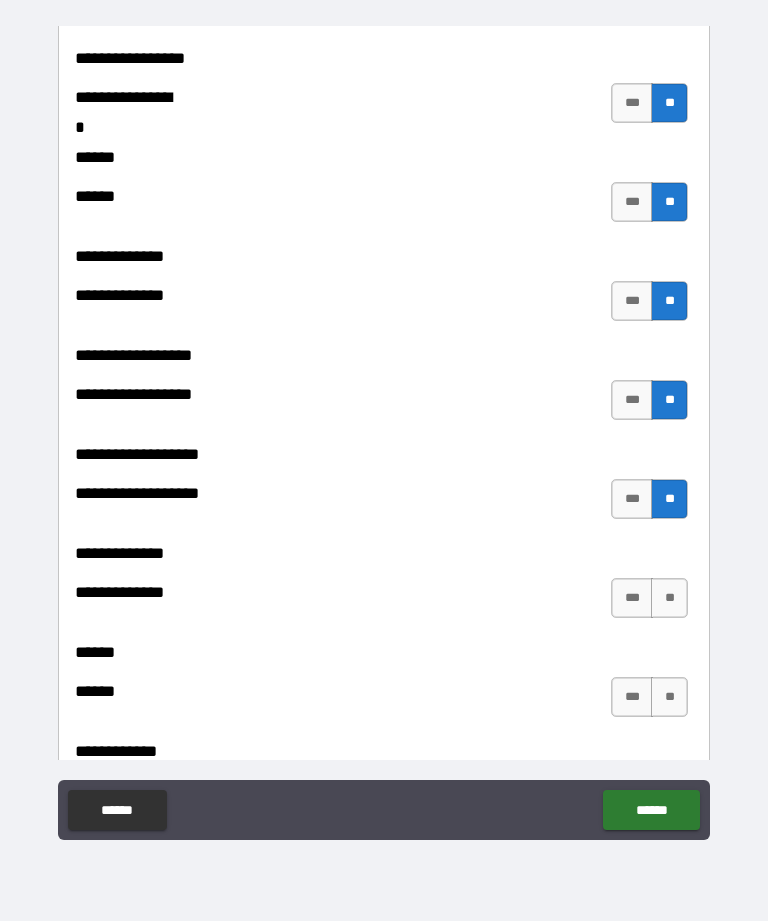 scroll, scrollTop: 3773, scrollLeft: 0, axis: vertical 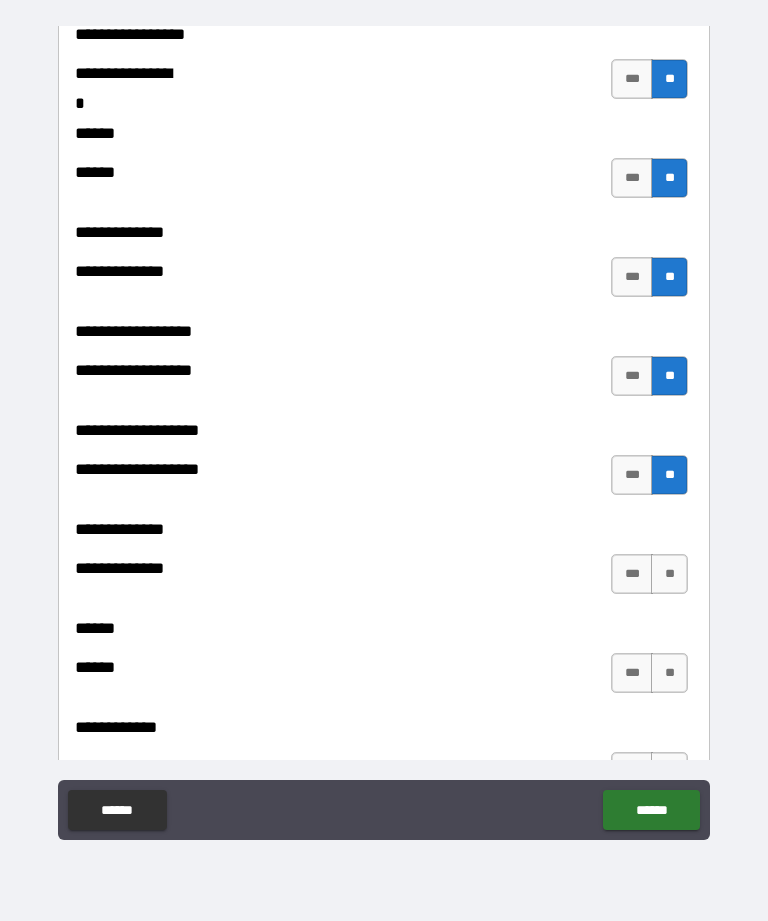 click on "**" at bounding box center [669, 574] 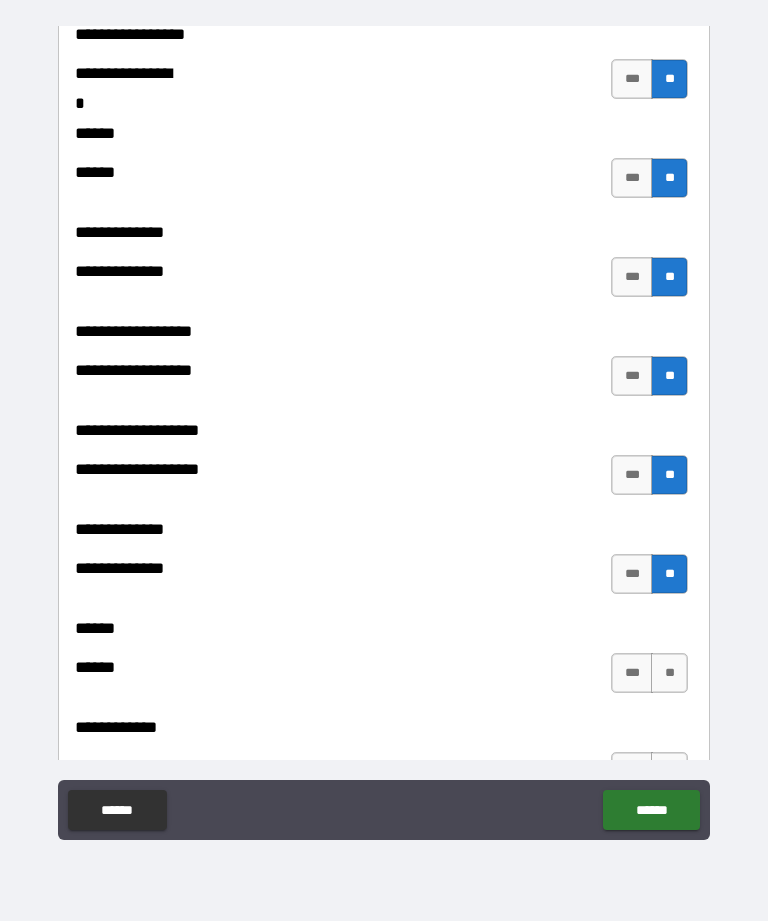 click on "**" at bounding box center (669, 673) 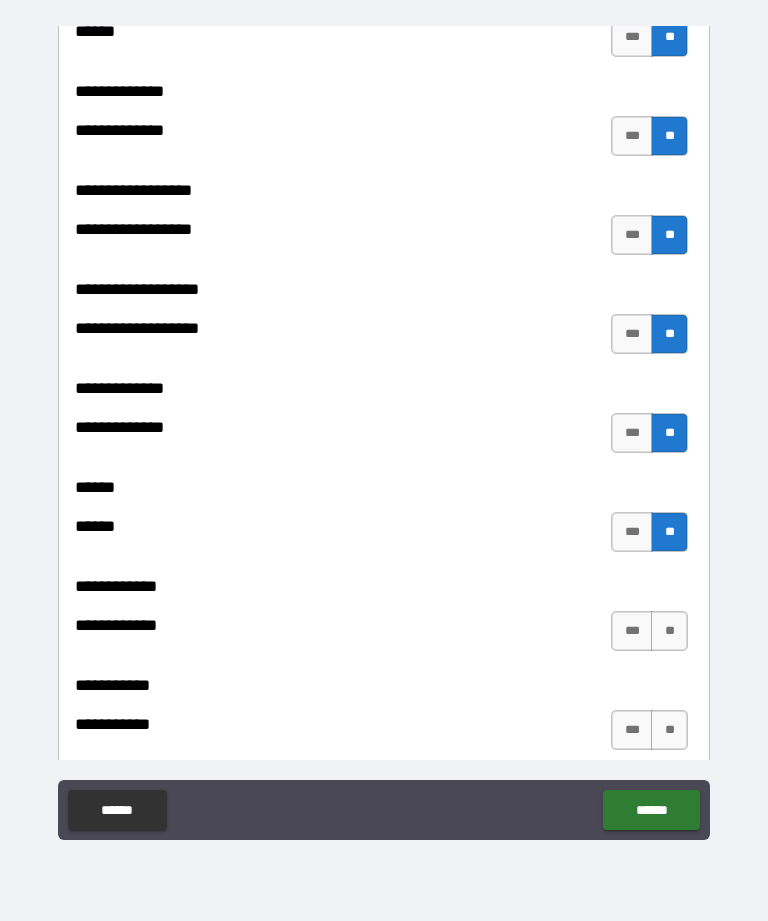 scroll, scrollTop: 3913, scrollLeft: 0, axis: vertical 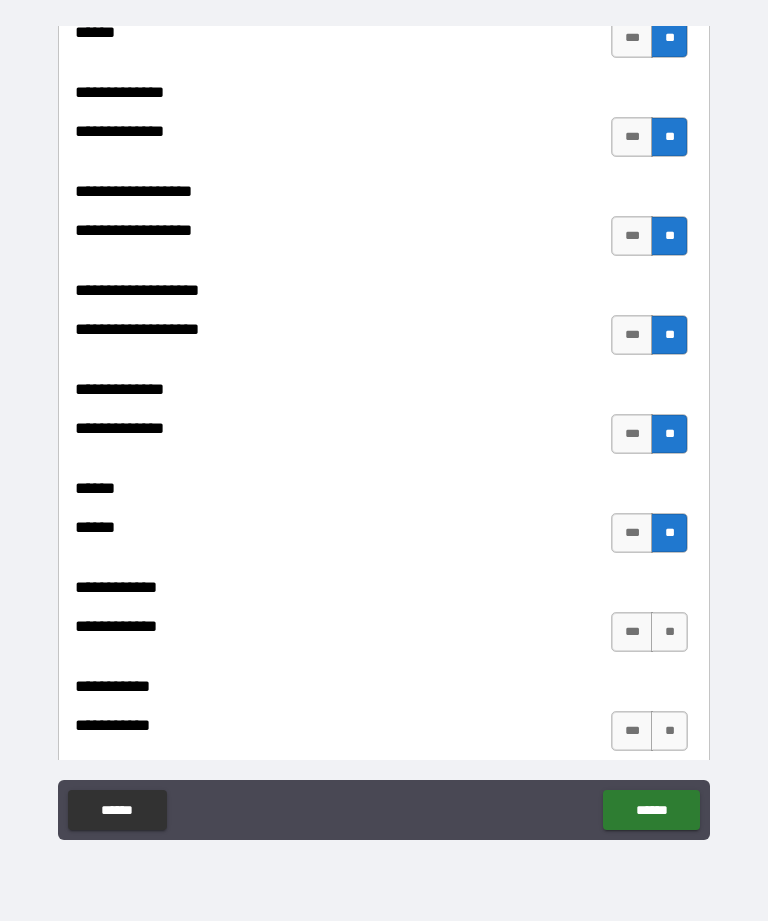 click on "**" at bounding box center [669, 632] 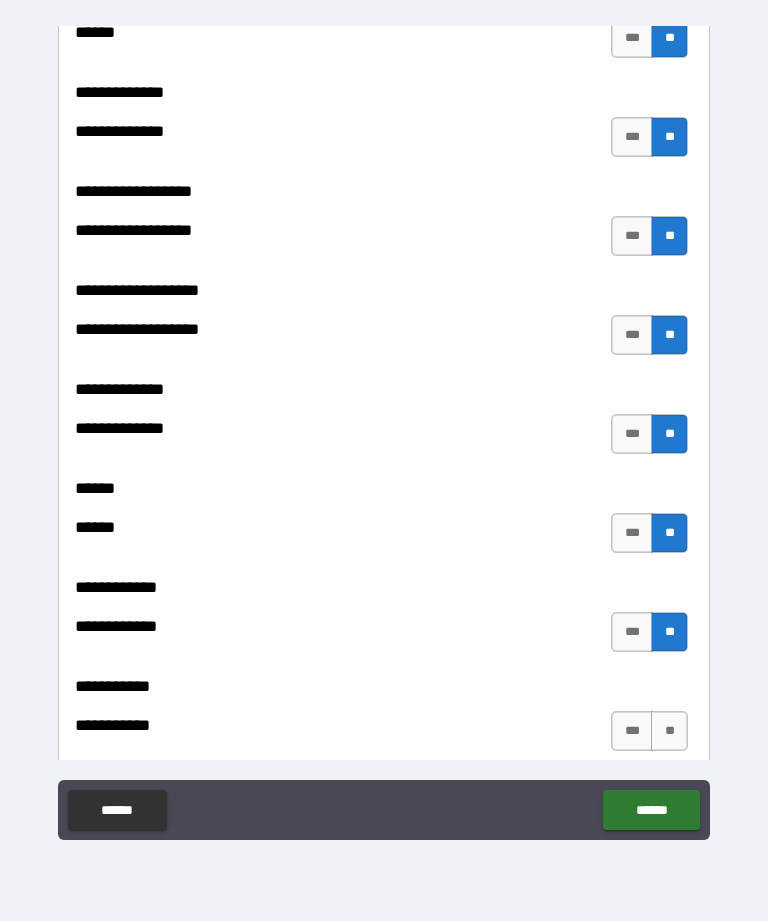 click on "**" at bounding box center [669, 731] 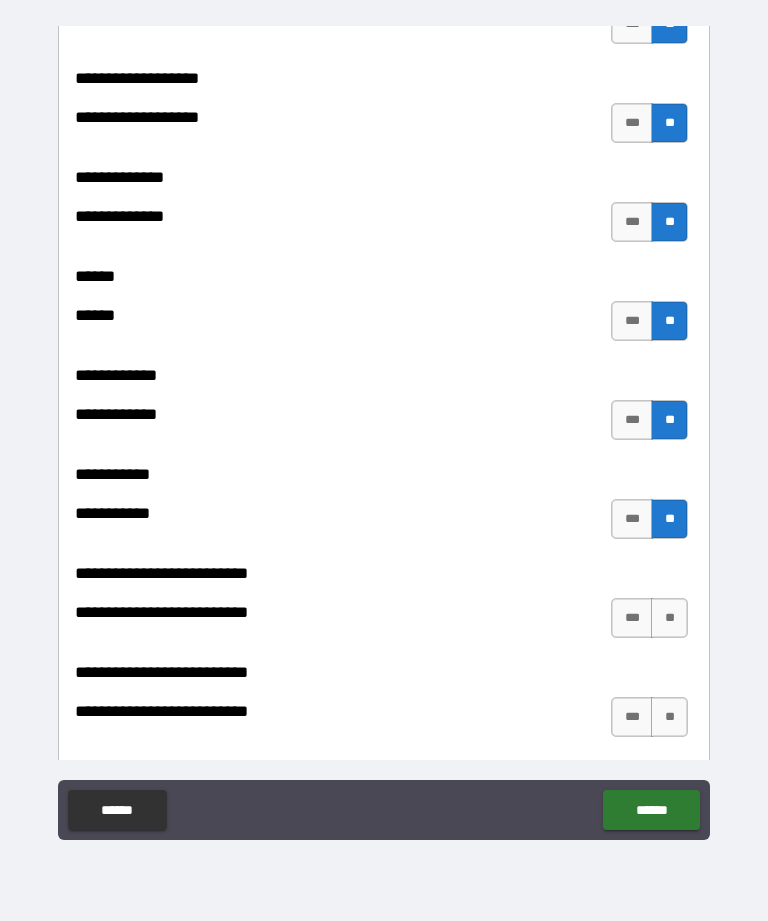 scroll, scrollTop: 4125, scrollLeft: 0, axis: vertical 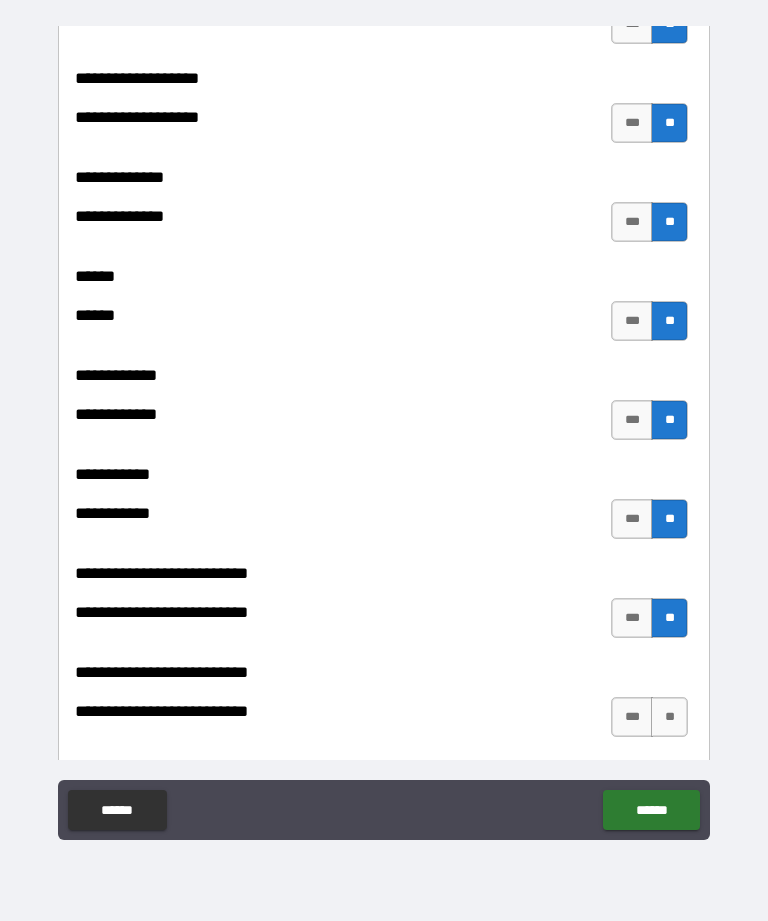 click on "**" at bounding box center [669, 717] 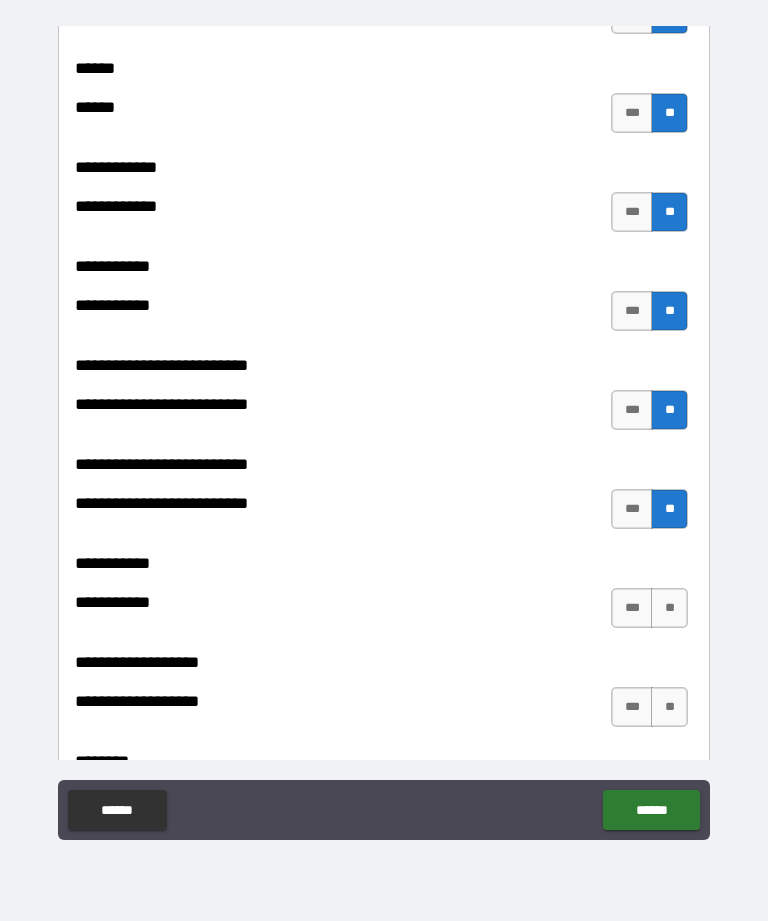 scroll, scrollTop: 4355, scrollLeft: 0, axis: vertical 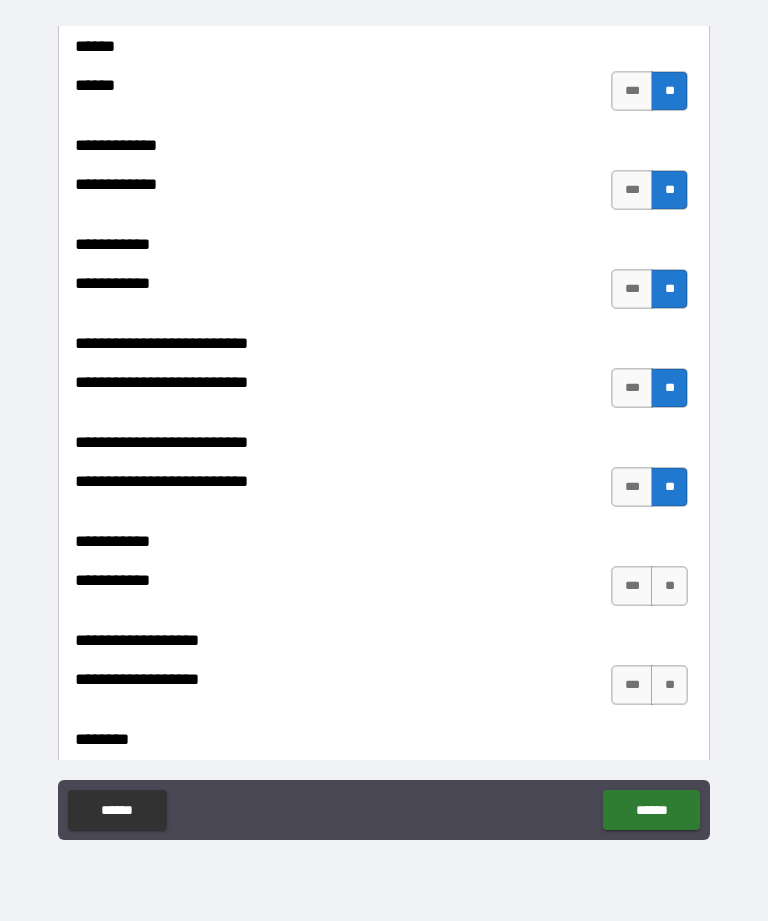 click on "**" at bounding box center (669, 586) 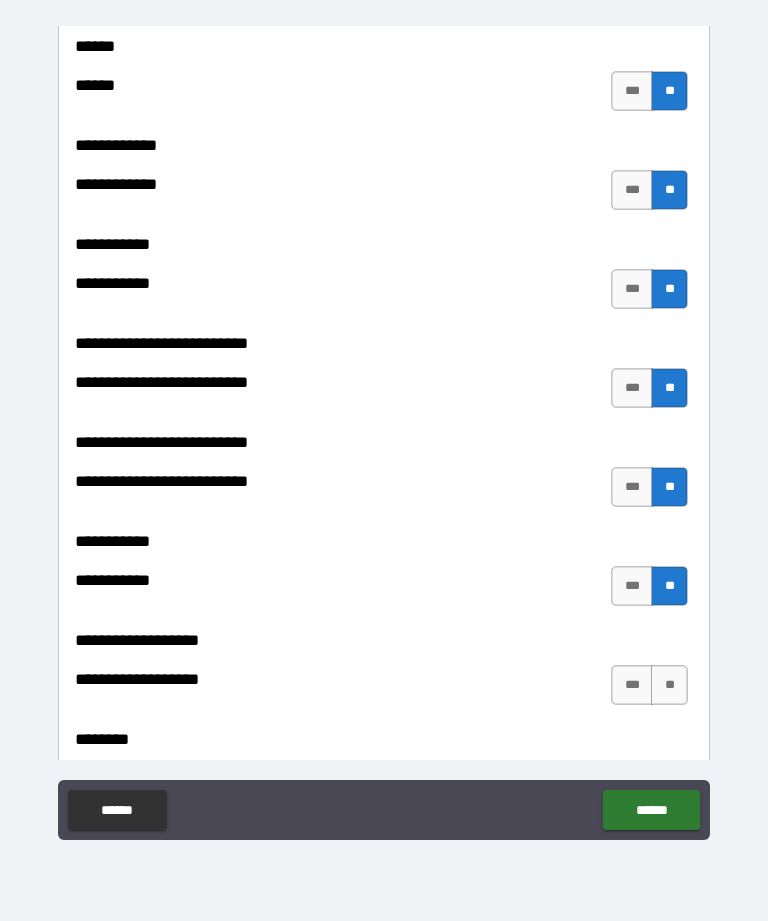 click on "**" at bounding box center [669, 685] 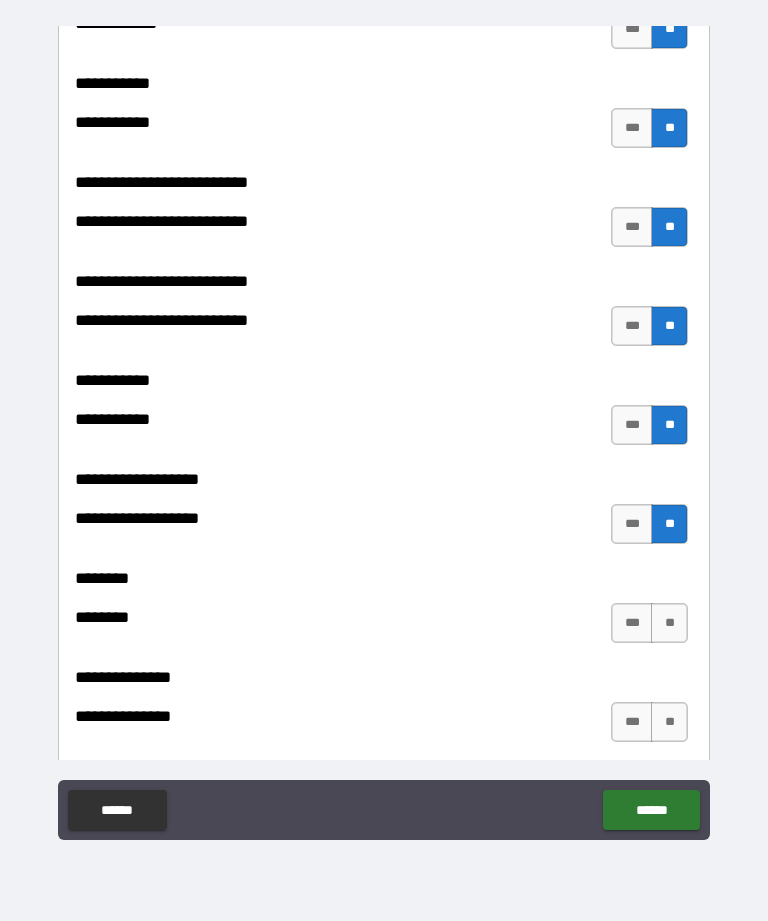 scroll, scrollTop: 4523, scrollLeft: 0, axis: vertical 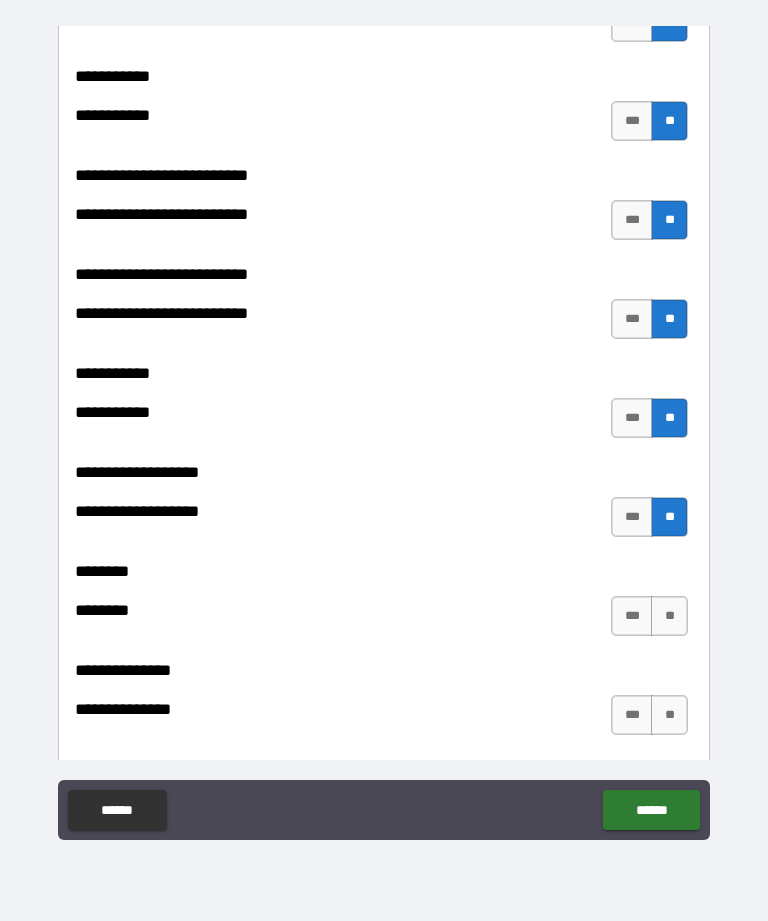 click on "**" at bounding box center [669, 616] 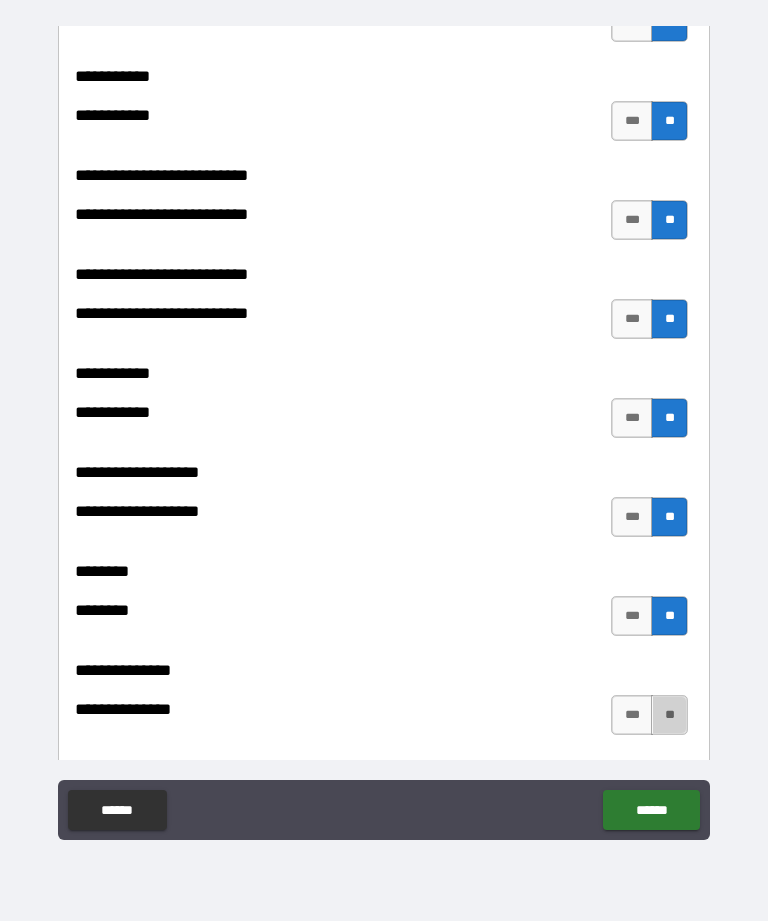 click on "**" at bounding box center [669, 715] 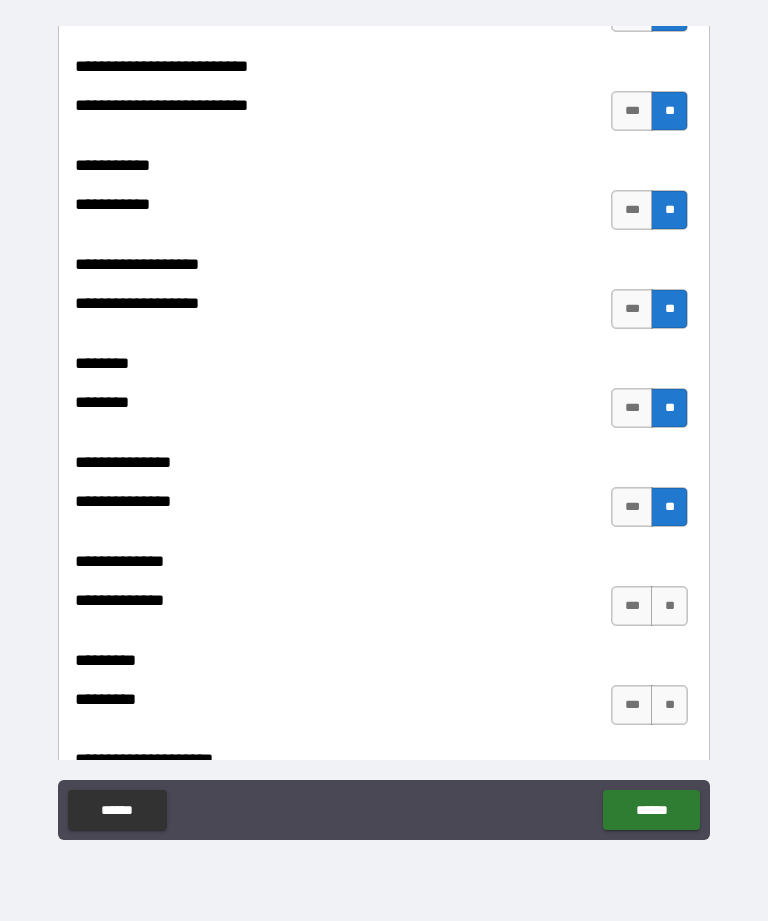 scroll, scrollTop: 4744, scrollLeft: 0, axis: vertical 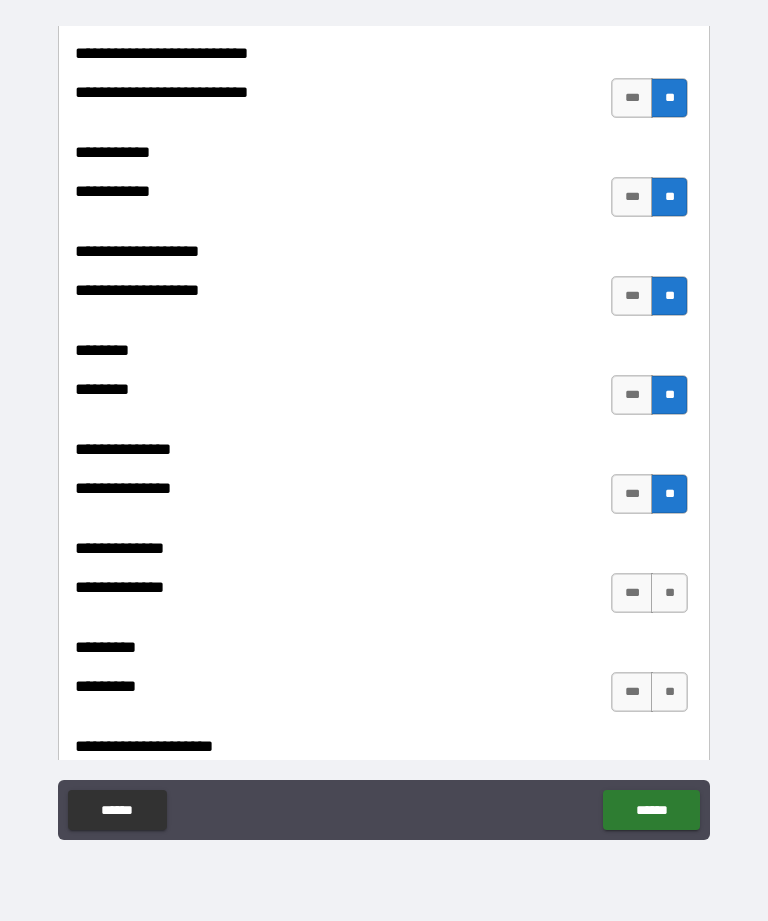 click on "**" at bounding box center (669, 593) 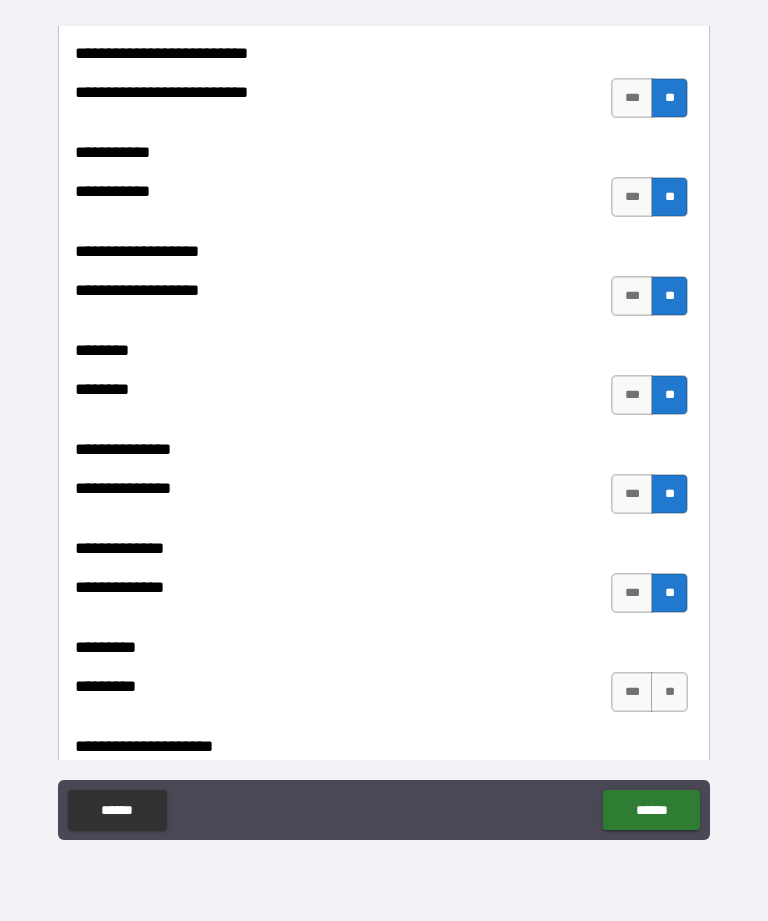 click on "**" at bounding box center (669, 692) 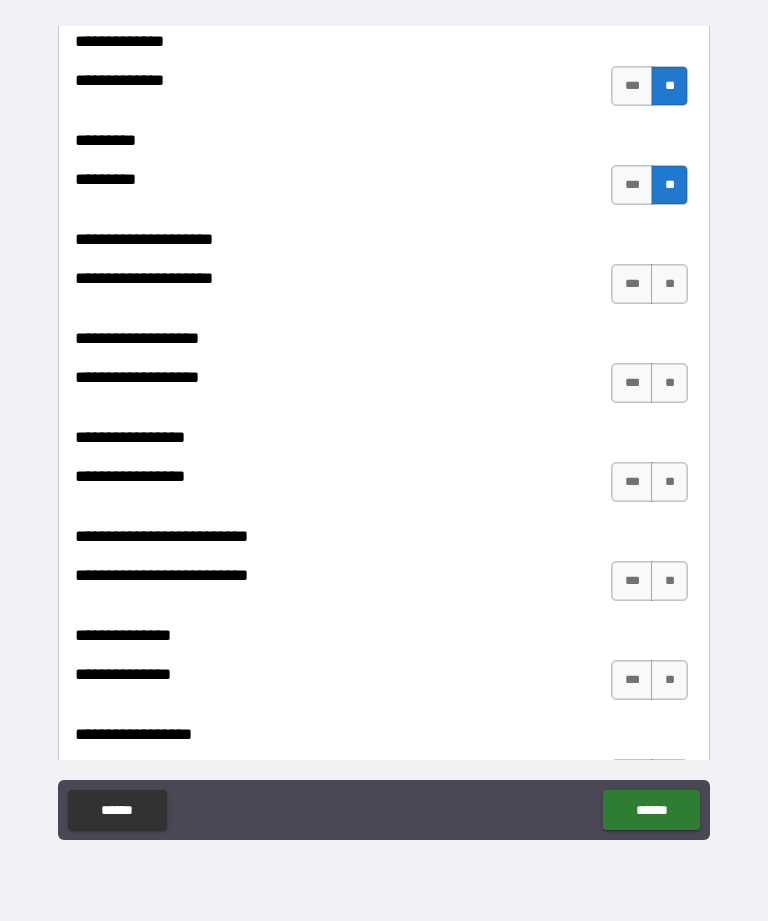scroll, scrollTop: 5254, scrollLeft: 0, axis: vertical 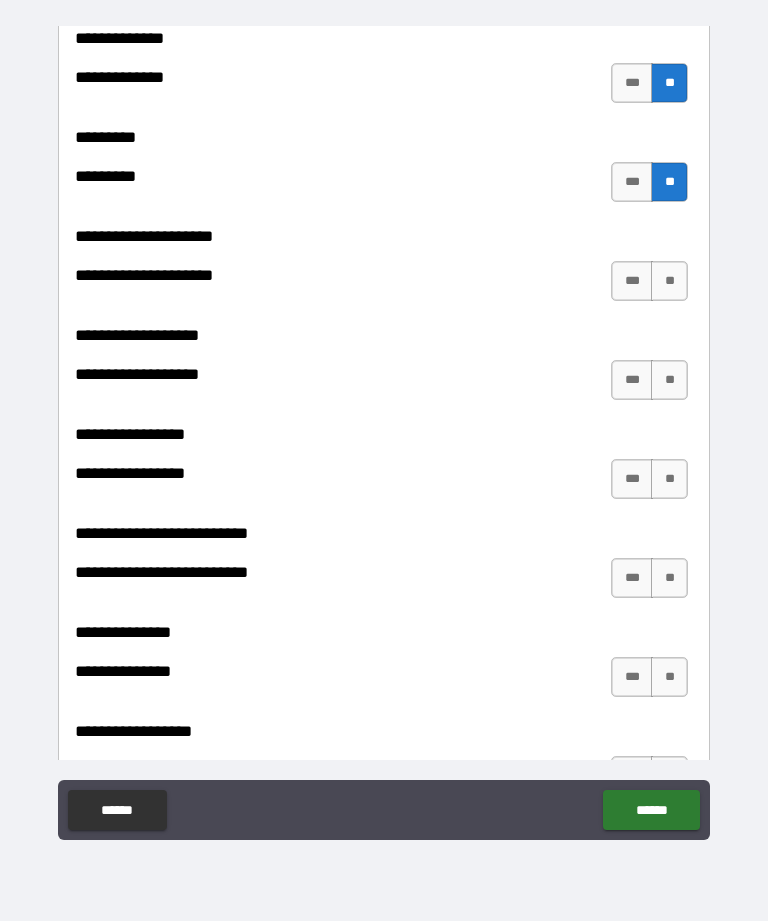 click on "**" at bounding box center [669, 380] 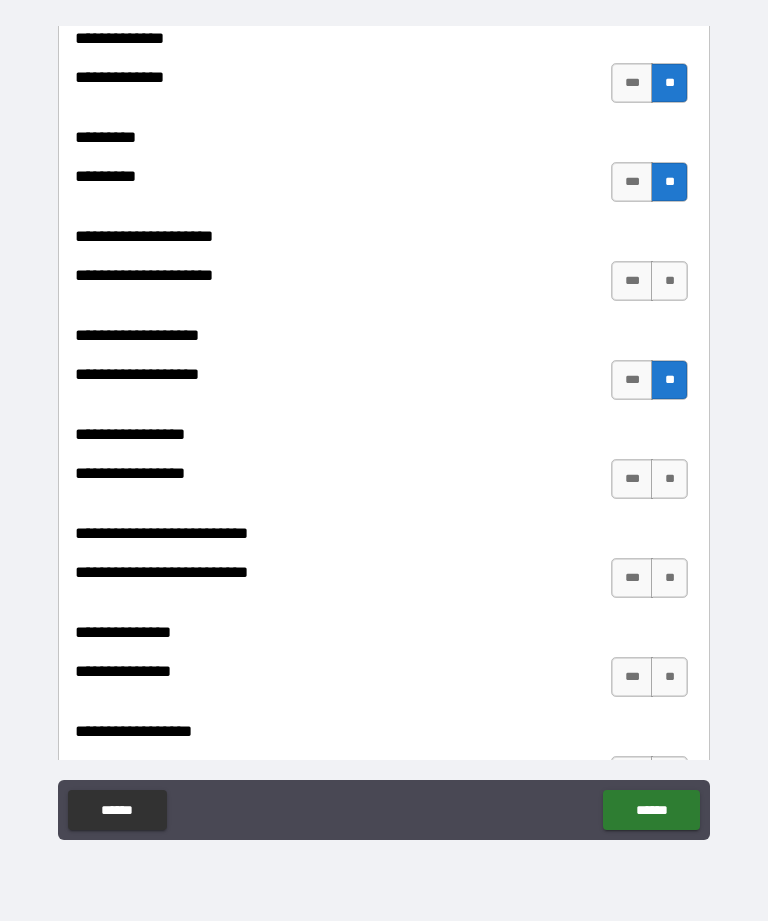 click on "**" at bounding box center [669, 281] 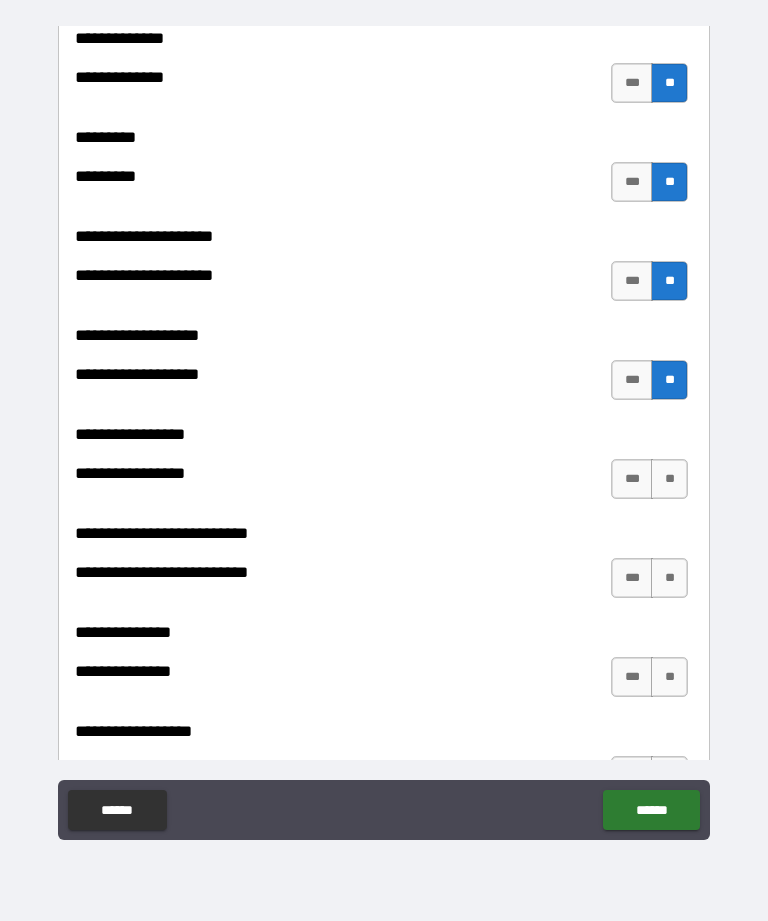click on "**" at bounding box center [669, 479] 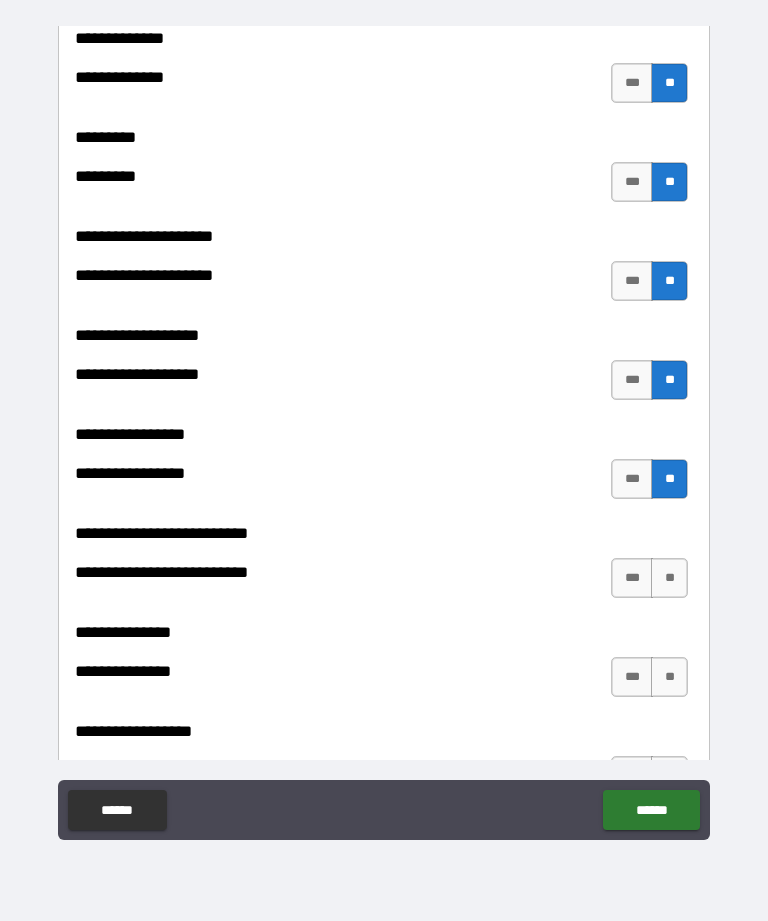 click on "**" at bounding box center (669, 578) 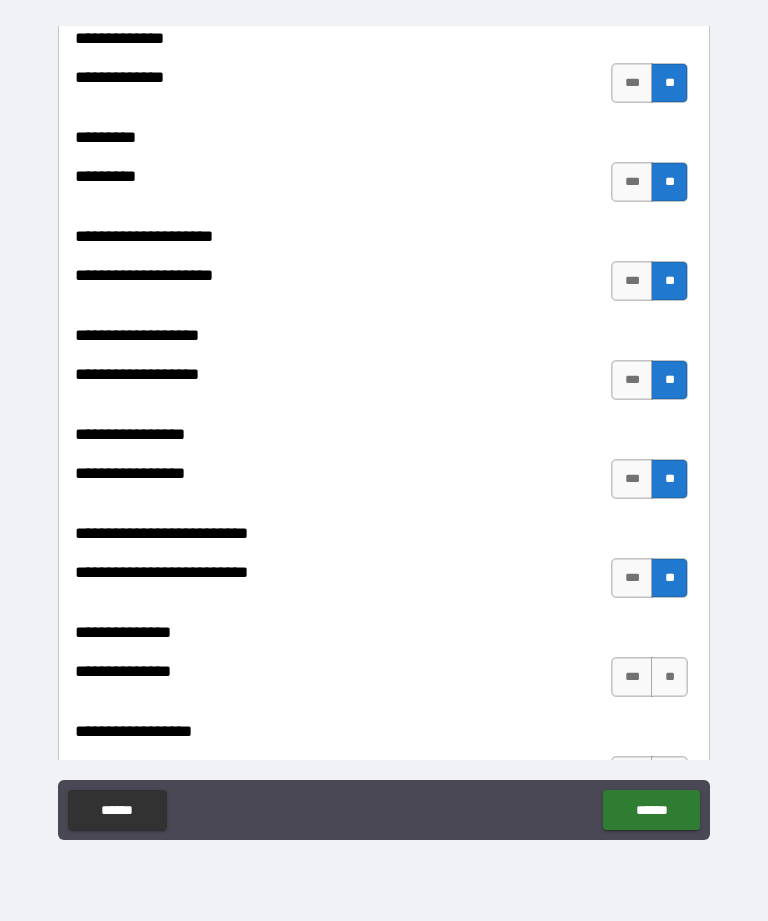 click on "**" at bounding box center [669, 677] 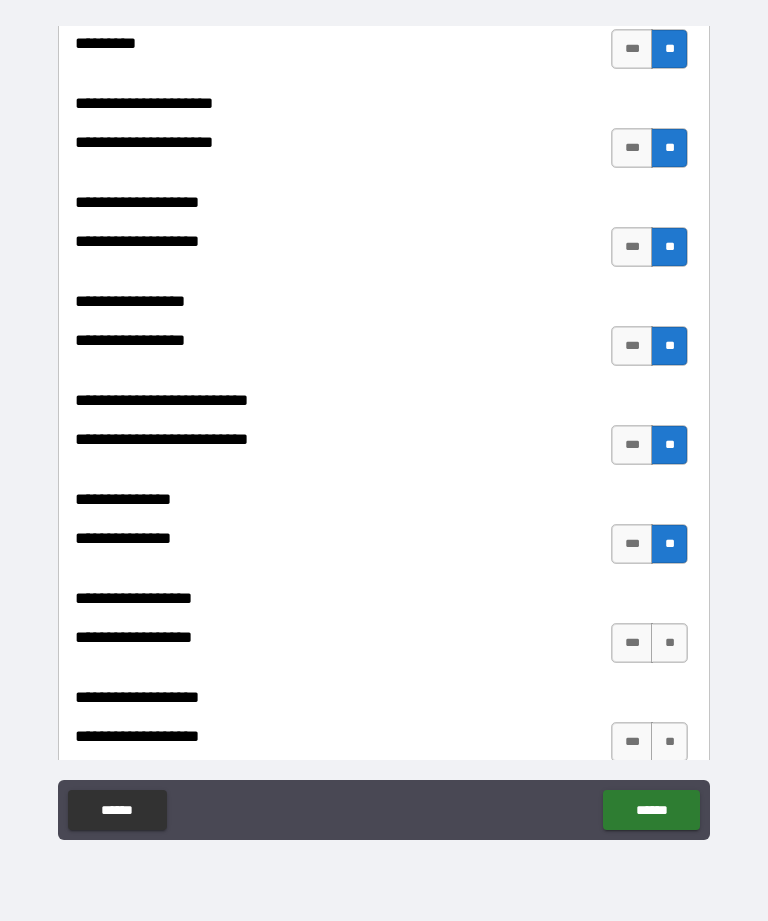 scroll, scrollTop: 5473, scrollLeft: 0, axis: vertical 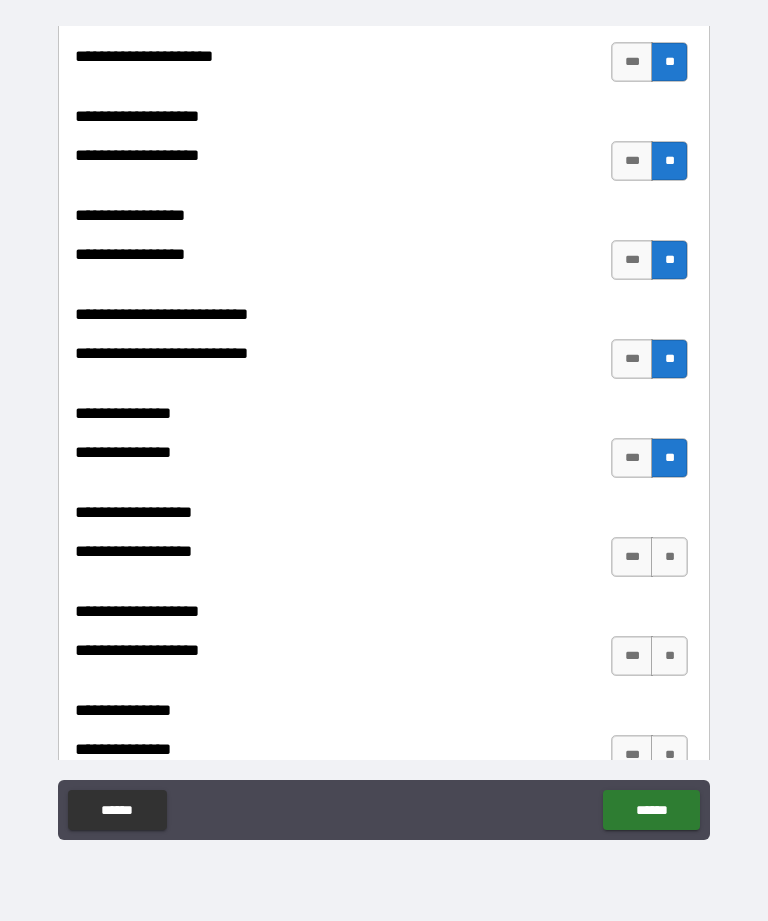 click on "**" at bounding box center (669, 557) 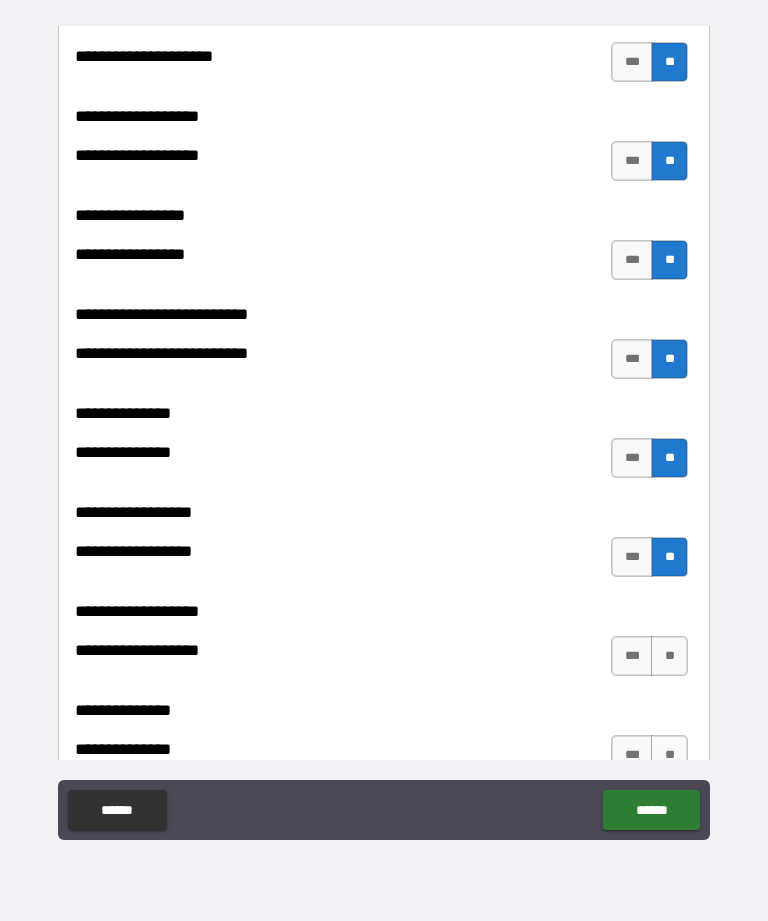 click on "**" at bounding box center (669, 656) 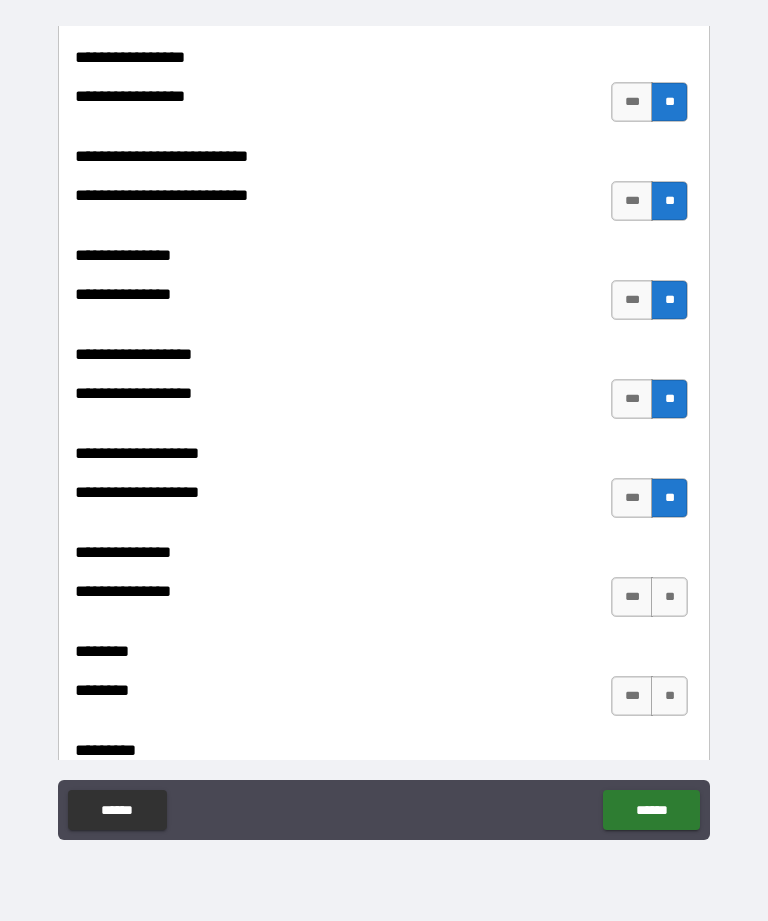 scroll, scrollTop: 5637, scrollLeft: 0, axis: vertical 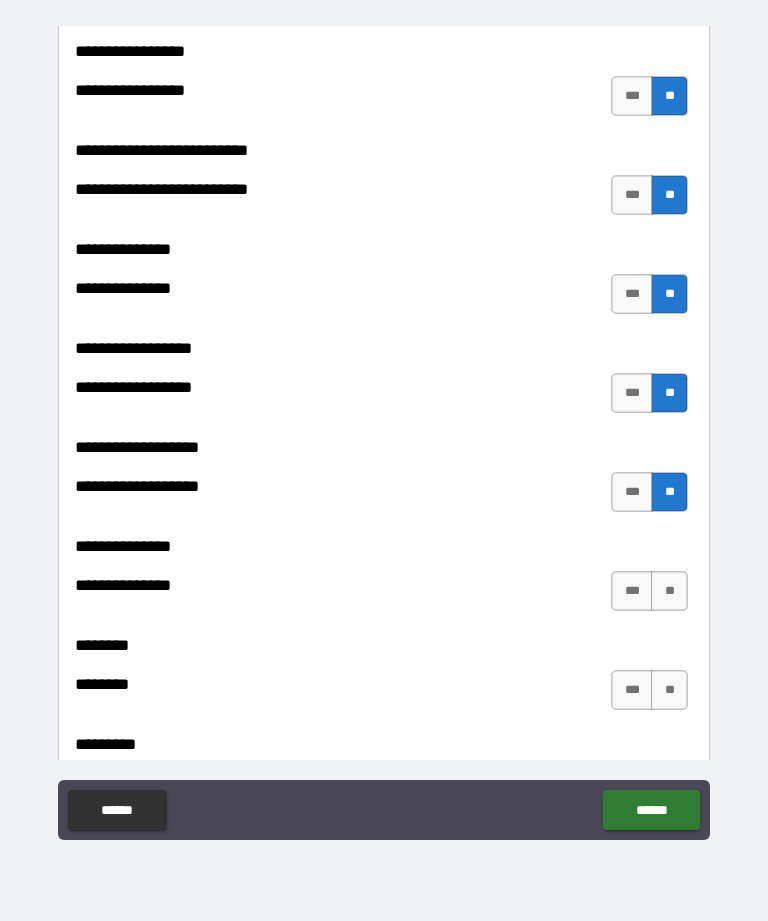 click on "**" at bounding box center (669, 591) 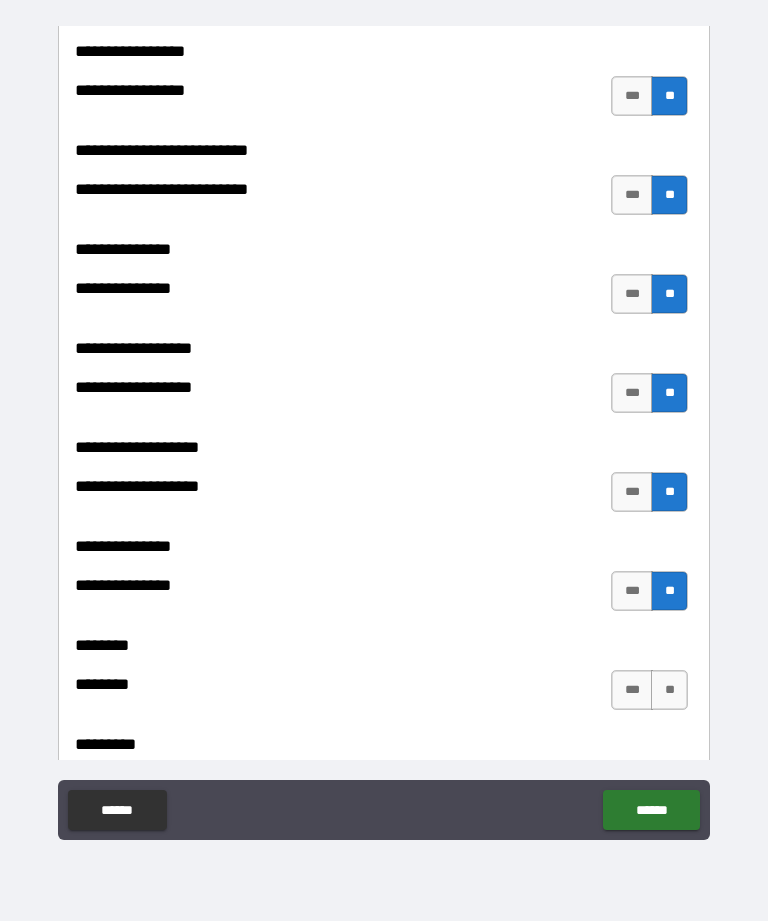 click on "**" at bounding box center [669, 690] 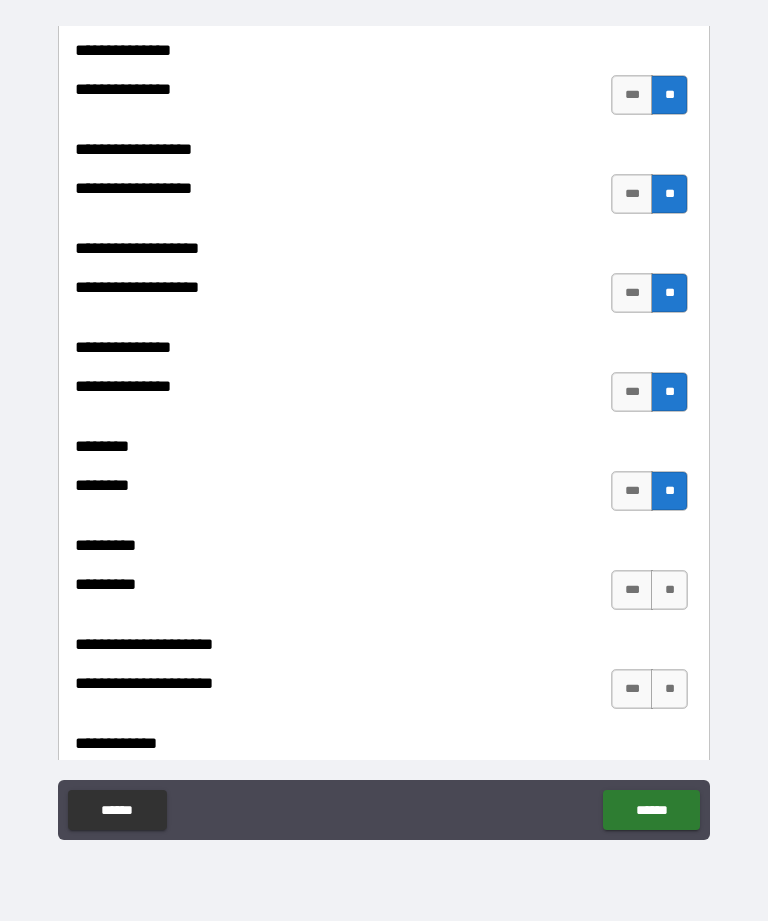 scroll, scrollTop: 5848, scrollLeft: 0, axis: vertical 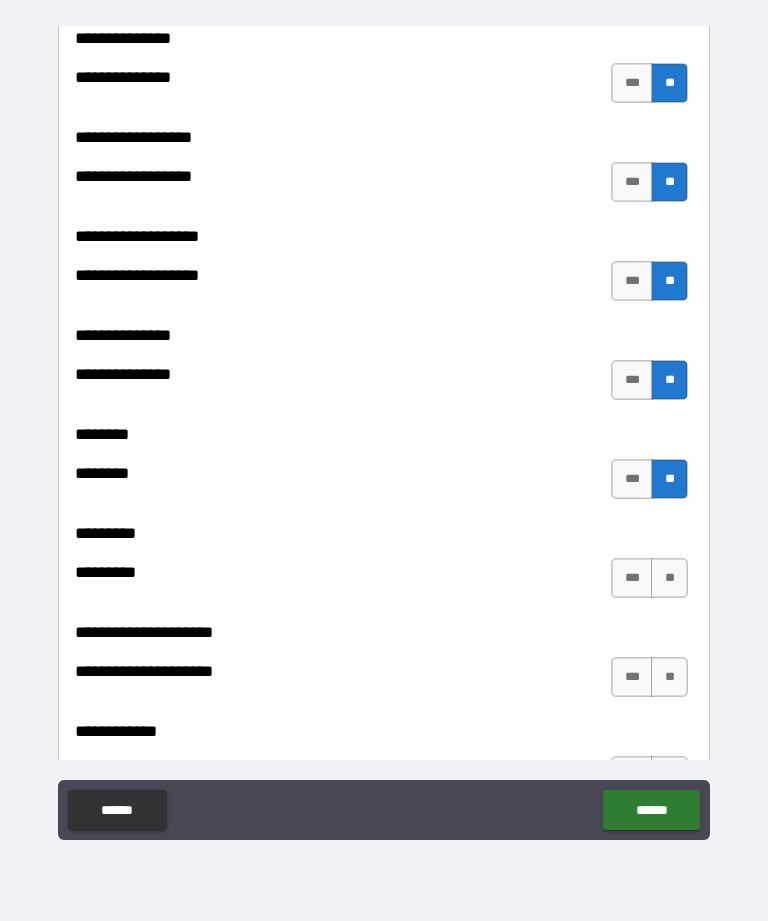 click on "**" at bounding box center (669, 578) 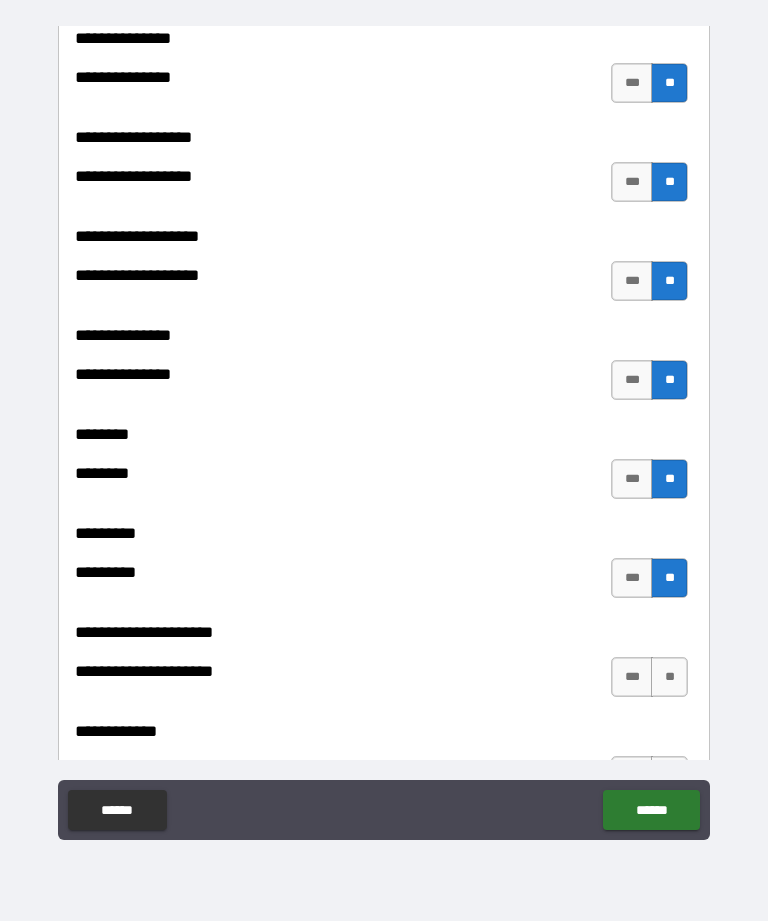 click on "**" at bounding box center [669, 677] 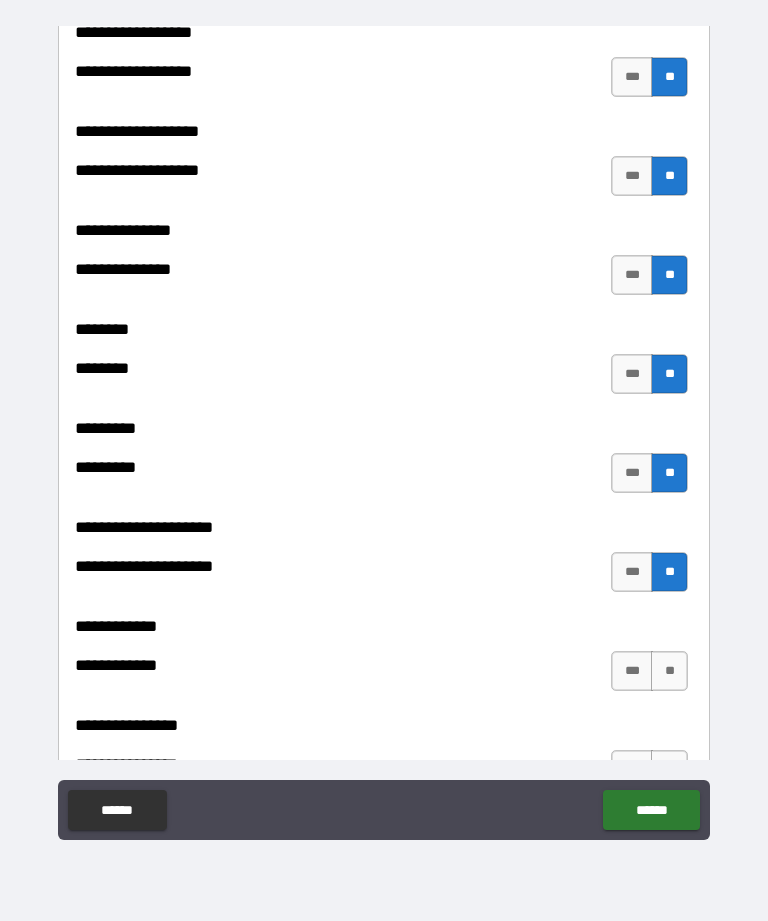 scroll, scrollTop: 5966, scrollLeft: 0, axis: vertical 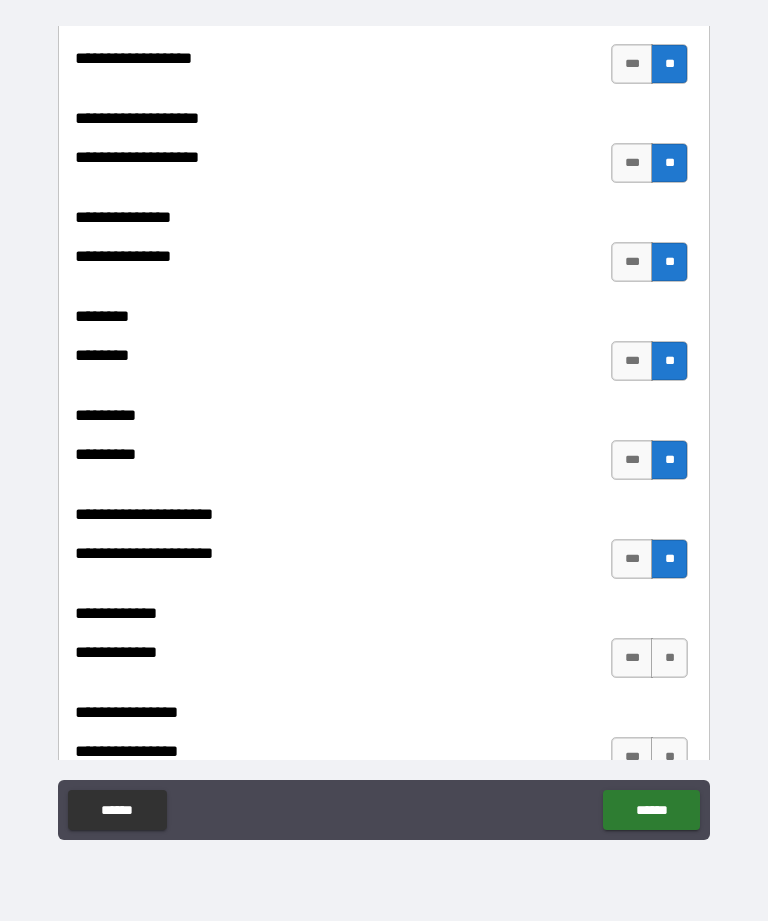 click on "**" at bounding box center [669, 658] 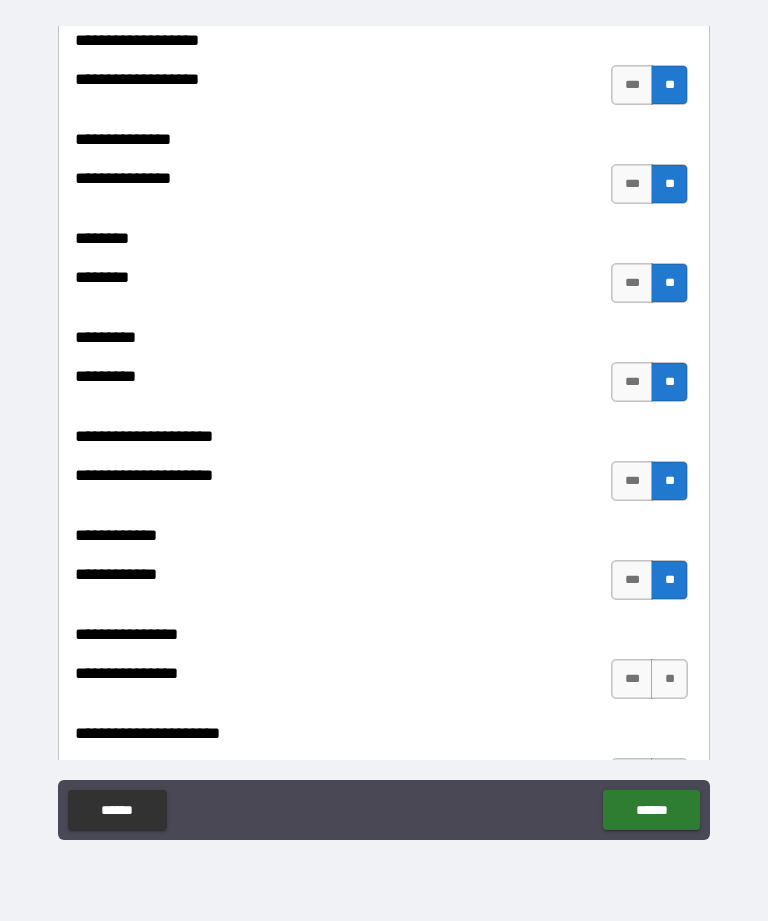 scroll, scrollTop: 6048, scrollLeft: 0, axis: vertical 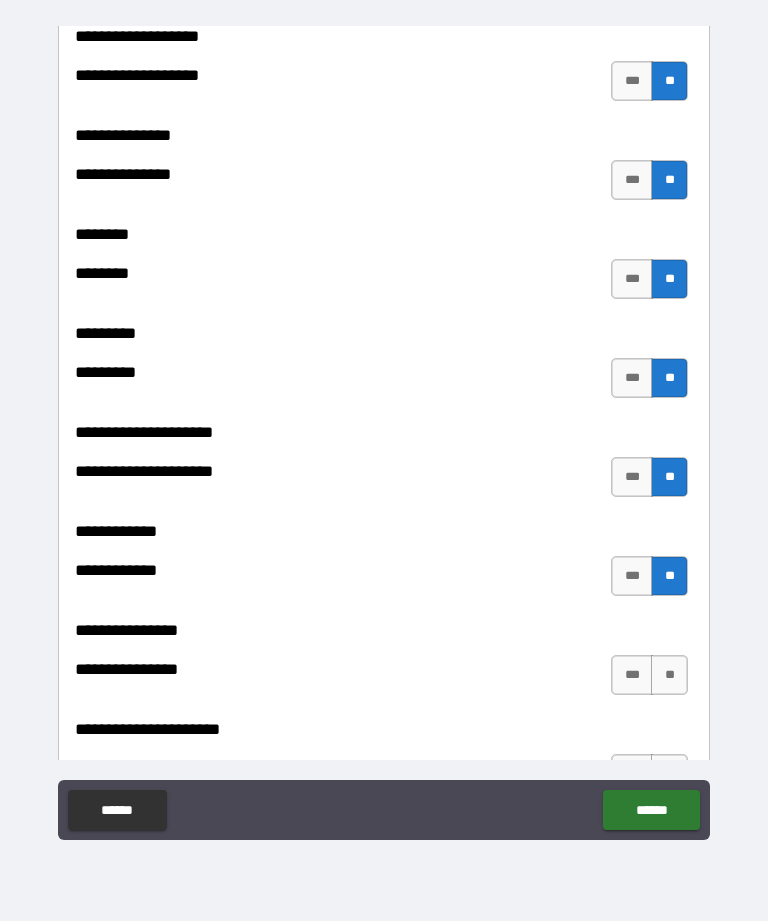 click on "**" at bounding box center [669, 675] 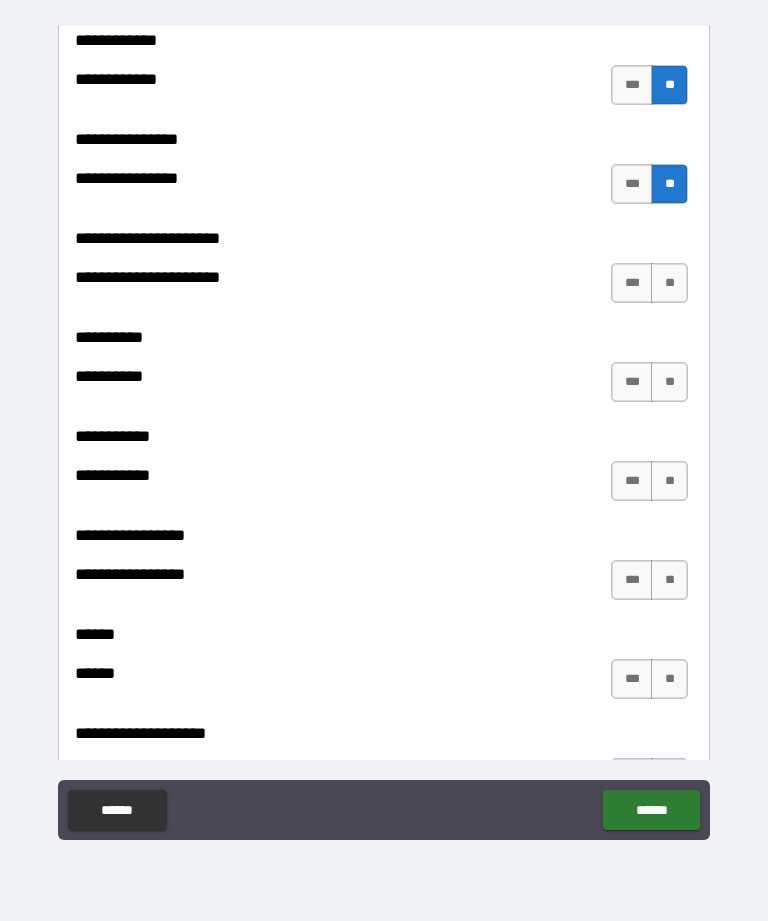 scroll, scrollTop: 6540, scrollLeft: 0, axis: vertical 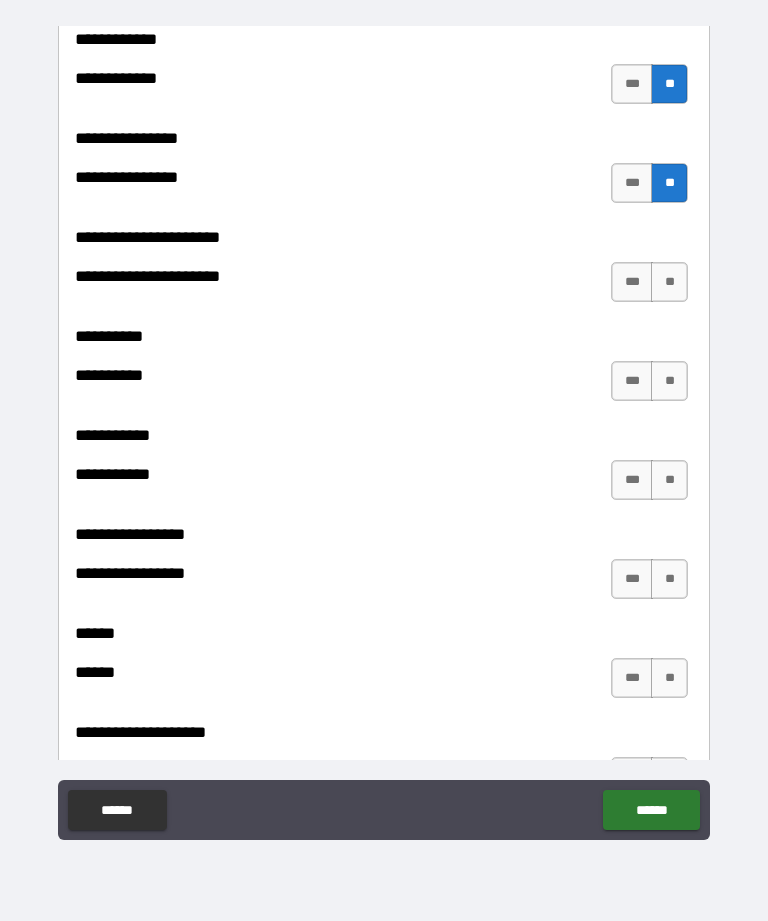 click on "**" at bounding box center [669, 282] 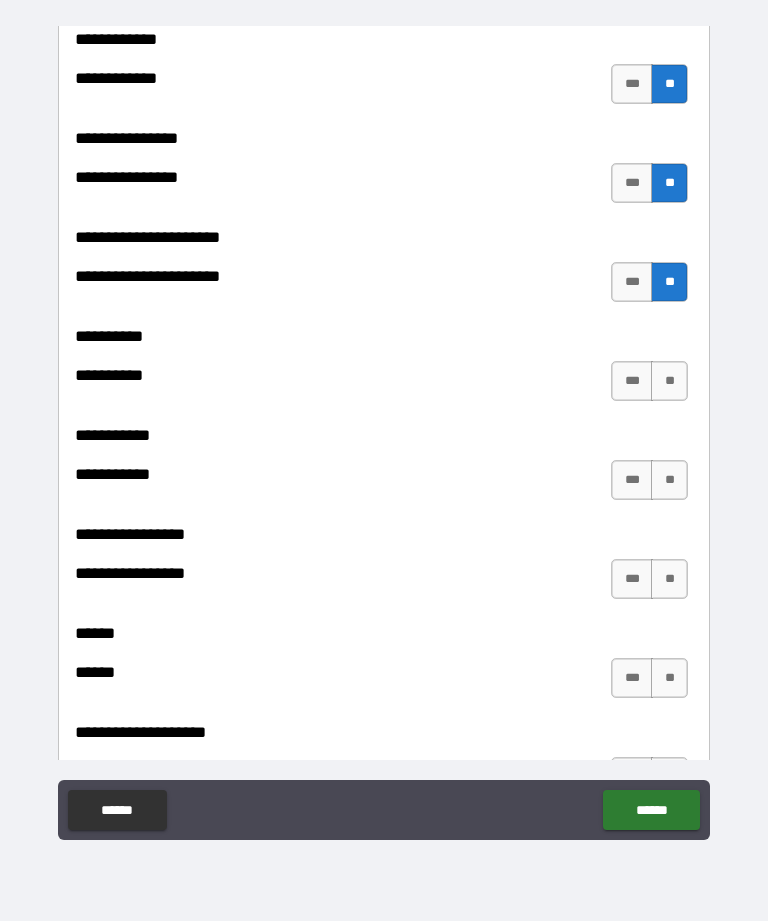 click on "**" at bounding box center [669, 381] 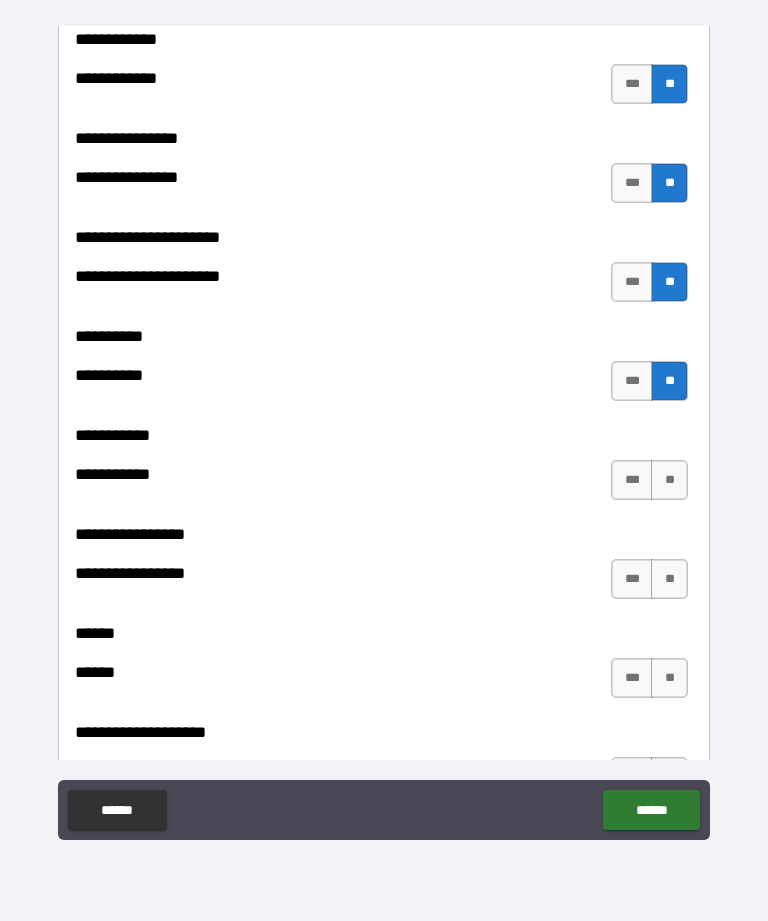 click on "**" at bounding box center [669, 480] 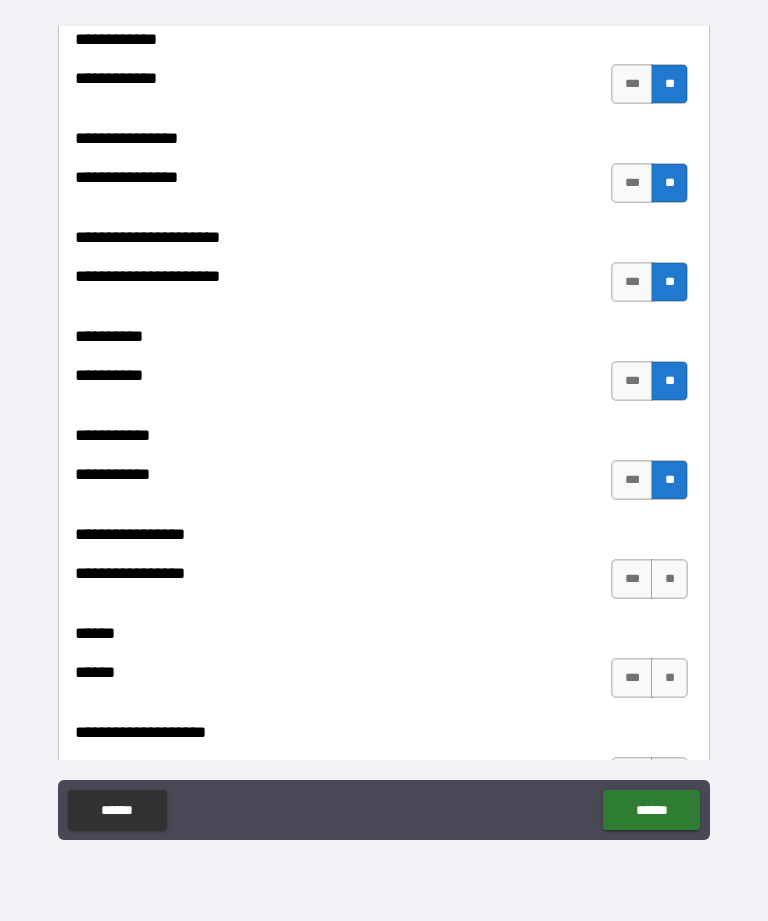 click on "**" at bounding box center (669, 579) 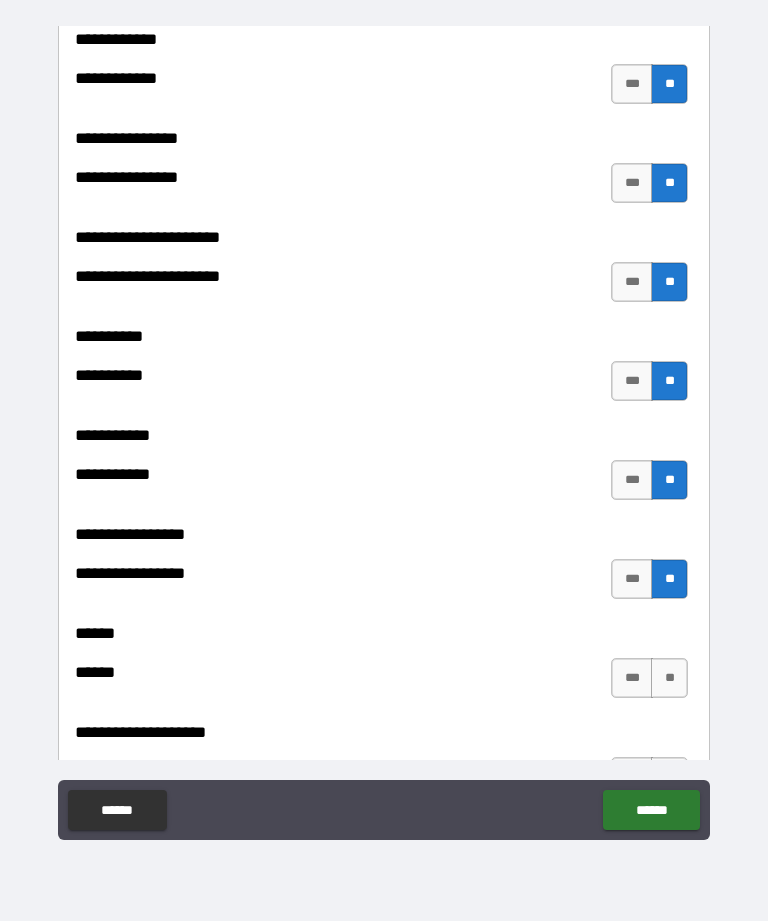 click on "**" at bounding box center (669, 678) 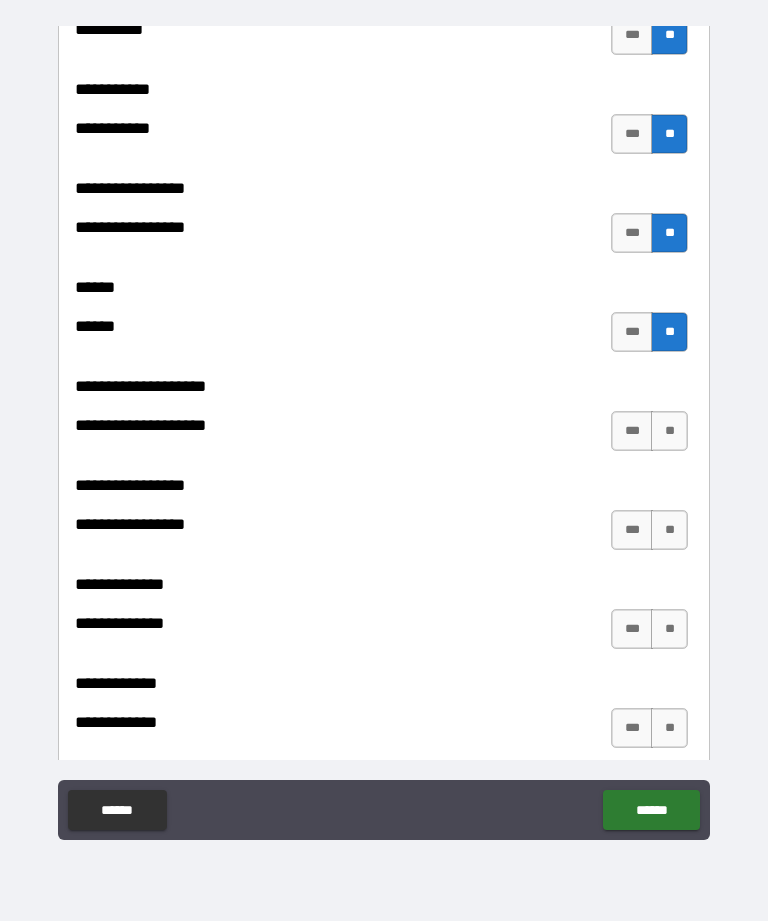 scroll, scrollTop: 6894, scrollLeft: 0, axis: vertical 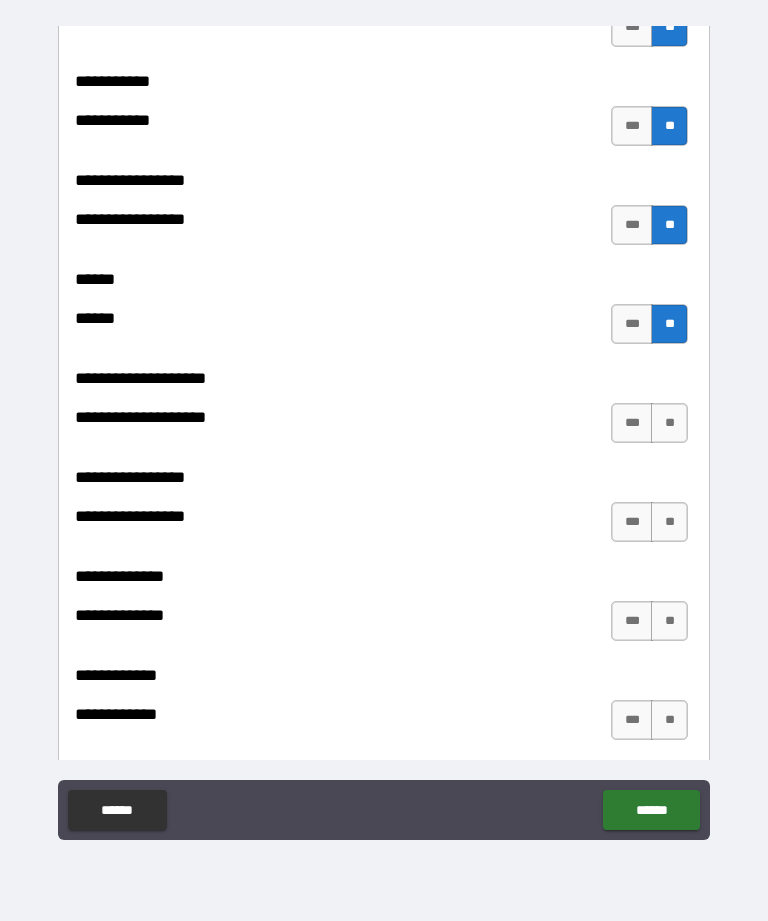 click on "**" at bounding box center (669, 522) 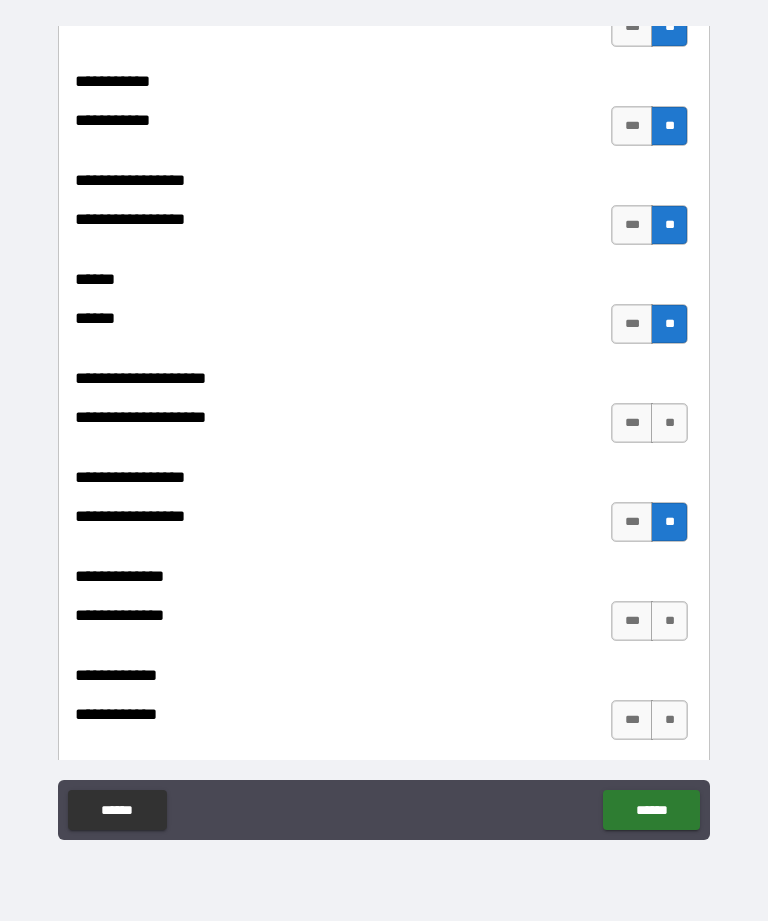 click on "**" at bounding box center [669, 423] 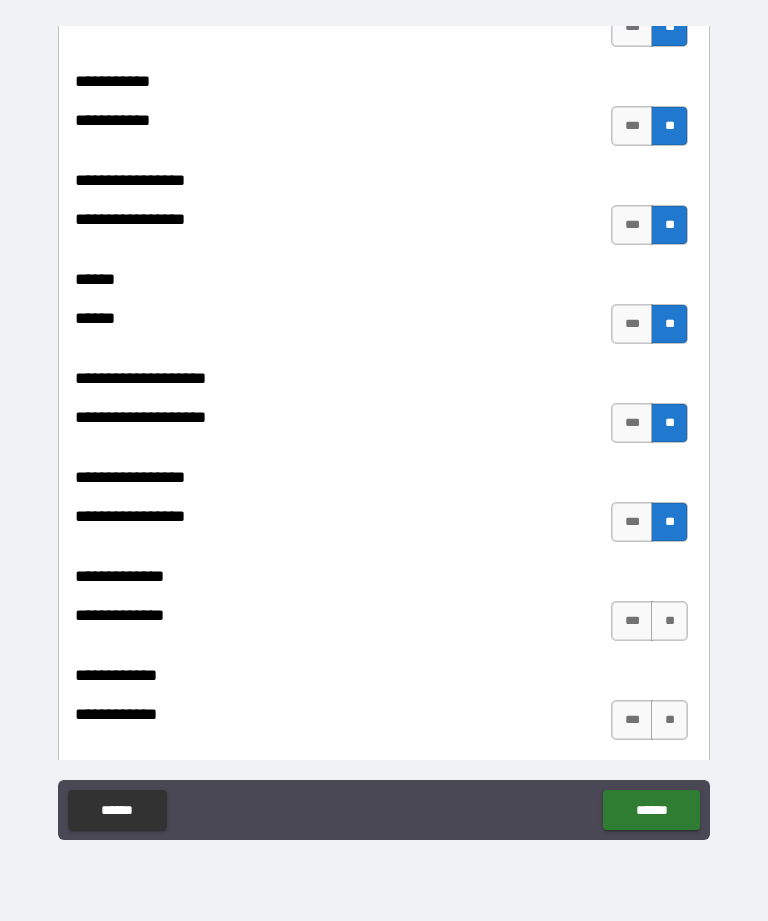 click on "**" at bounding box center (669, 621) 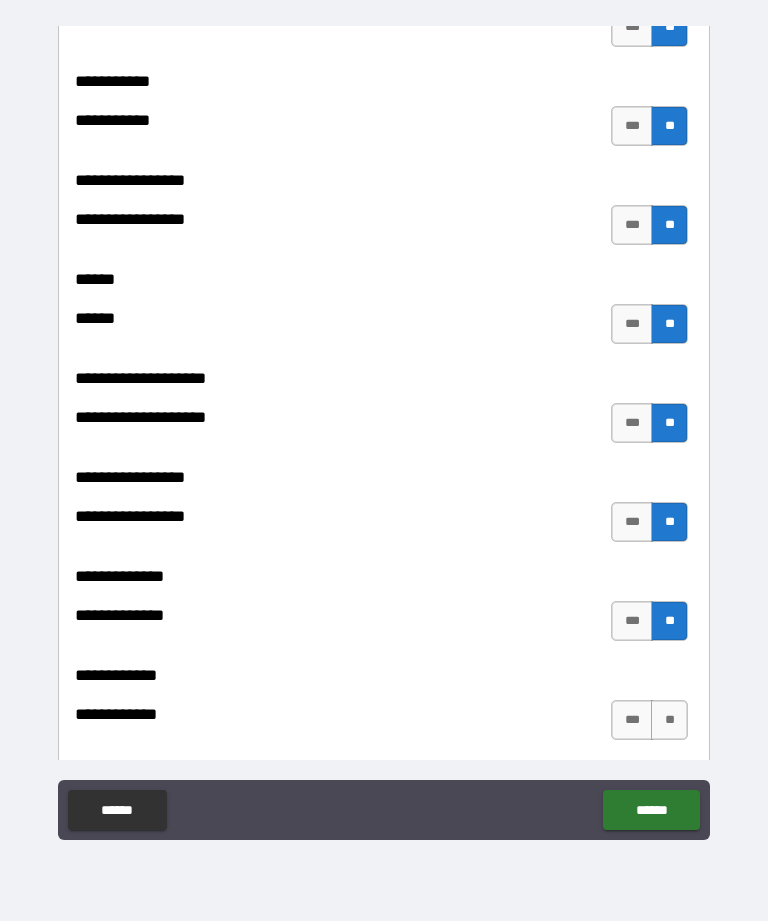 click on "**" at bounding box center [669, 720] 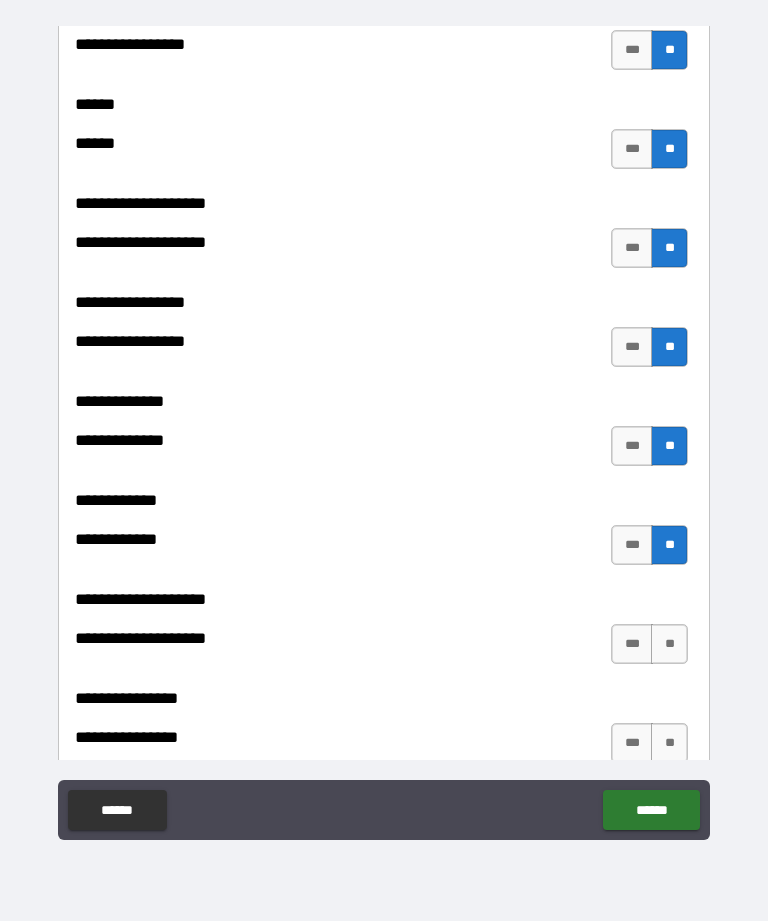 scroll, scrollTop: 7120, scrollLeft: 0, axis: vertical 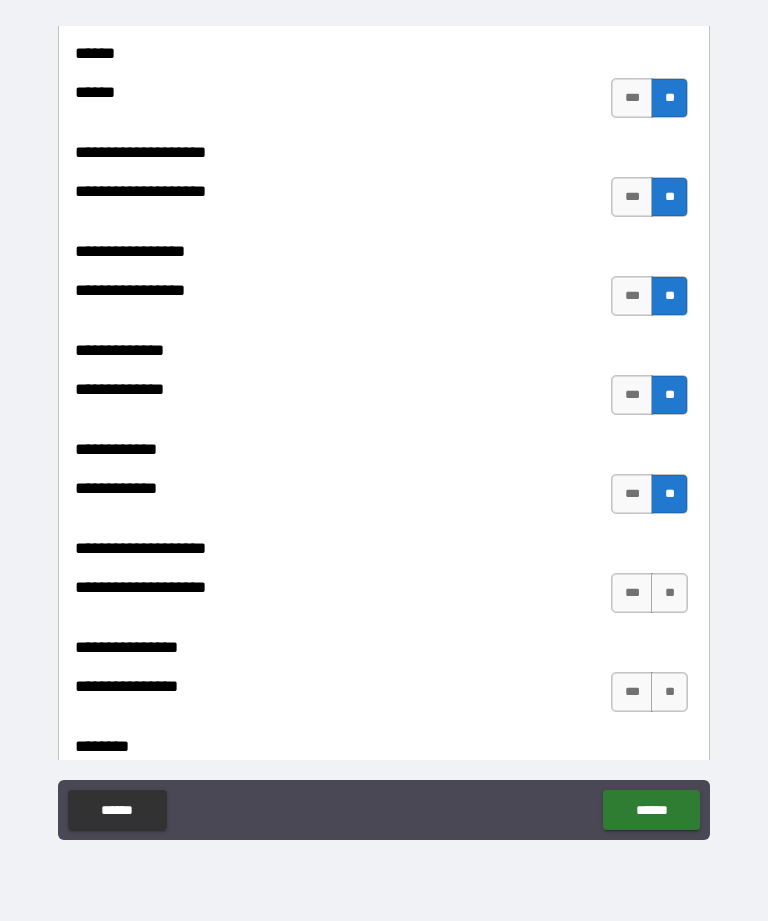 click on "**" at bounding box center (669, 593) 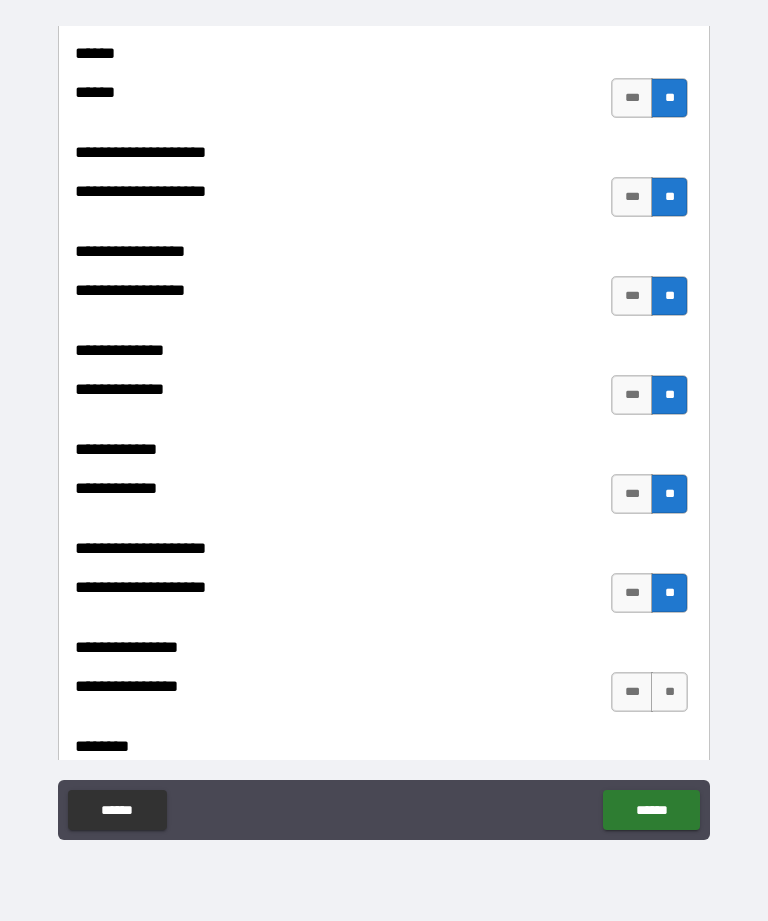 click on "**" at bounding box center [669, 692] 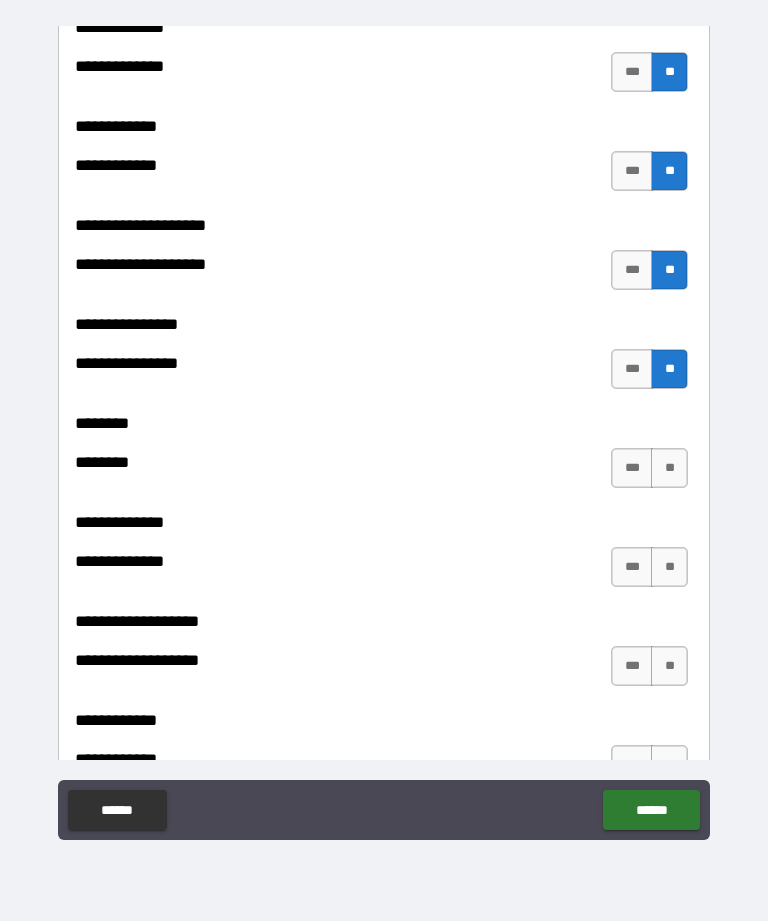 scroll, scrollTop: 7453, scrollLeft: 0, axis: vertical 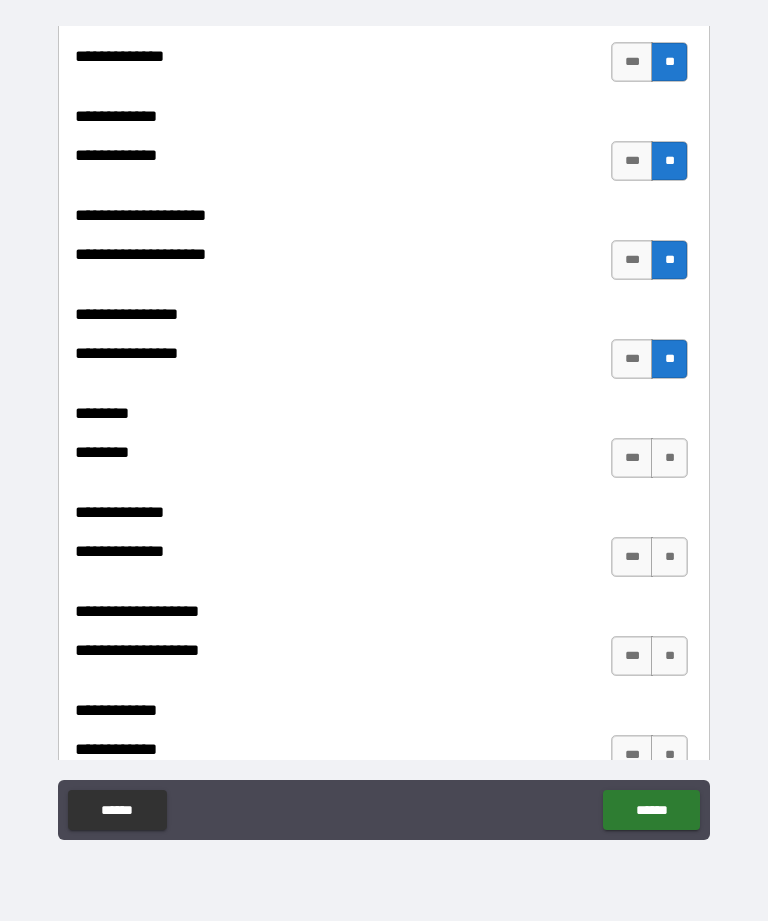 click on "**" at bounding box center (669, 458) 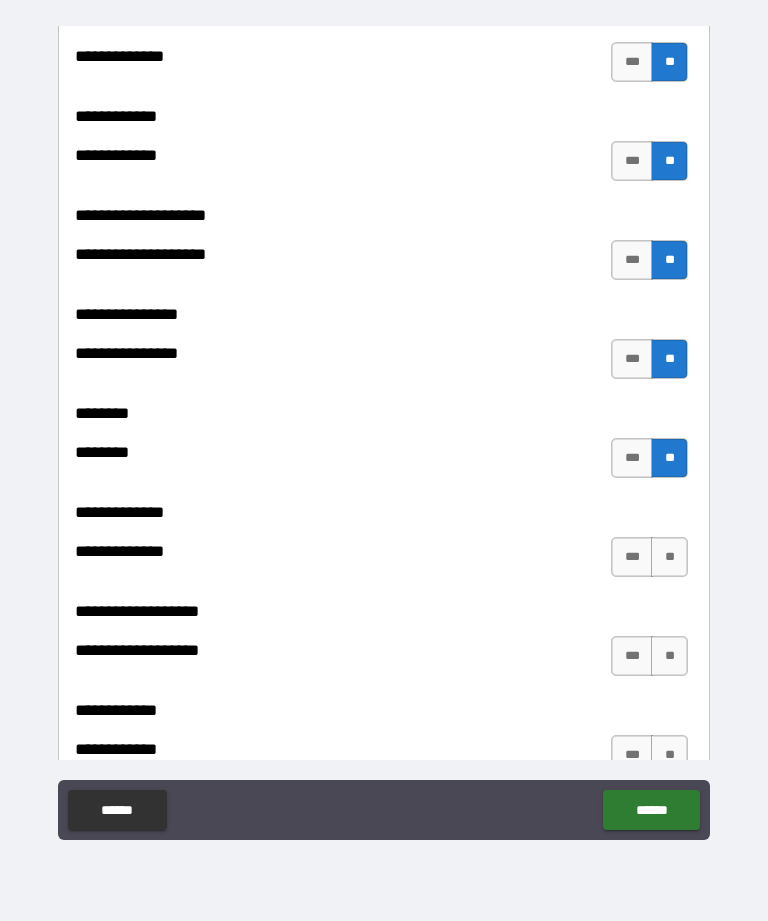 click on "**" at bounding box center [669, 557] 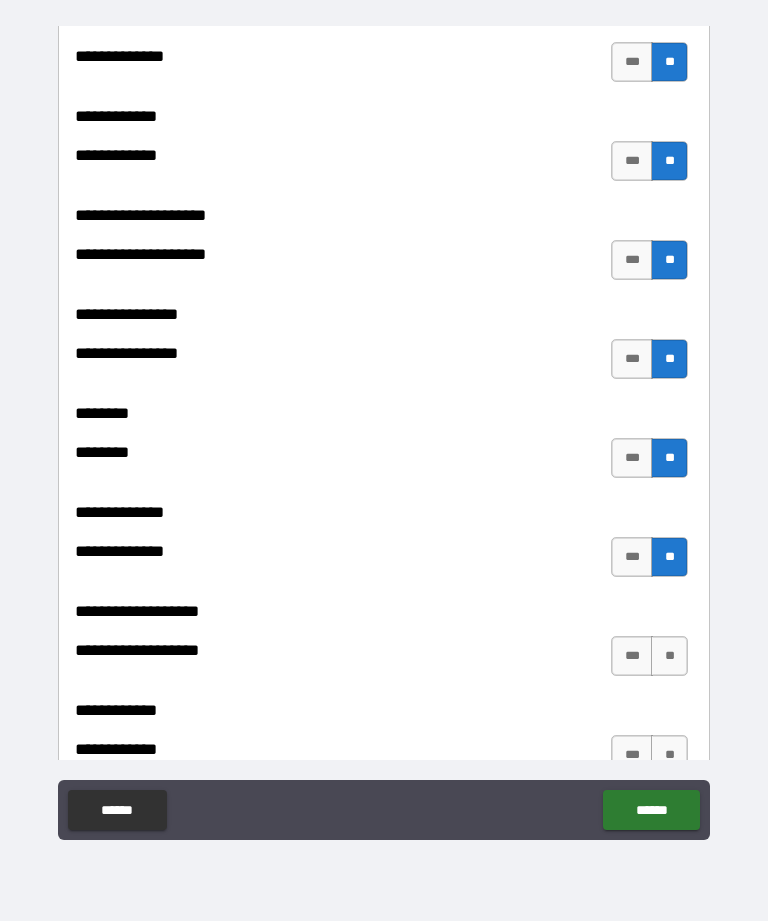click on "**" at bounding box center (669, 656) 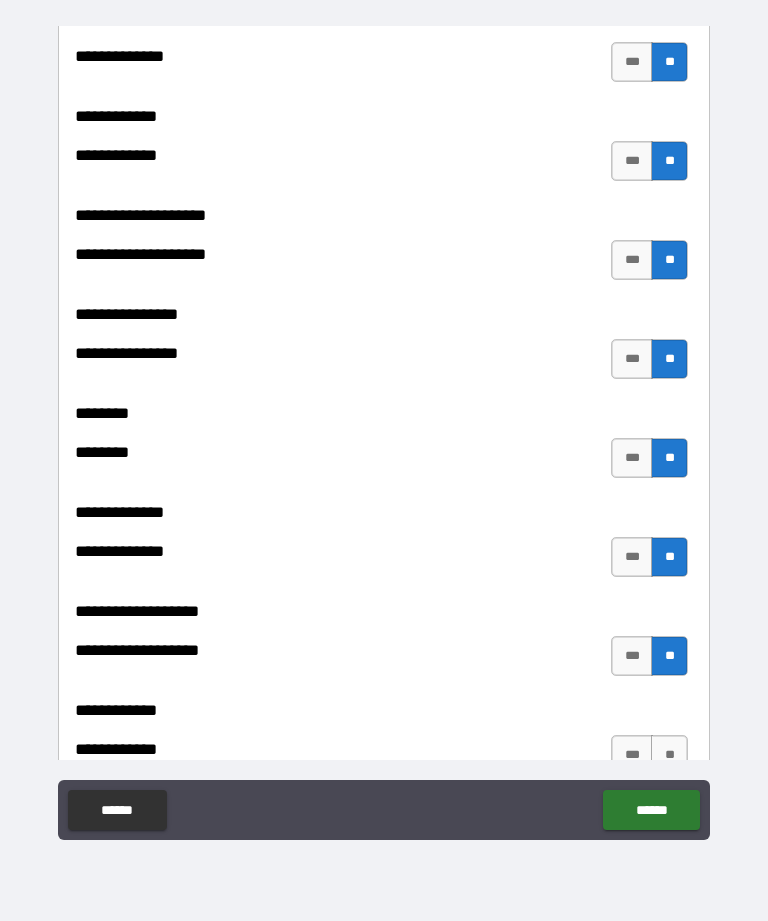 click on "**" at bounding box center (669, 755) 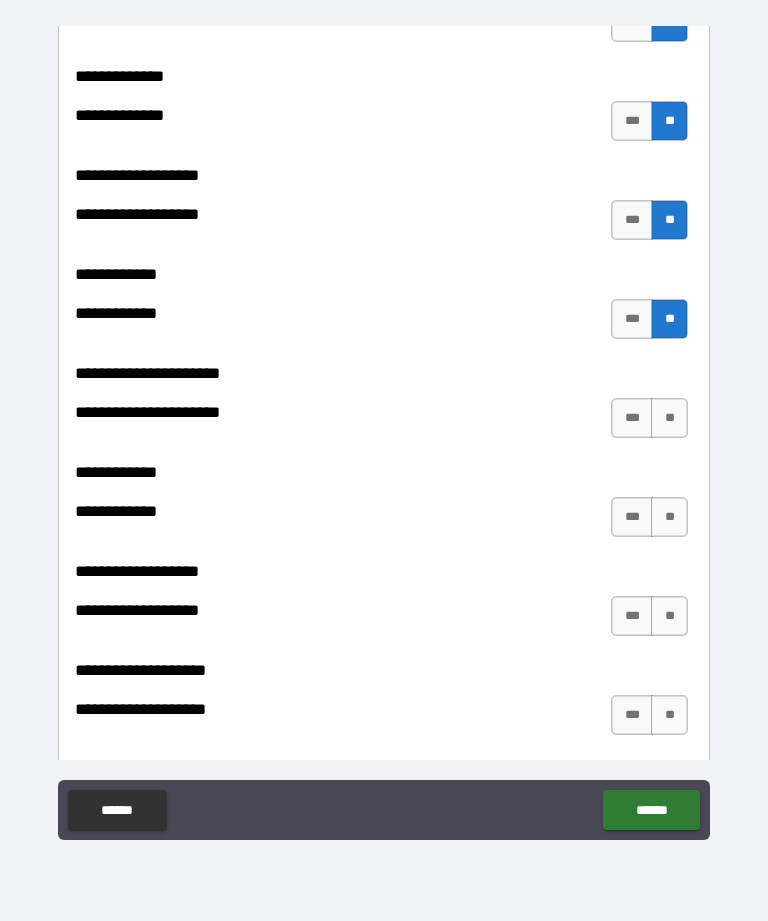 scroll, scrollTop: 7911, scrollLeft: 0, axis: vertical 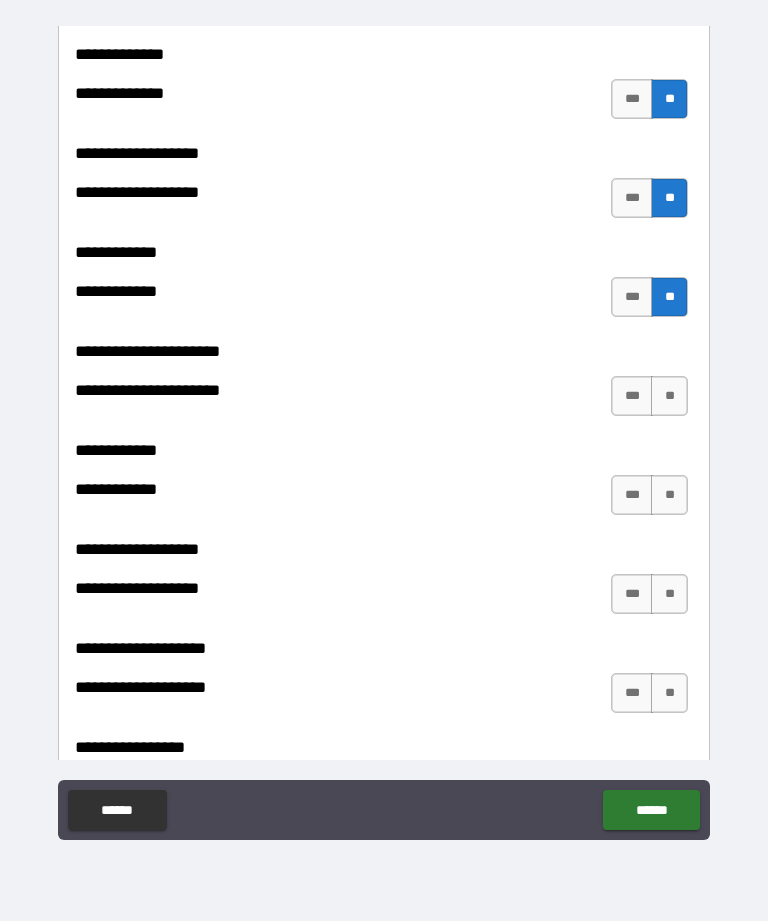 click on "**" at bounding box center [669, 396] 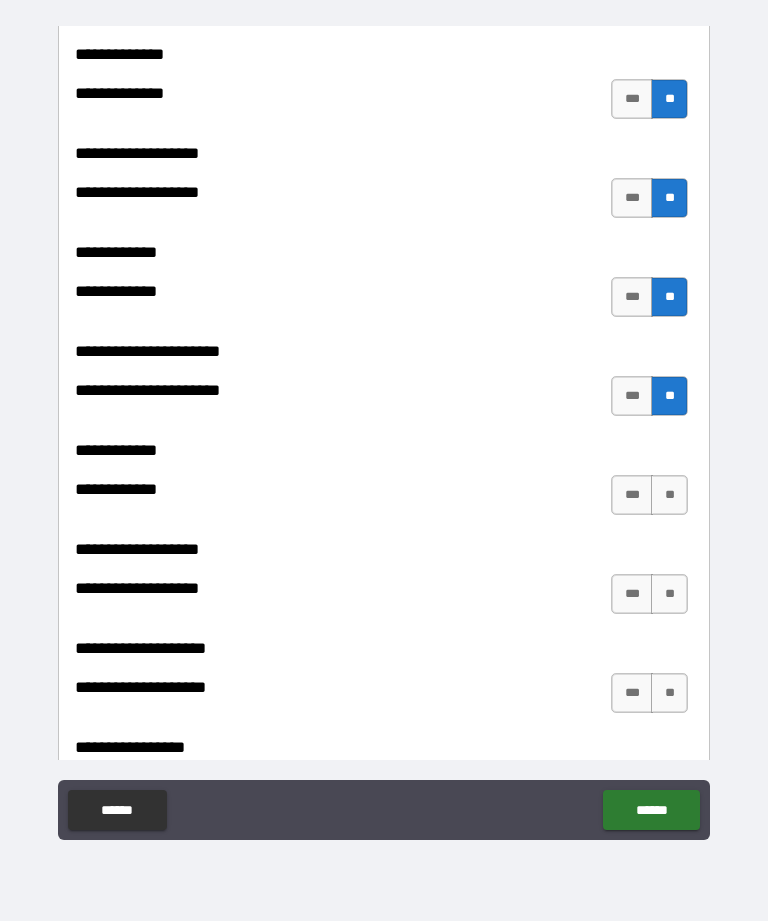 click on "**********" at bounding box center (384, 436) 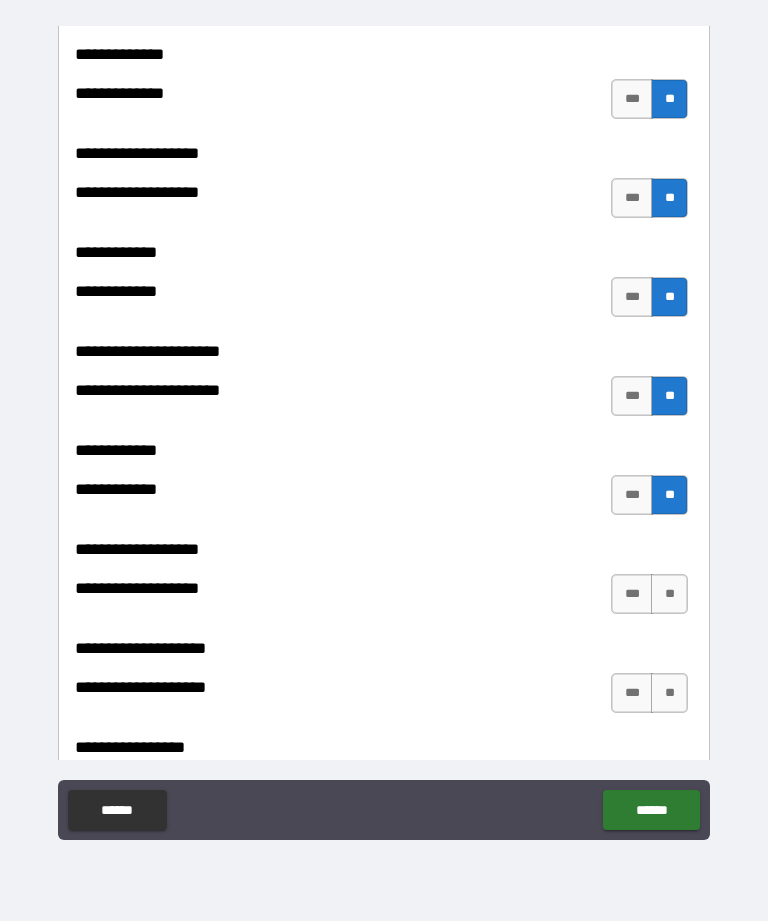 click on "**" at bounding box center [669, 594] 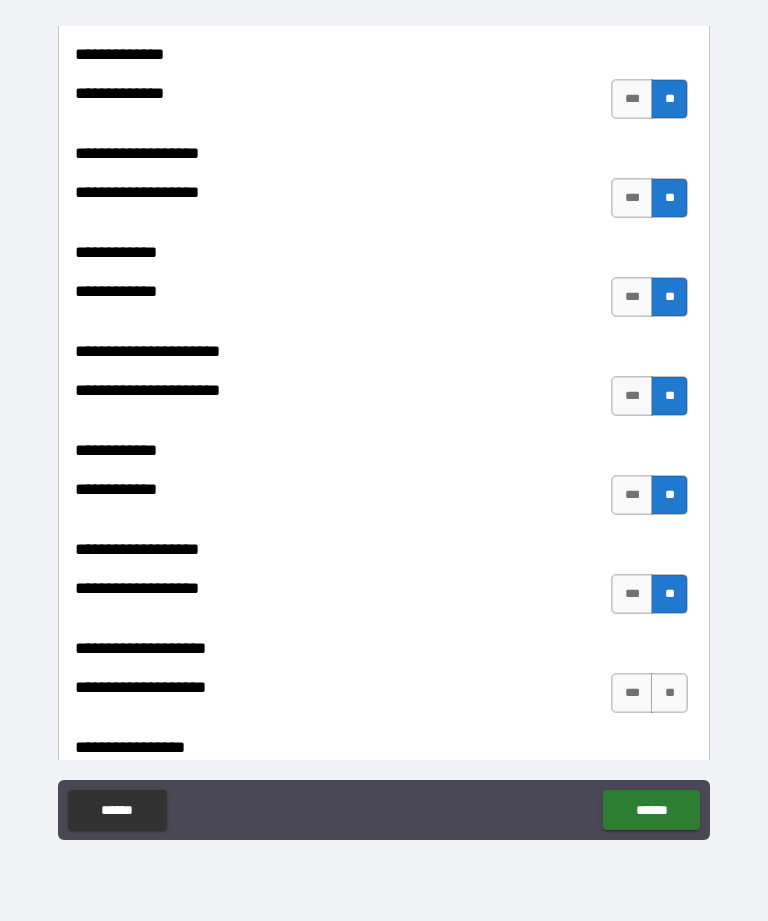 click on "**" at bounding box center [669, 693] 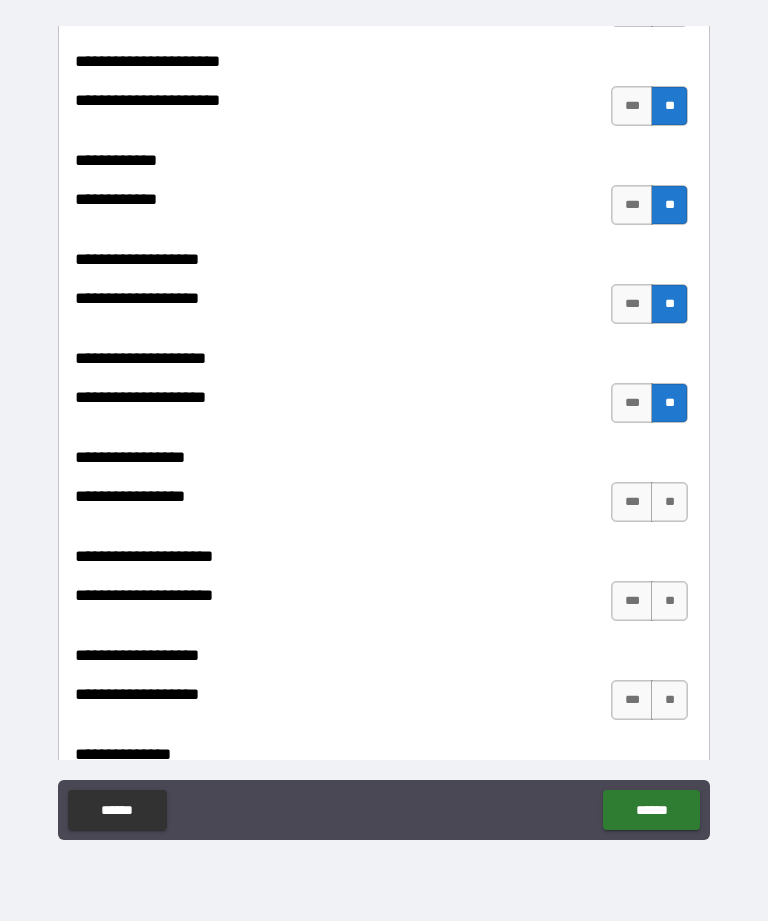 scroll, scrollTop: 8244, scrollLeft: 0, axis: vertical 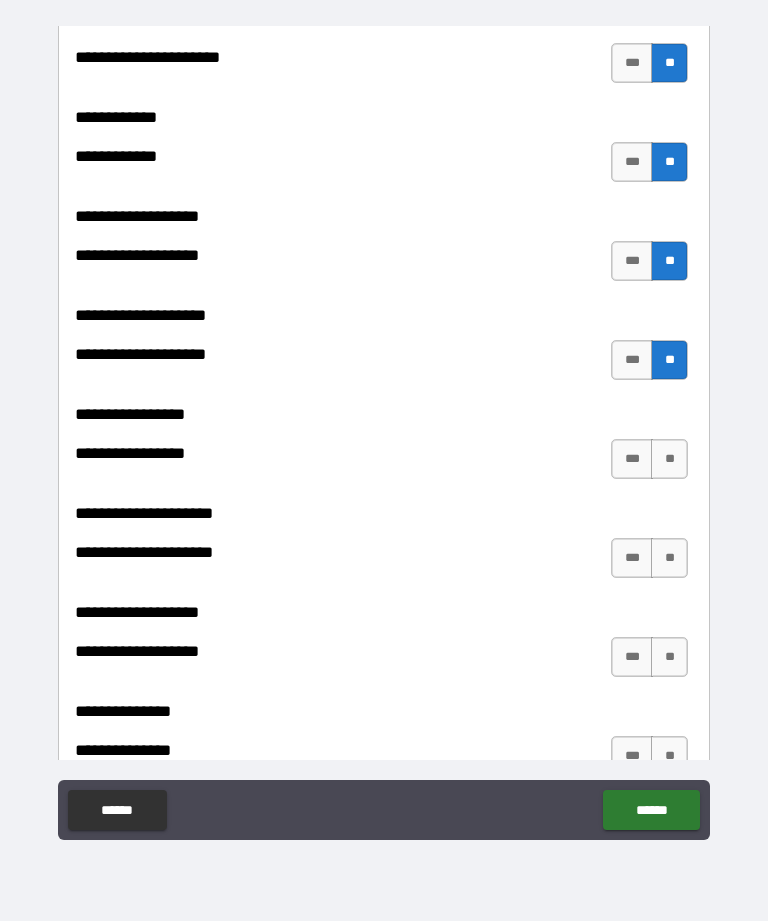 click on "**" at bounding box center (669, 459) 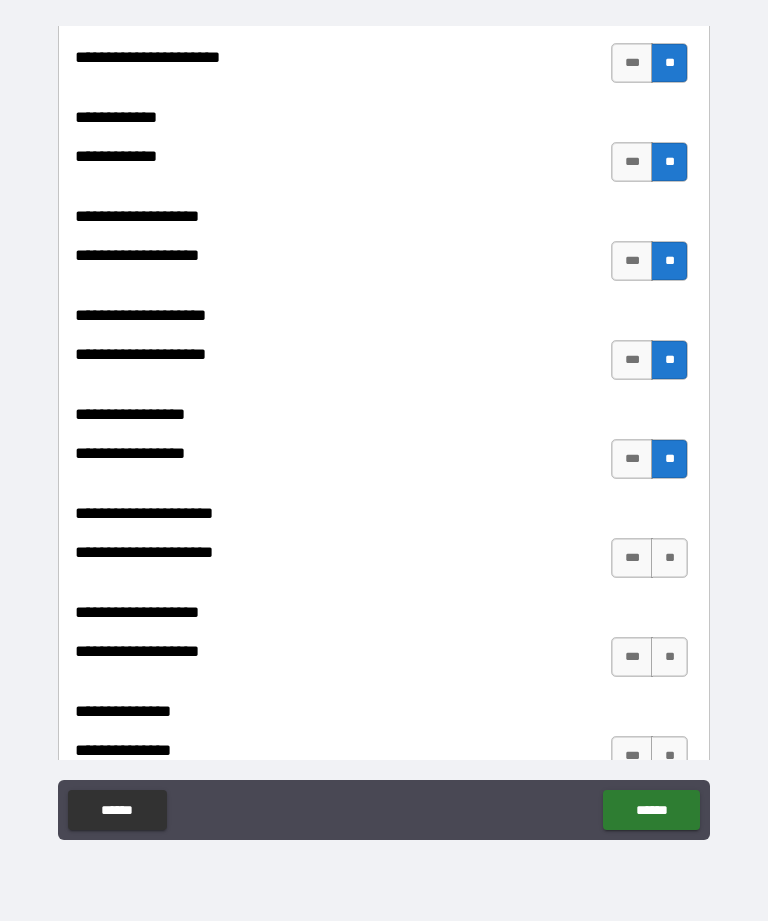click on "**" at bounding box center [669, 558] 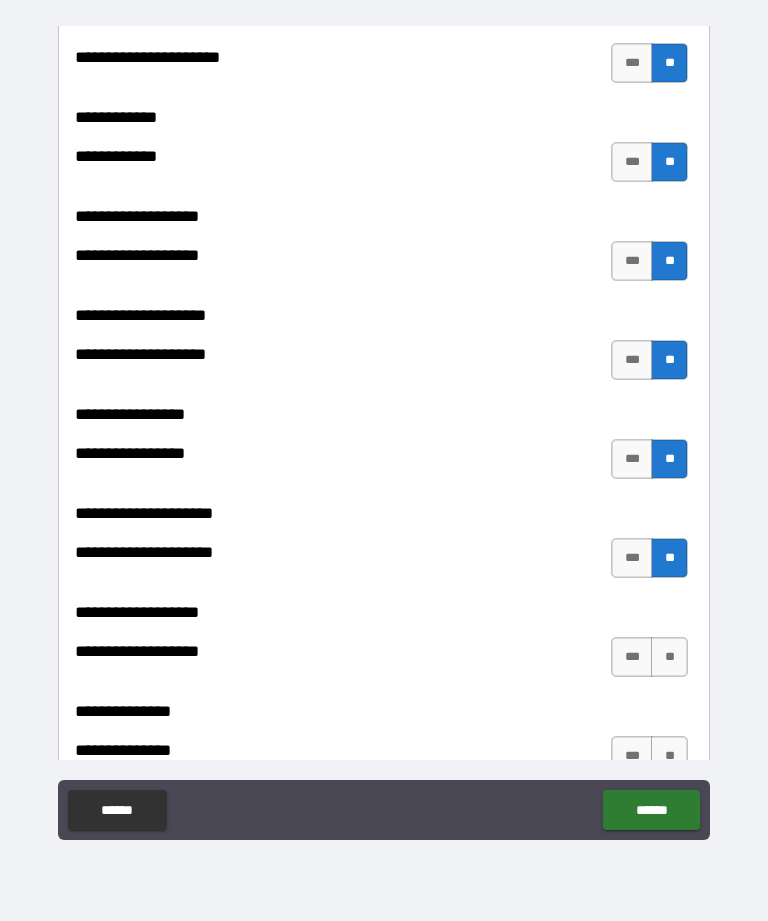 click on "**" at bounding box center [669, 657] 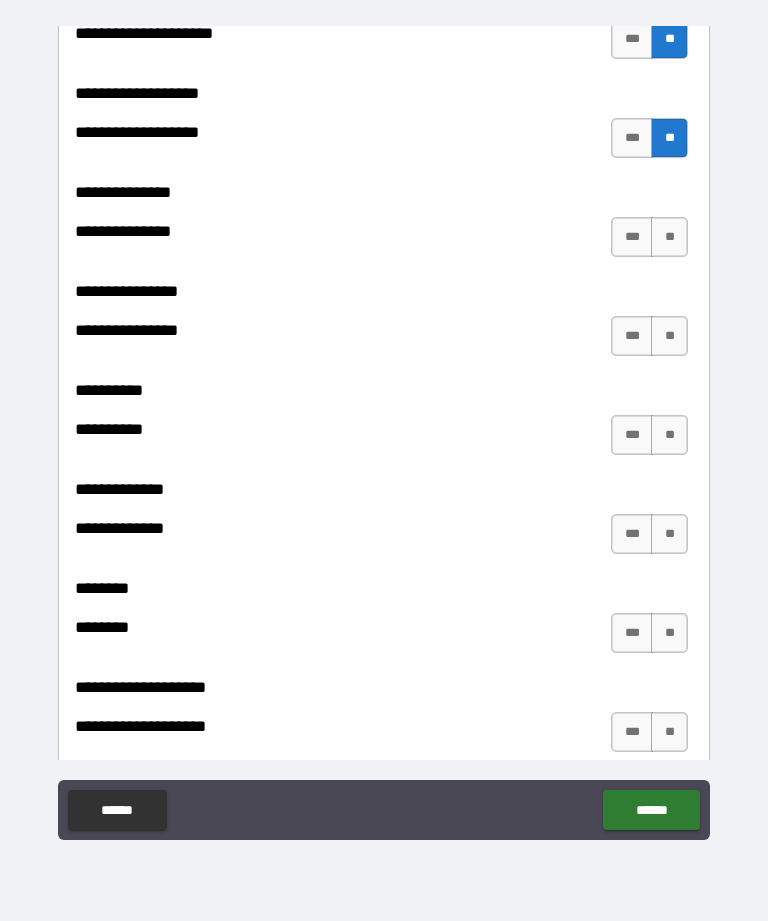 scroll, scrollTop: 8773, scrollLeft: 0, axis: vertical 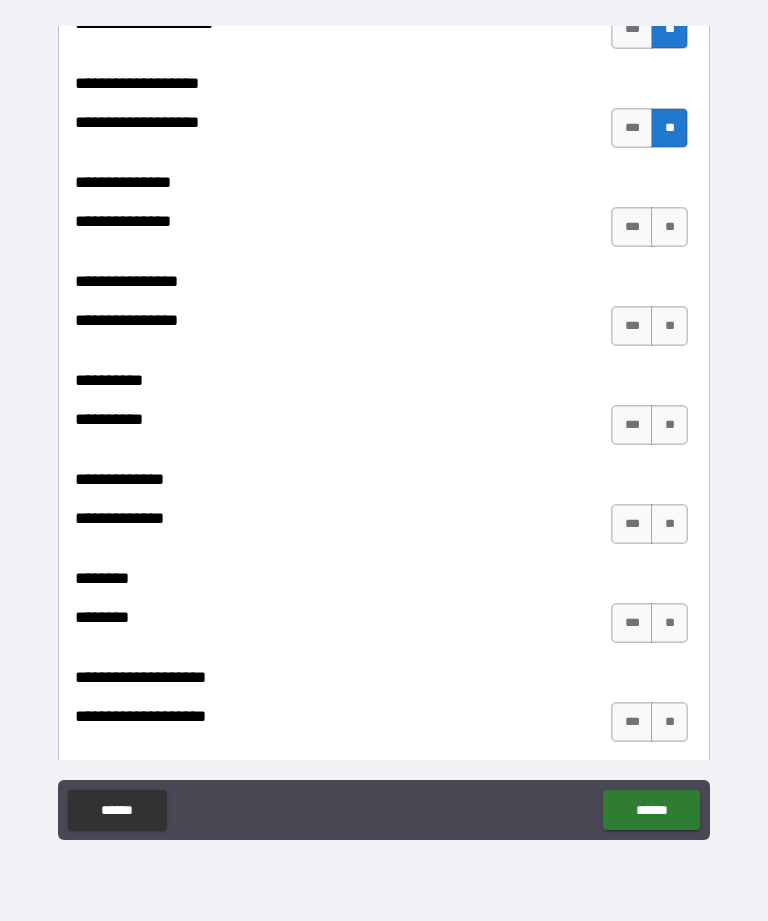 click on "**" at bounding box center [669, 227] 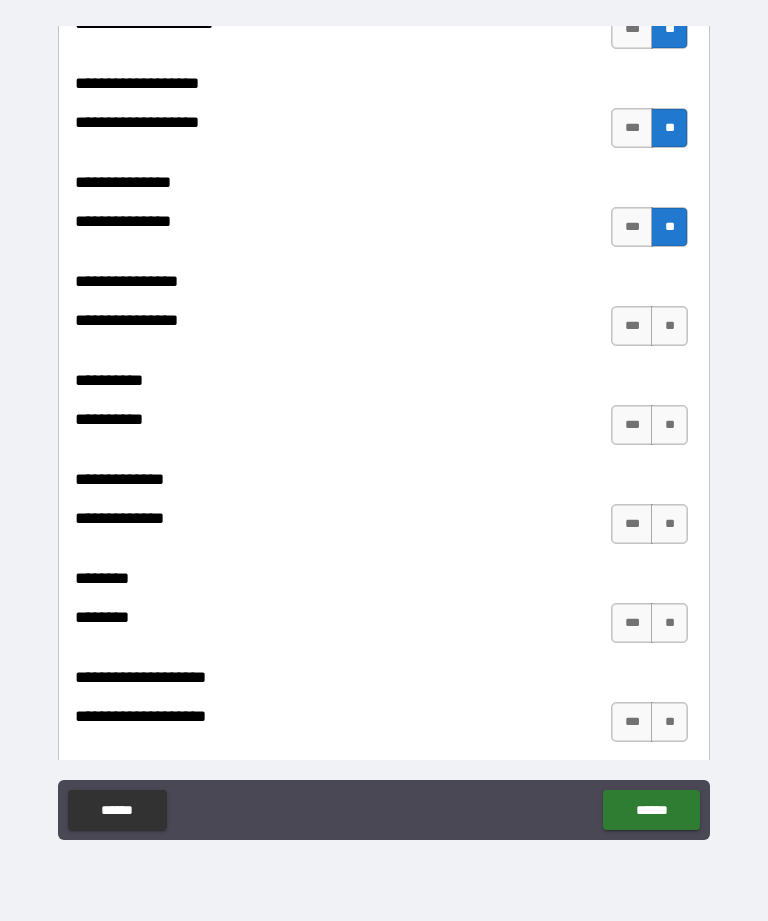 click on "**" at bounding box center (669, 326) 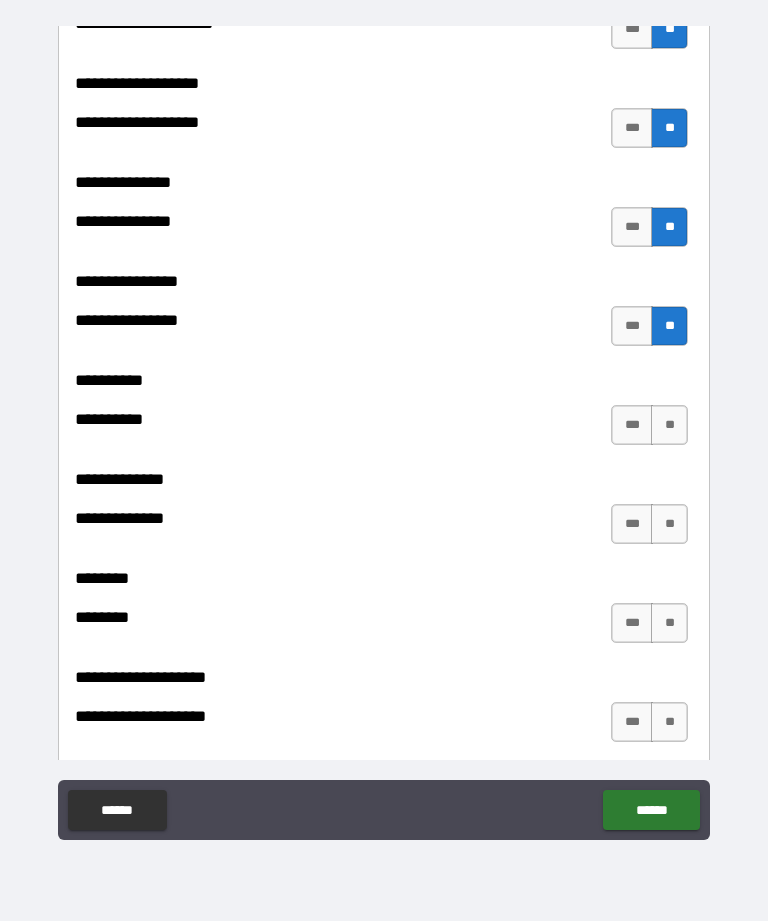 click on "**" at bounding box center (669, 425) 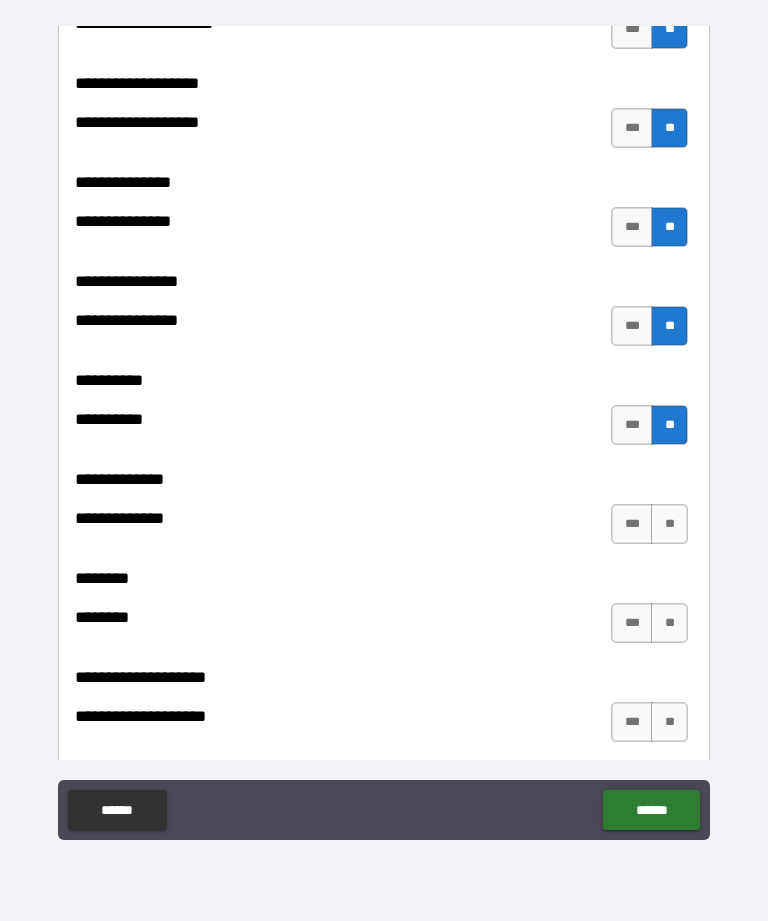 click on "**" at bounding box center (669, 524) 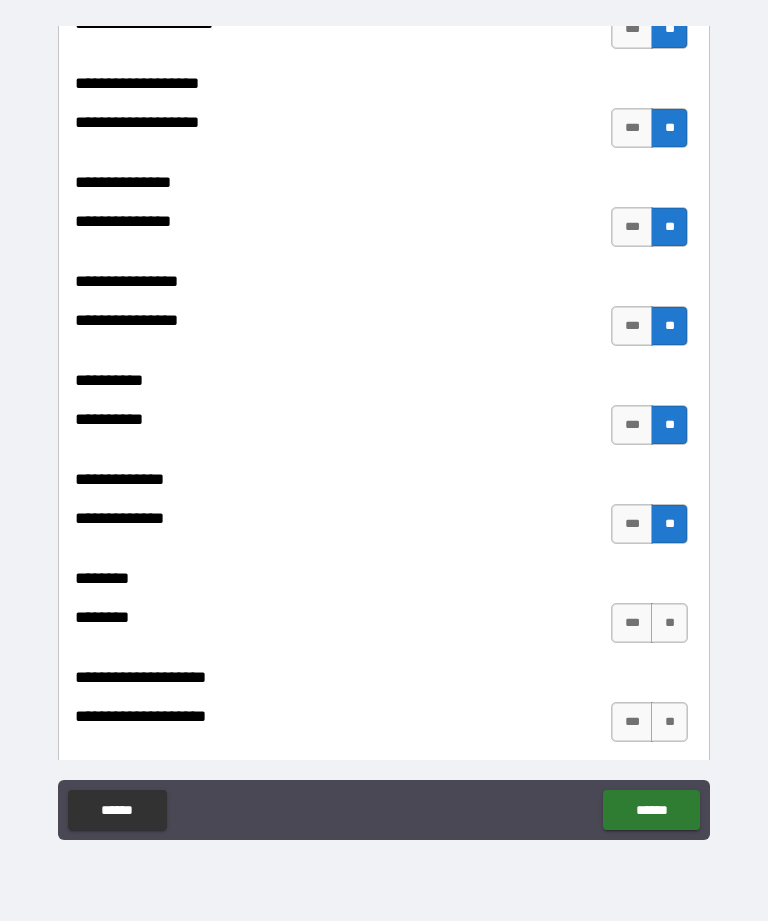click on "**********" at bounding box center (384, 564) 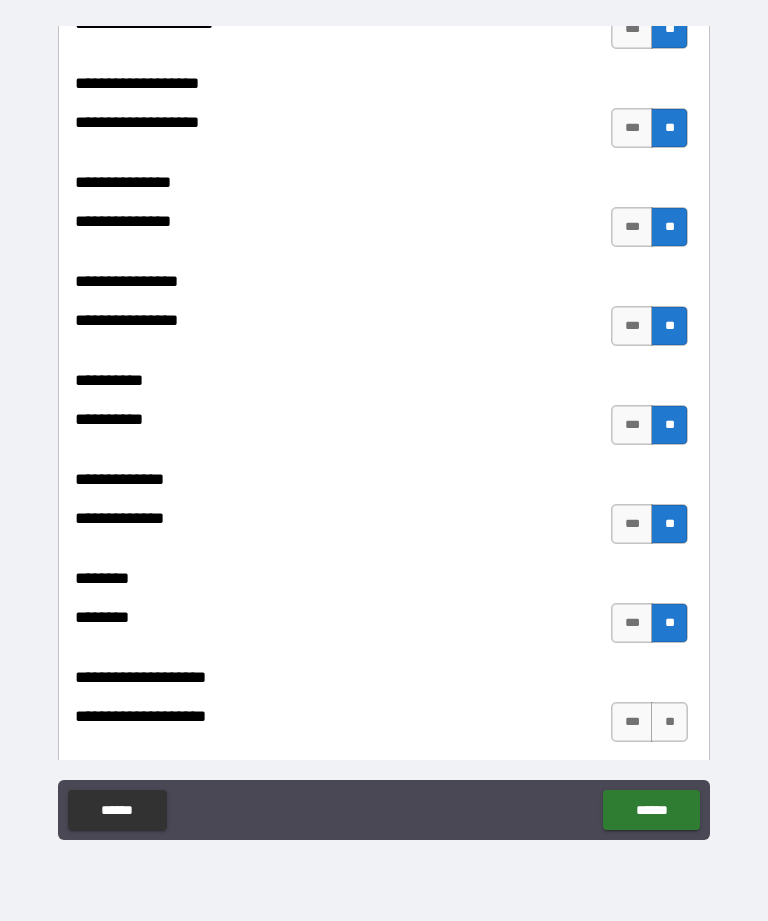 click on "**" at bounding box center (669, 722) 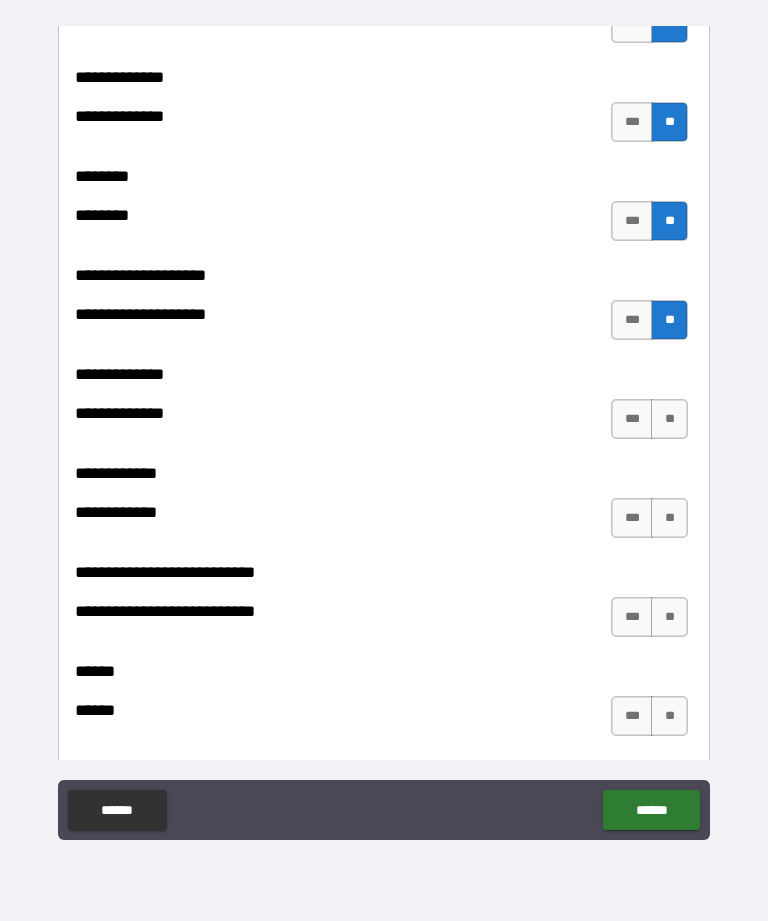 scroll, scrollTop: 9177, scrollLeft: 0, axis: vertical 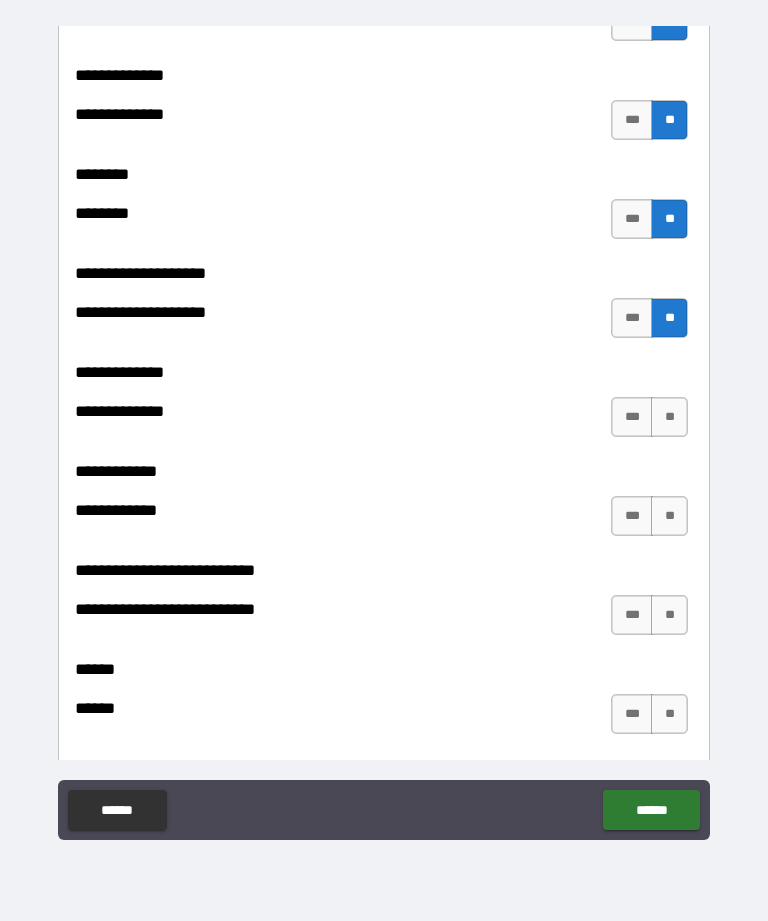 click on "**" at bounding box center (669, 417) 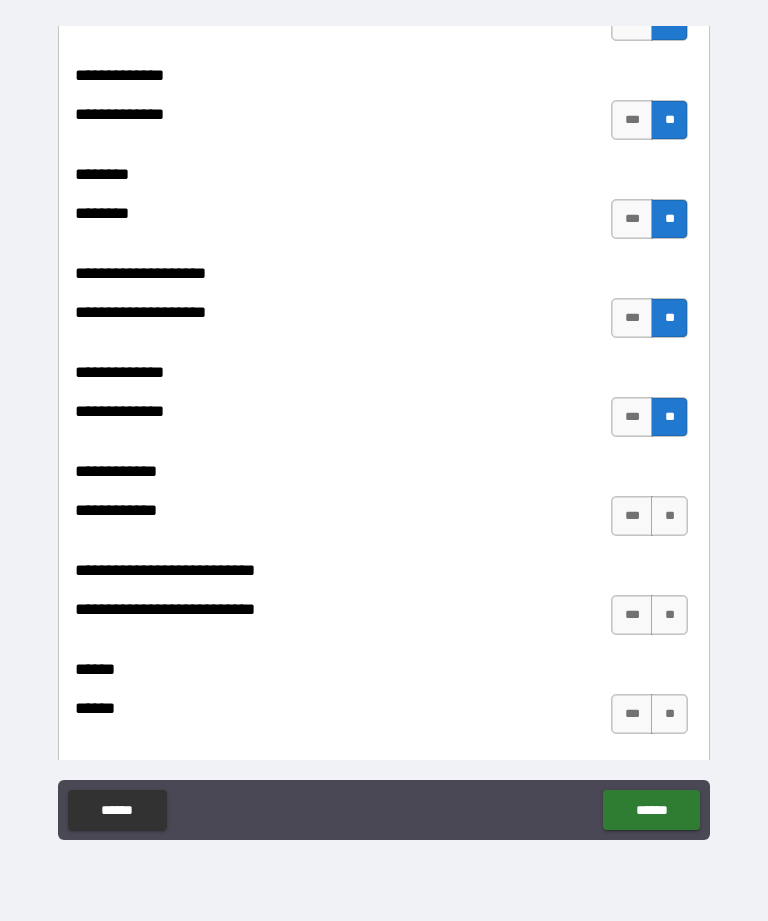click on "**" at bounding box center (669, 516) 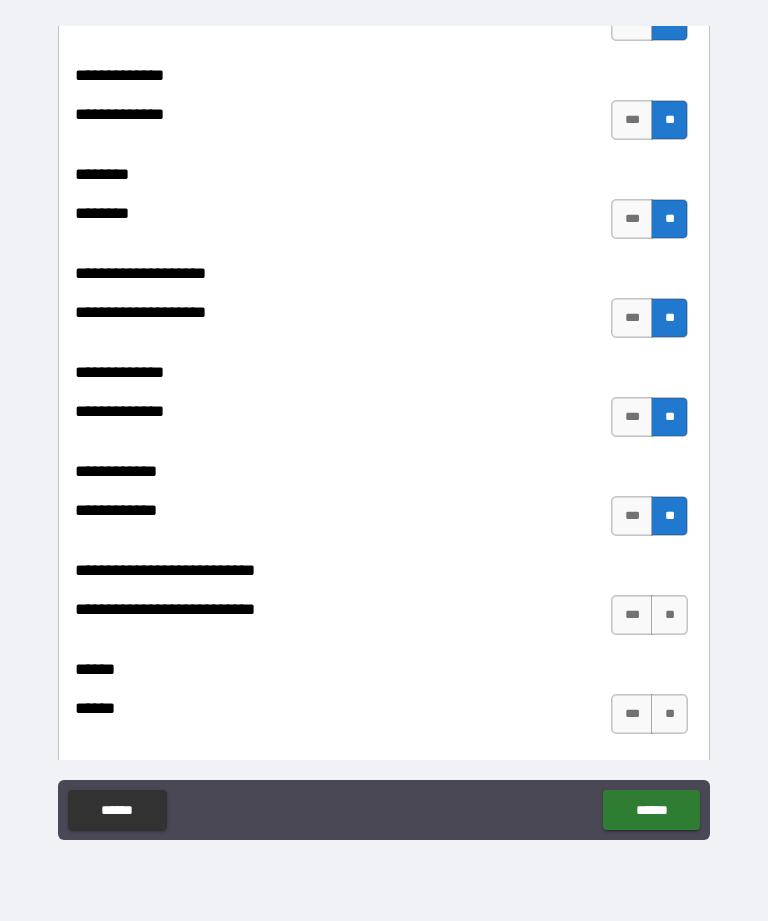 click on "**" at bounding box center (669, 615) 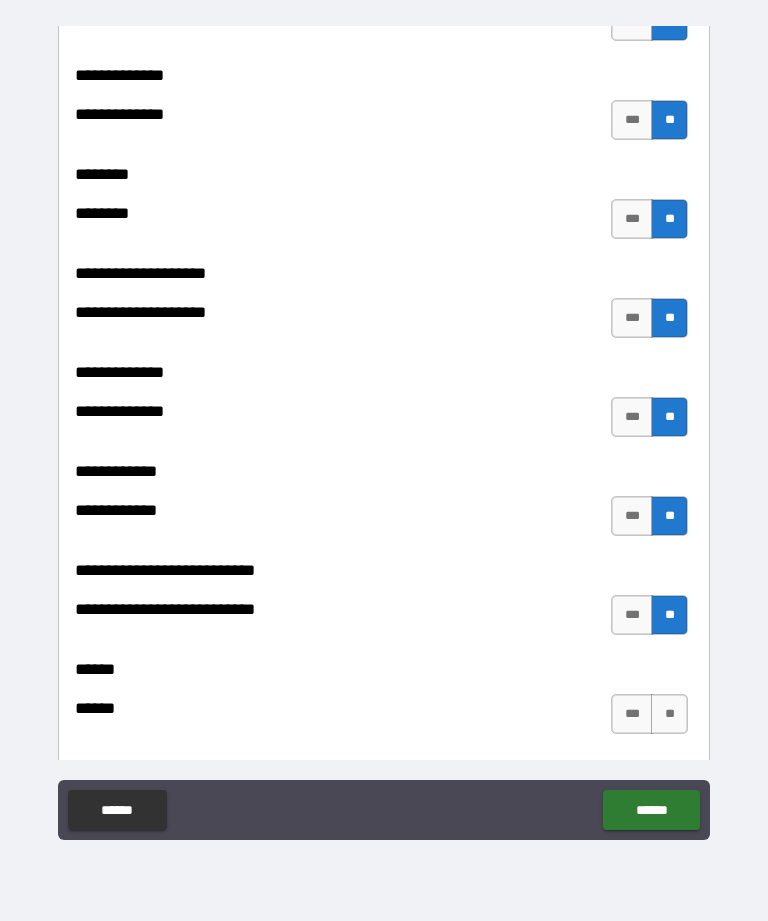 click on "**" at bounding box center [669, 714] 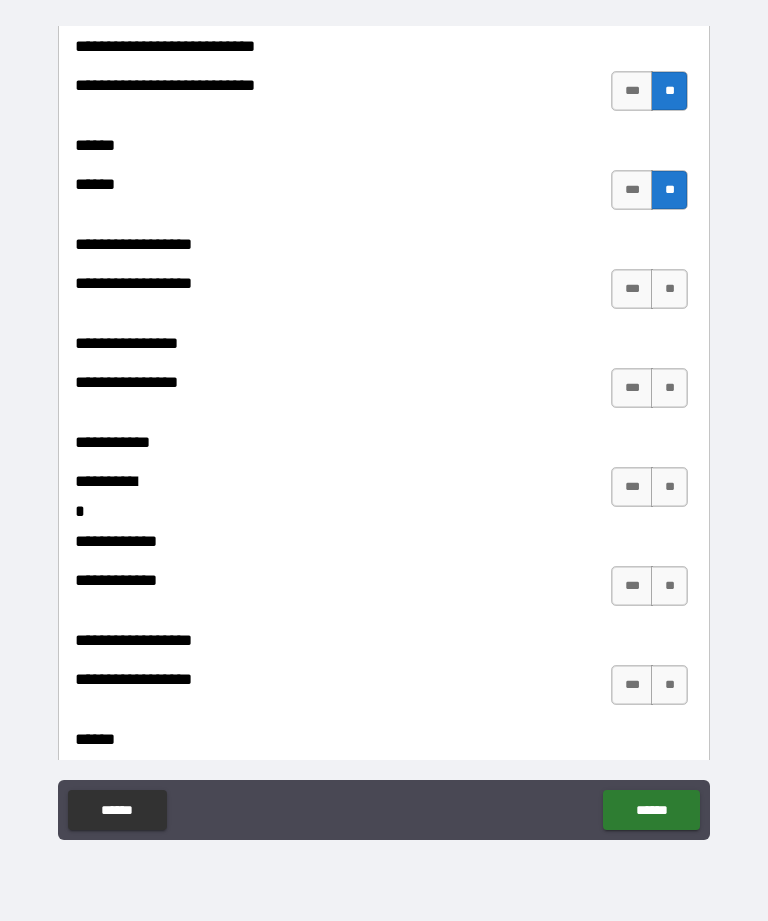 scroll, scrollTop: 9716, scrollLeft: 0, axis: vertical 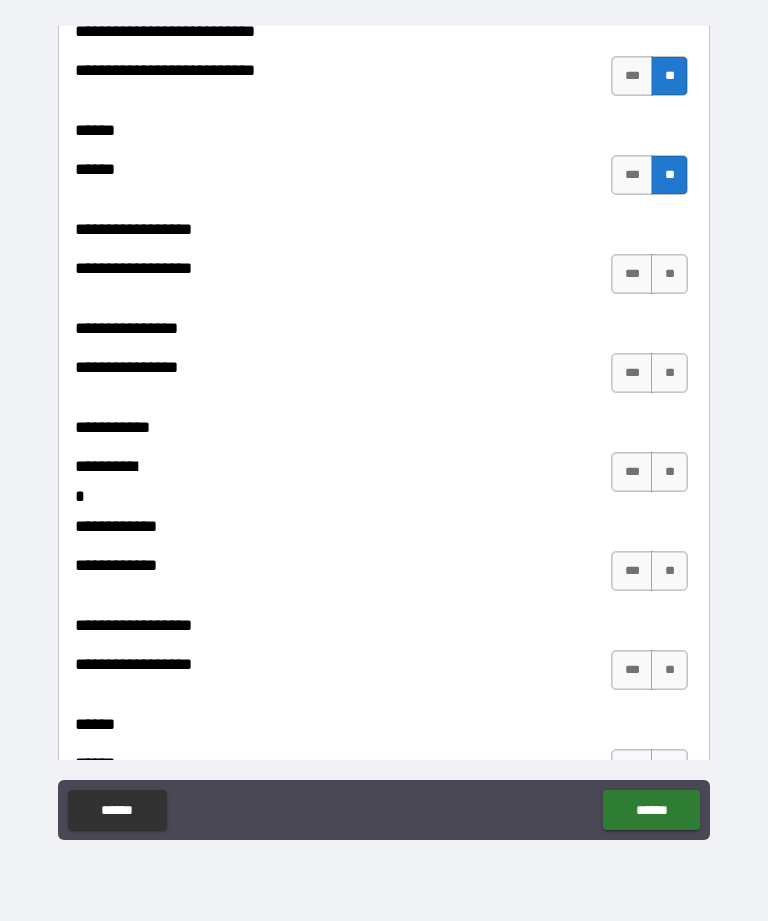 click on "**" at bounding box center [669, 274] 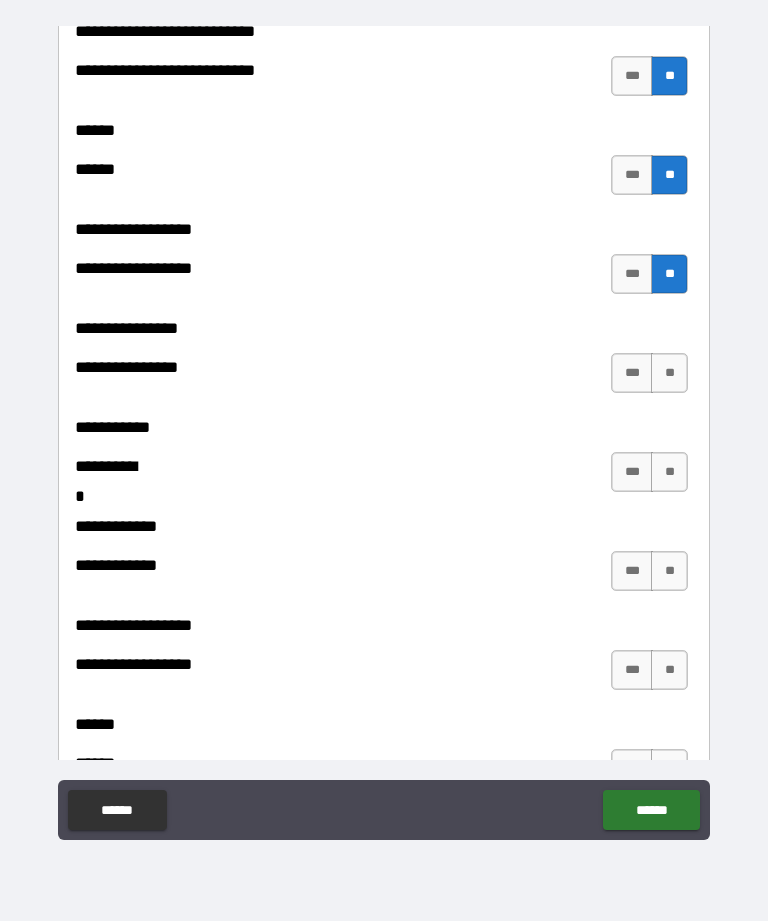 click on "**" at bounding box center [669, 373] 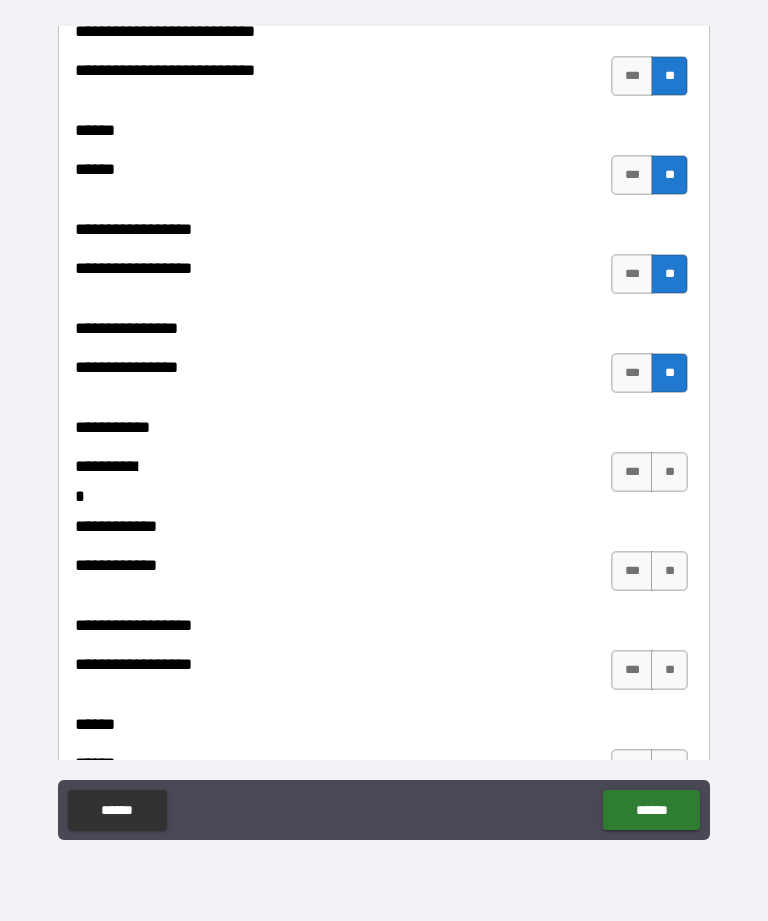 click on "**" at bounding box center (669, 472) 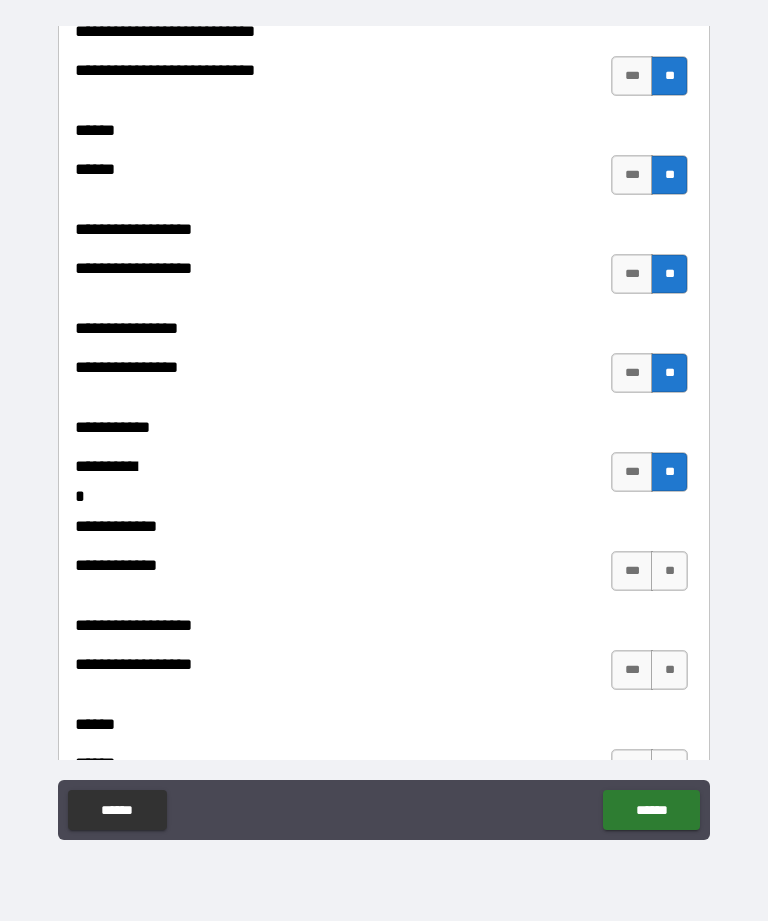 click on "**" at bounding box center [669, 571] 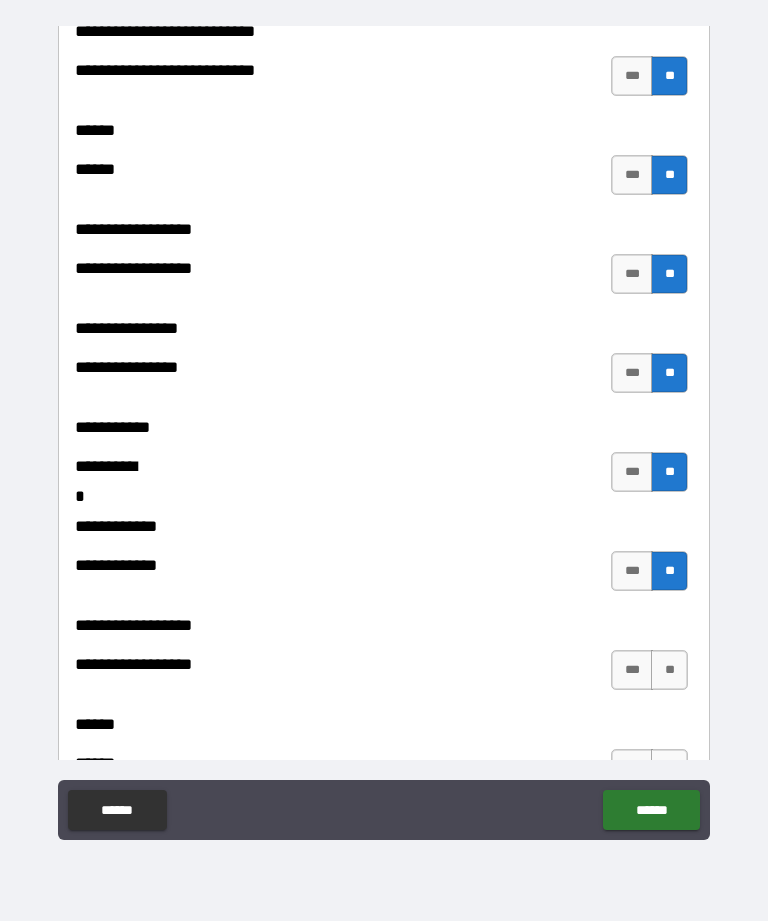 click on "**" at bounding box center [669, 670] 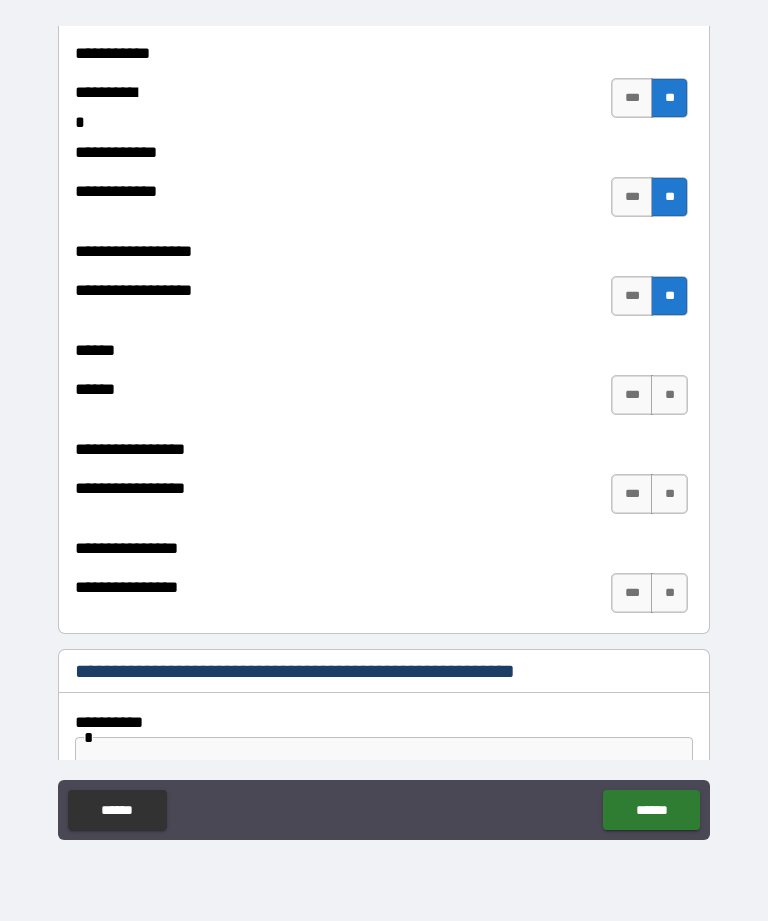scroll, scrollTop: 10104, scrollLeft: 0, axis: vertical 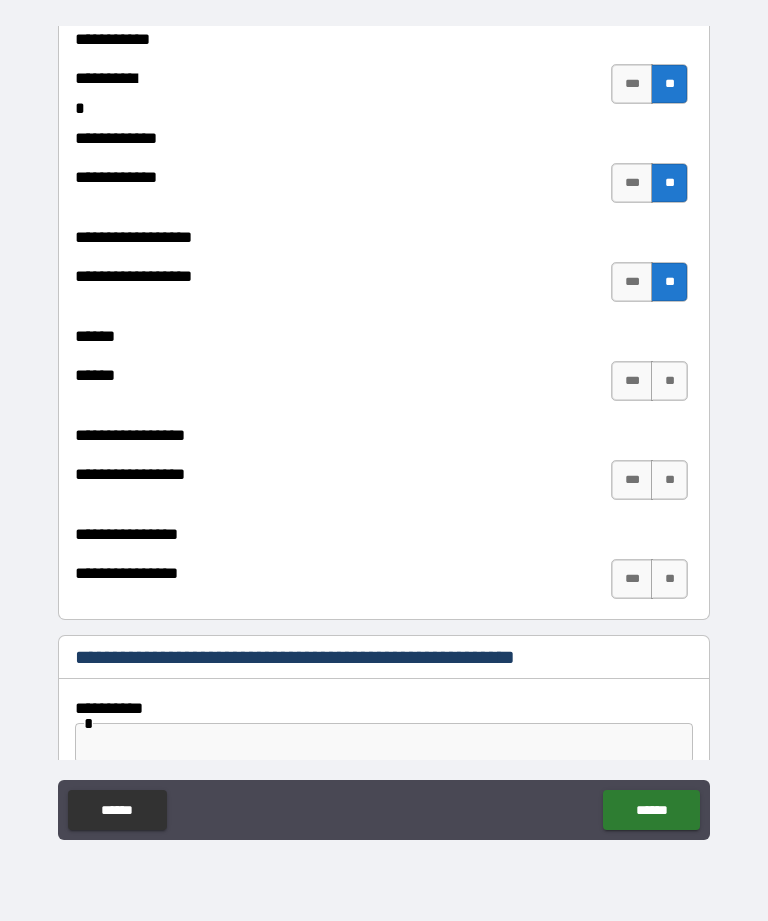 click on "**" at bounding box center [669, 381] 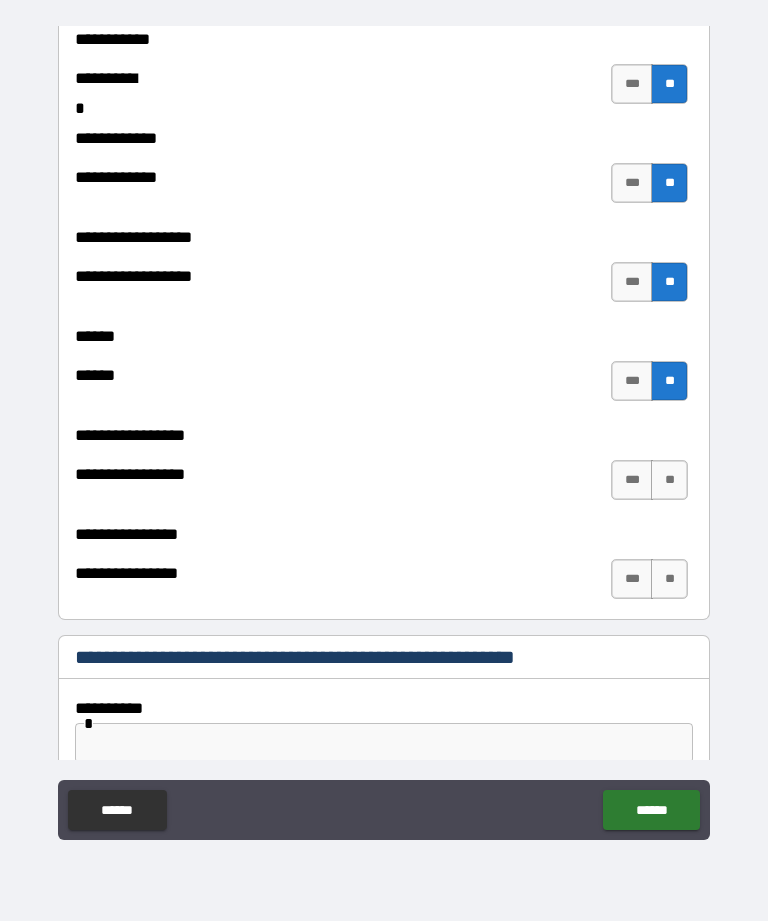 click on "**" at bounding box center [669, 480] 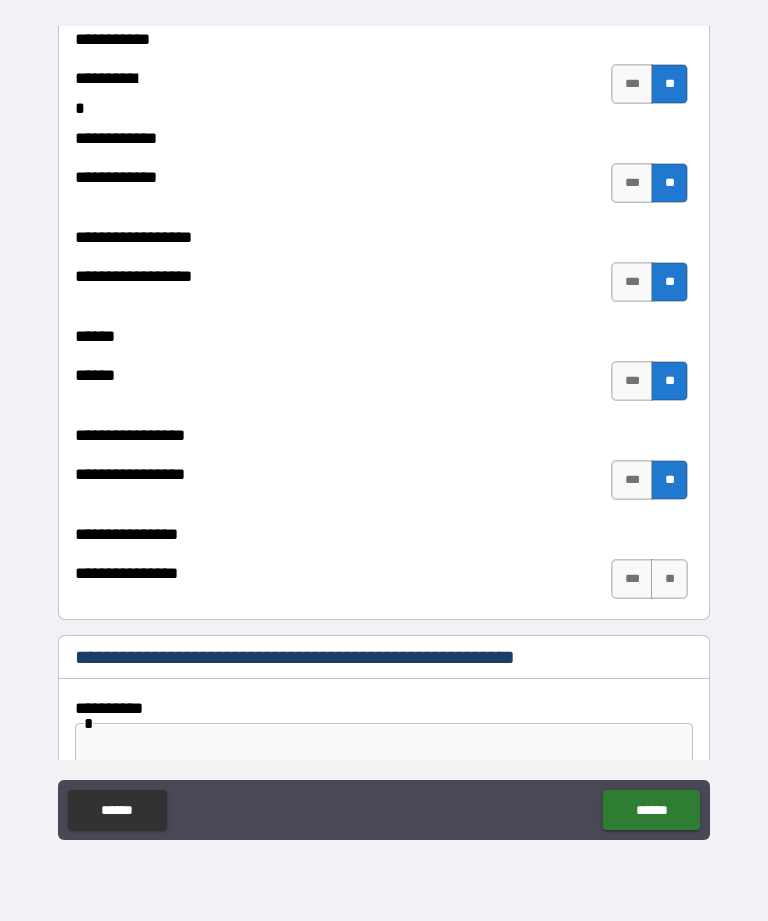 click on "**" at bounding box center (669, 579) 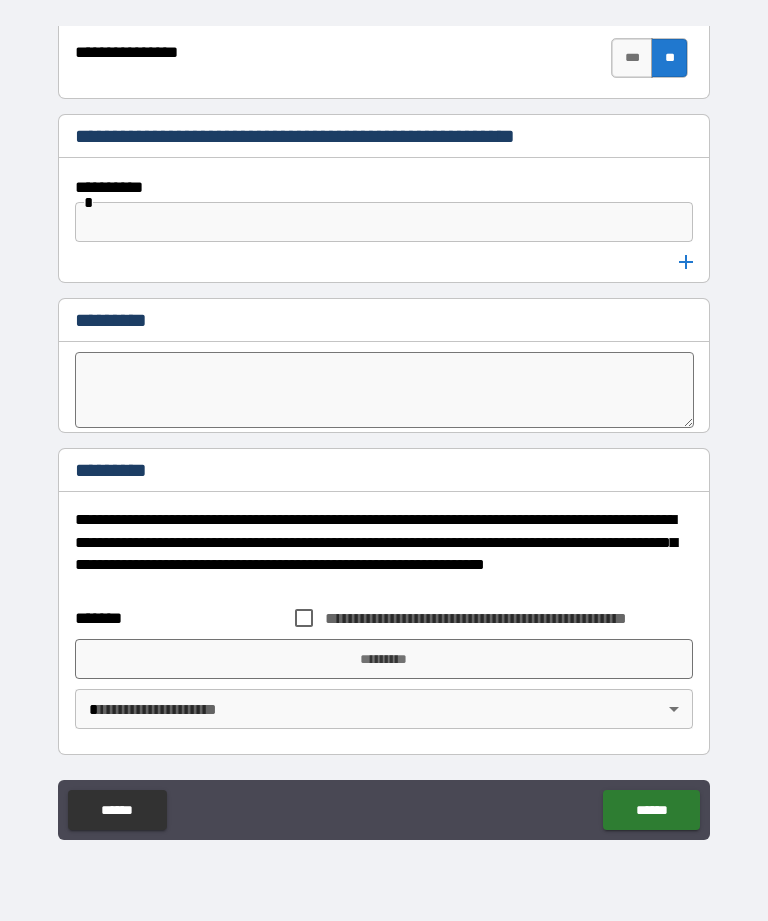 scroll, scrollTop: 10625, scrollLeft: 0, axis: vertical 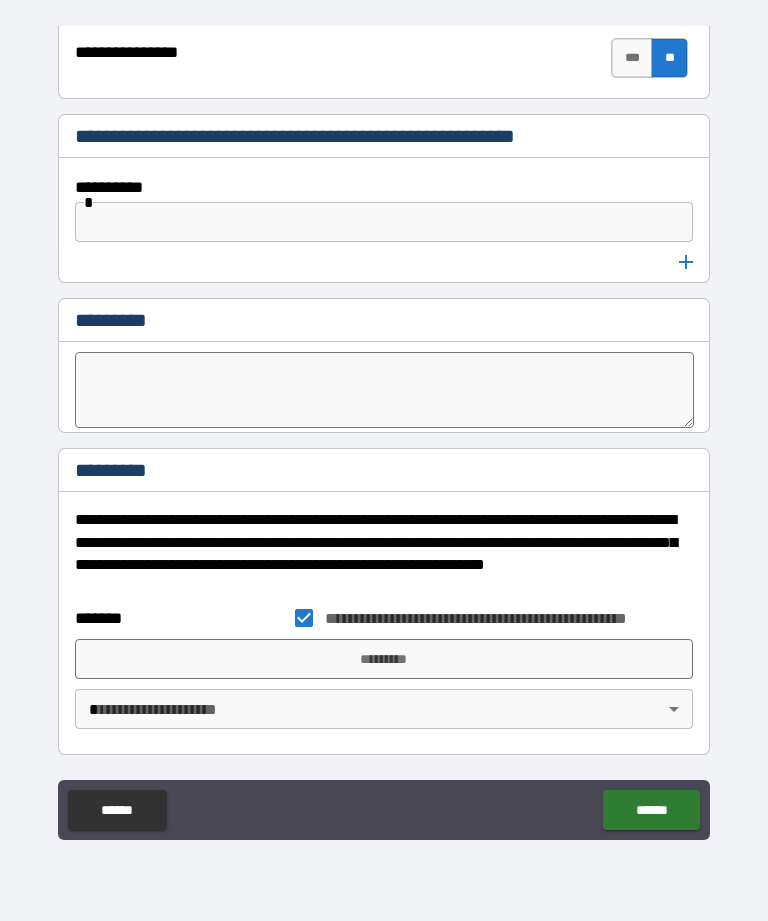click on "*********" at bounding box center (384, 659) 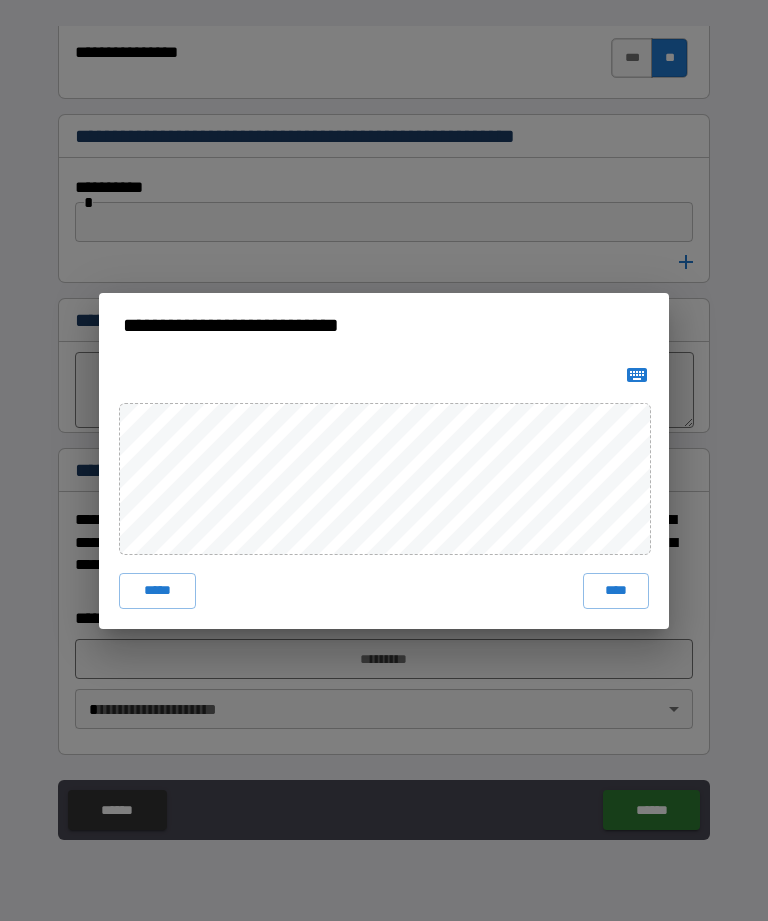 click on "*****" at bounding box center [157, 591] 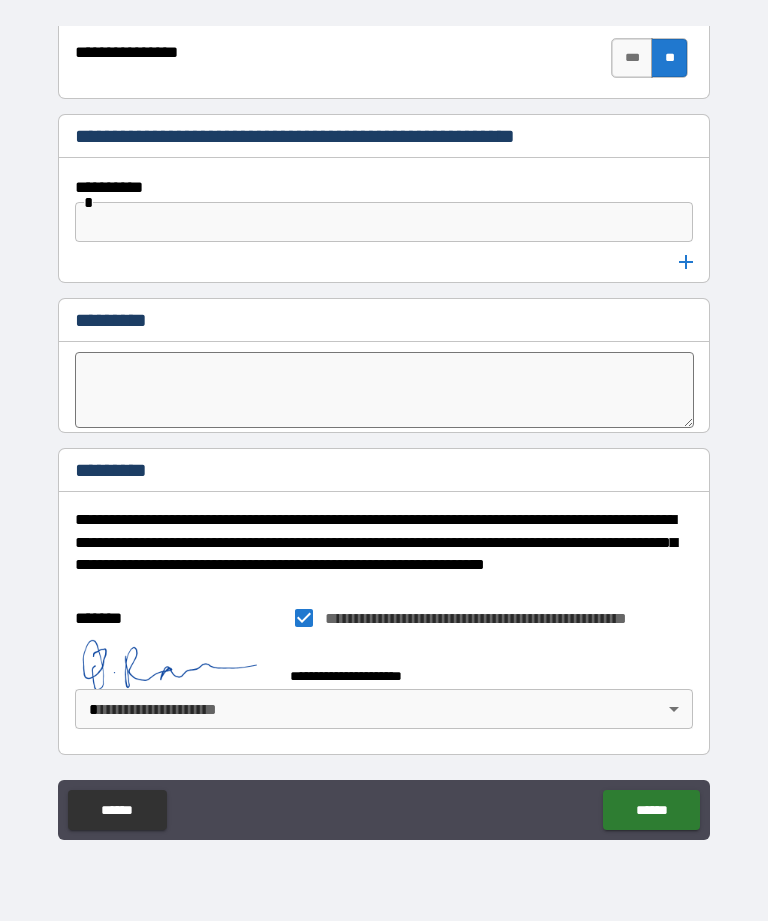 scroll, scrollTop: 10615, scrollLeft: 0, axis: vertical 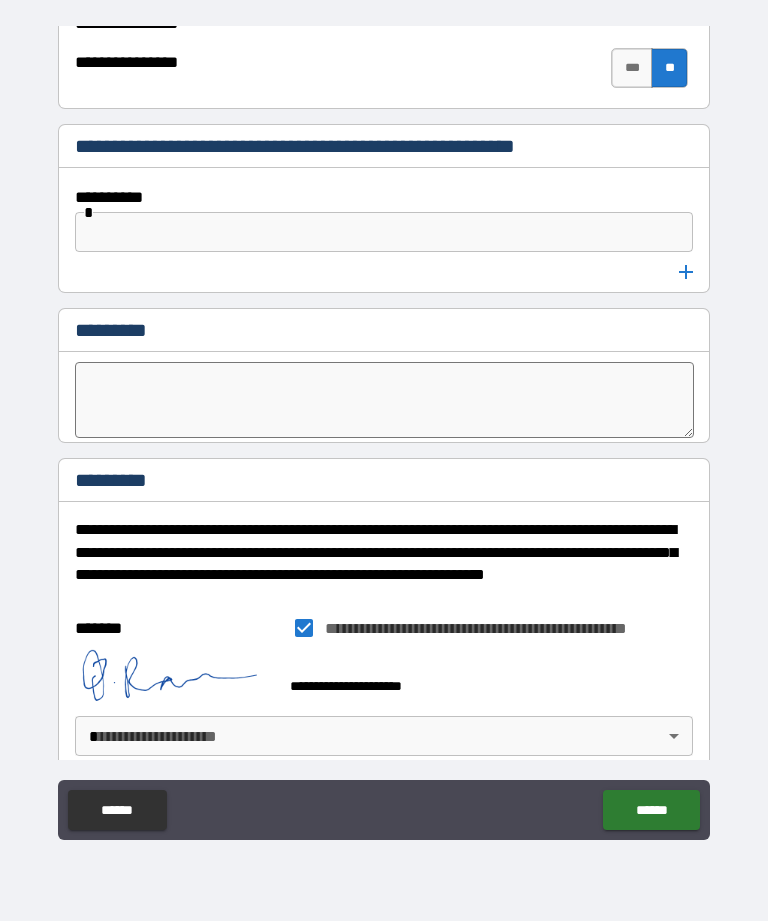 click on "**********" at bounding box center [384, 428] 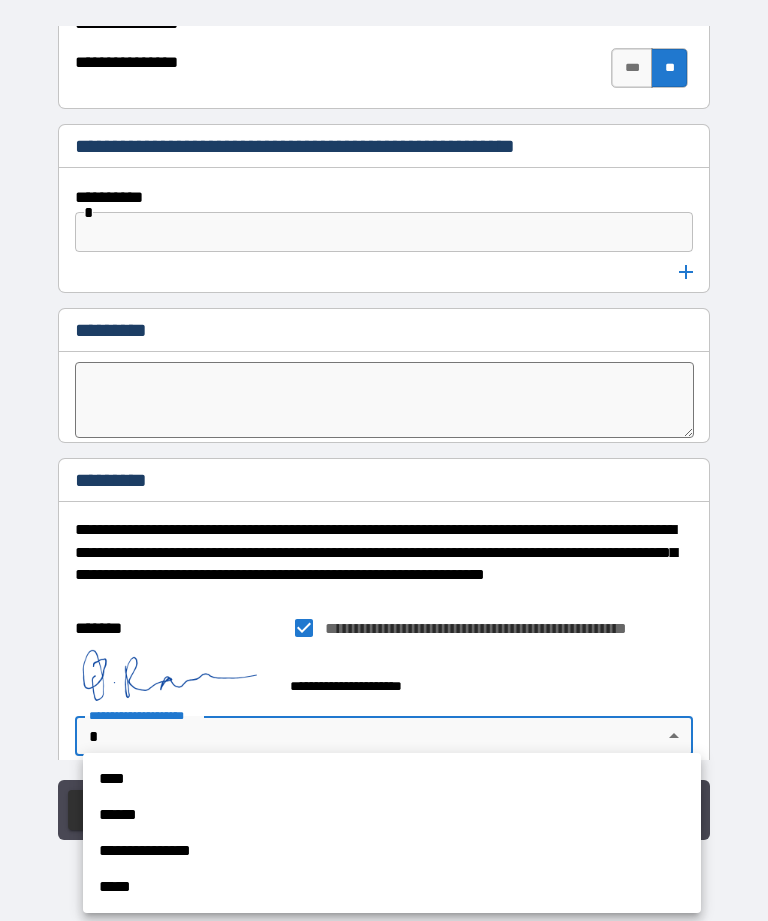 click on "**********" at bounding box center (392, 851) 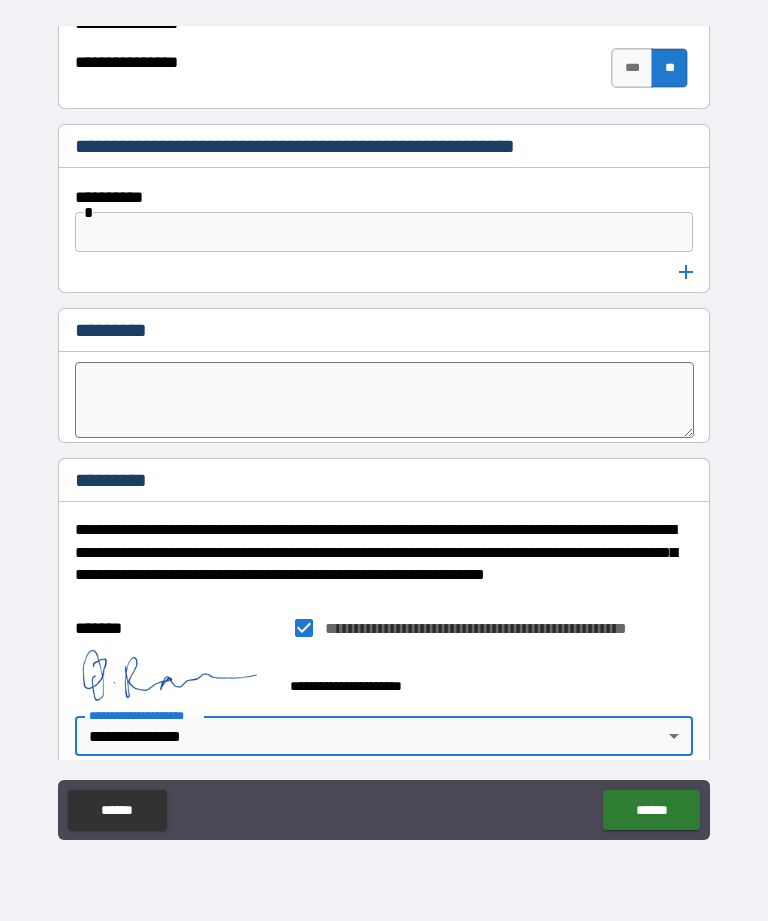 click on "******" at bounding box center (651, 810) 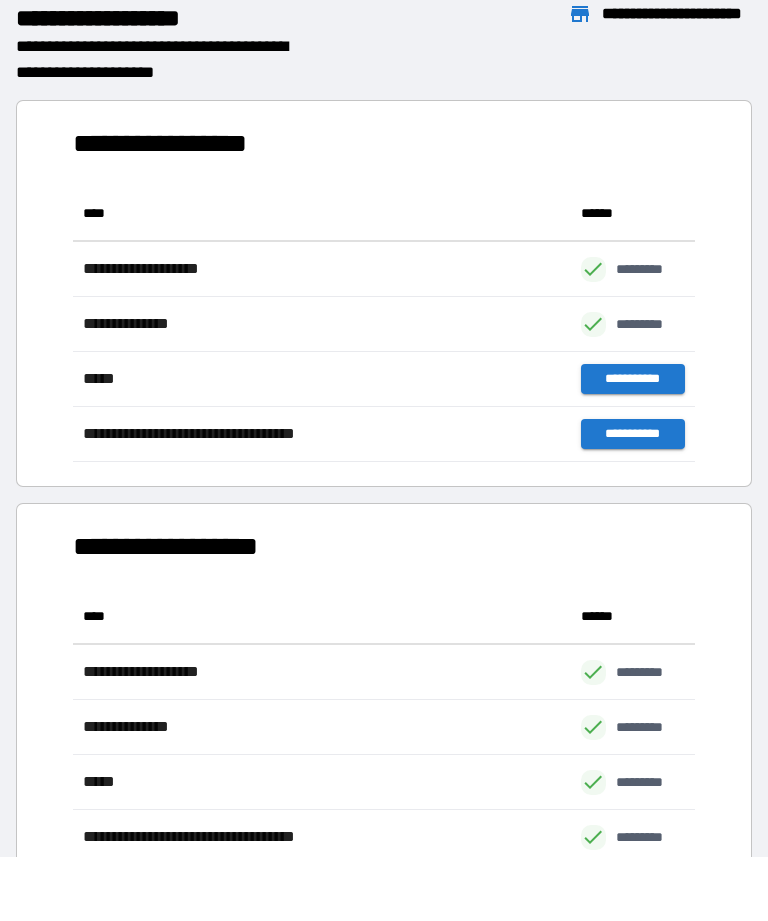 scroll, scrollTop: 276, scrollLeft: 622, axis: both 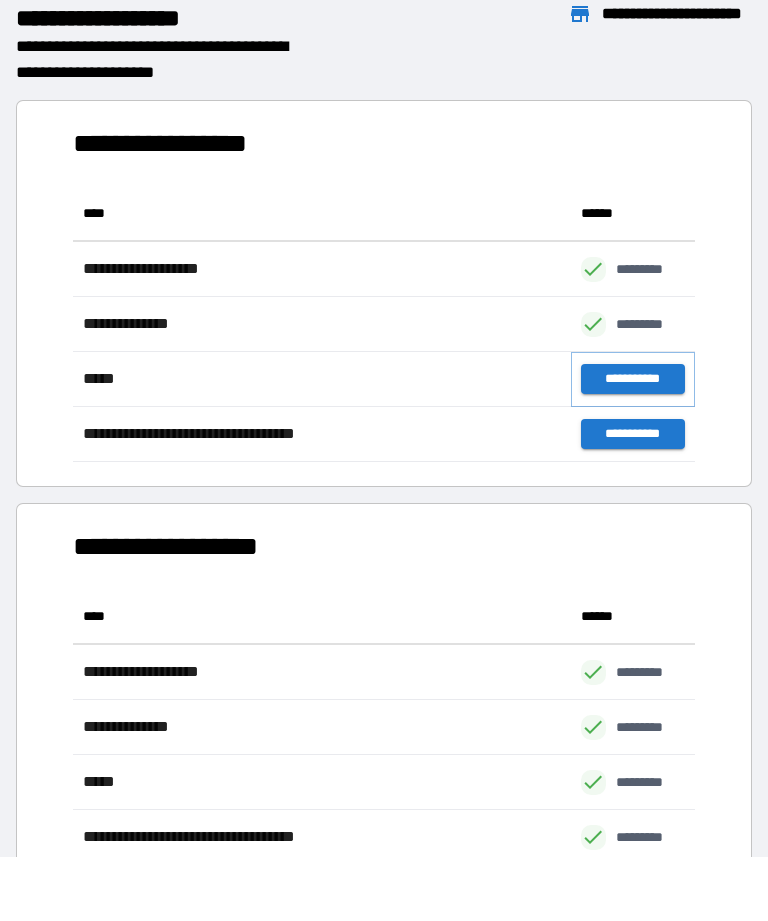 click on "**********" at bounding box center (633, 379) 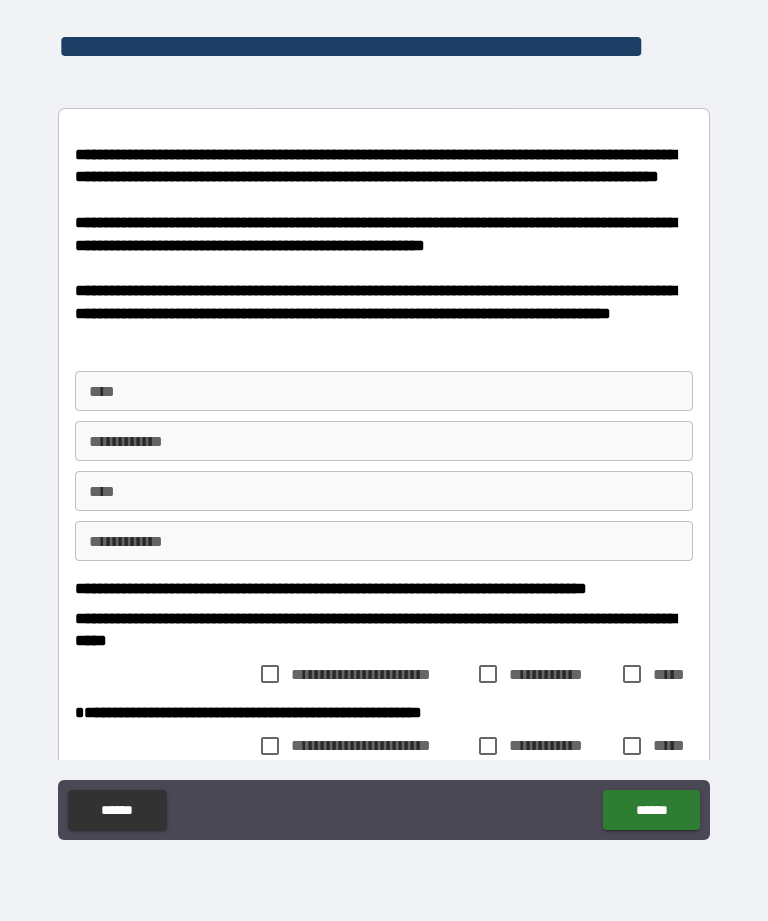 click on "****" at bounding box center [384, 391] 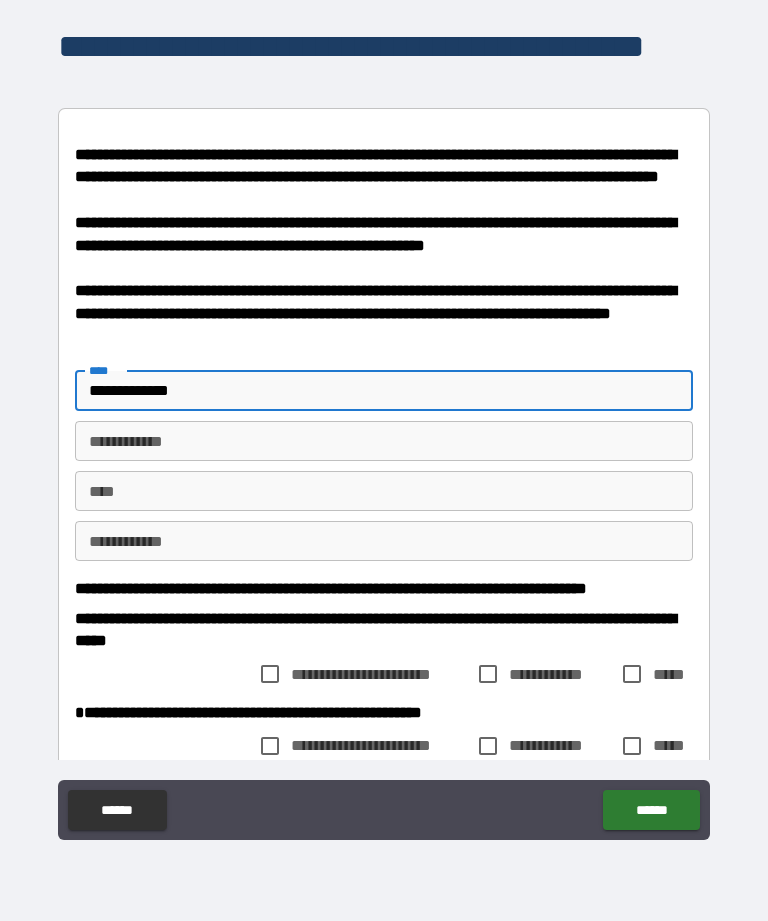 type on "**********" 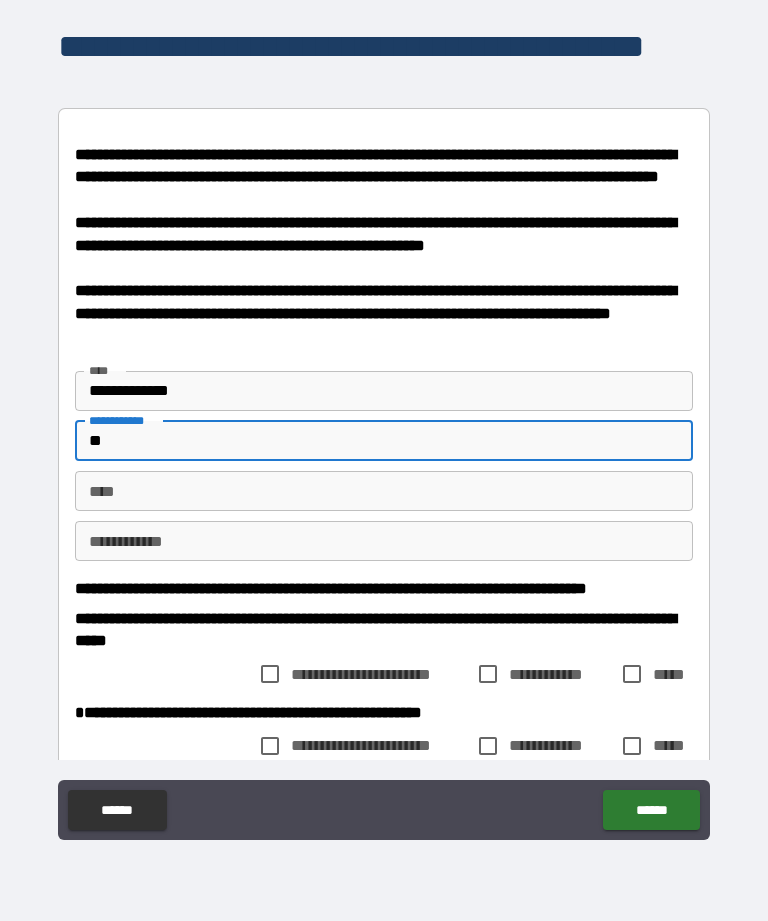 type on "*" 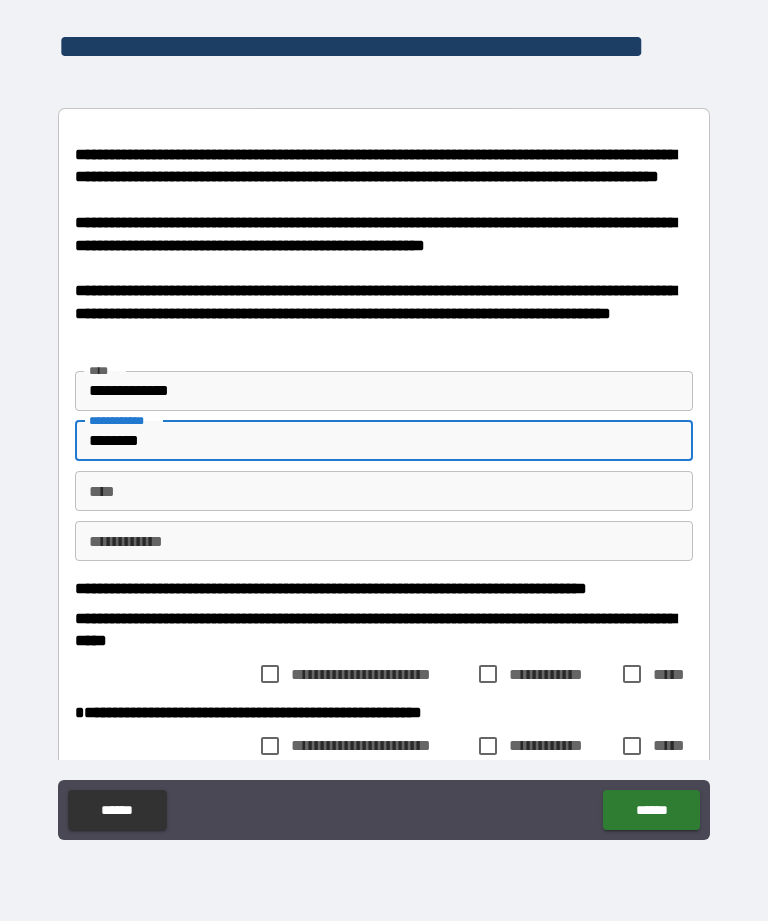 type on "********" 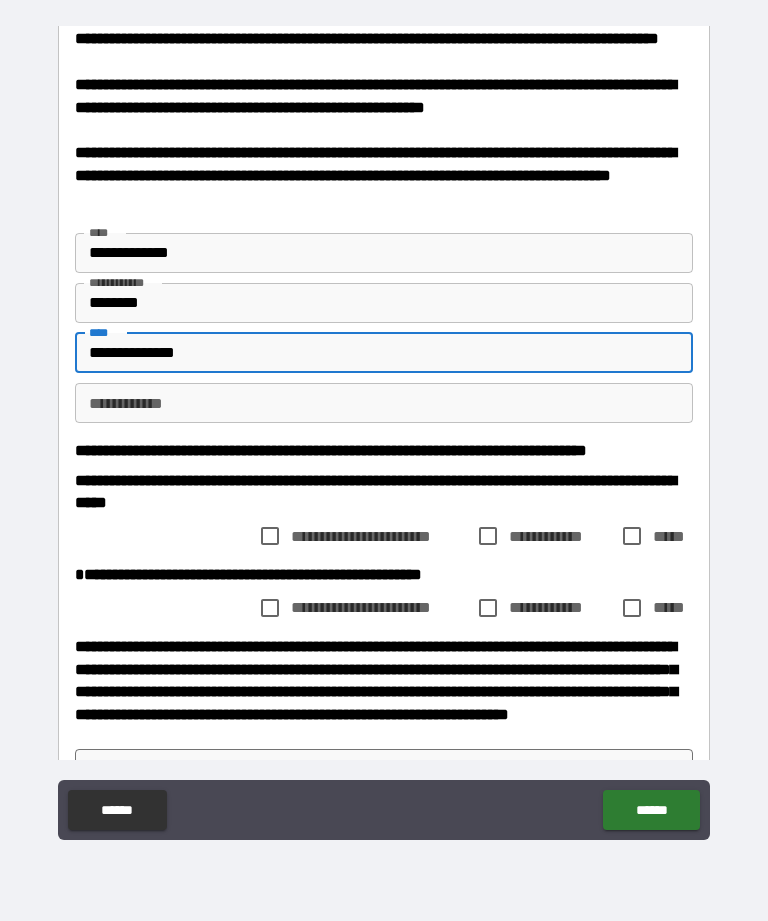 scroll, scrollTop: 160, scrollLeft: 0, axis: vertical 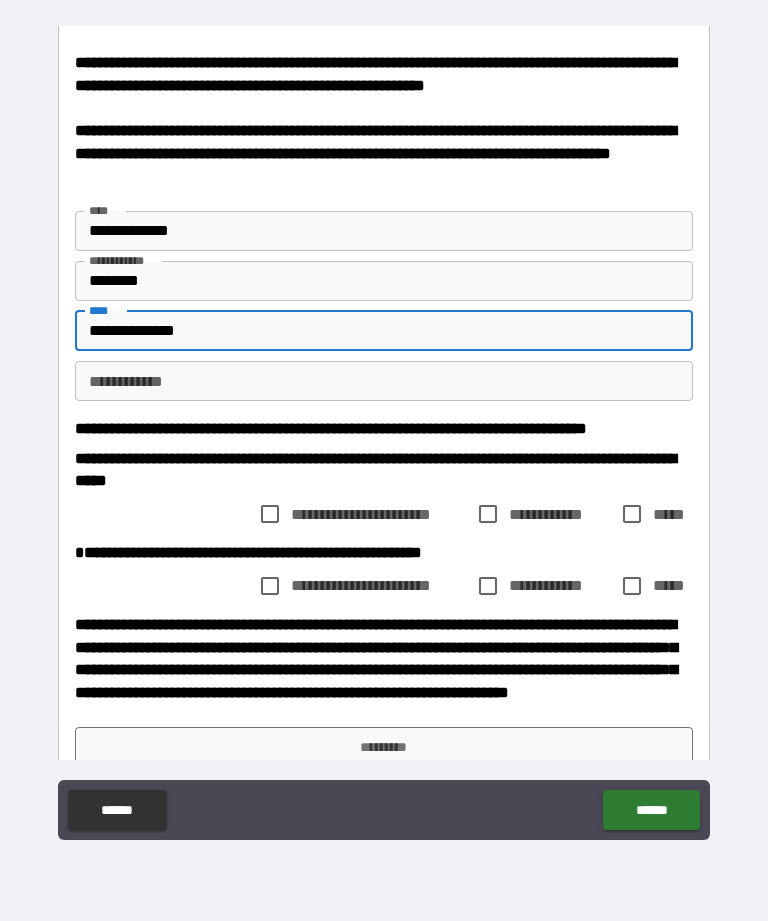 type on "**********" 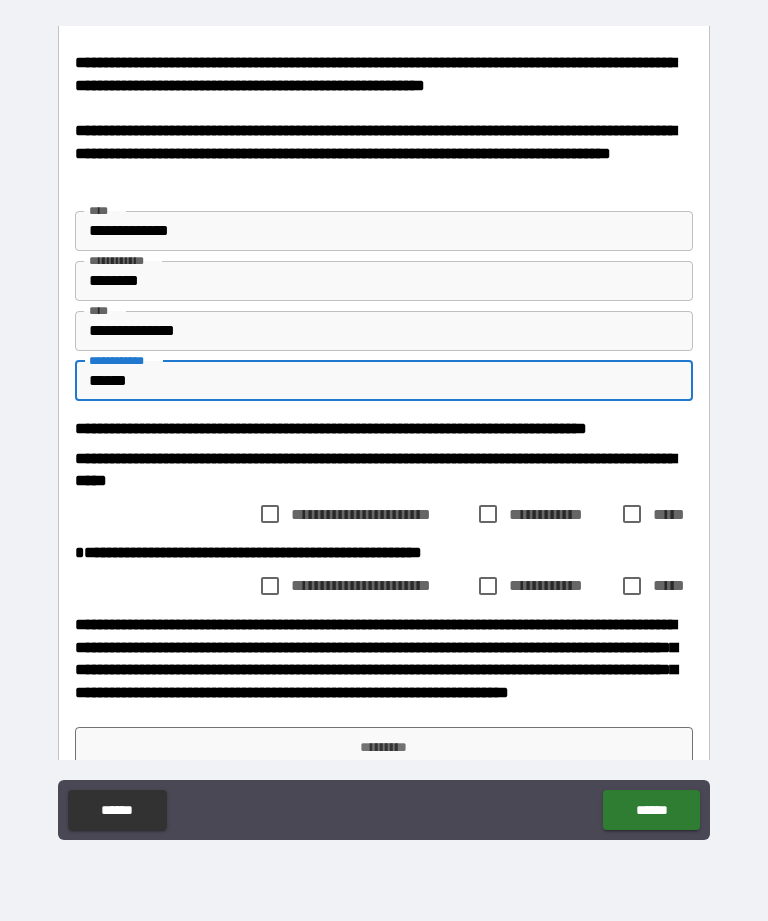 type on "******" 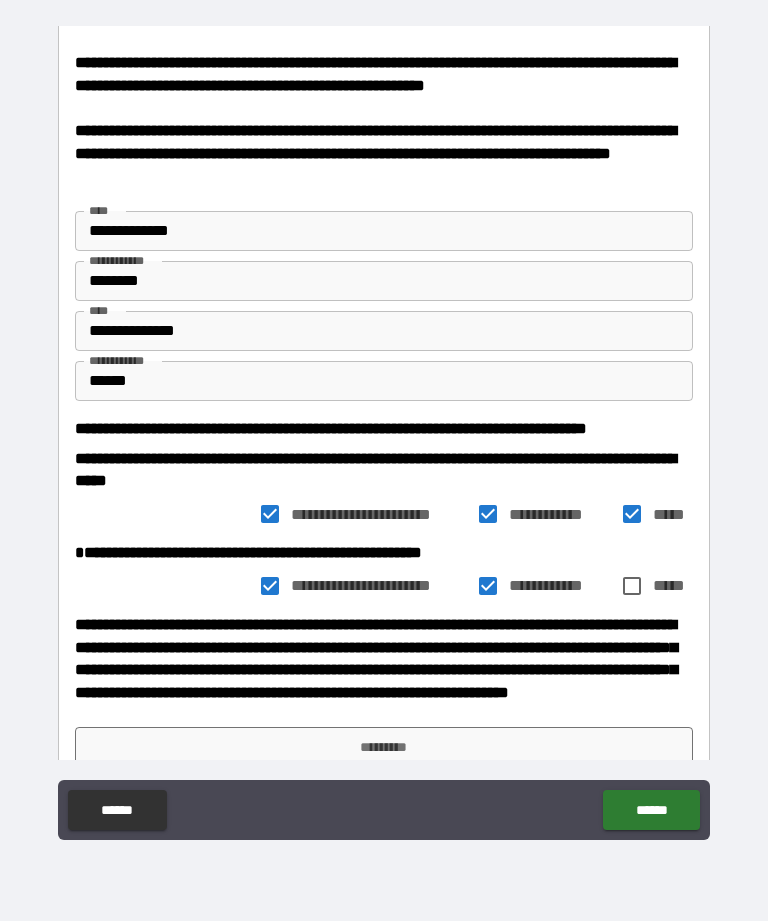 click on "**********" at bounding box center [384, 553] 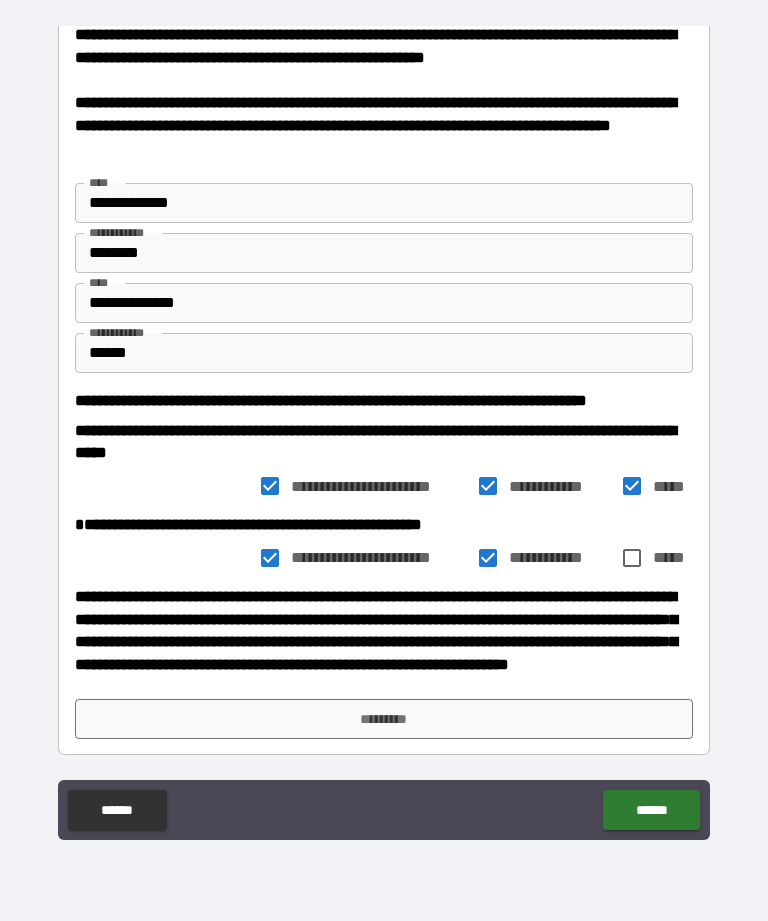 scroll, scrollTop: 240, scrollLeft: 0, axis: vertical 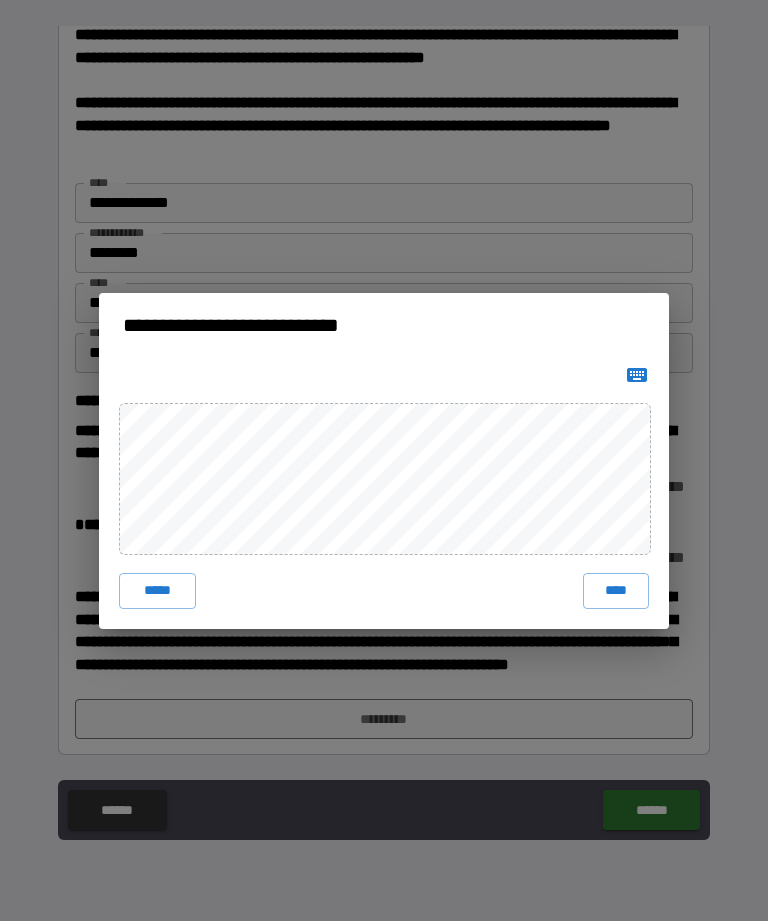 click on "****" at bounding box center [616, 591] 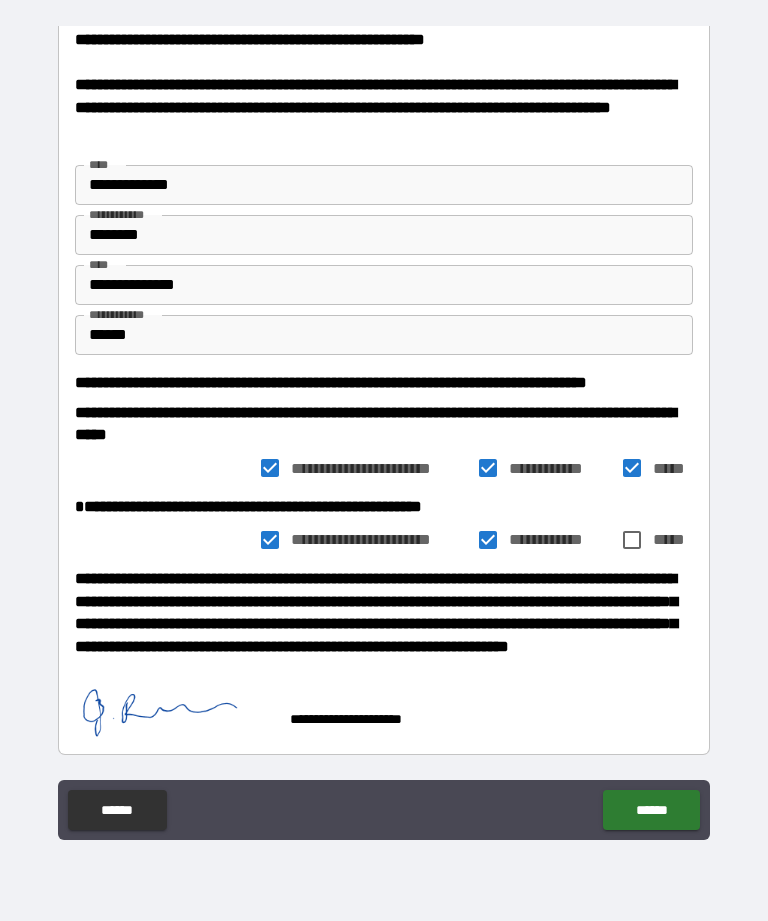 scroll, scrollTop: 257, scrollLeft: 0, axis: vertical 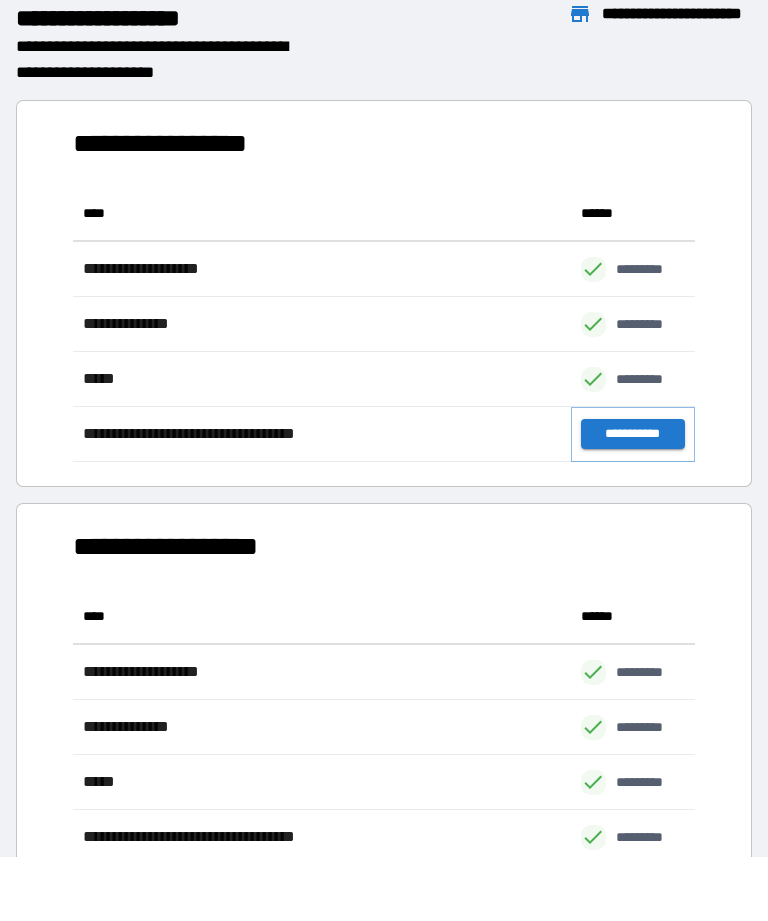 click on "**********" at bounding box center [633, 434] 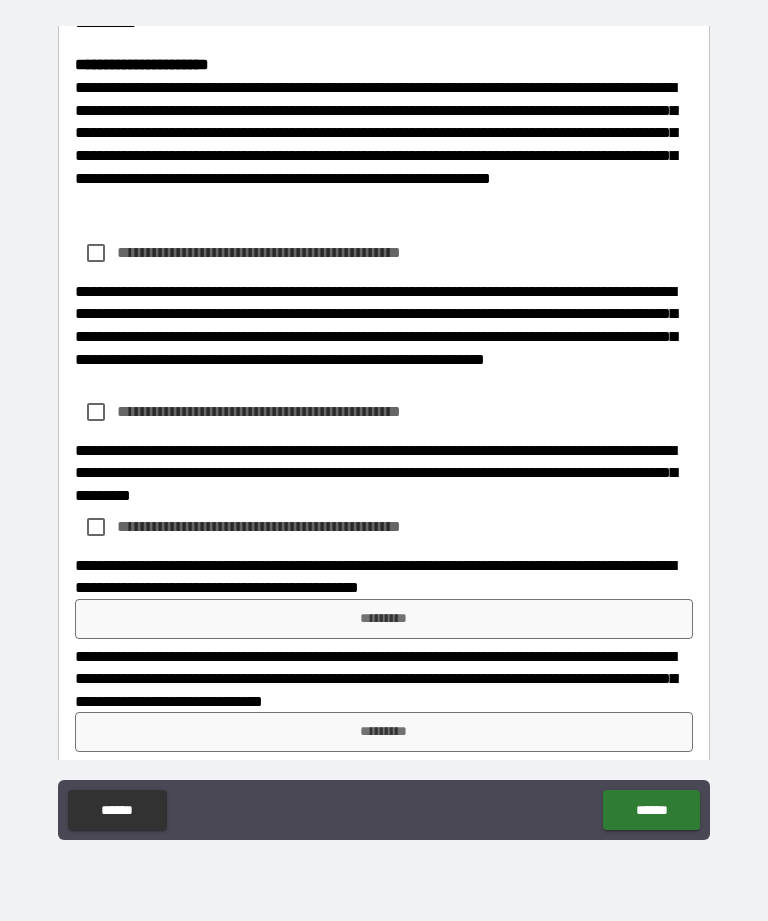 scroll, scrollTop: 1785, scrollLeft: 0, axis: vertical 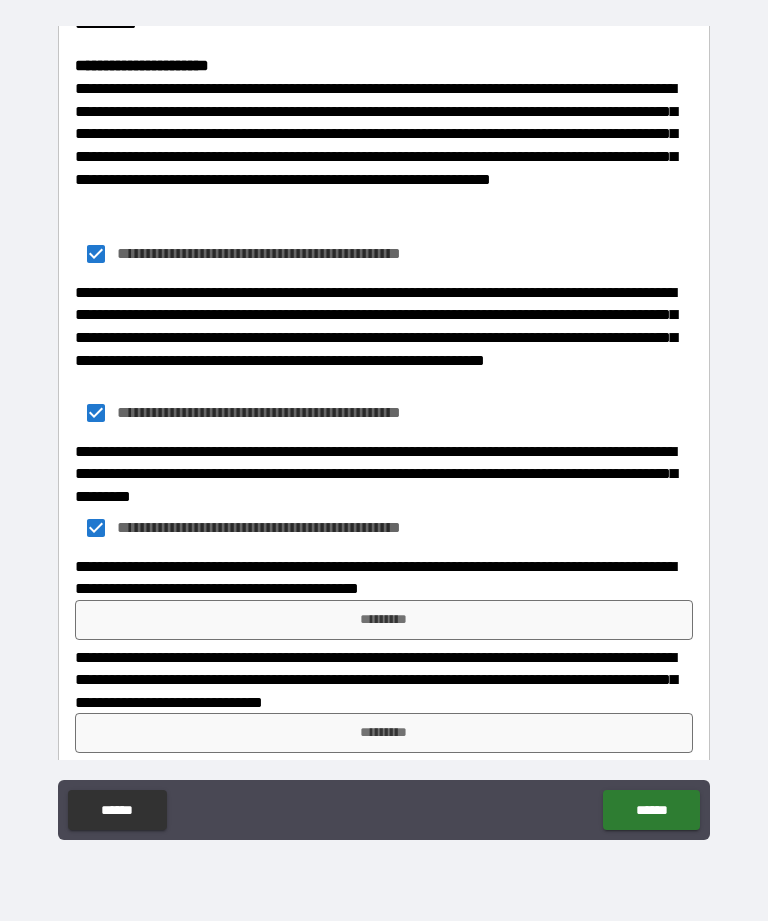 click on "*********" at bounding box center (384, 620) 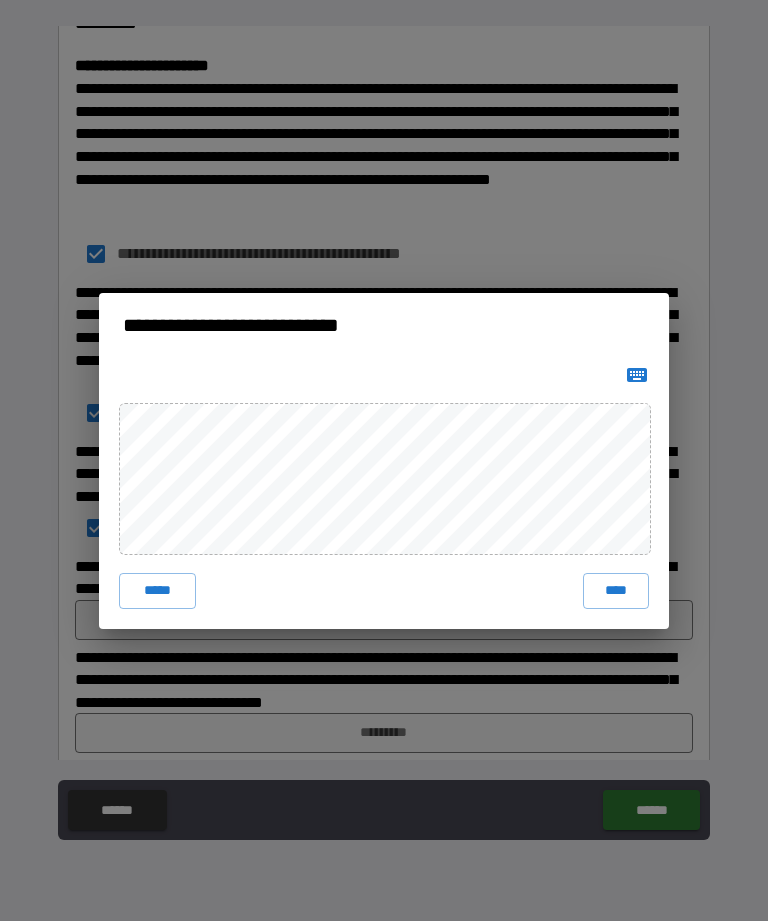 click on "****" at bounding box center (616, 591) 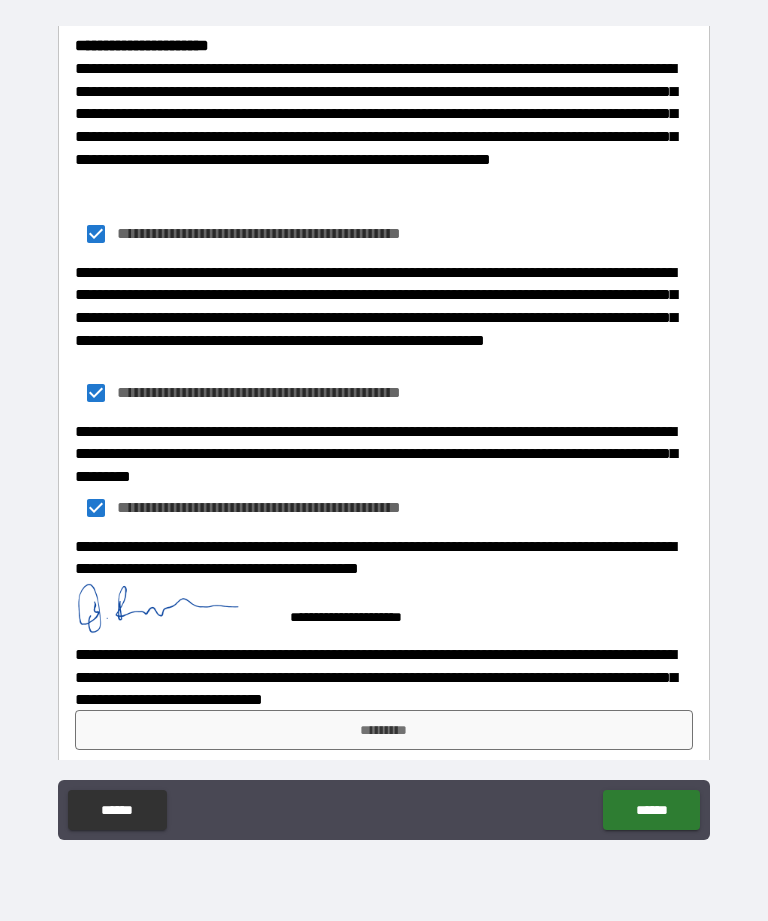 scroll, scrollTop: 1802, scrollLeft: 0, axis: vertical 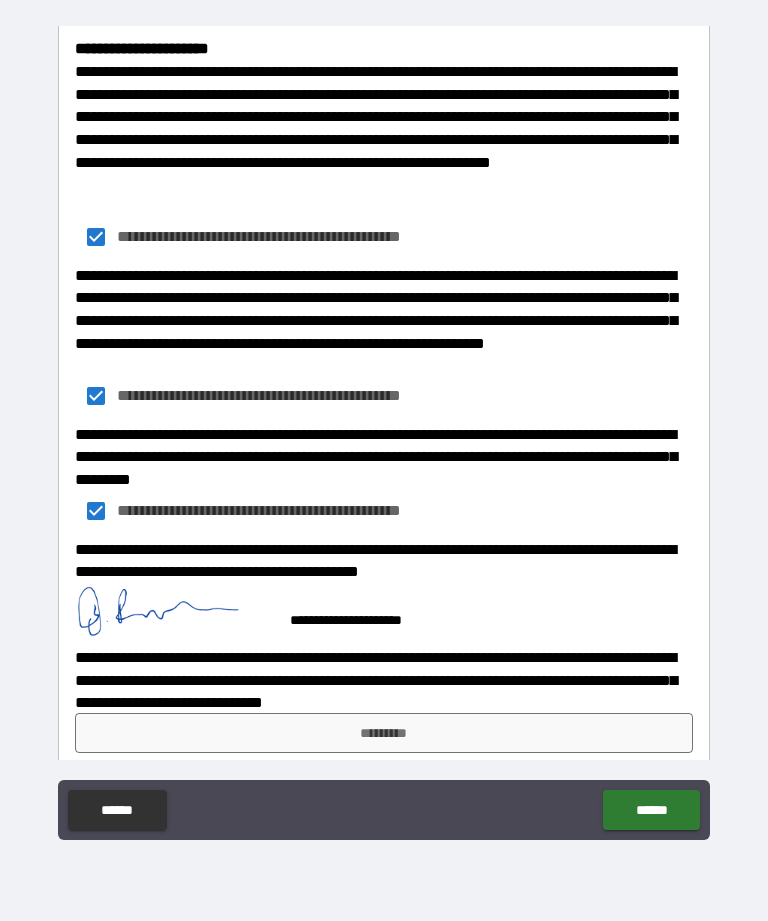 click on "*********" at bounding box center (384, 733) 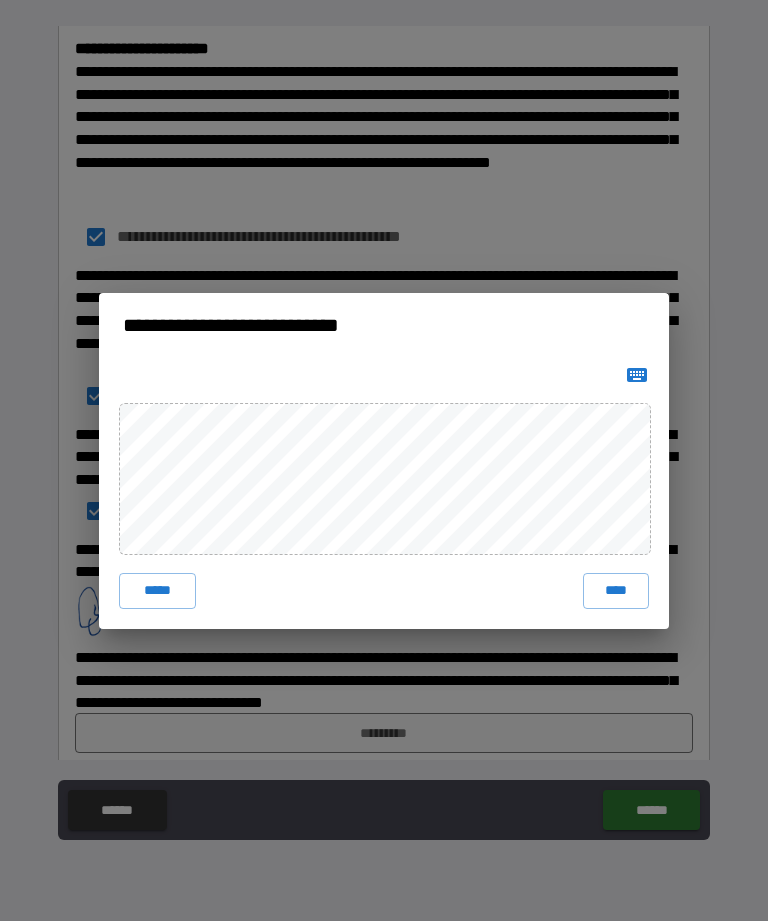 click on "****" at bounding box center [616, 591] 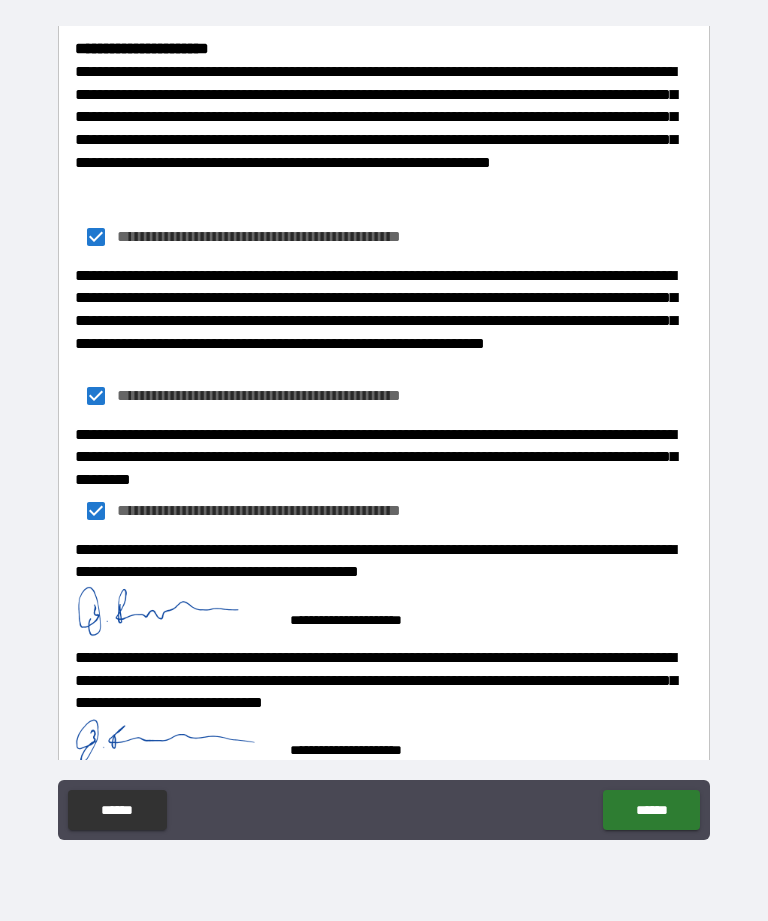 click on "******" at bounding box center [651, 810] 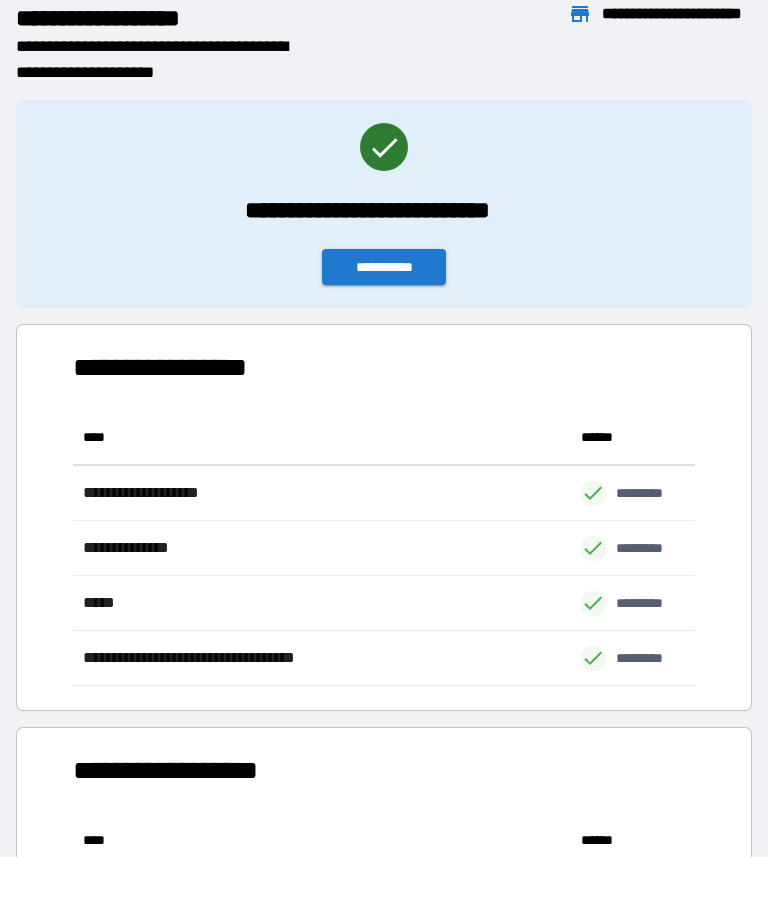 scroll, scrollTop: 1, scrollLeft: 1, axis: both 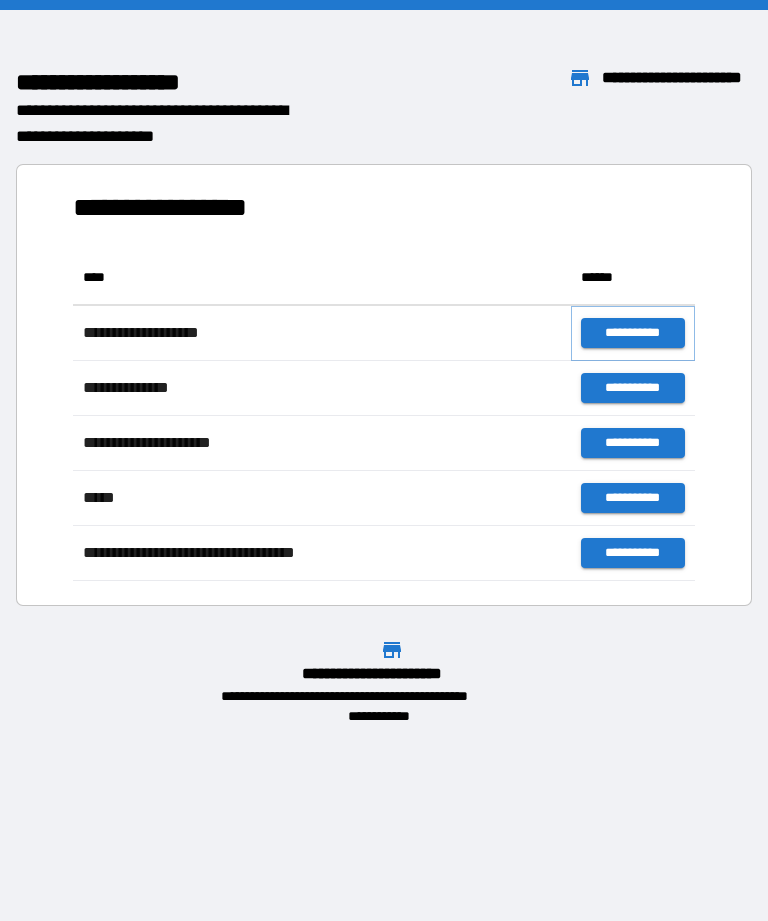 click on "**********" at bounding box center (633, 333) 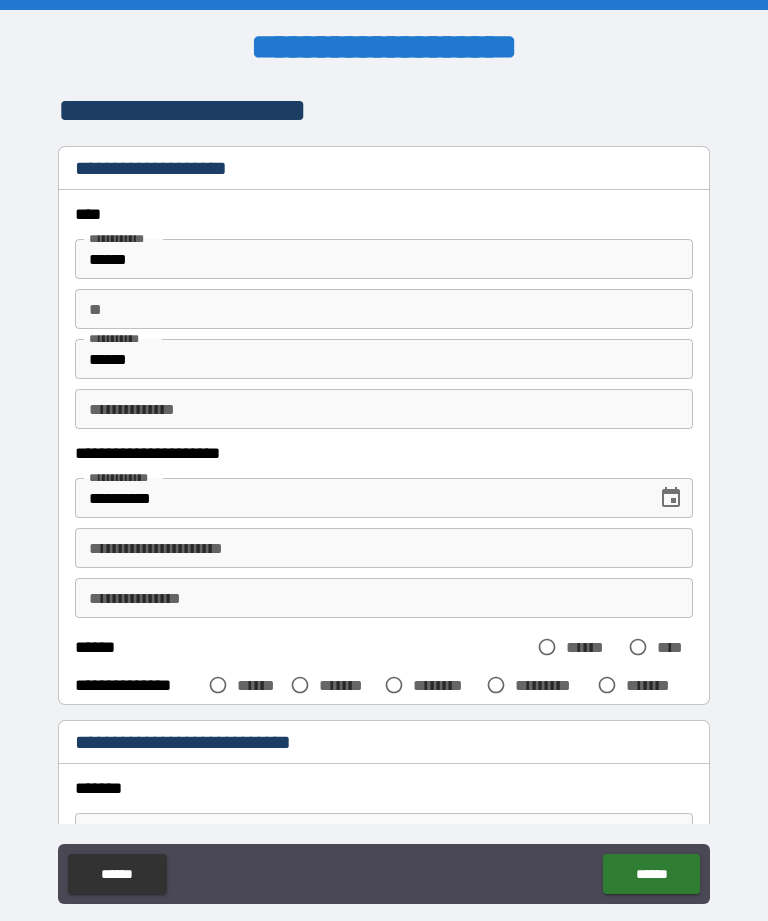 click on "**********" at bounding box center (384, 548) 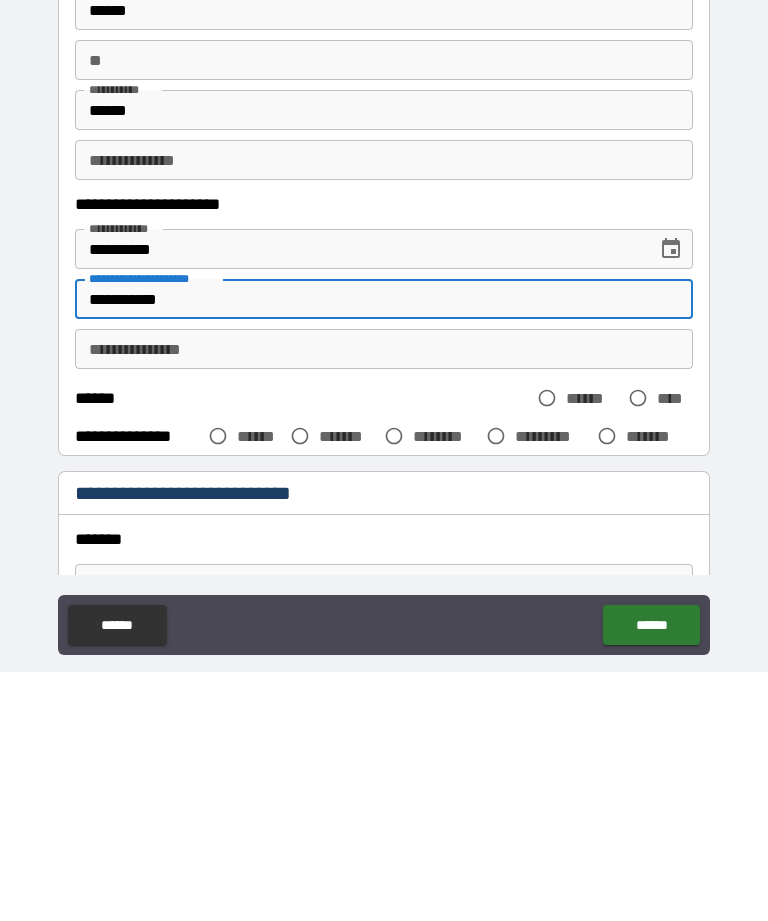type on "**********" 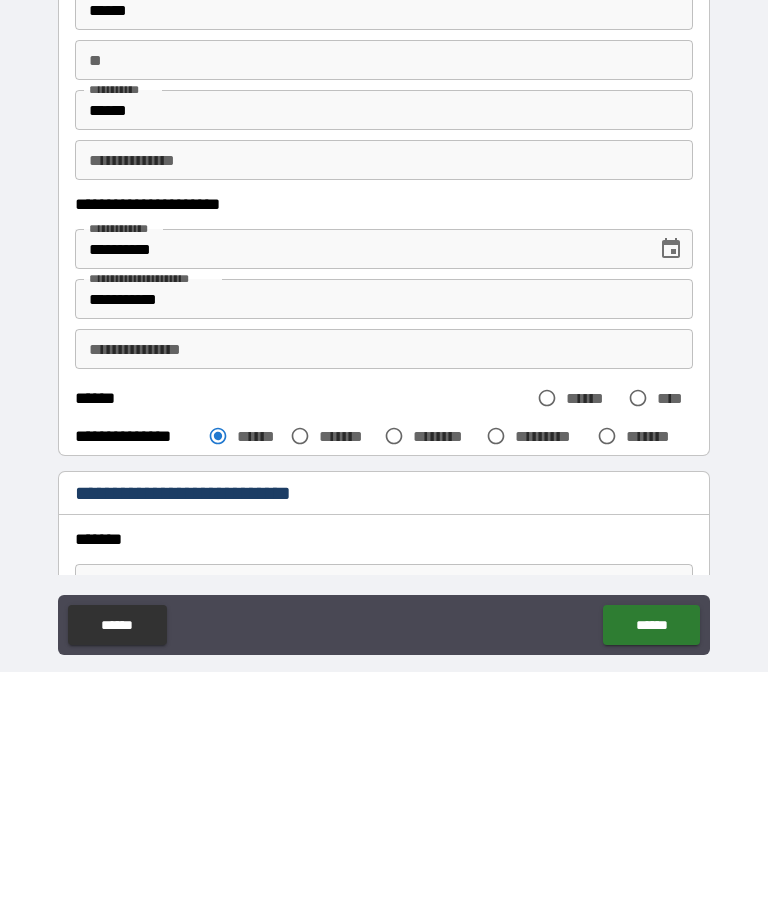 scroll, scrollTop: 64, scrollLeft: 0, axis: vertical 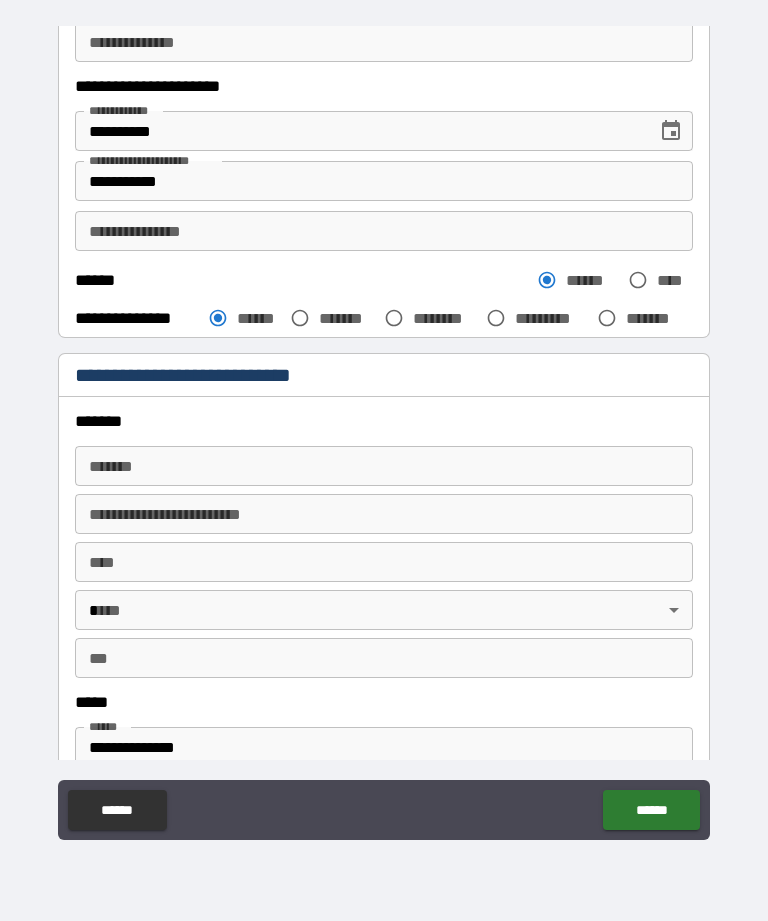 click on "**********" at bounding box center [384, 547] 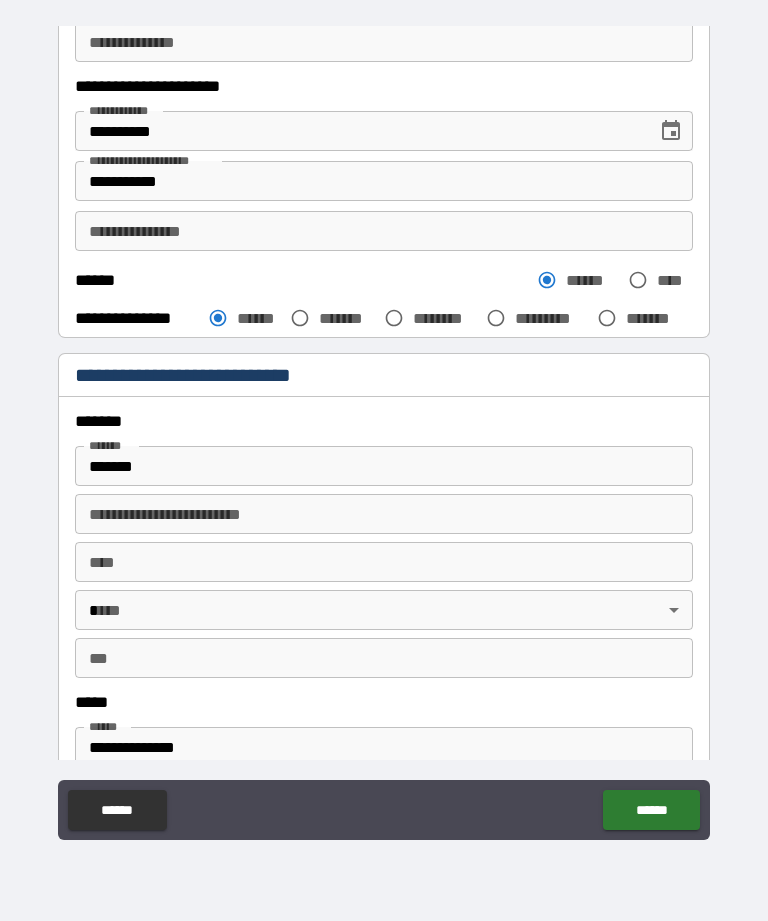 type on "**********" 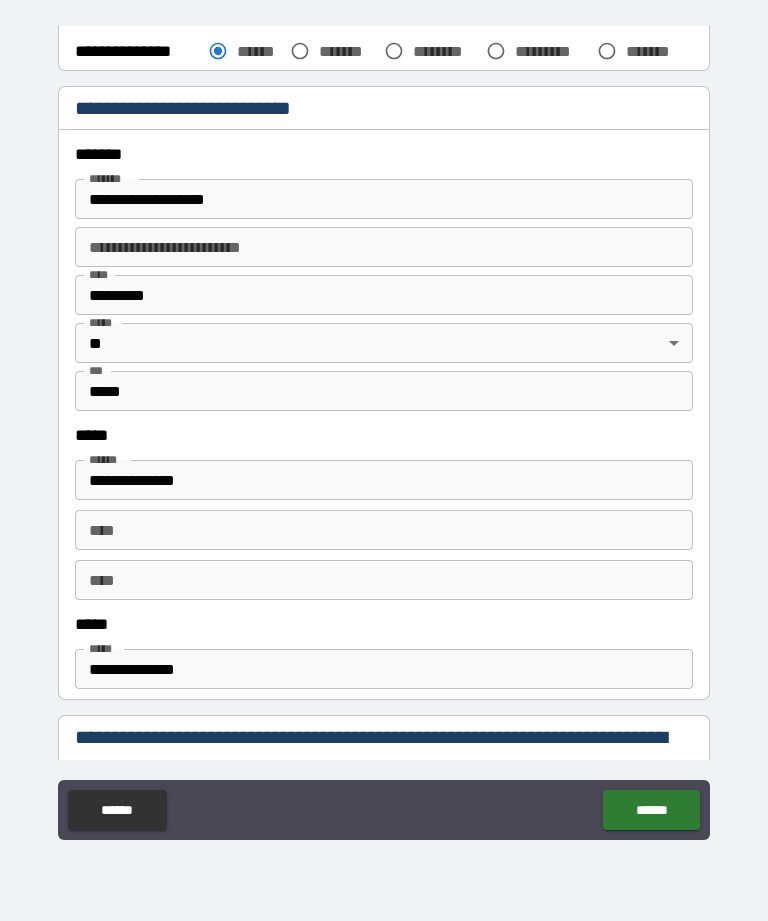 scroll, scrollTop: 588, scrollLeft: 0, axis: vertical 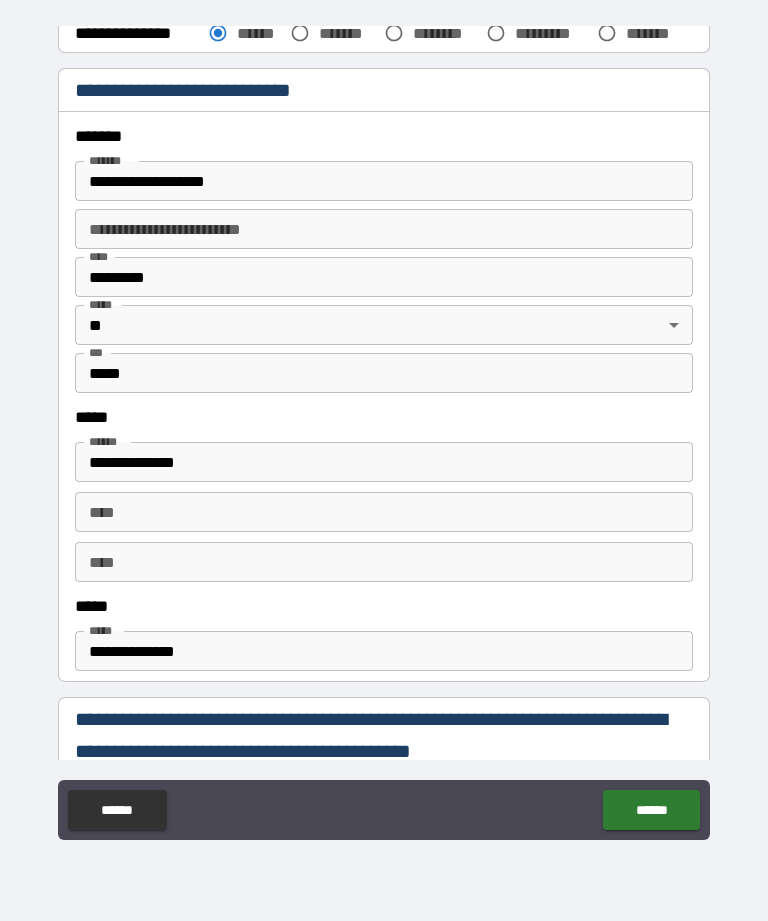 click on "**********" at bounding box center (384, 651) 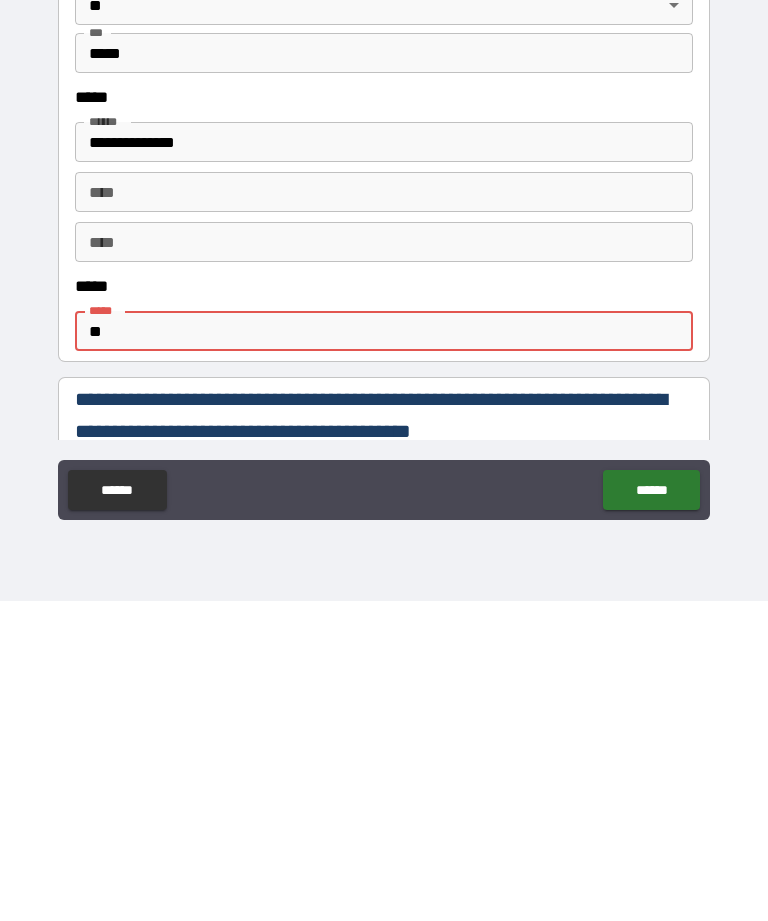 type on "*" 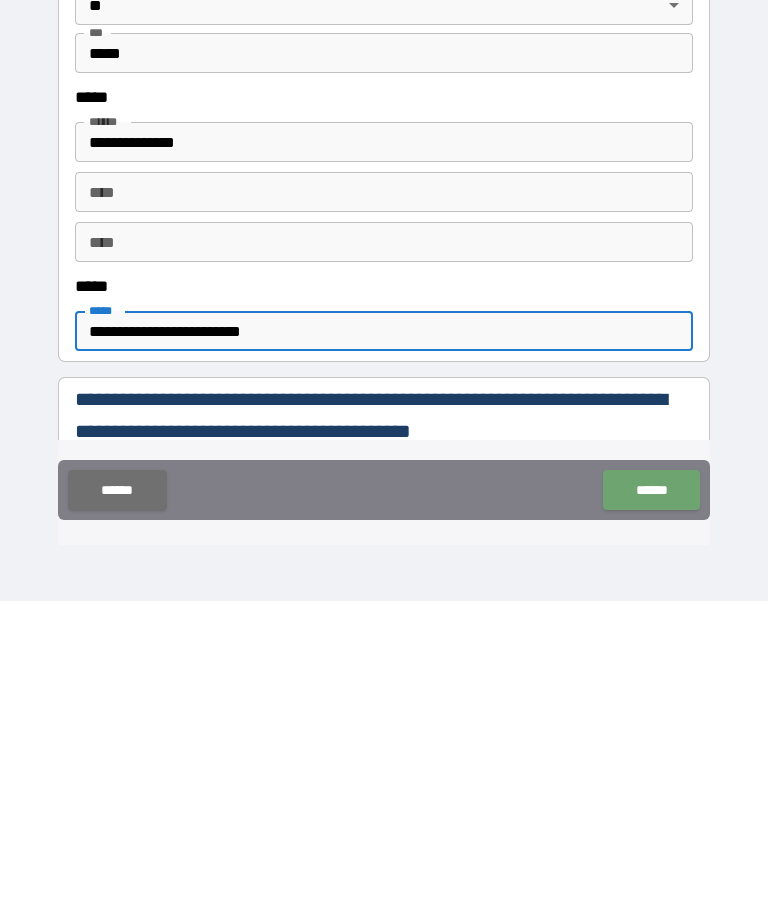 type on "**********" 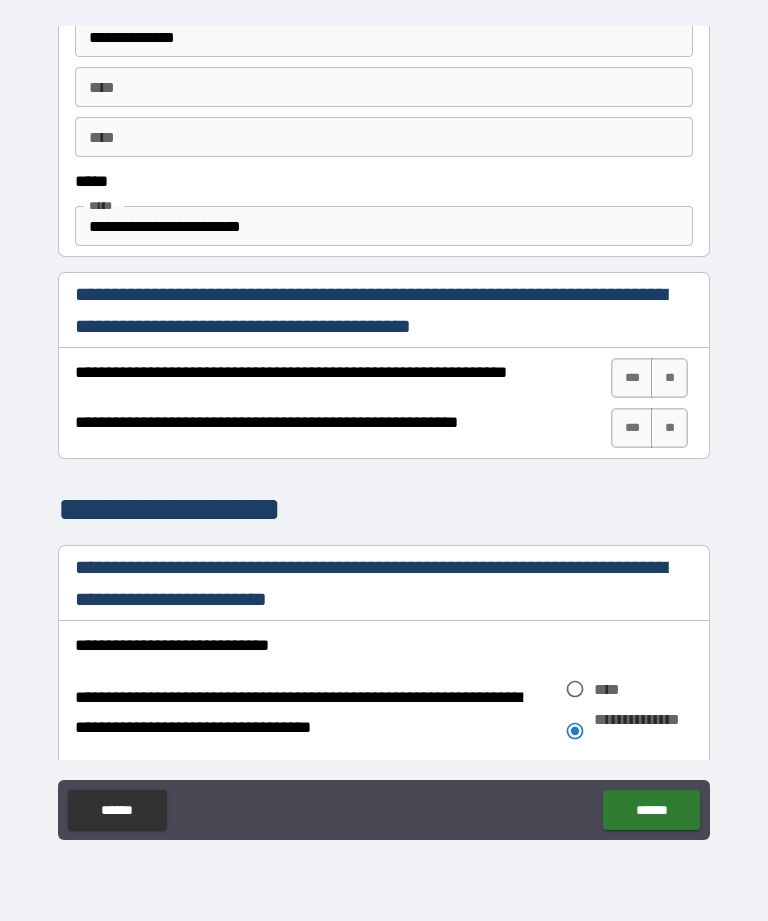 scroll, scrollTop: 1015, scrollLeft: 0, axis: vertical 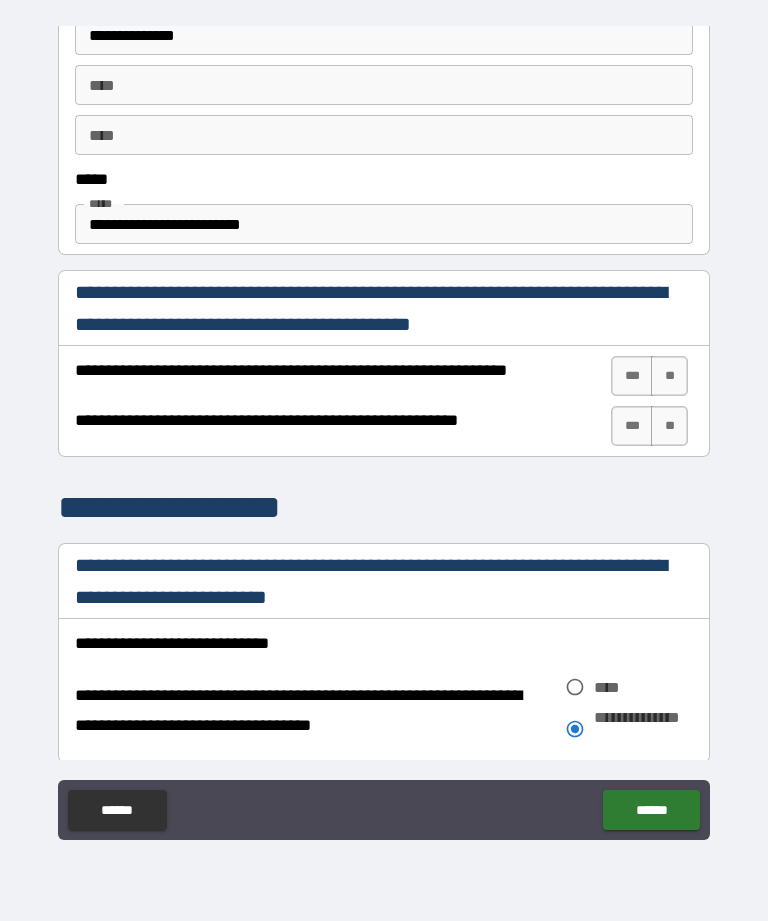 click on "**" at bounding box center [669, 376] 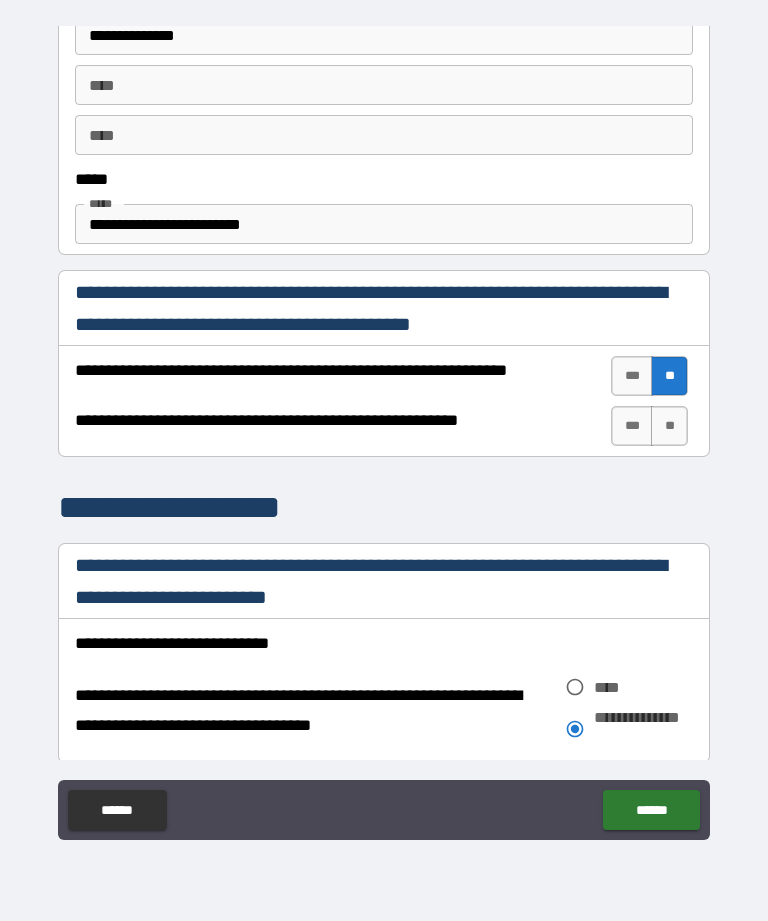 click on "**" at bounding box center [669, 426] 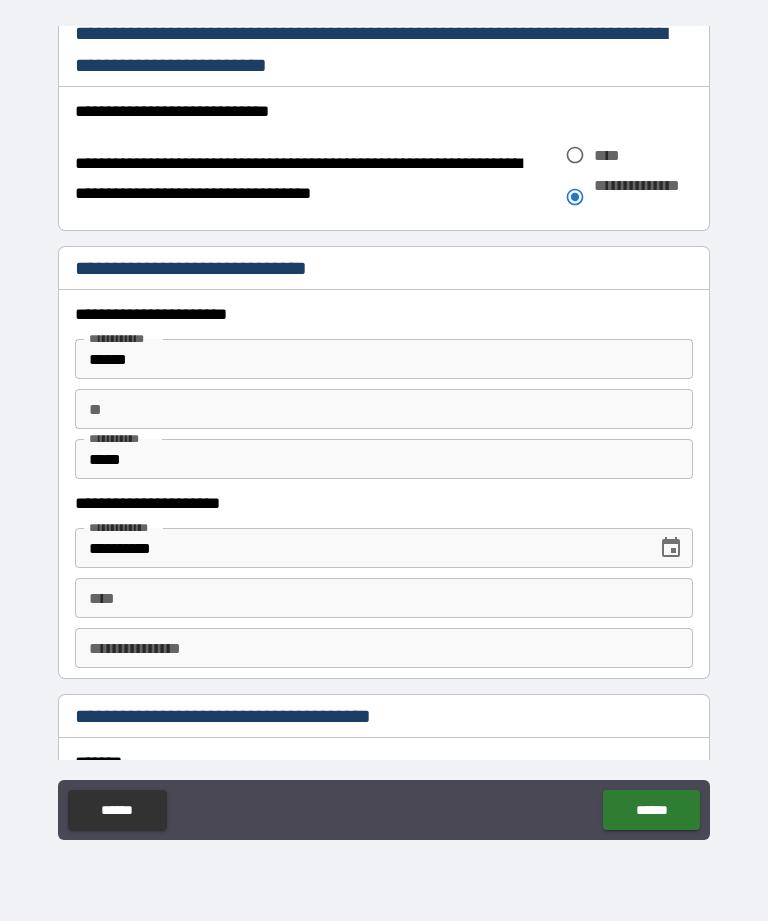 scroll, scrollTop: 1547, scrollLeft: 0, axis: vertical 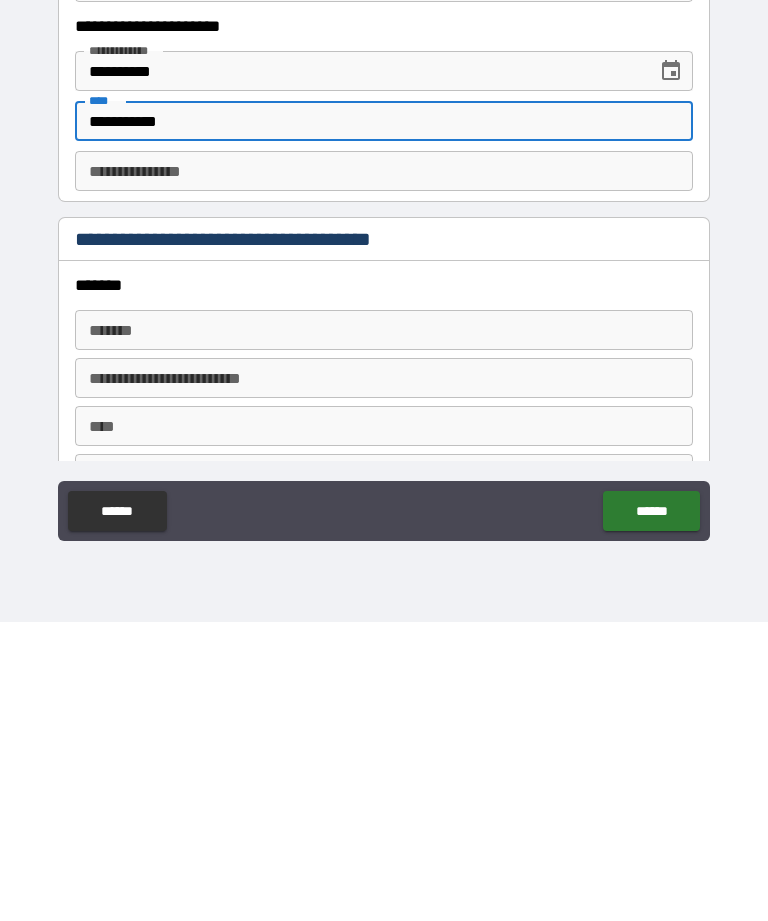 type on "**********" 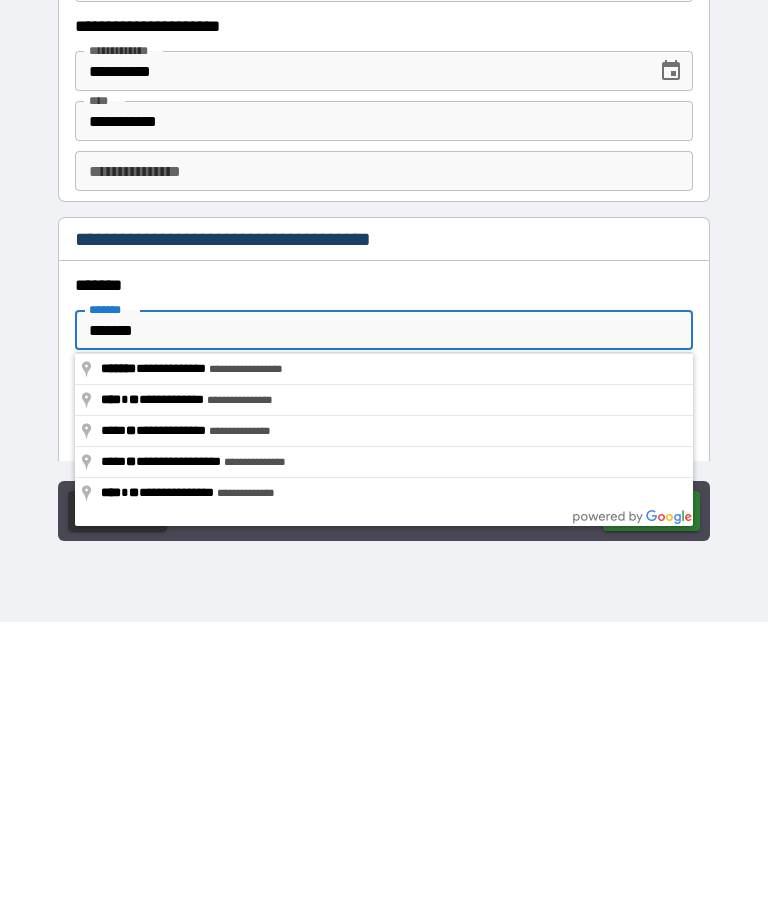 type on "**********" 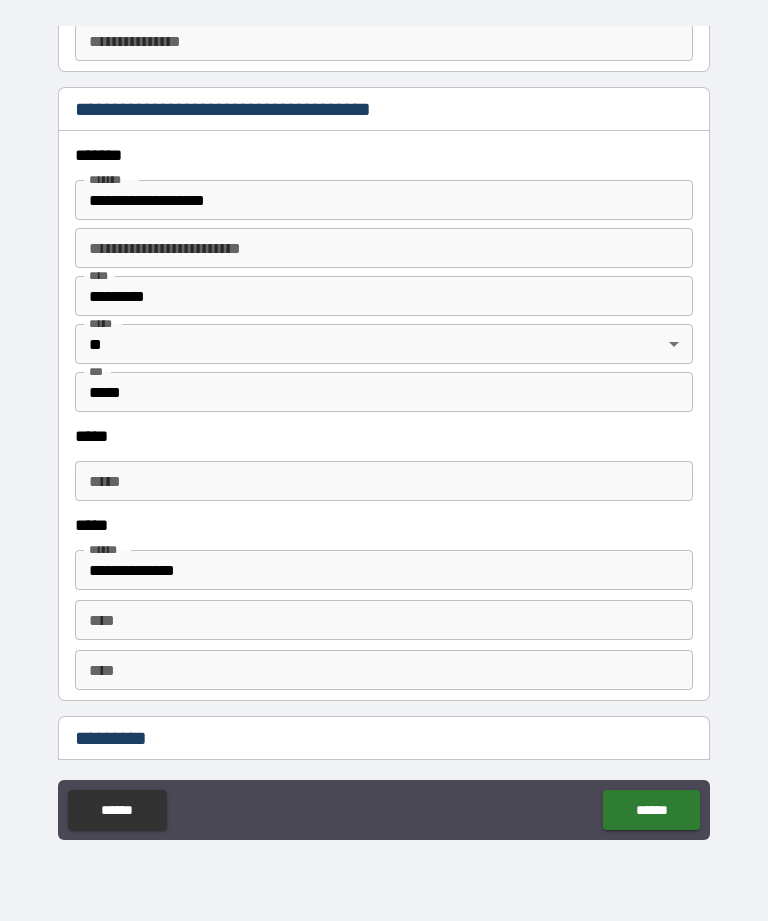 scroll, scrollTop: 2155, scrollLeft: 0, axis: vertical 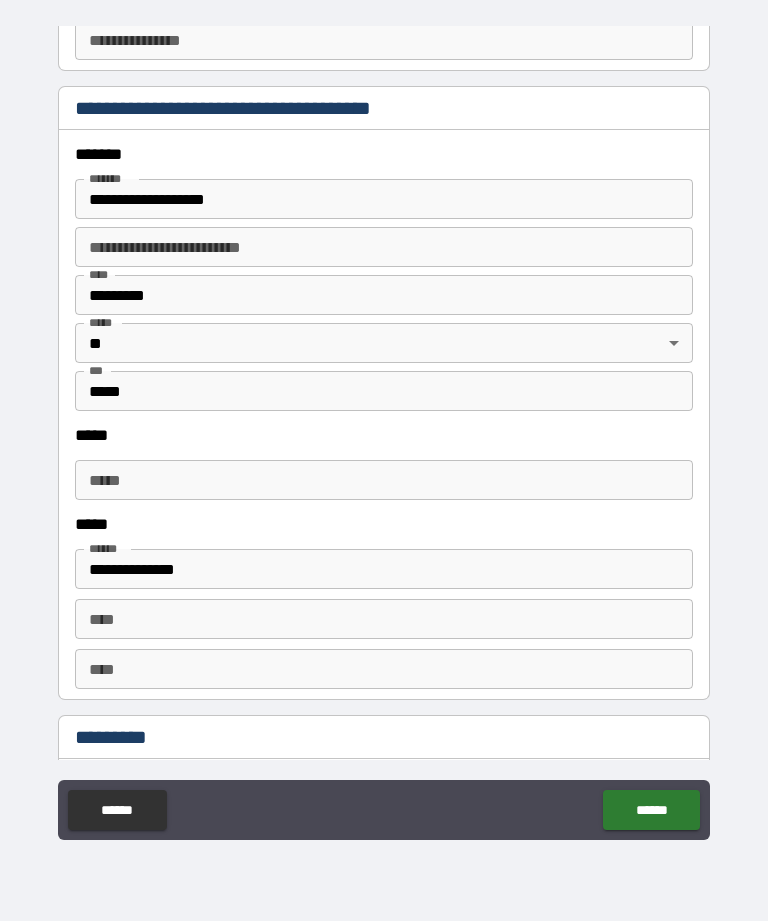 click on "*****" at bounding box center [384, 480] 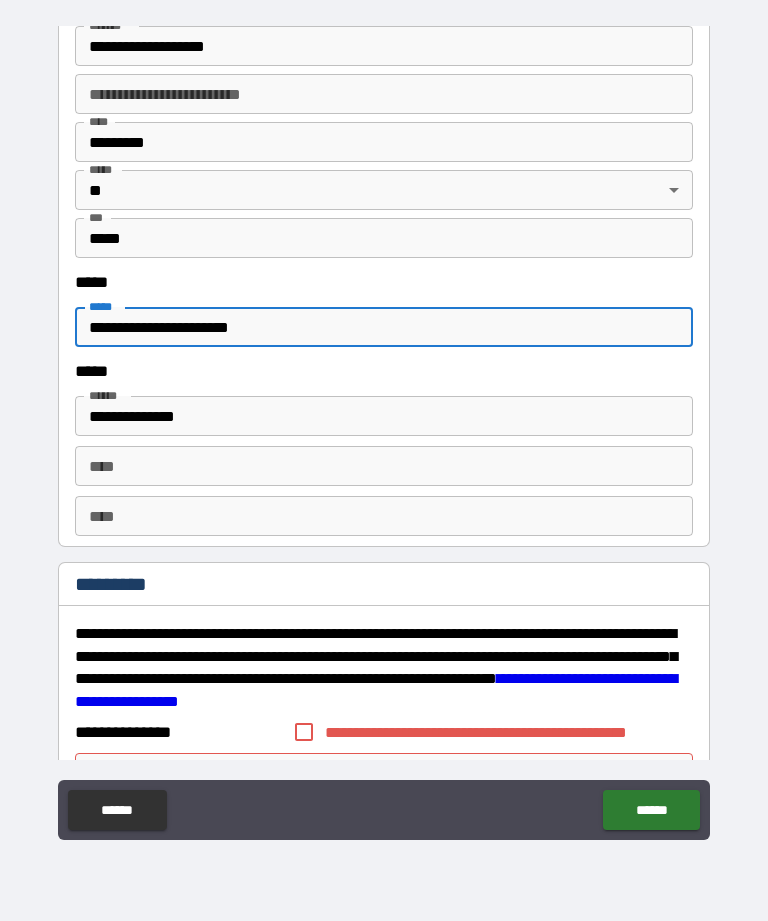 scroll, scrollTop: 2323, scrollLeft: 0, axis: vertical 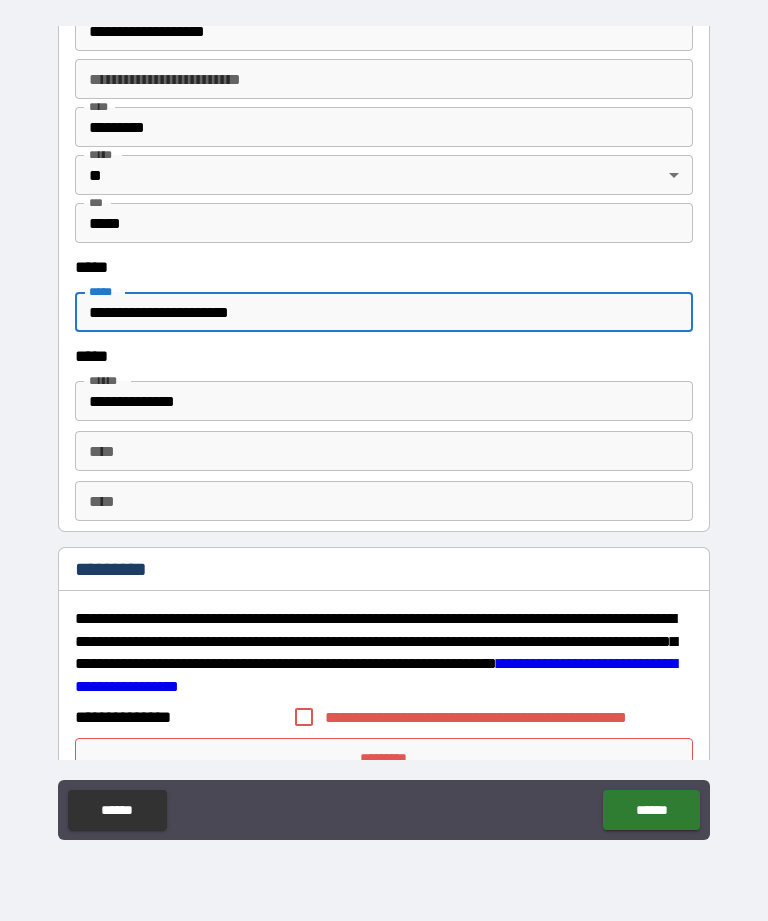 click on "**********" at bounding box center (384, 312) 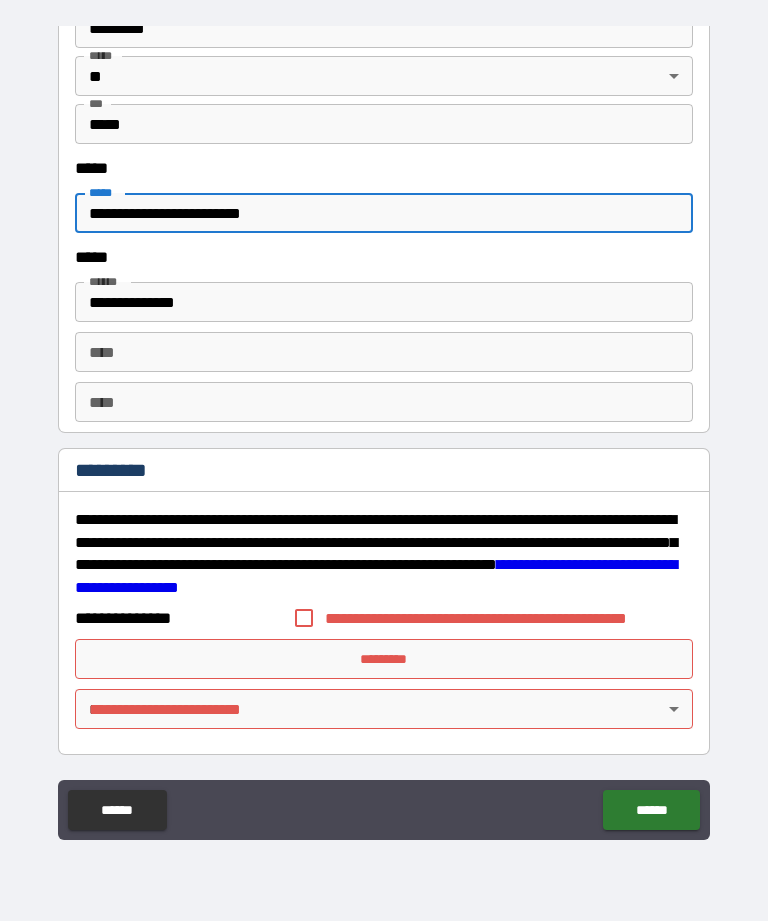scroll, scrollTop: 2422, scrollLeft: 0, axis: vertical 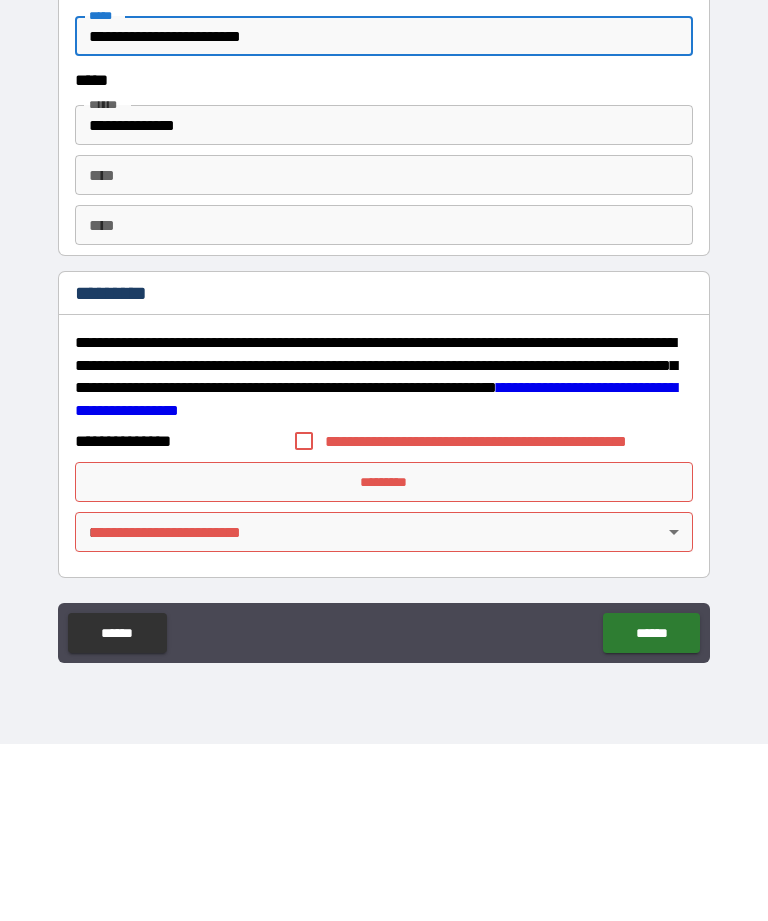 type on "**********" 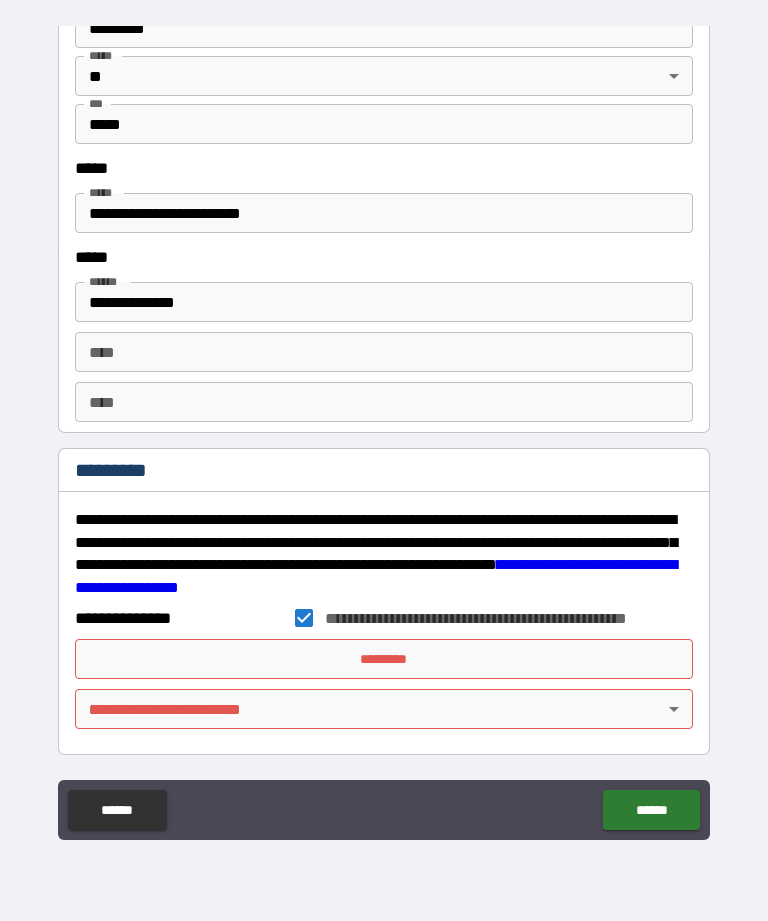 click on "*********" at bounding box center (384, 659) 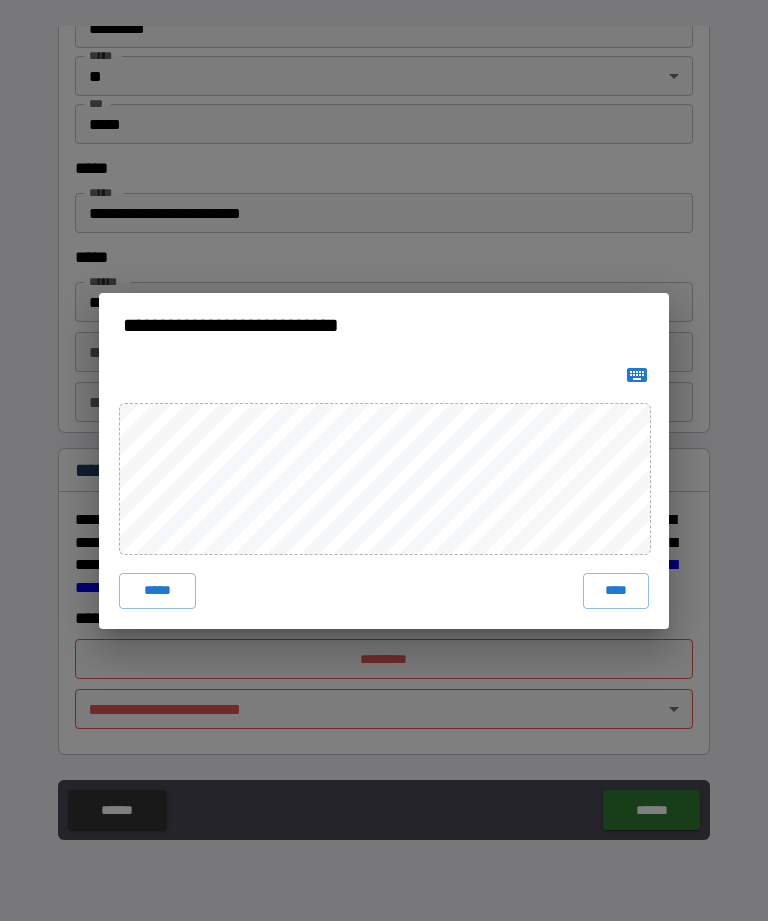 click on "****" at bounding box center [616, 591] 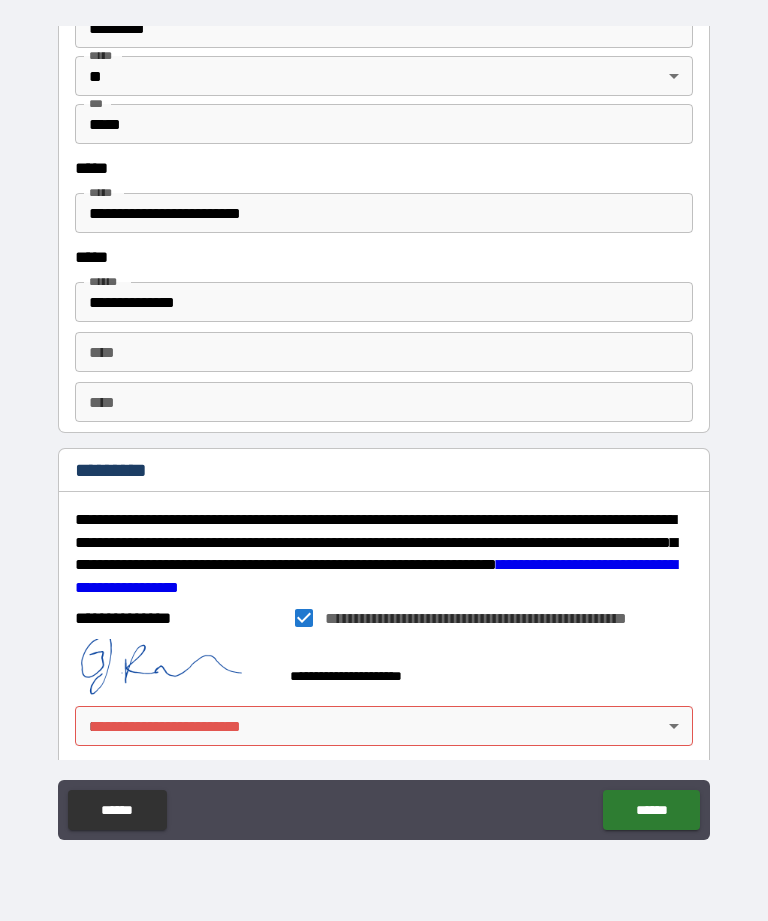 click on "**********" at bounding box center [384, 428] 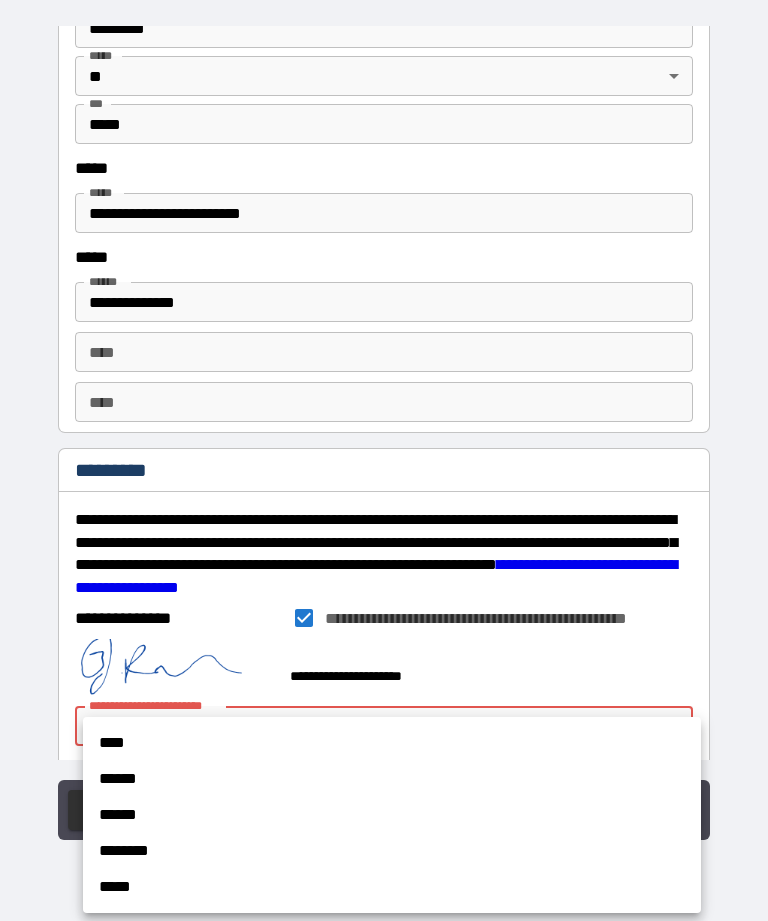 click on "******" at bounding box center (392, 779) 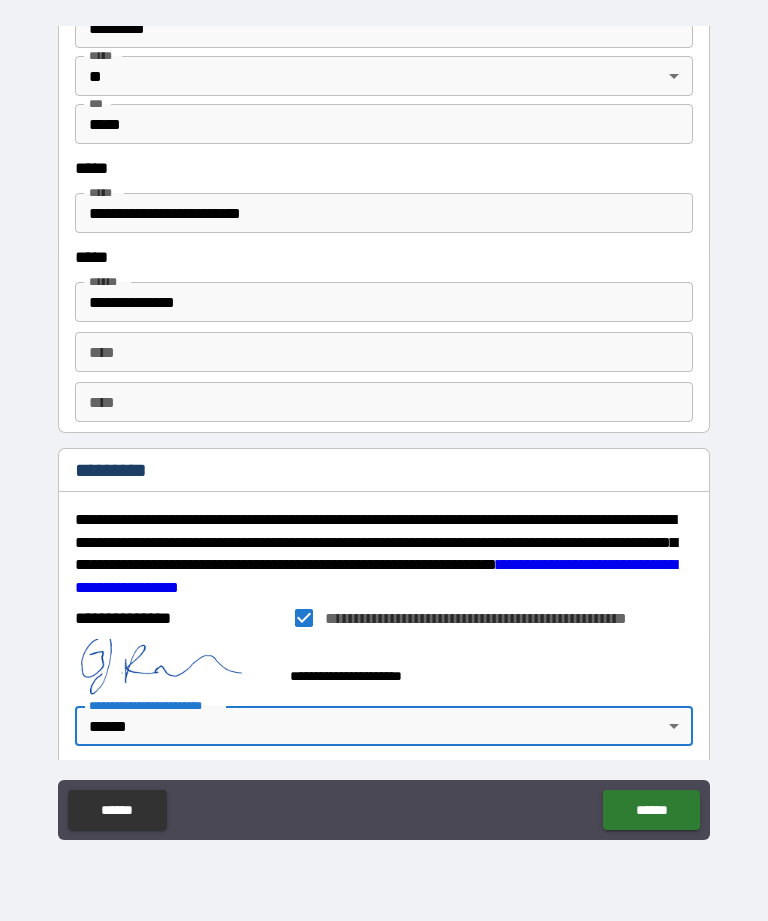 click on "******" at bounding box center [651, 810] 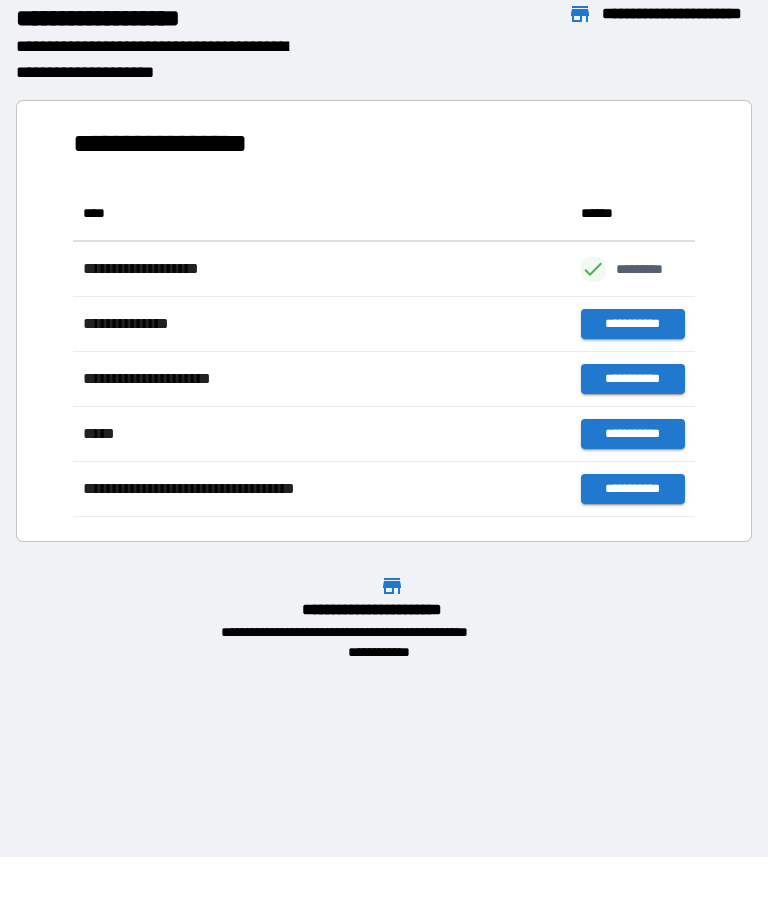 scroll, scrollTop: 1, scrollLeft: 1, axis: both 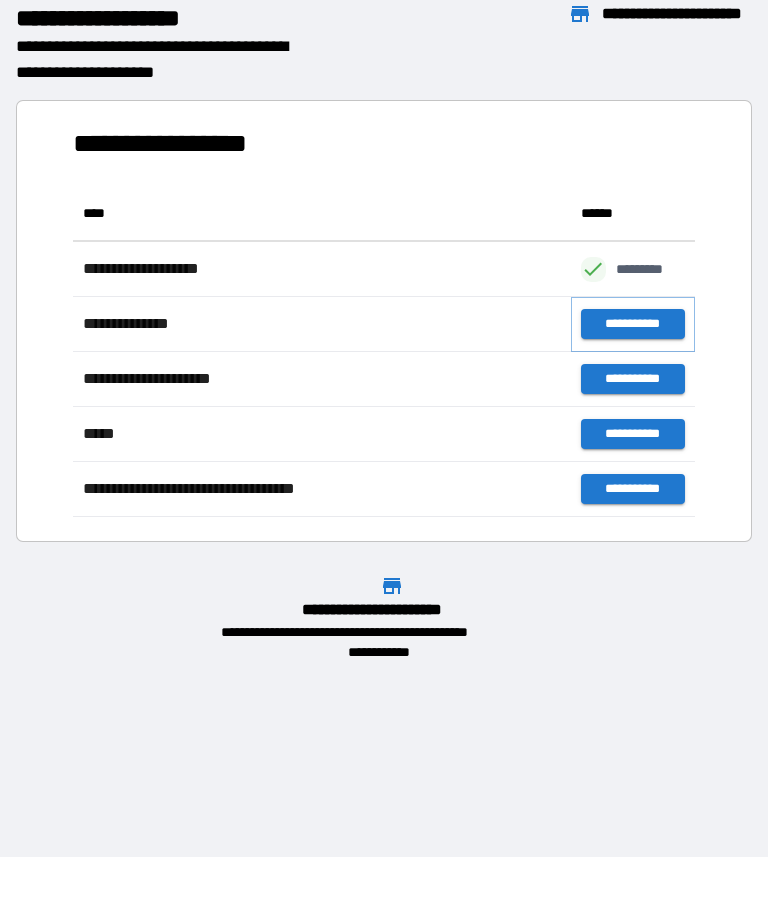 click on "**********" at bounding box center [633, 324] 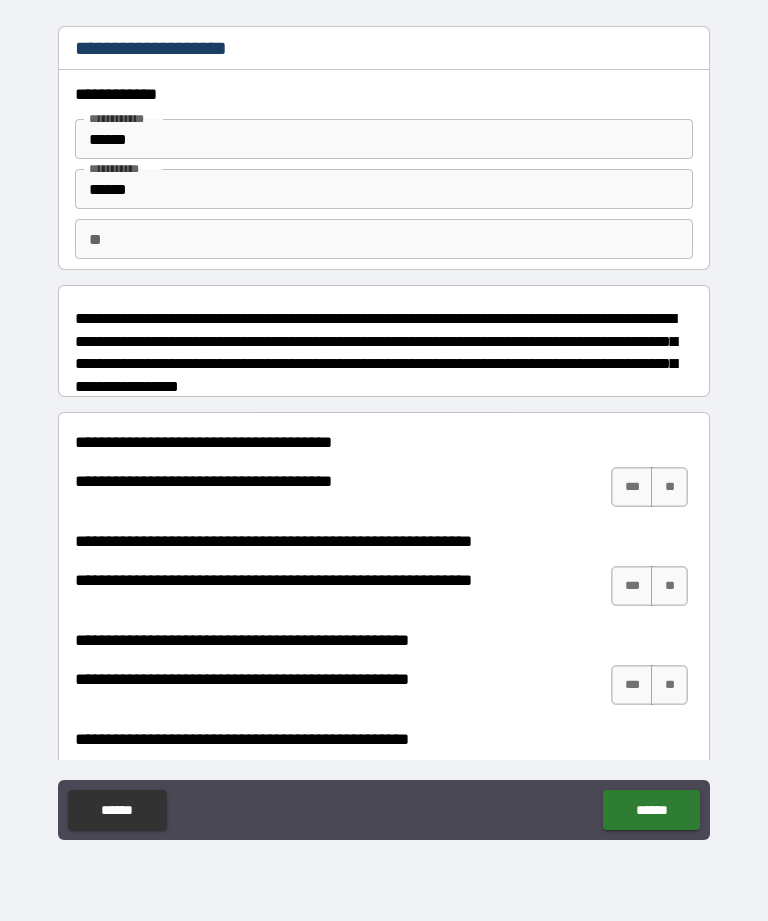 click on "**" at bounding box center (669, 487) 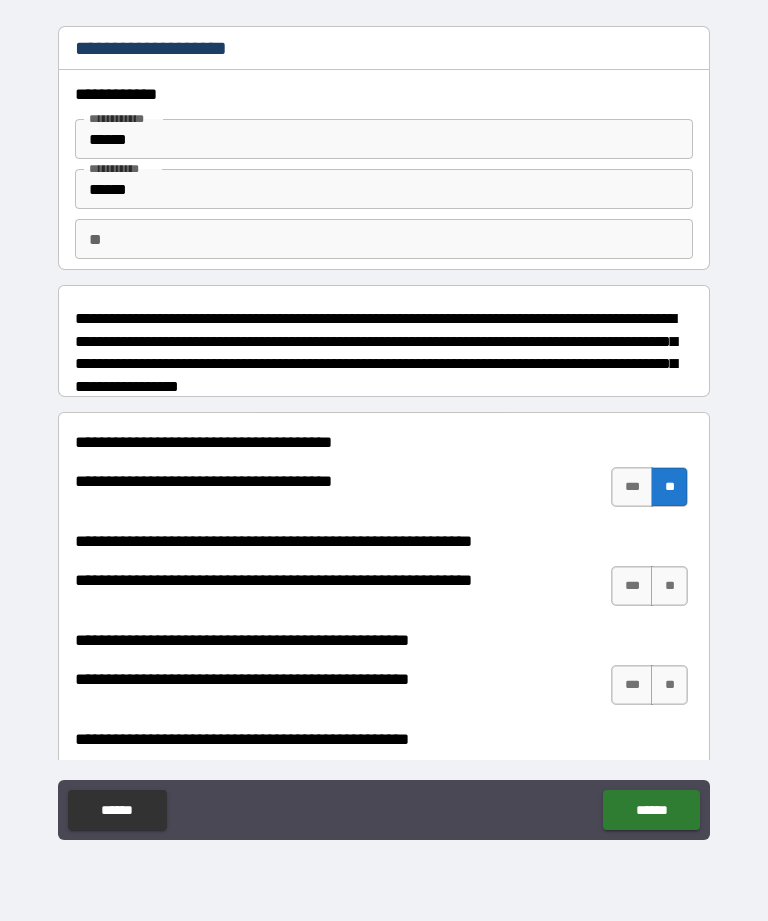 click on "**" at bounding box center (669, 586) 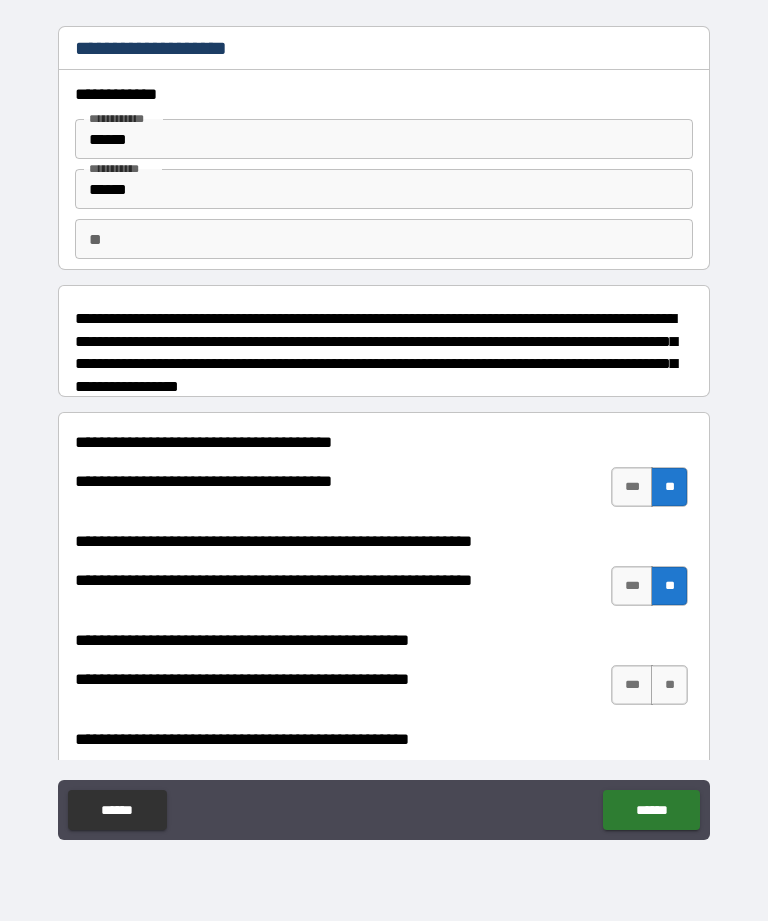 click on "**" at bounding box center (669, 685) 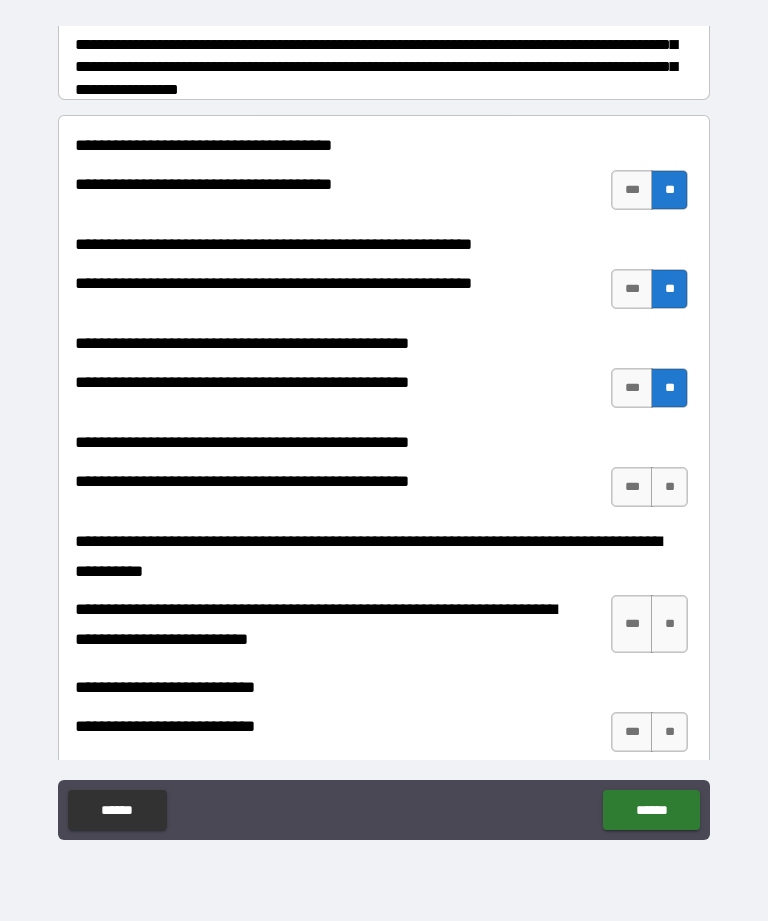 scroll, scrollTop: 298, scrollLeft: 0, axis: vertical 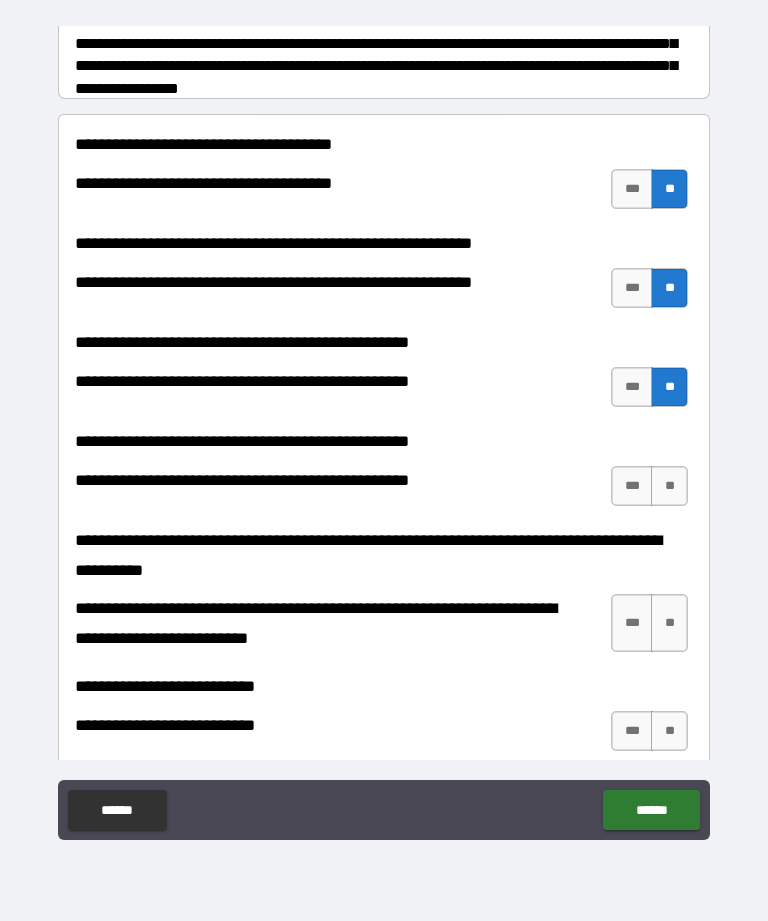 click on "**" at bounding box center [669, 486] 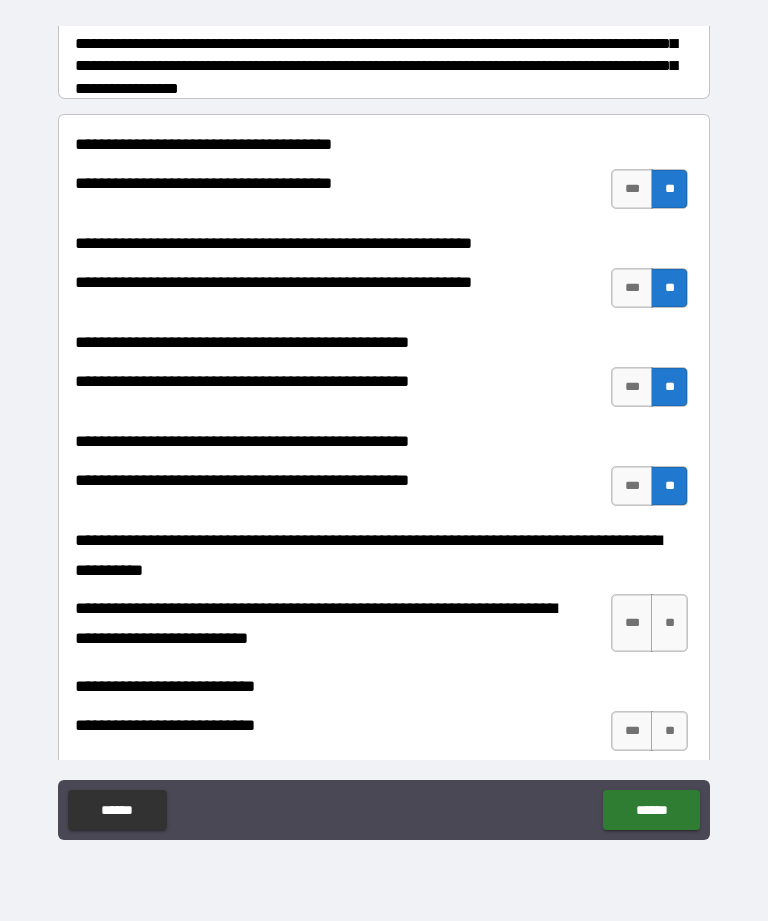 click on "**" at bounding box center (669, 623) 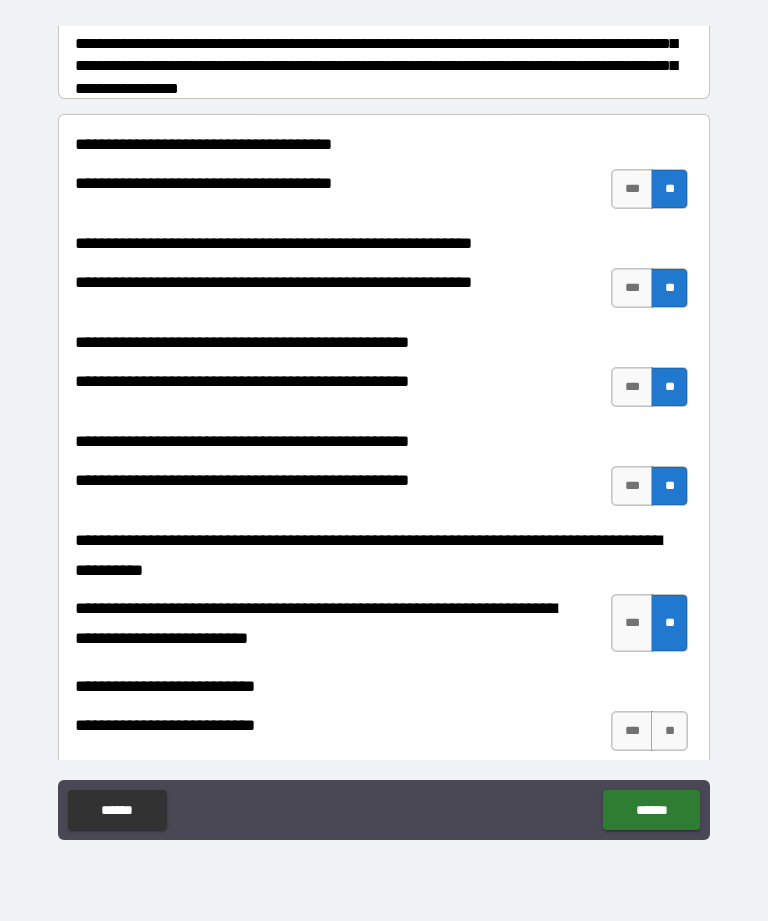 click on "**" at bounding box center [669, 731] 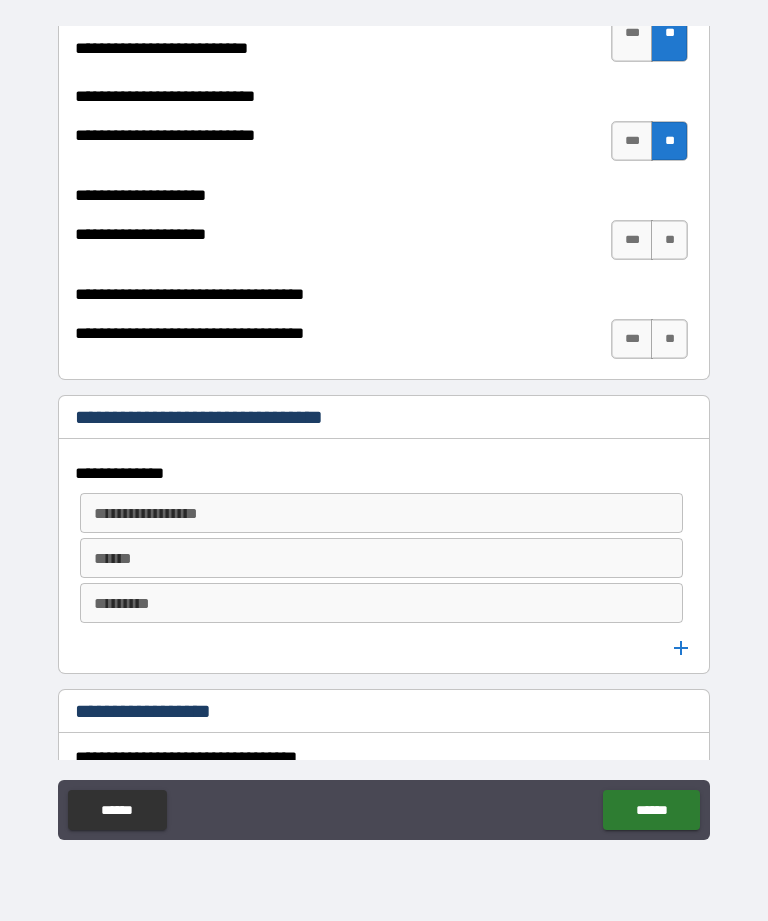 scroll, scrollTop: 897, scrollLeft: 0, axis: vertical 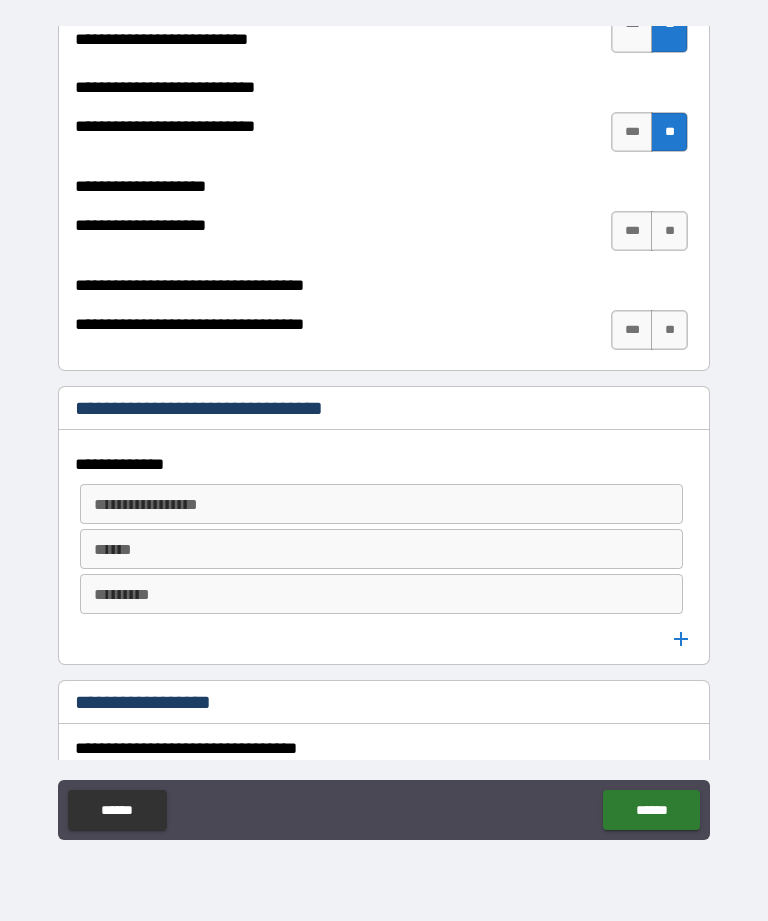 click on "**" at bounding box center (669, 231) 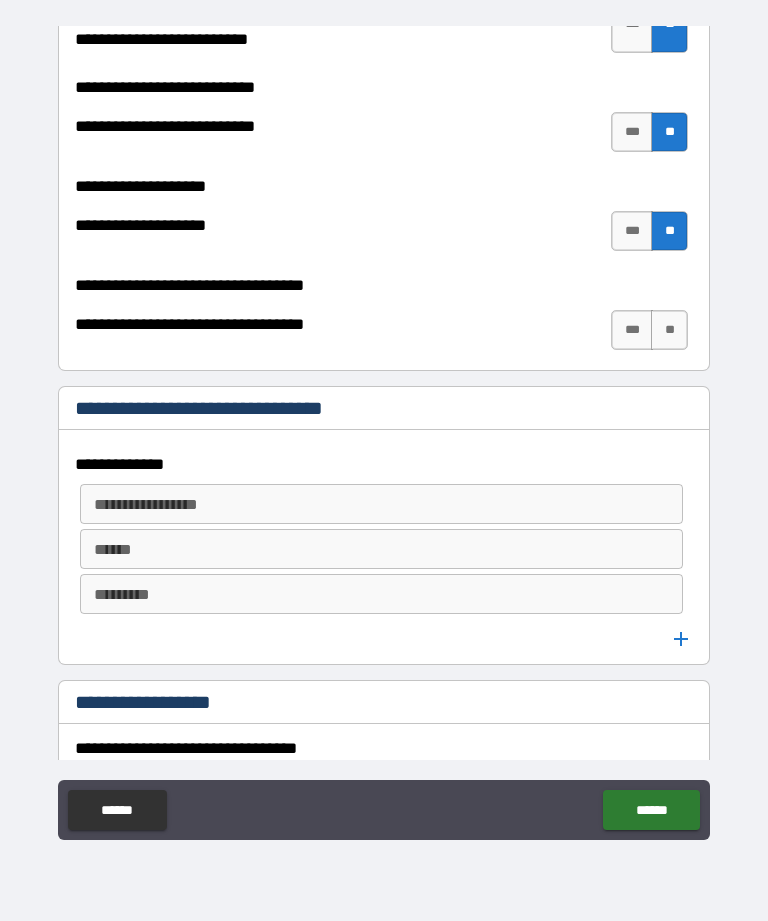 click on "**" at bounding box center [669, 330] 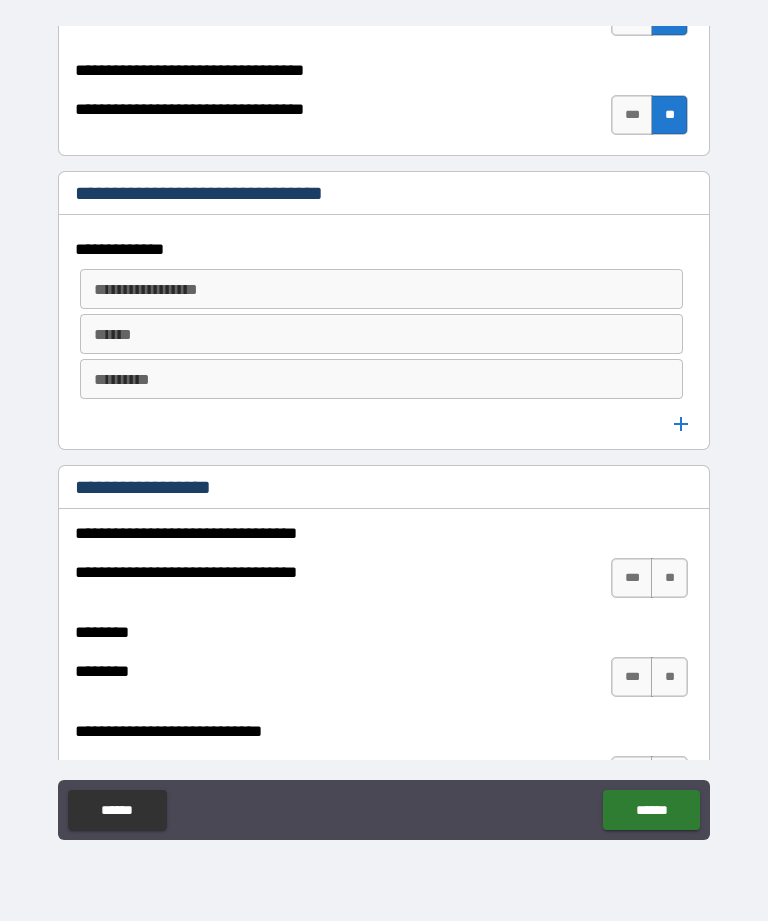 scroll, scrollTop: 1120, scrollLeft: 0, axis: vertical 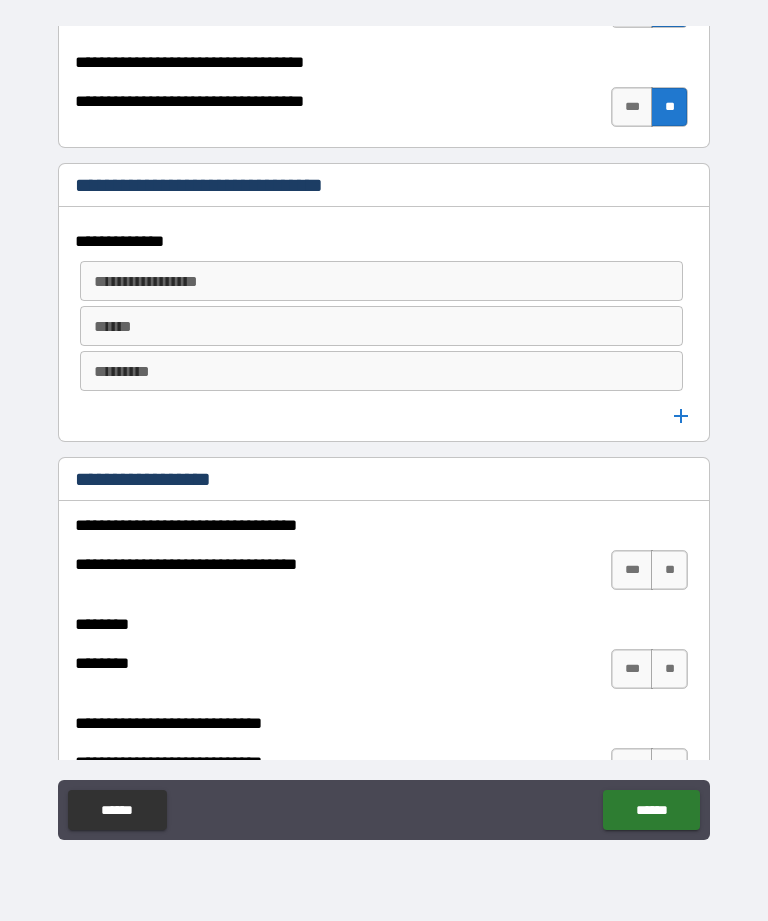 click on "**" at bounding box center [669, 570] 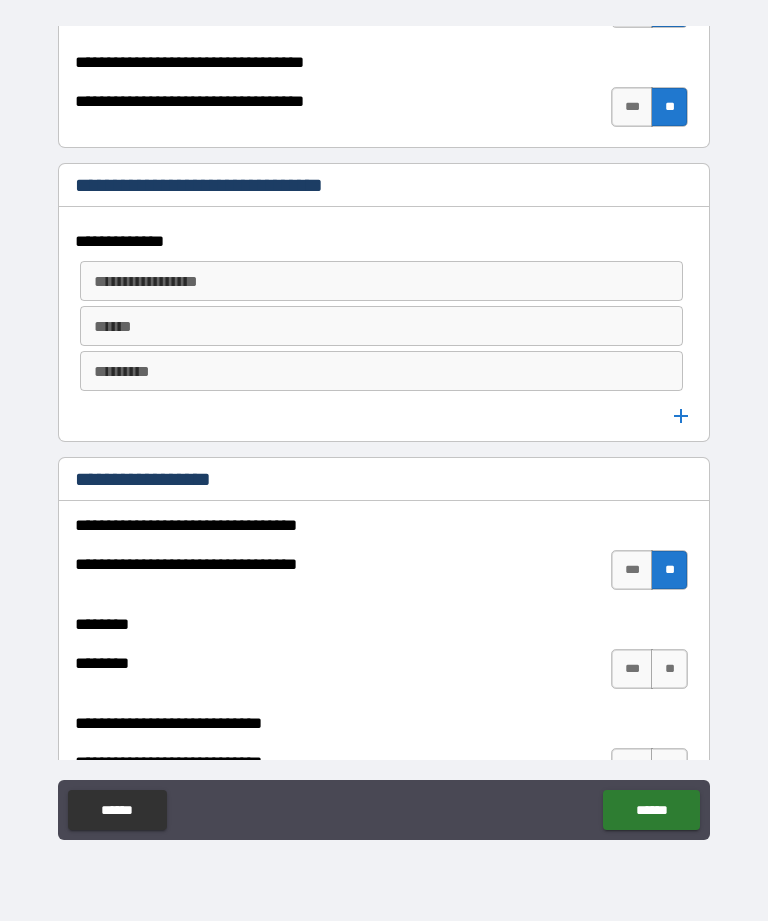 click on "**" at bounding box center (669, 669) 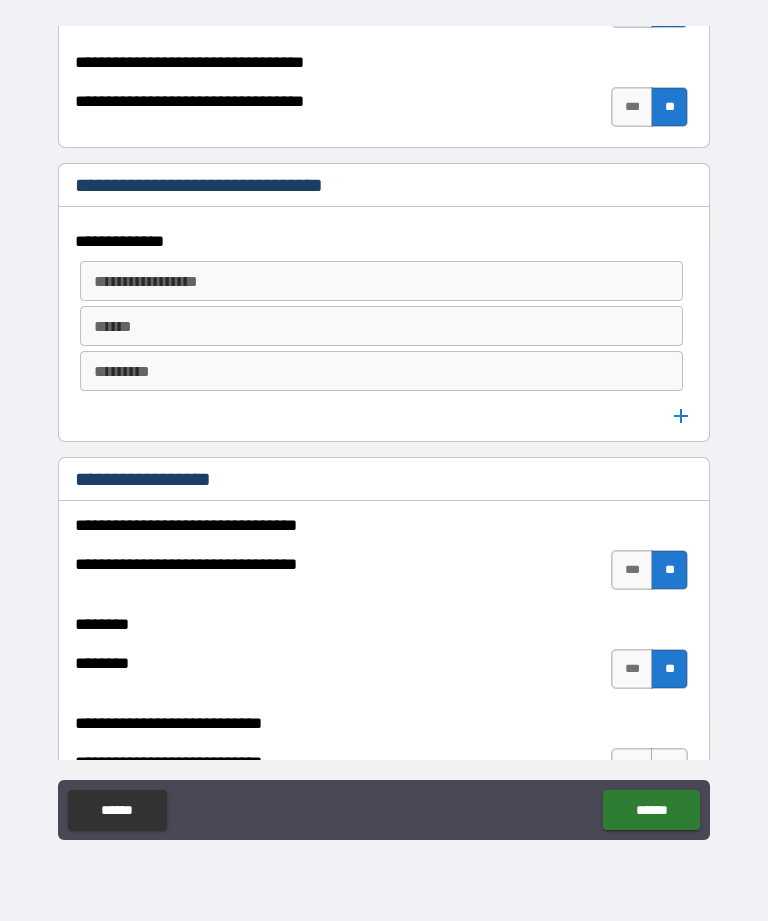 click on "**********" at bounding box center [384, 723] 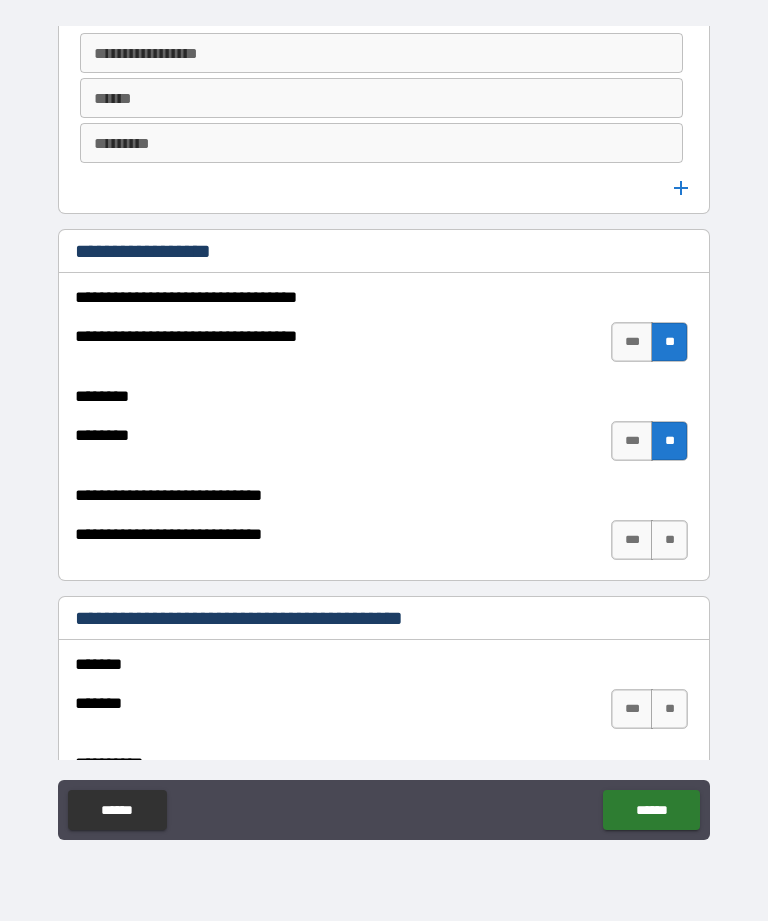 scroll, scrollTop: 1394, scrollLeft: 0, axis: vertical 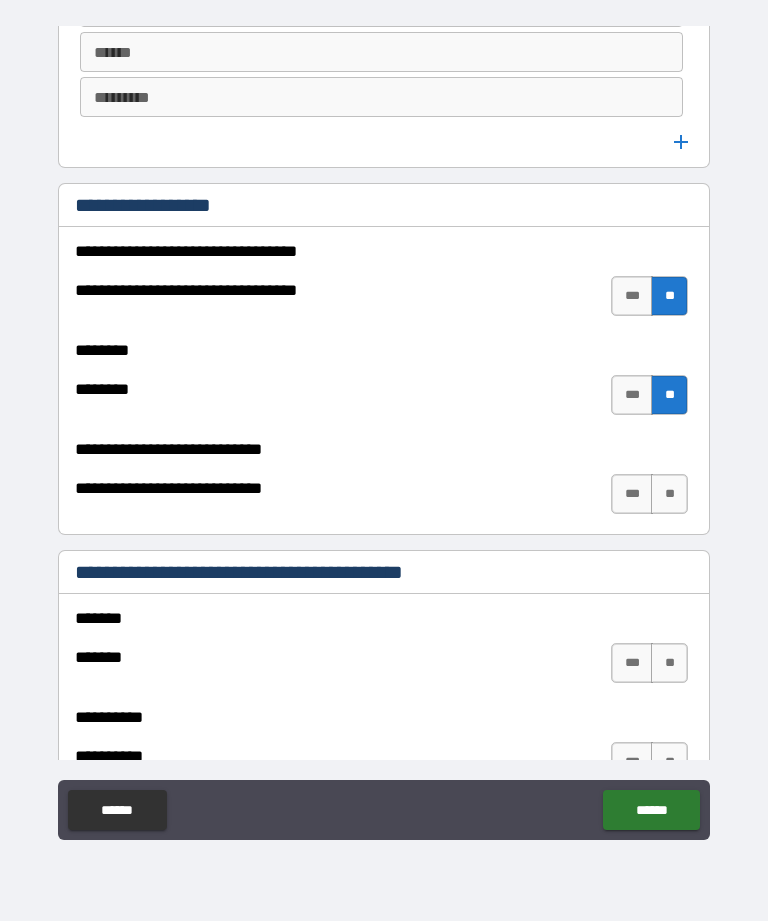 click on "**" at bounding box center (669, 494) 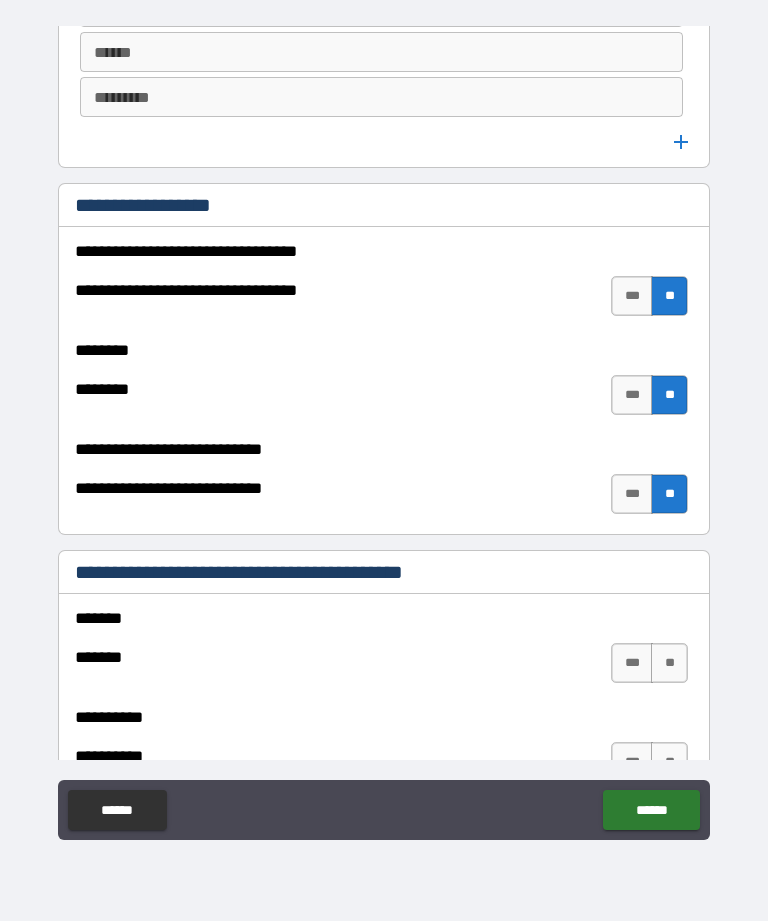 click on "**" at bounding box center [669, 663] 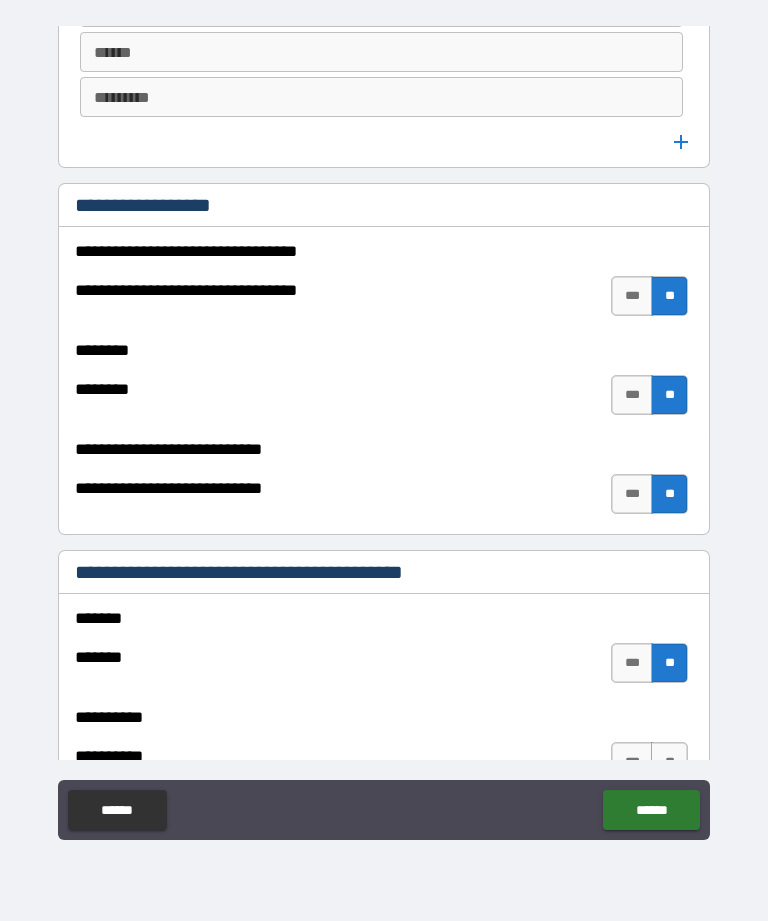 click on "**" at bounding box center (669, 762) 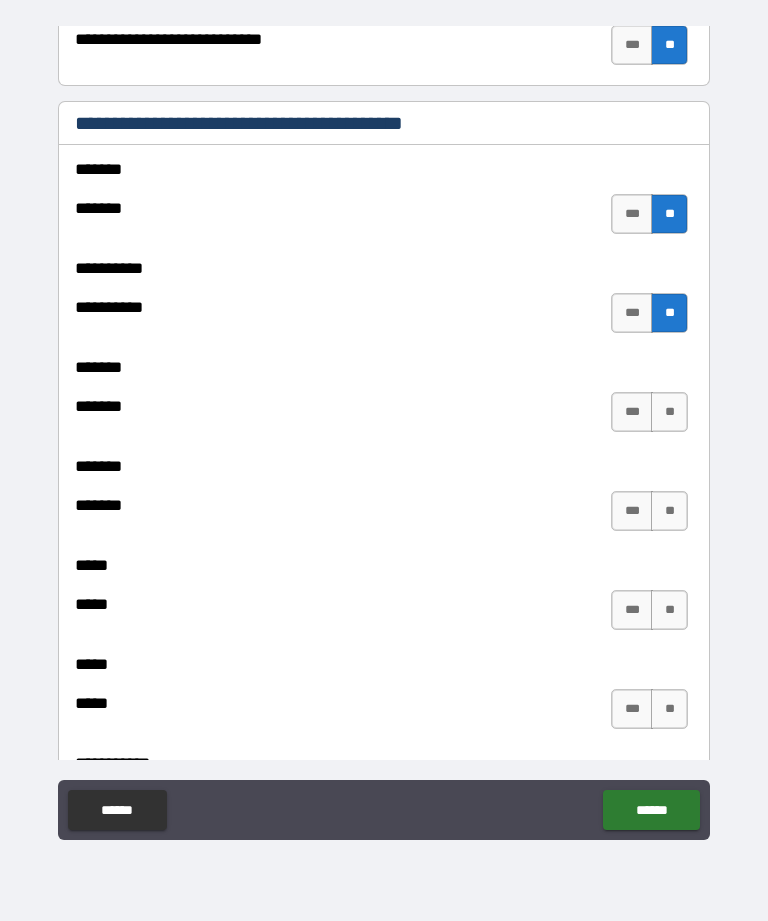 scroll, scrollTop: 1845, scrollLeft: 0, axis: vertical 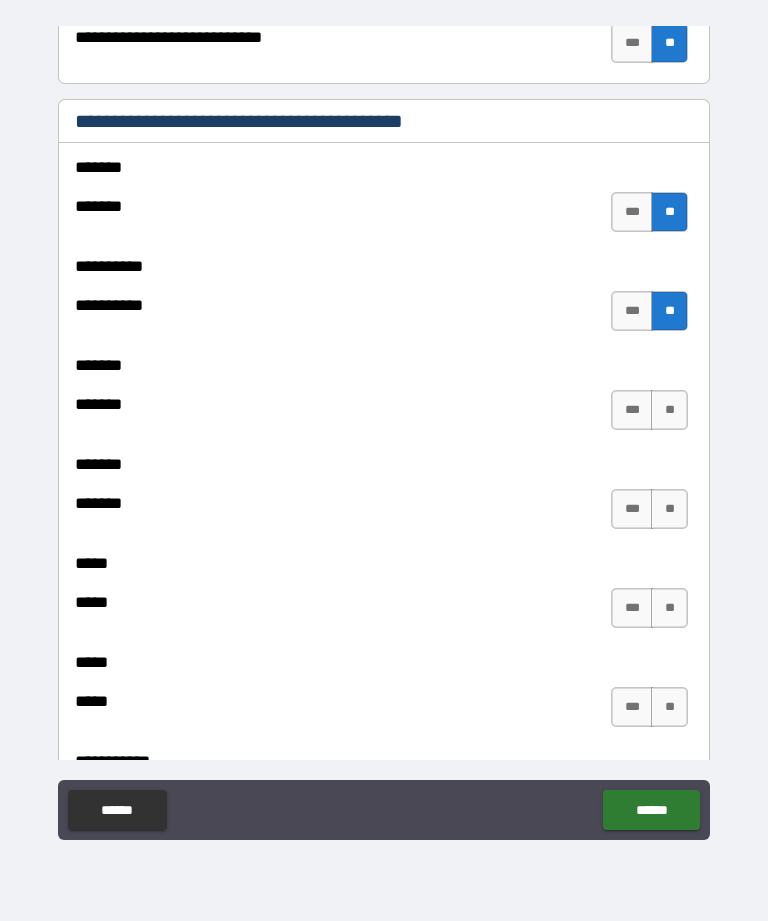 click on "**" at bounding box center (669, 410) 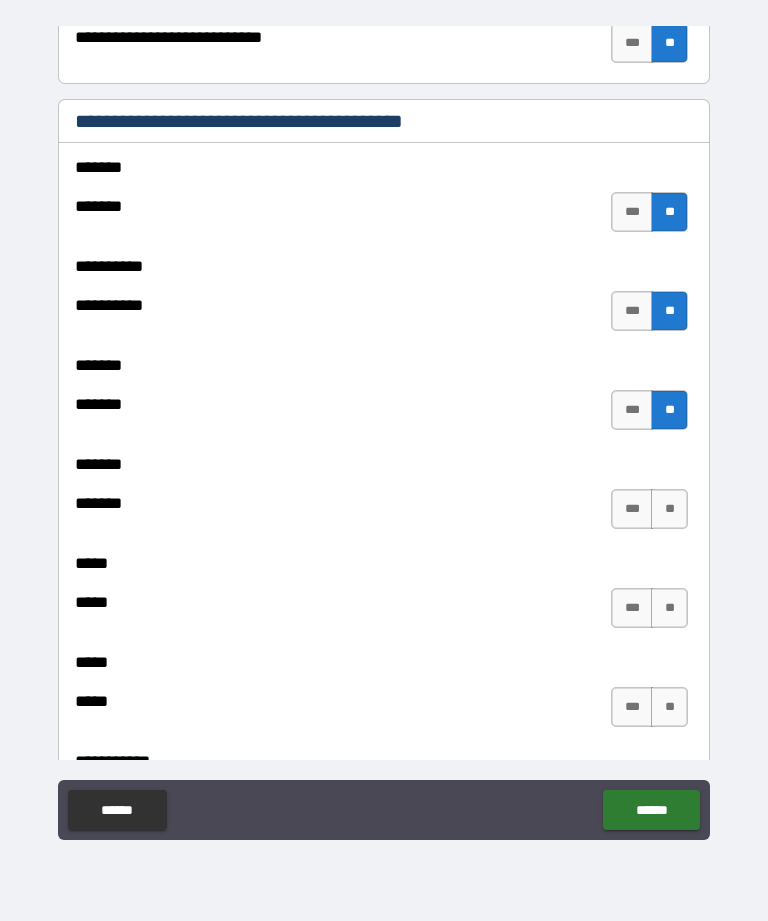 click on "**" at bounding box center [669, 509] 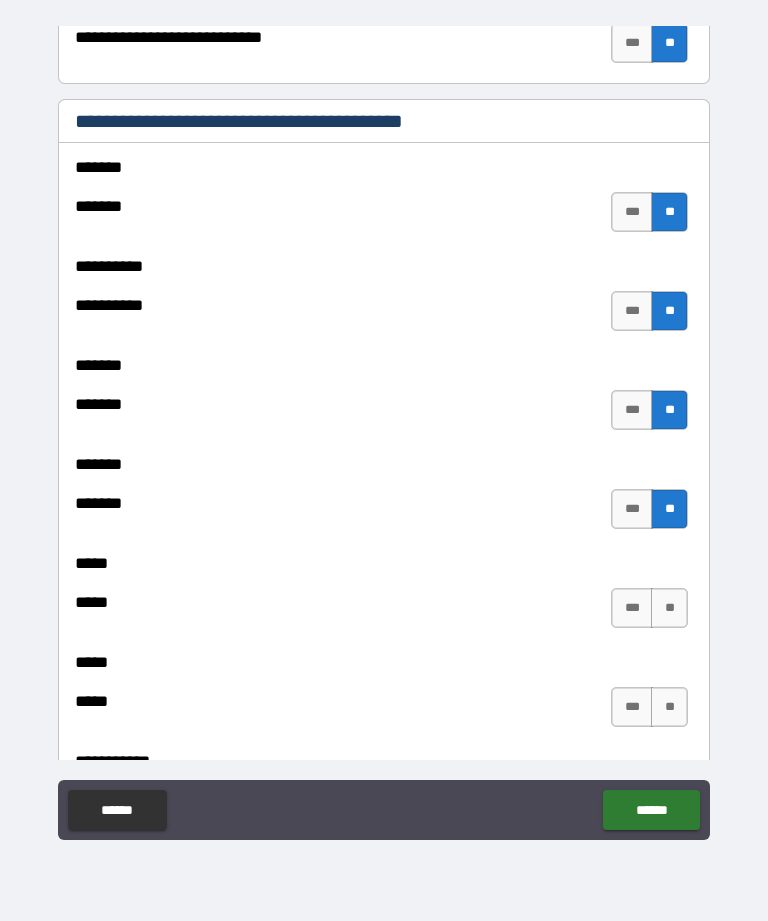 click on "**" at bounding box center [669, 608] 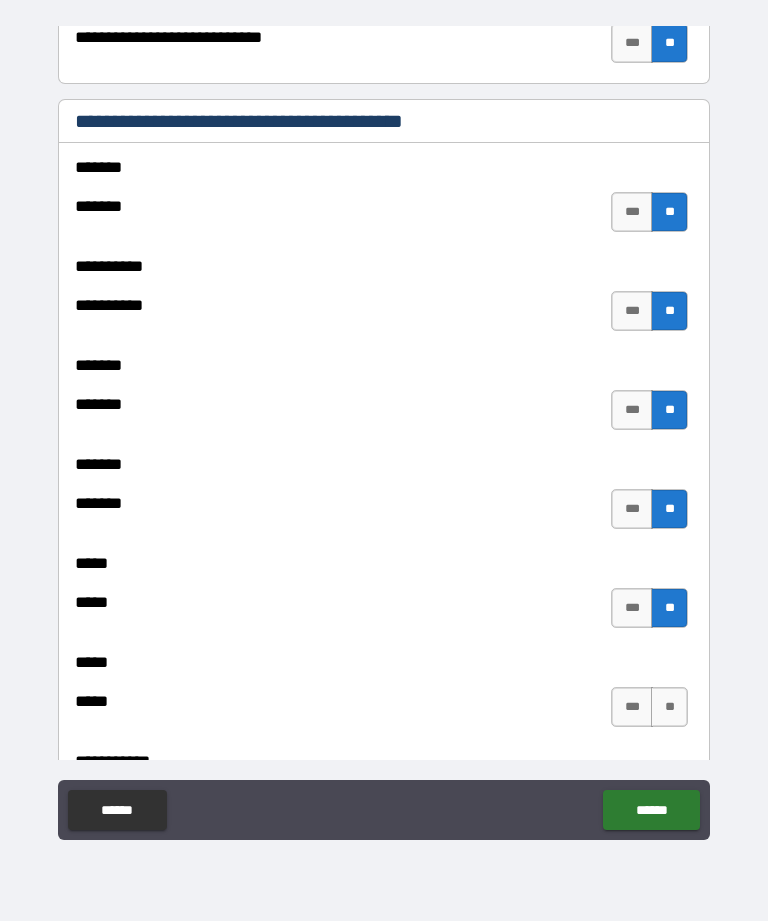 click on "**" at bounding box center [669, 707] 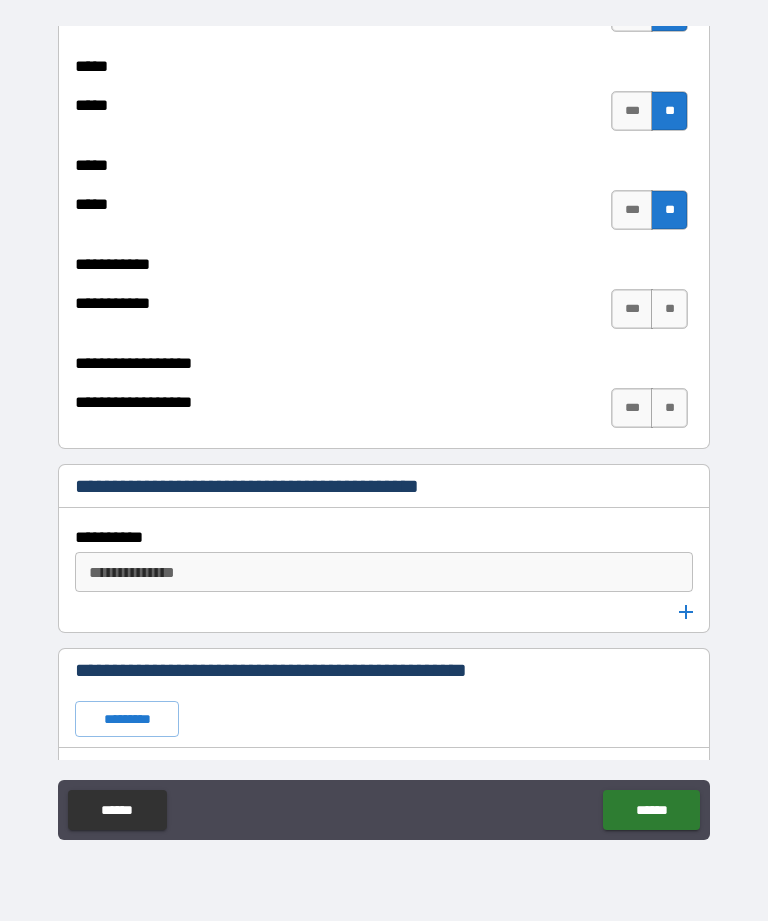 scroll, scrollTop: 2344, scrollLeft: 0, axis: vertical 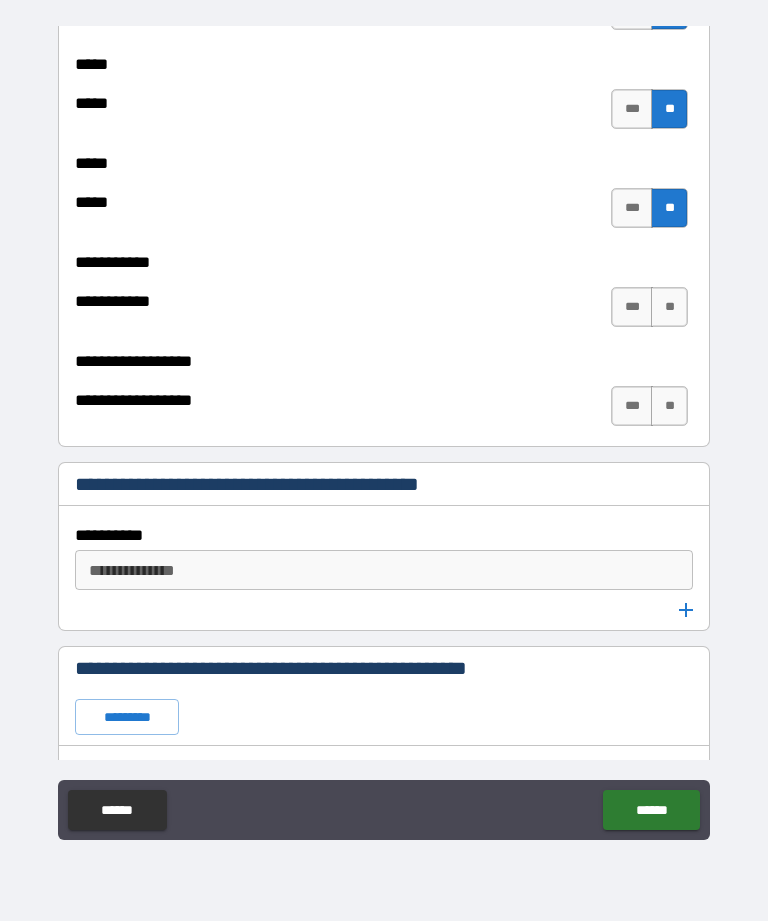 click on "**" at bounding box center (669, 307) 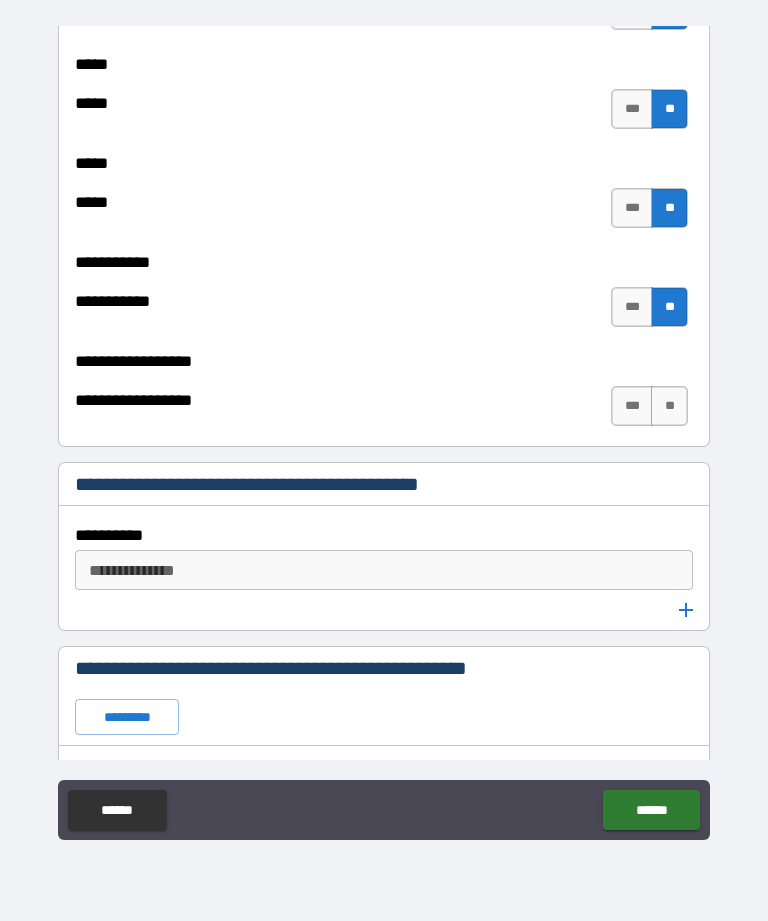 click on "**" at bounding box center [669, 406] 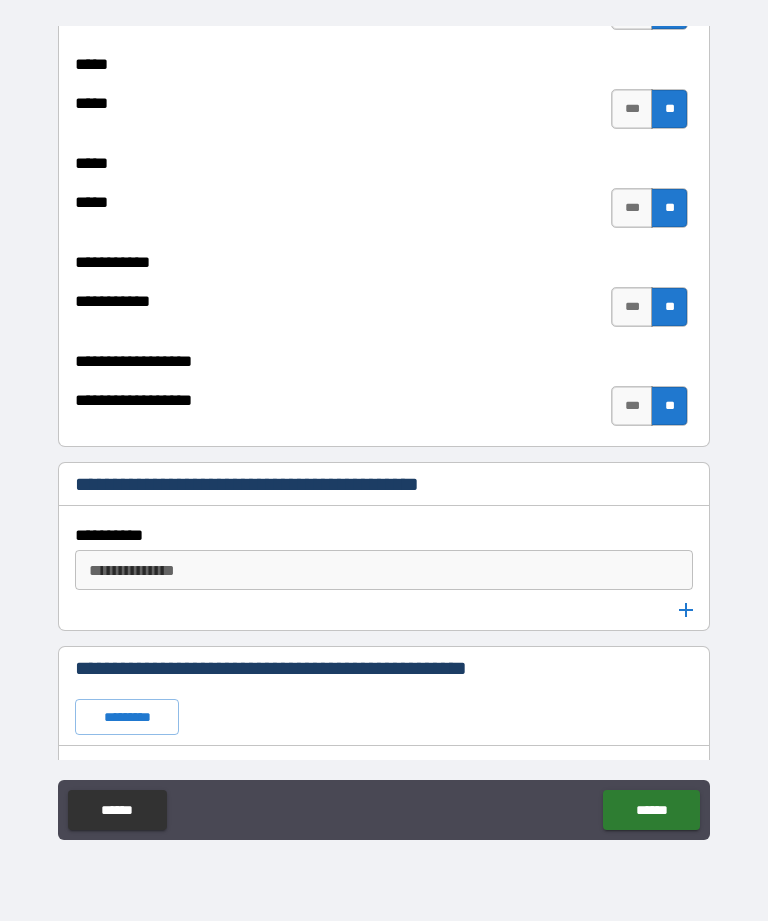 click on "**********" at bounding box center [382, 570] 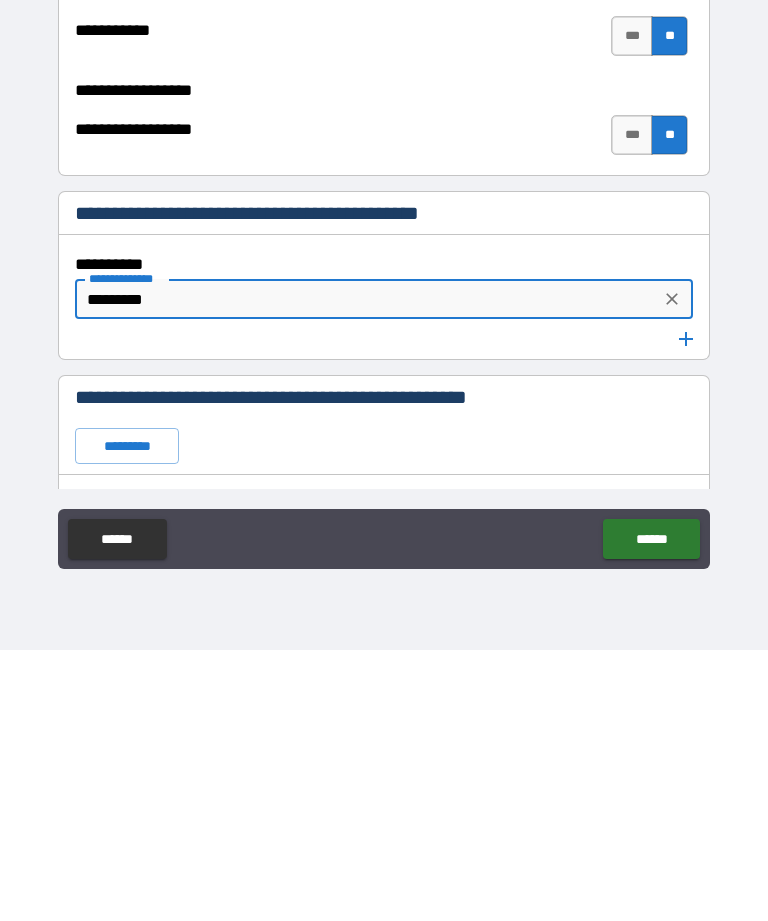 type on "********" 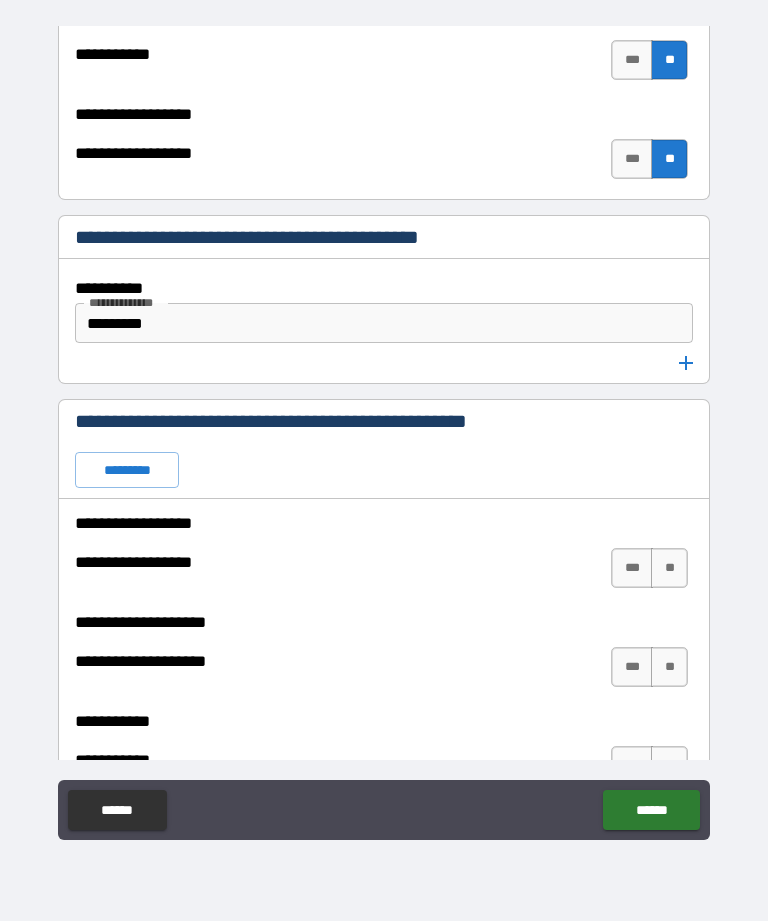 scroll, scrollTop: 2615, scrollLeft: 0, axis: vertical 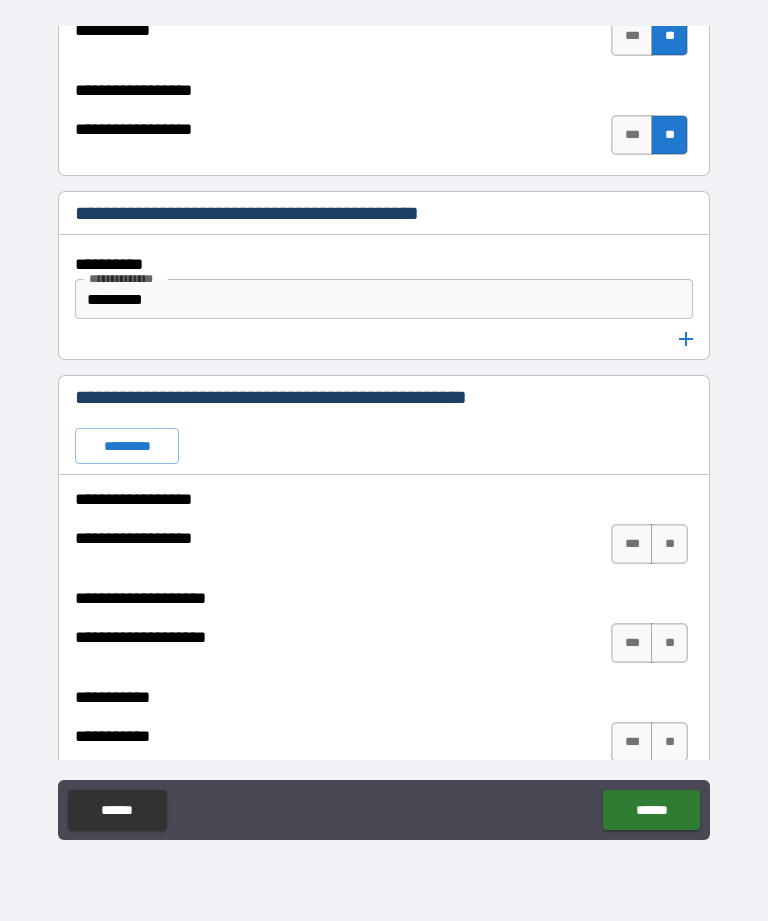 click on "**" at bounding box center (669, 544) 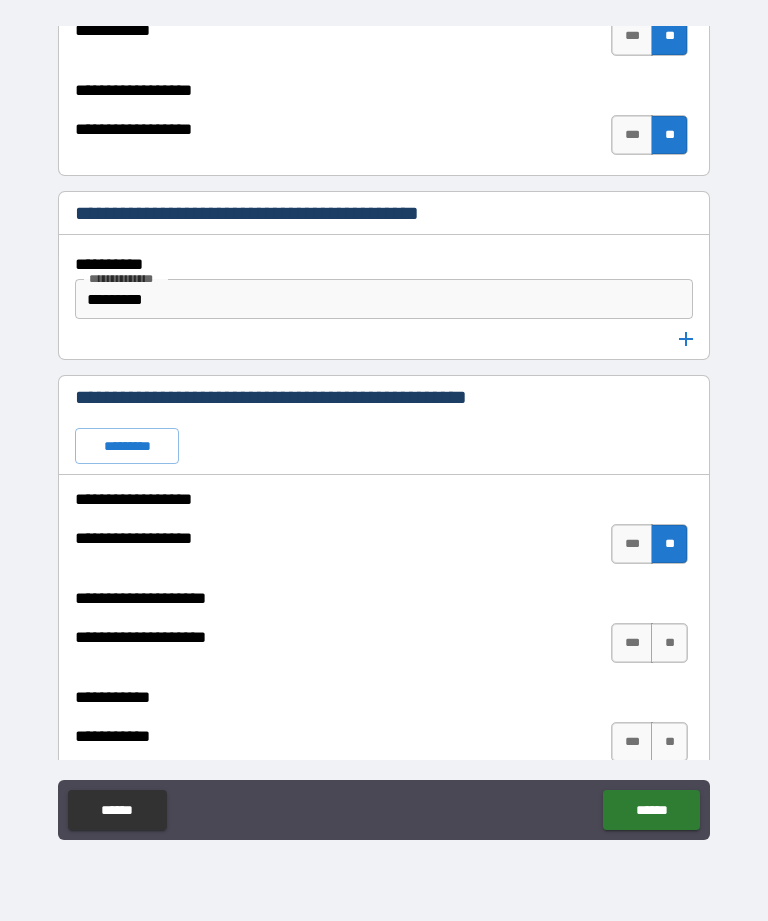 click on "**" at bounding box center [669, 643] 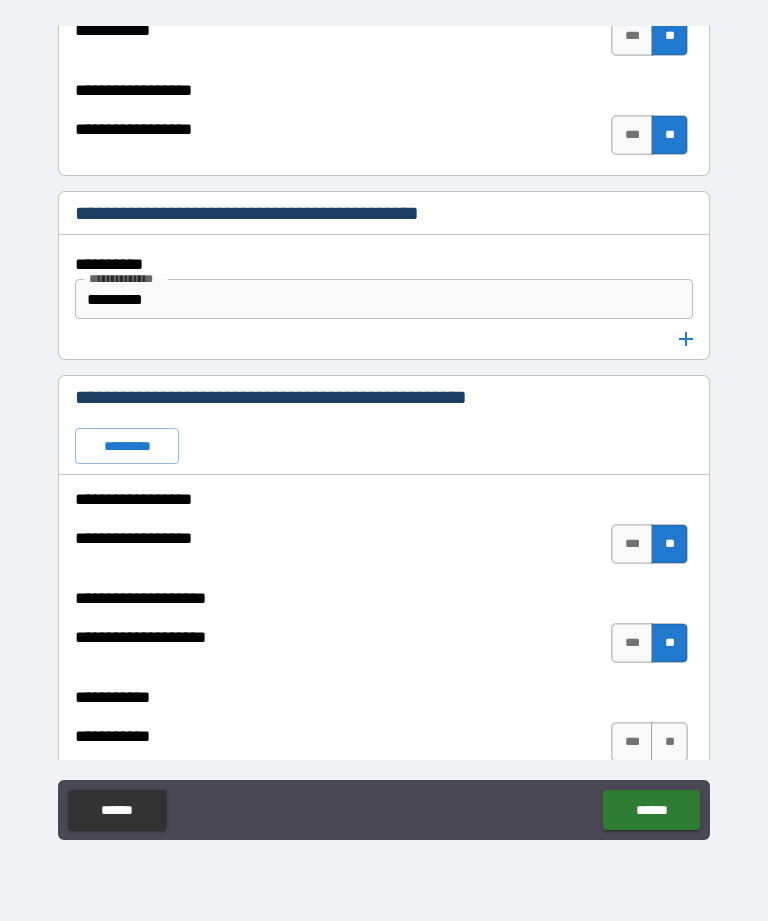 click on "**" at bounding box center (669, 742) 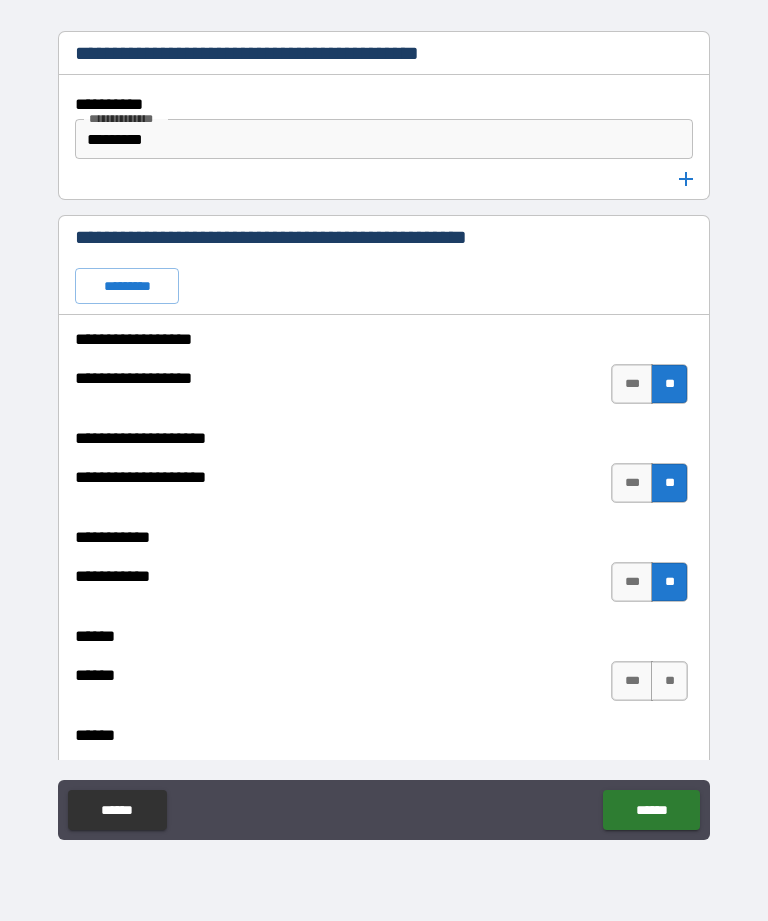 scroll, scrollTop: 2860, scrollLeft: 0, axis: vertical 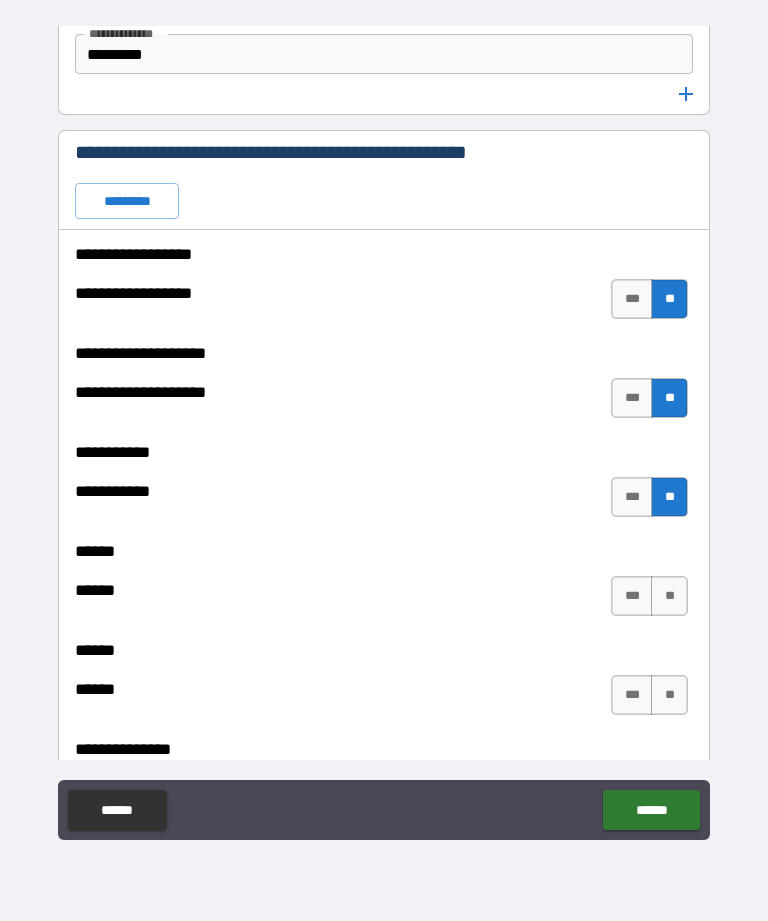 click on "**" at bounding box center (669, 596) 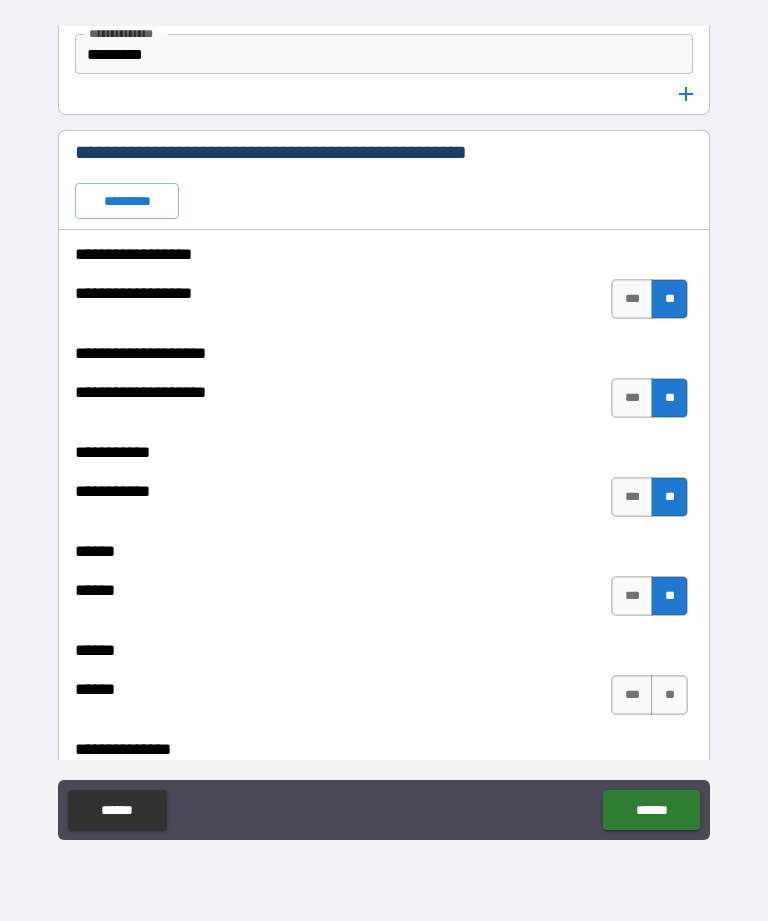 click on "**" at bounding box center [669, 695] 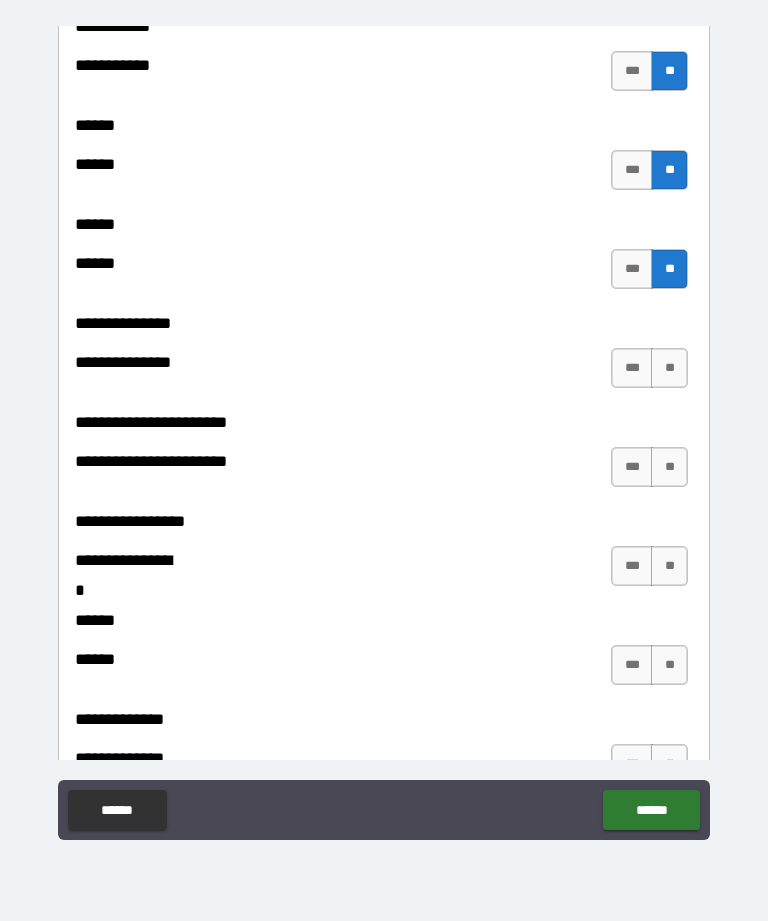 scroll, scrollTop: 3301, scrollLeft: 0, axis: vertical 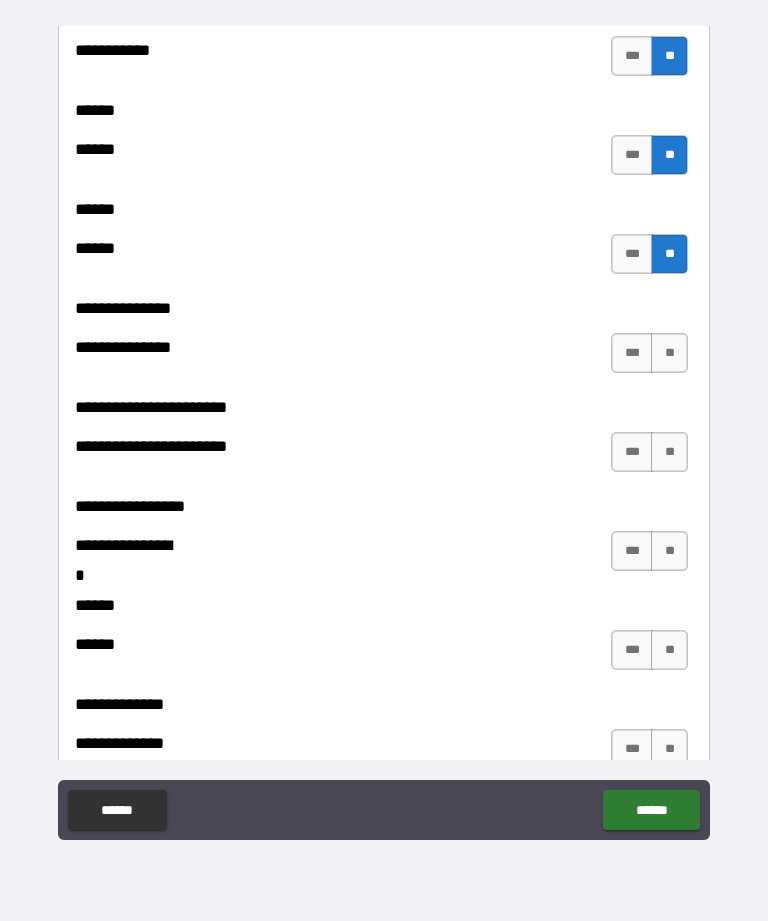 click on "**" at bounding box center [669, 353] 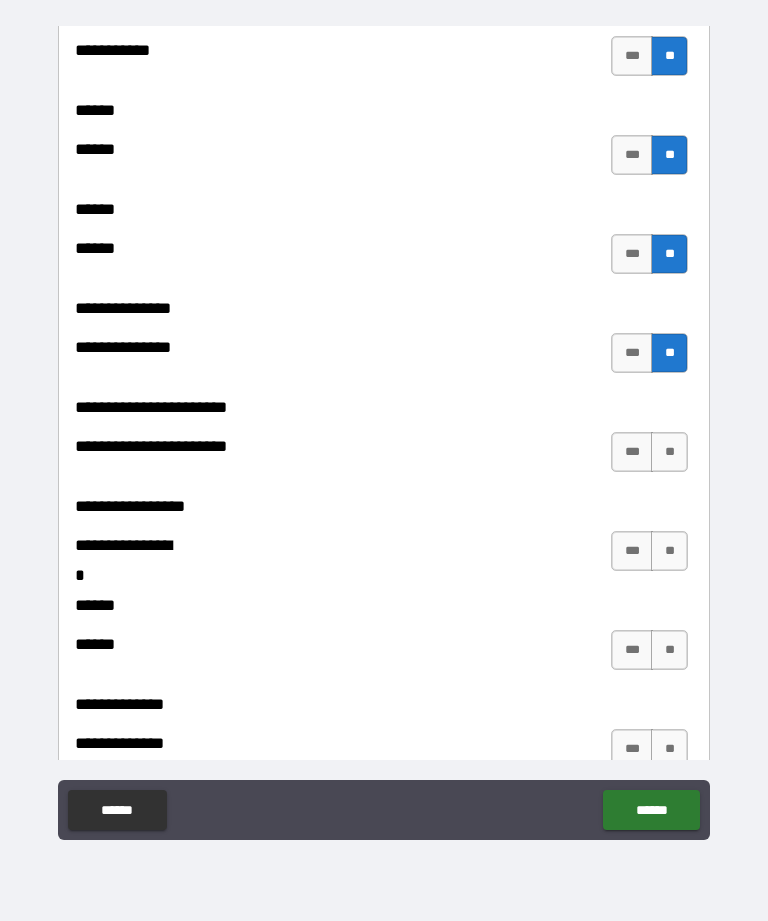 click on "**" at bounding box center (669, 452) 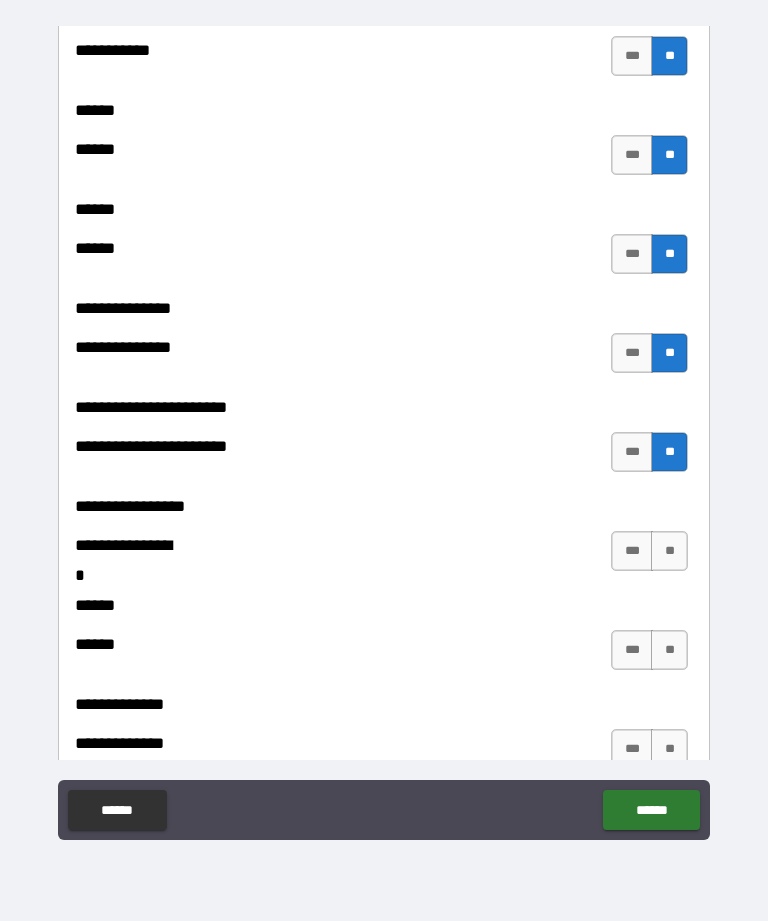 click on "**" at bounding box center (669, 551) 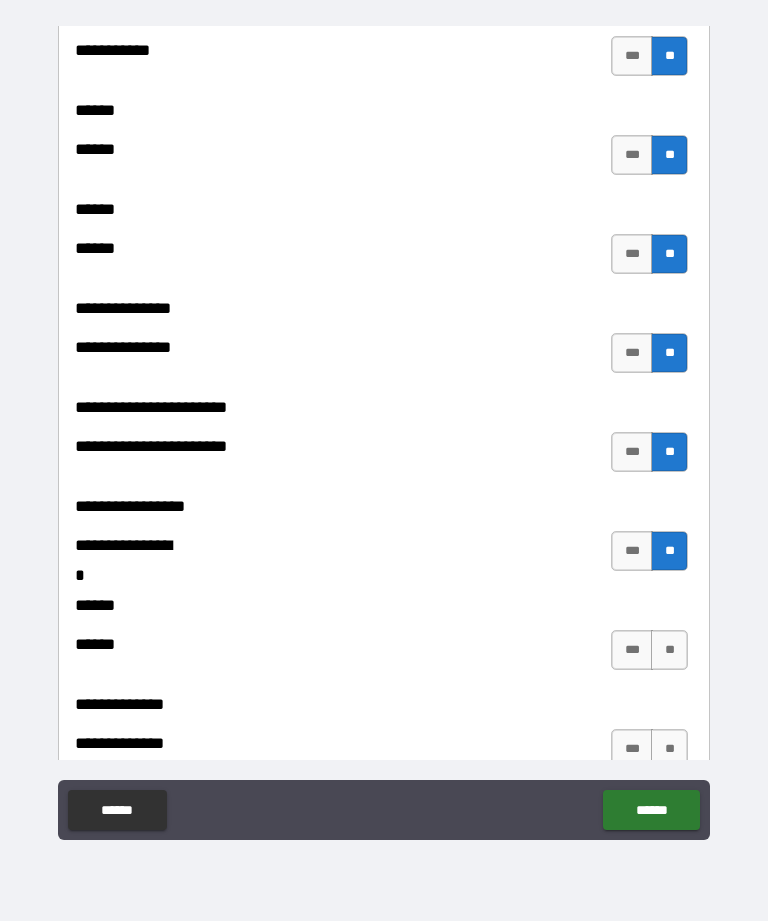 click on "**" at bounding box center (669, 650) 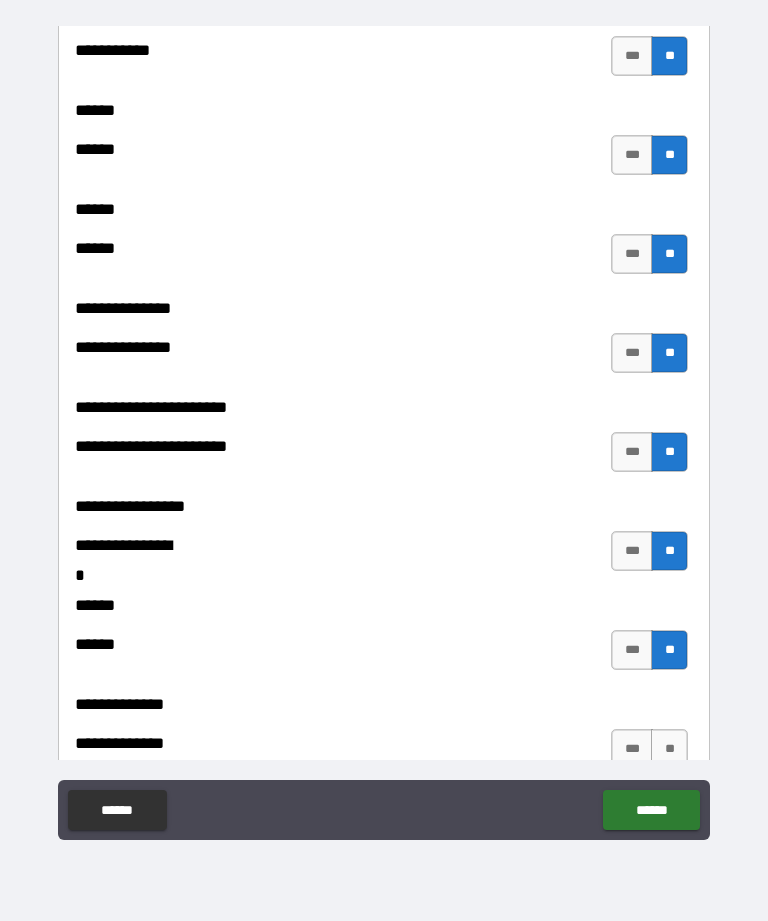 click on "**" at bounding box center (669, 749) 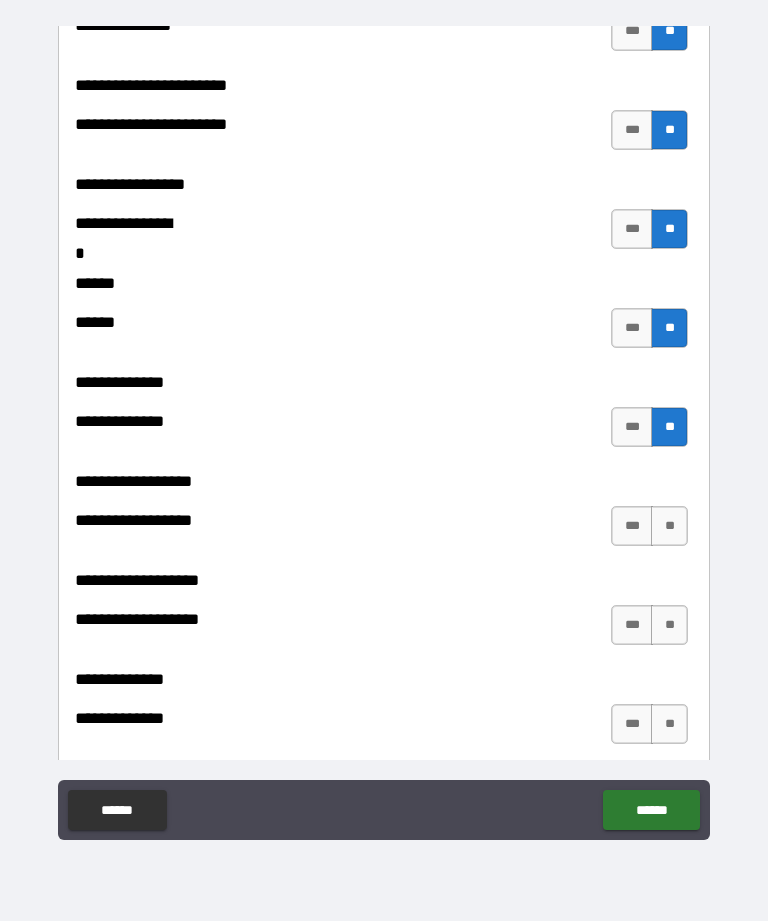 scroll, scrollTop: 3623, scrollLeft: 0, axis: vertical 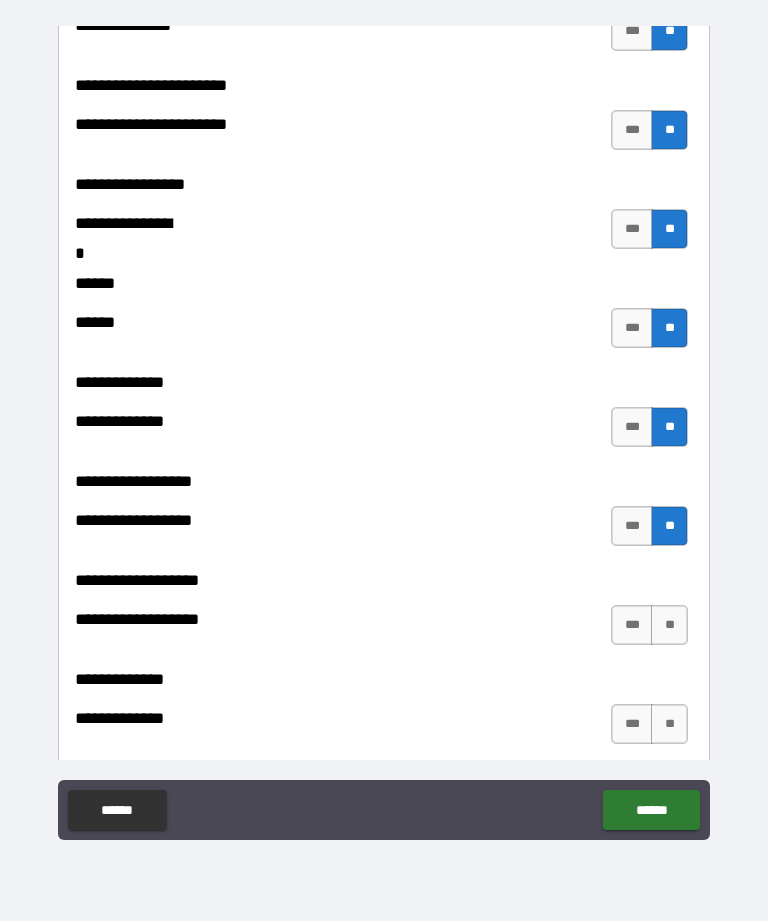 click on "**" at bounding box center [669, 625] 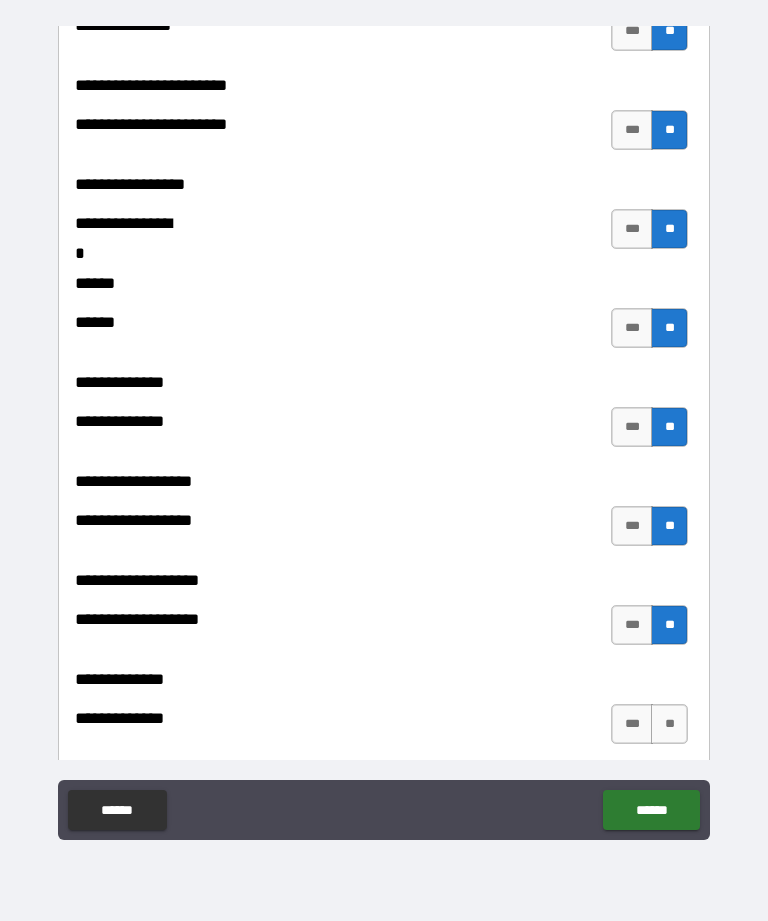 click on "**" at bounding box center [669, 724] 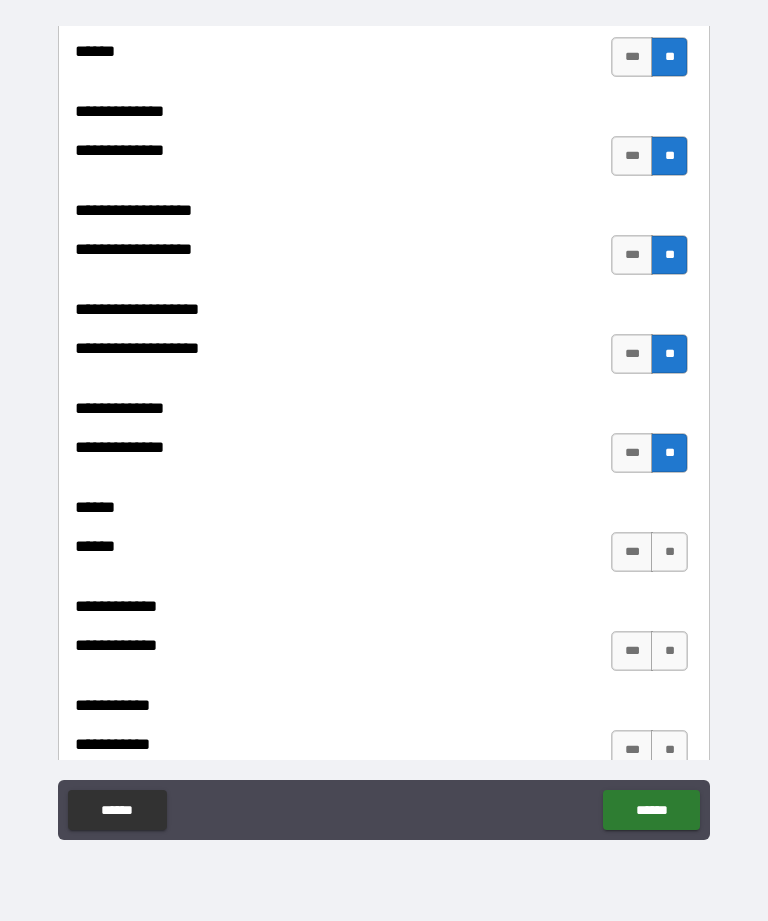 scroll, scrollTop: 3900, scrollLeft: 0, axis: vertical 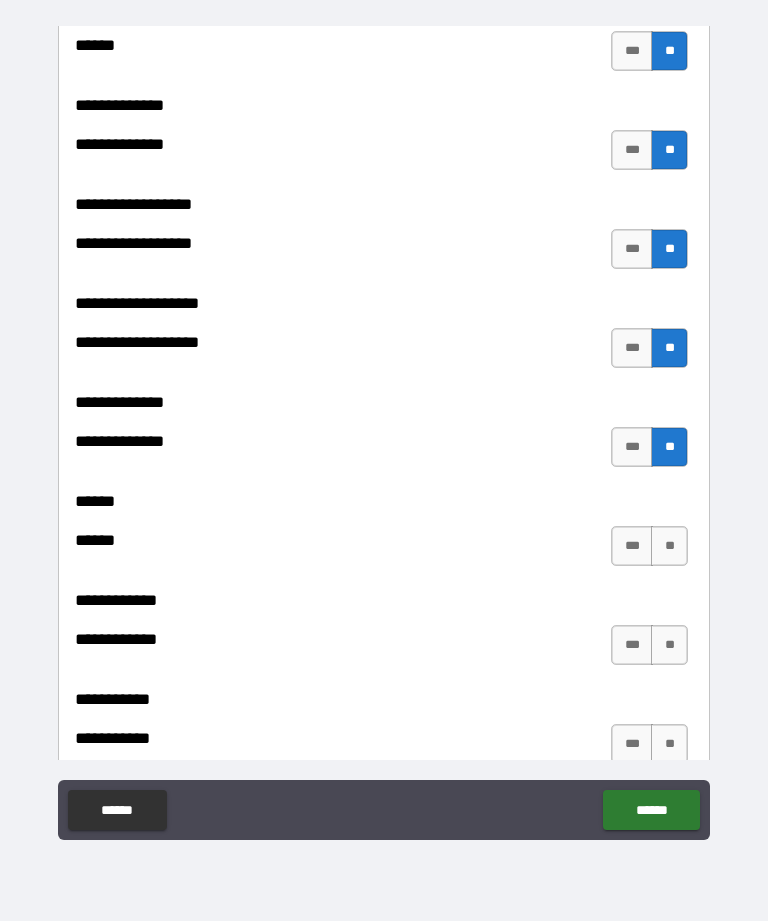click on "**" at bounding box center (669, 546) 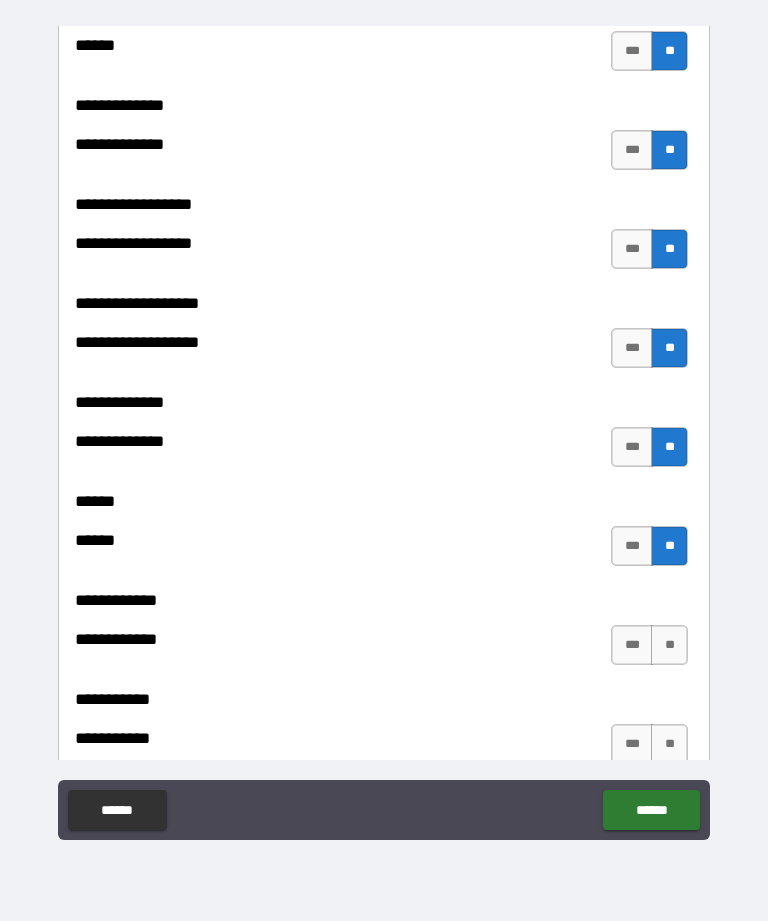 click on "**" at bounding box center (669, 645) 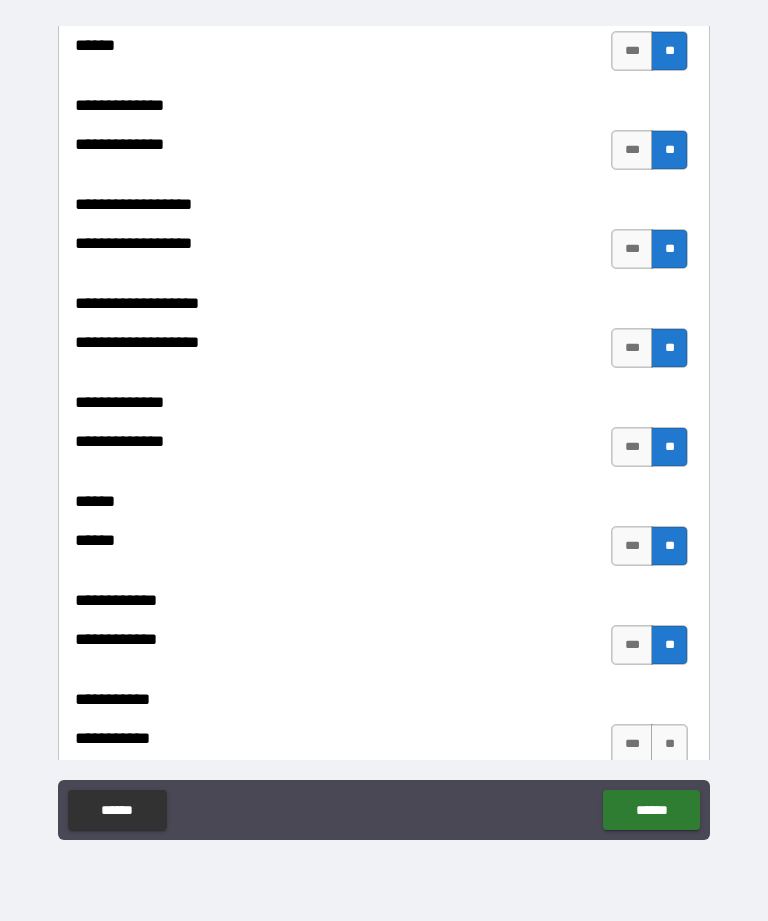 click on "**" at bounding box center [669, 744] 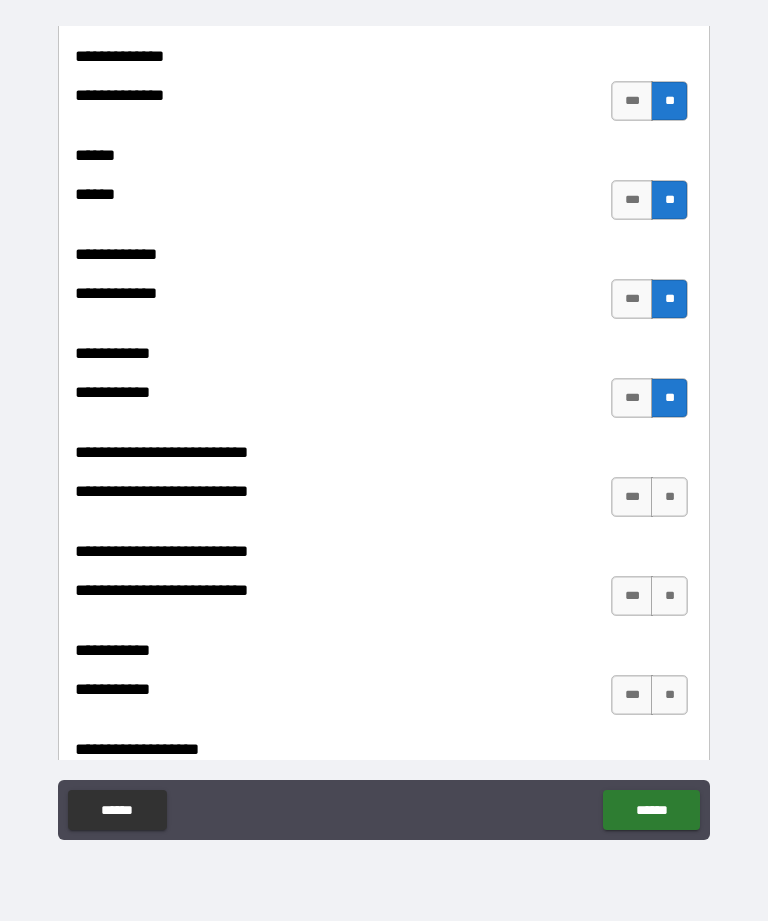 scroll, scrollTop: 4255, scrollLeft: 0, axis: vertical 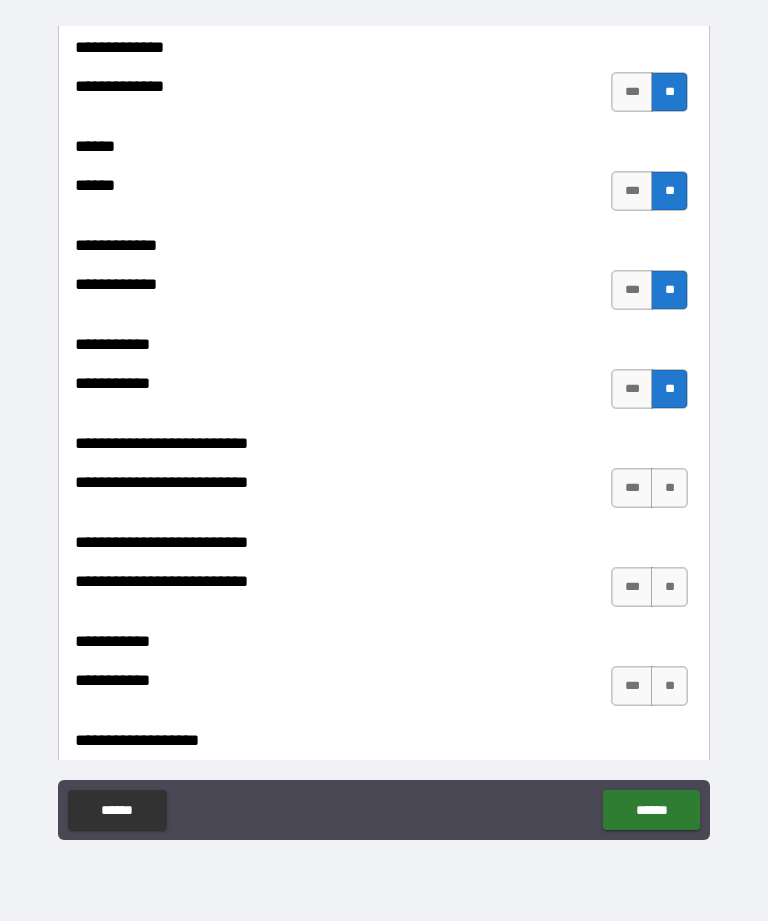 click on "**" at bounding box center (669, 488) 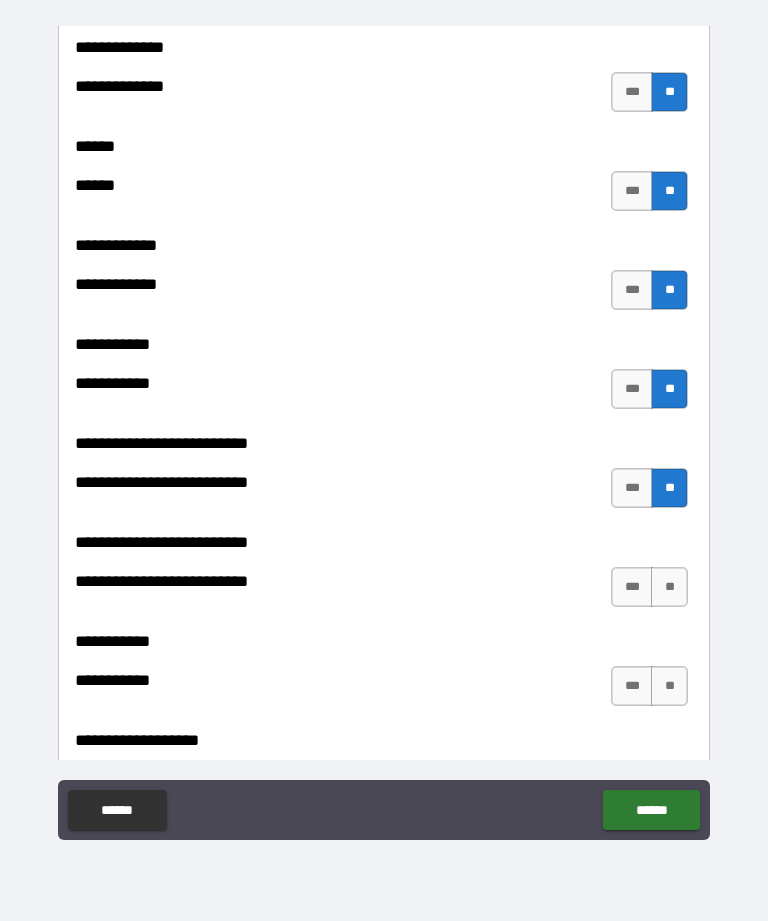 click on "**" at bounding box center [669, 587] 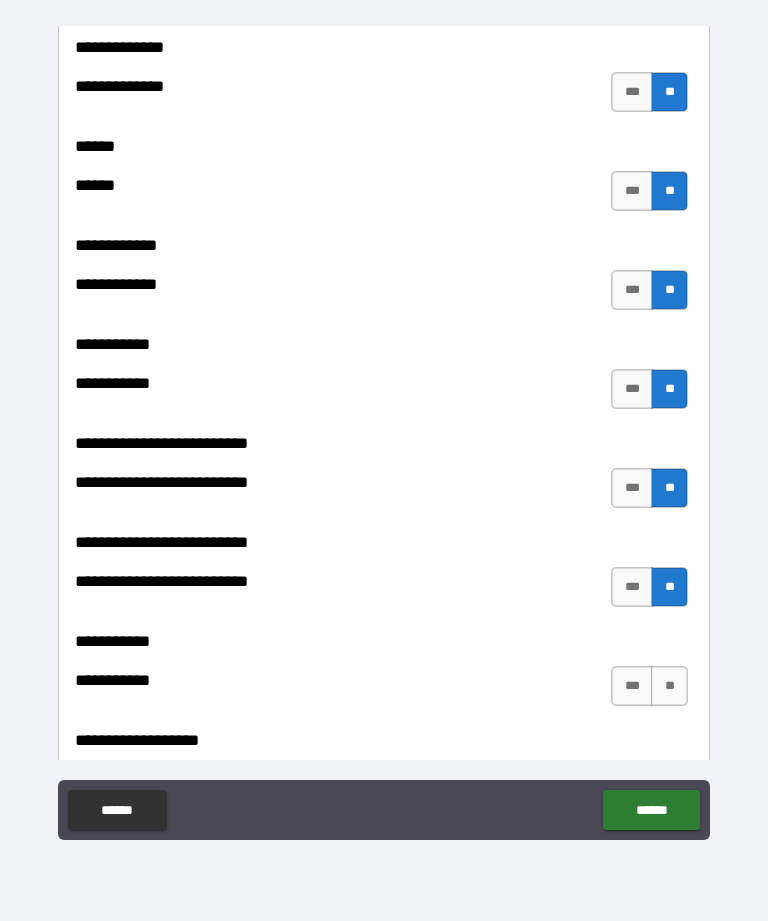 click on "**" at bounding box center (669, 686) 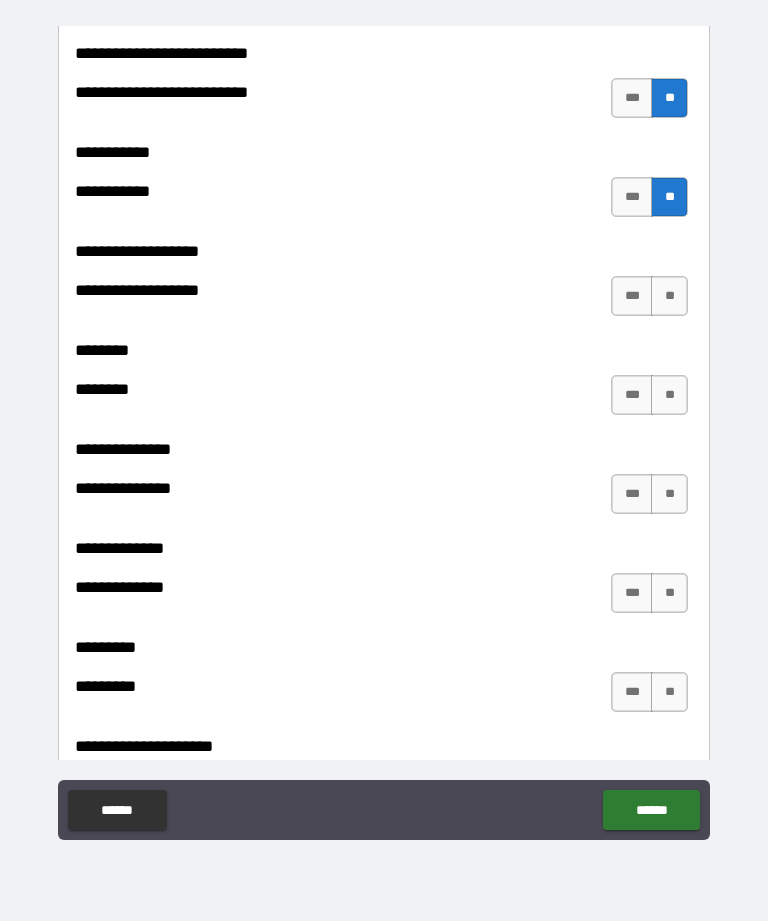 scroll, scrollTop: 4745, scrollLeft: 0, axis: vertical 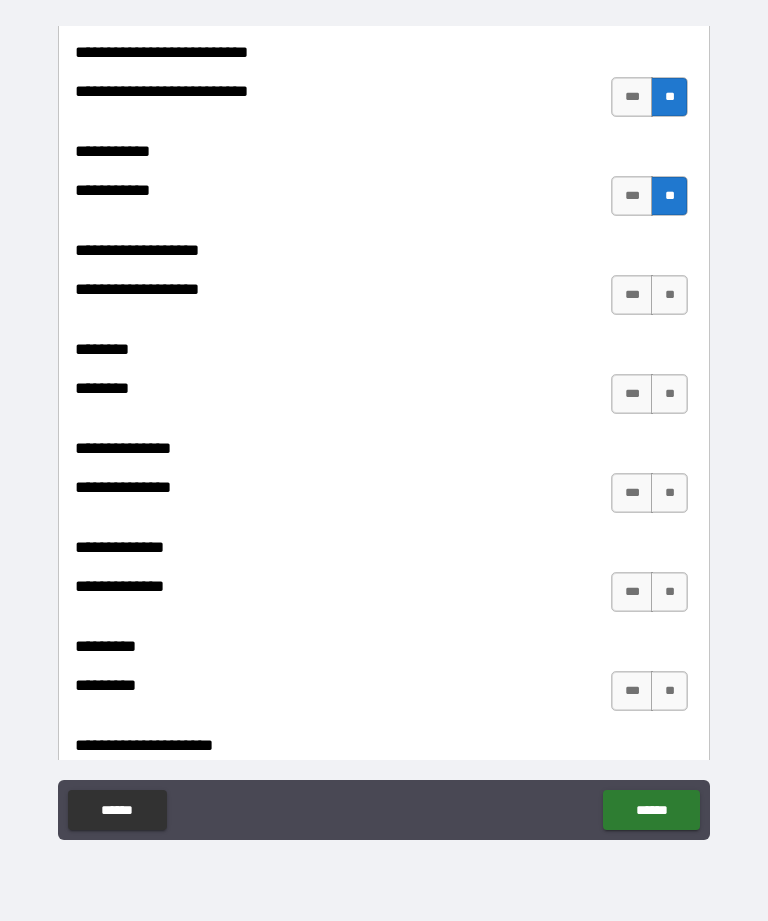 click on "**" at bounding box center [669, 295] 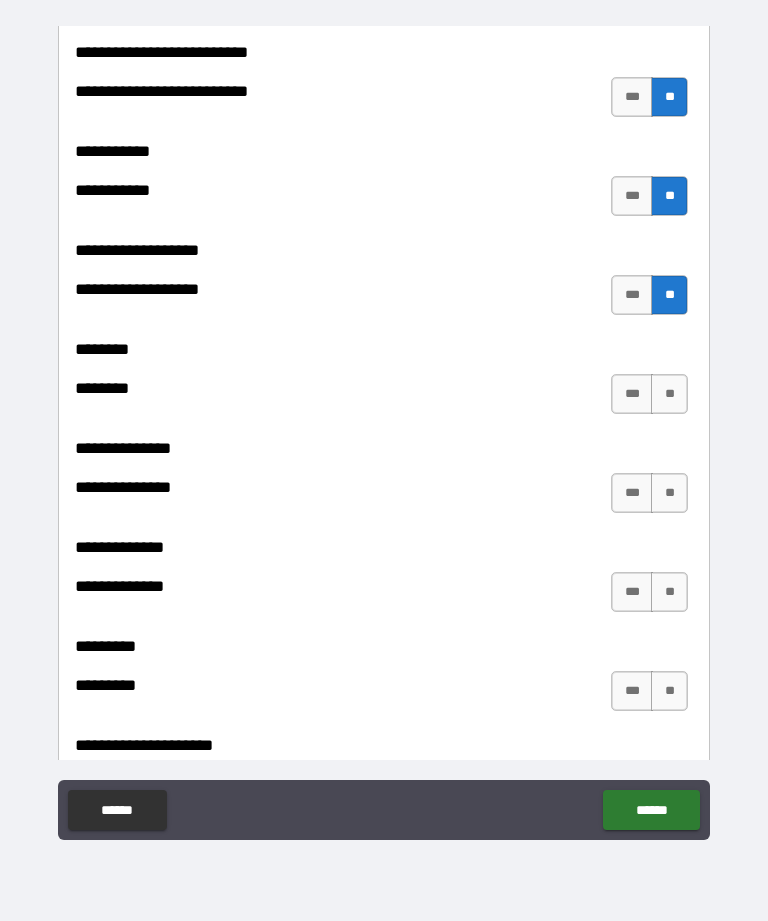 click on "**" at bounding box center [669, 394] 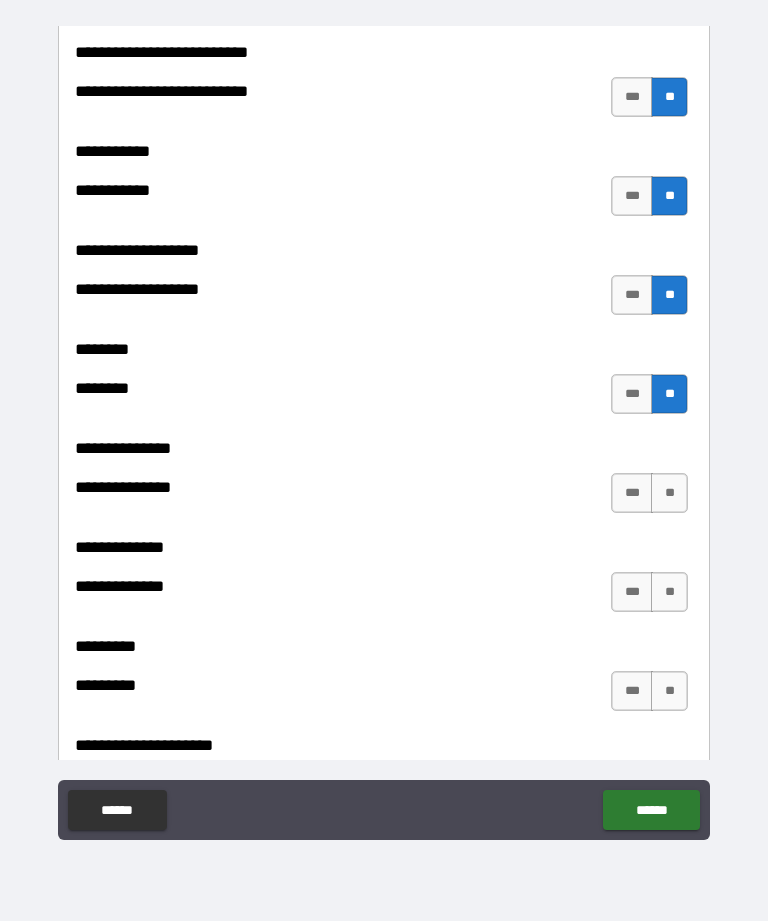 click on "**" at bounding box center [669, 493] 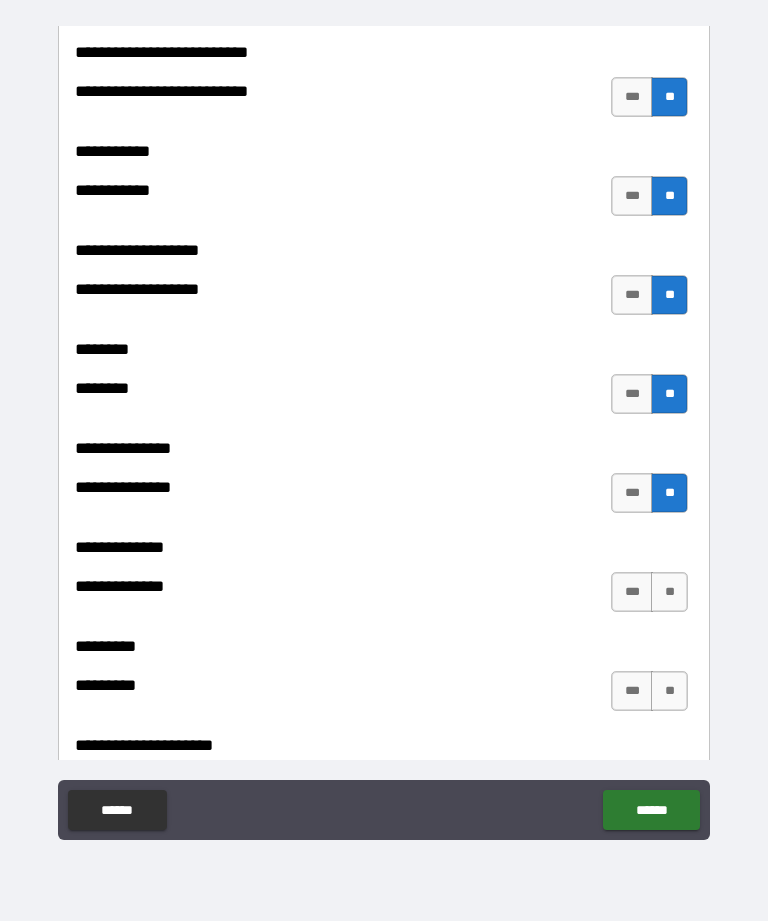 click on "**" at bounding box center (669, 592) 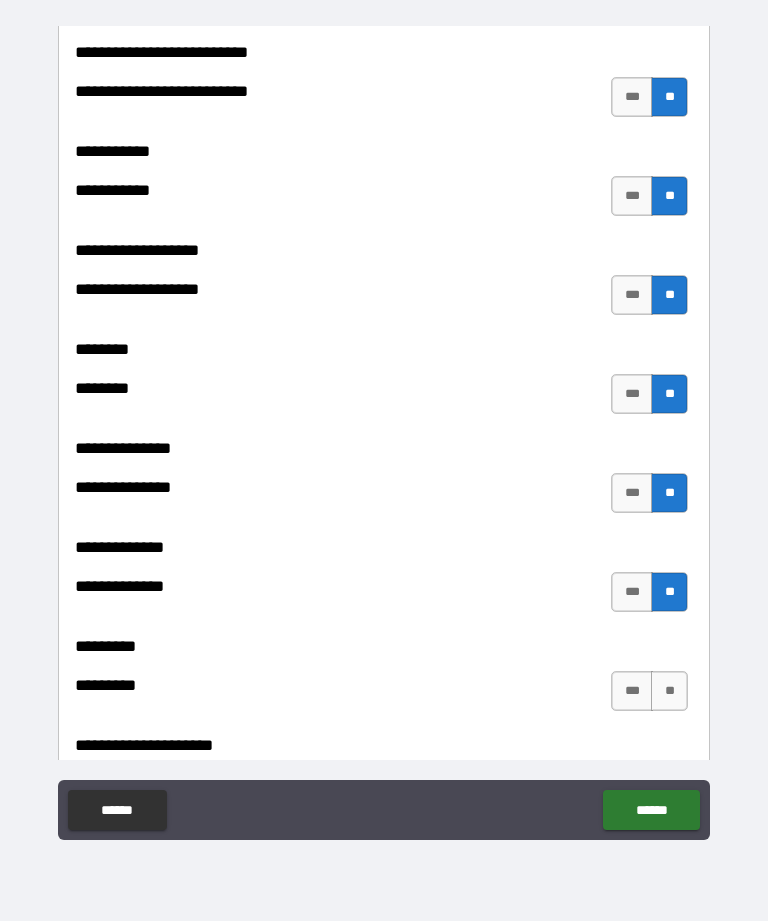 click on "**" at bounding box center [669, 691] 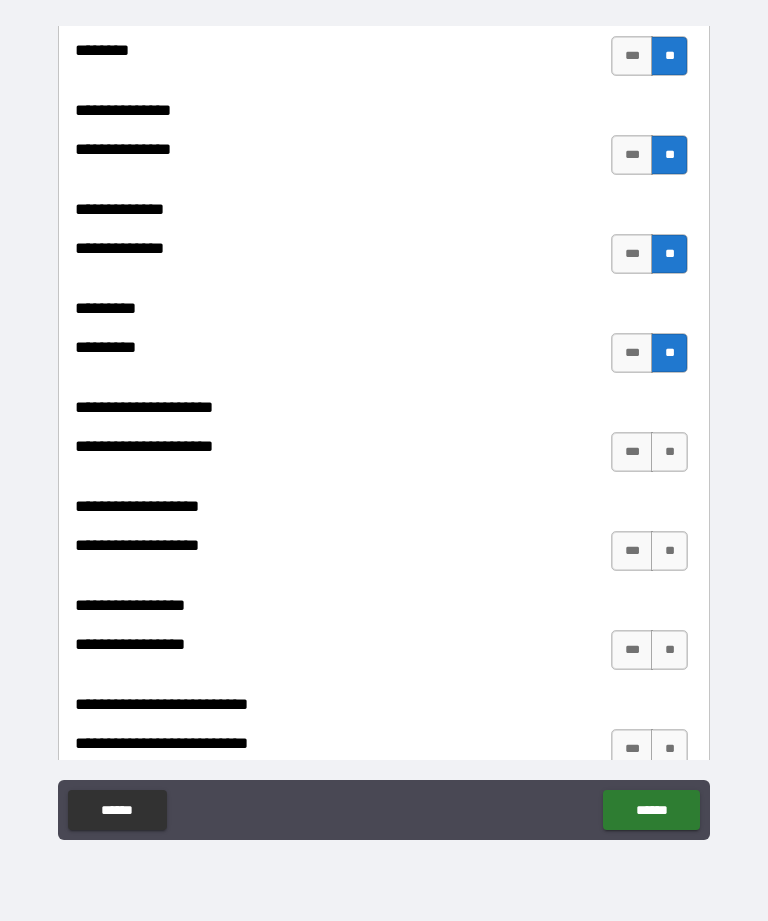 scroll, scrollTop: 5157, scrollLeft: 0, axis: vertical 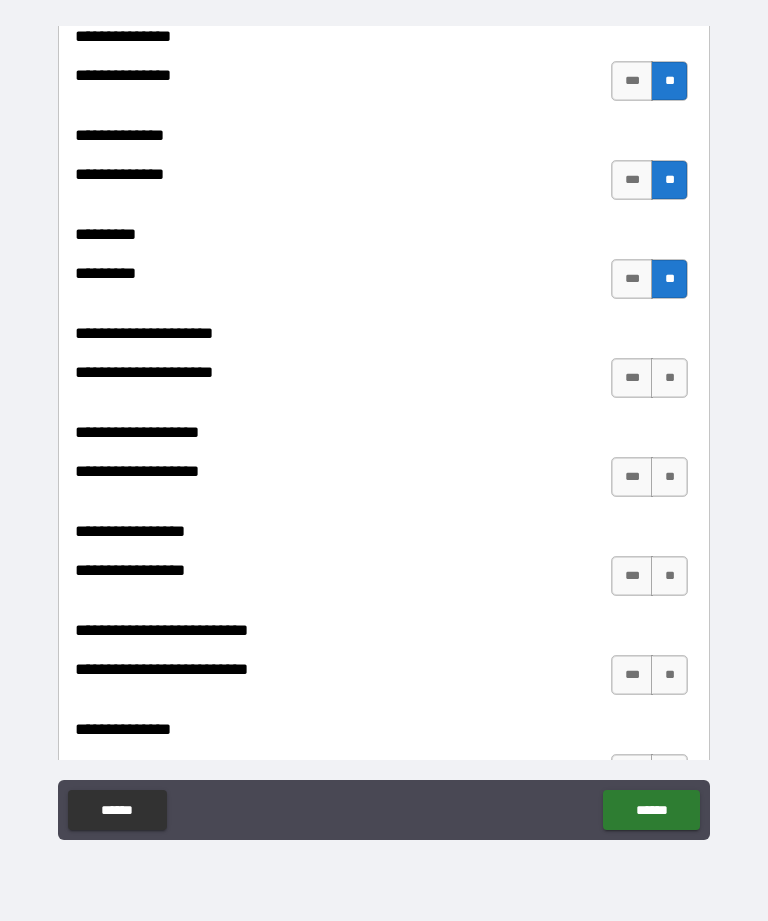 click on "**" at bounding box center (669, 378) 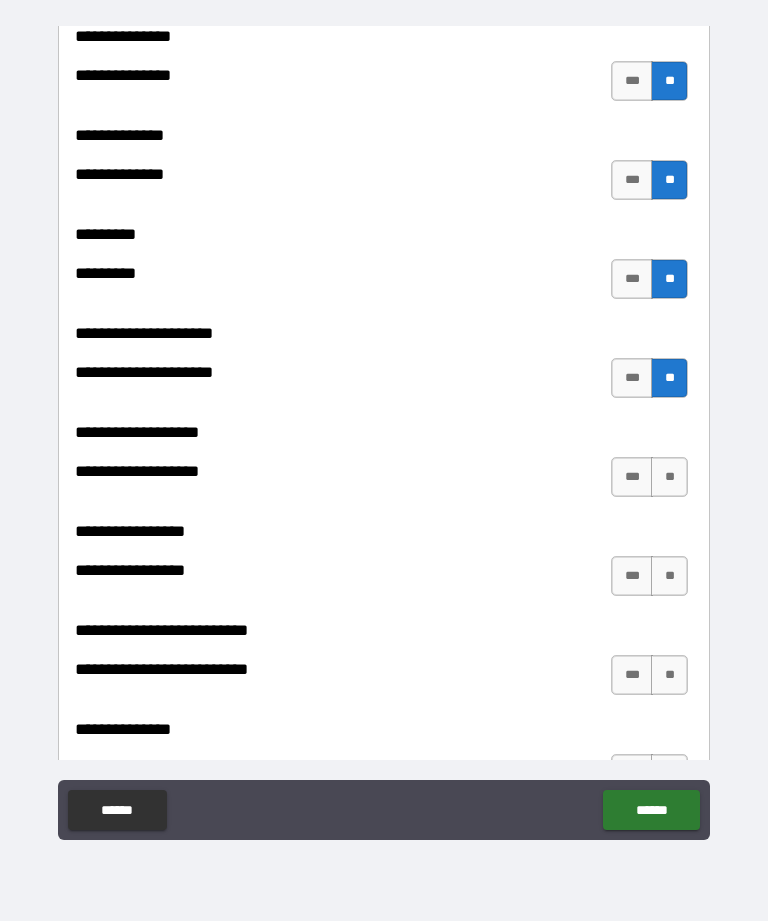 click on "**" at bounding box center (669, 477) 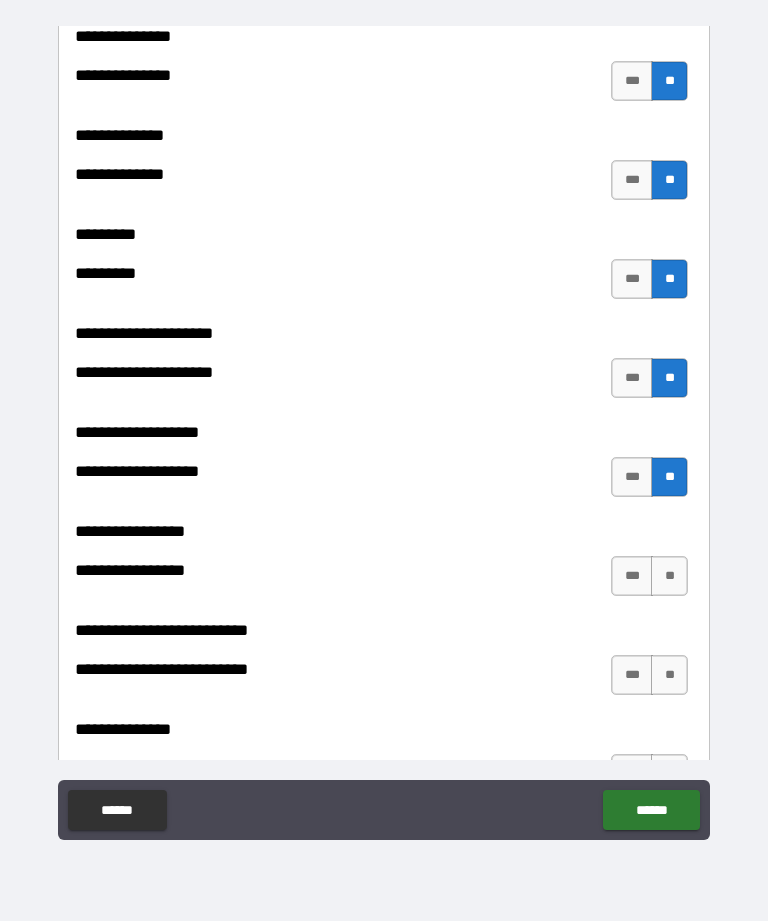 click on "**" at bounding box center (669, 576) 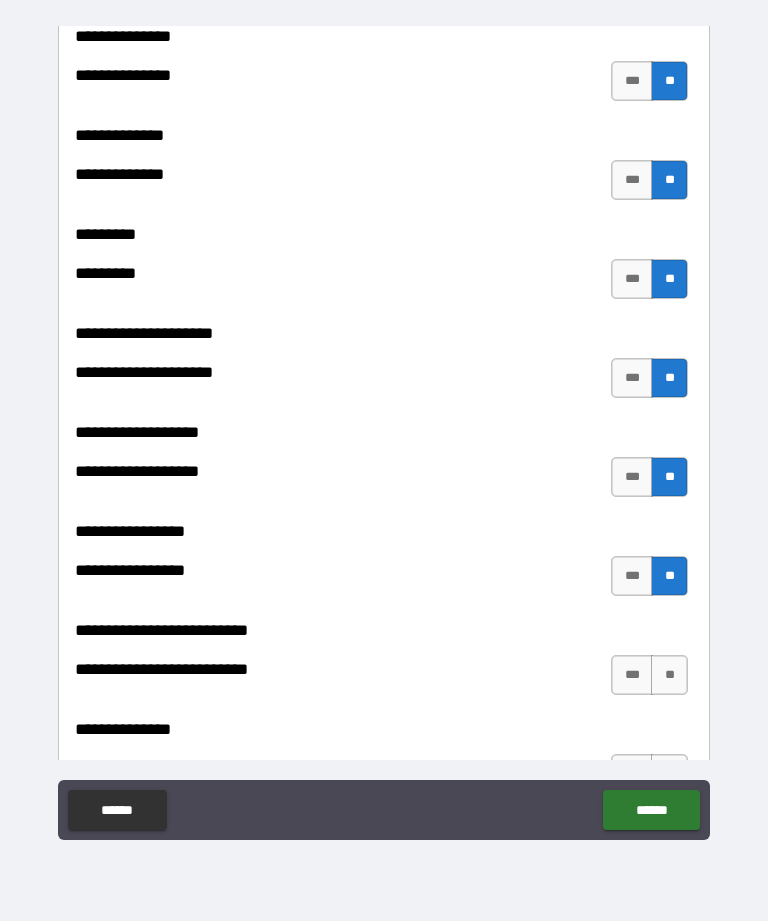 click on "**" at bounding box center [669, 675] 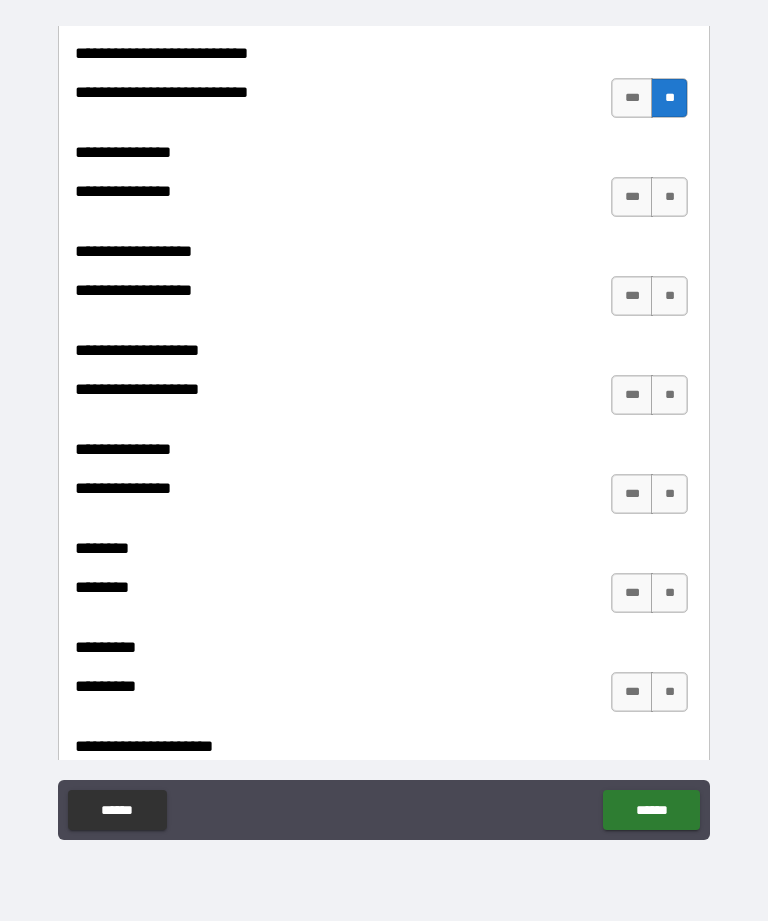 scroll, scrollTop: 5748, scrollLeft: 0, axis: vertical 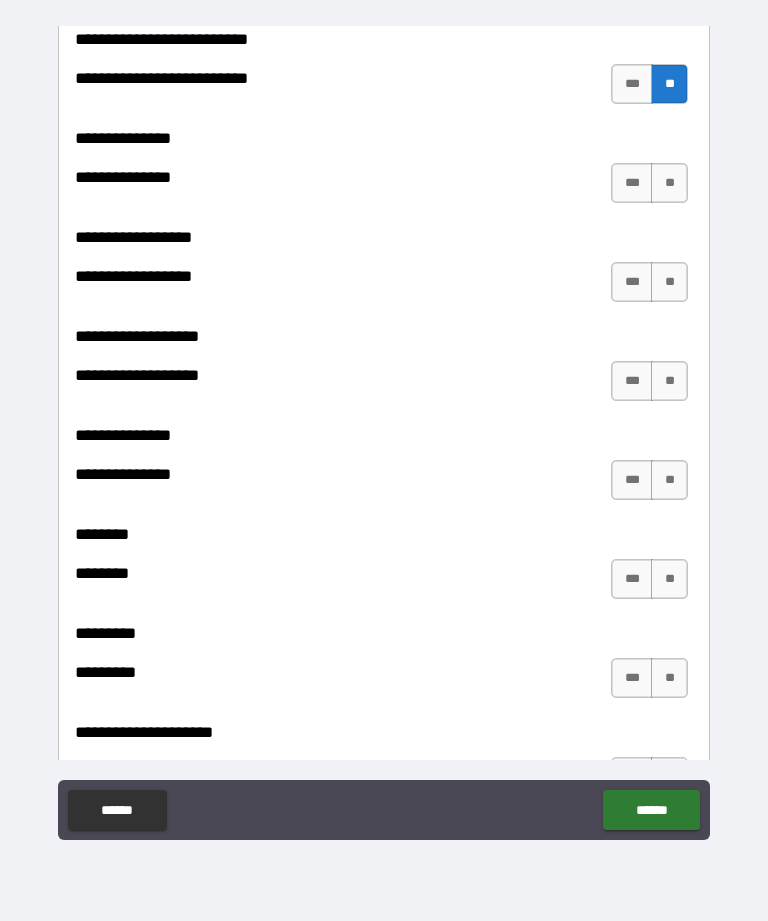 click on "**" at bounding box center (669, 183) 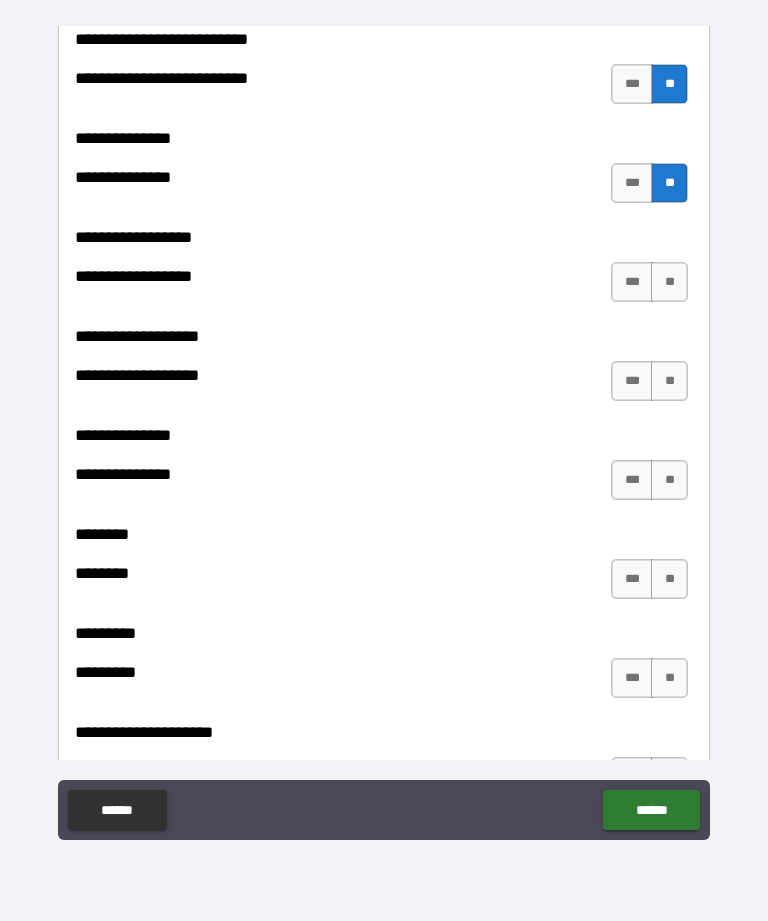 click on "**" at bounding box center (669, 282) 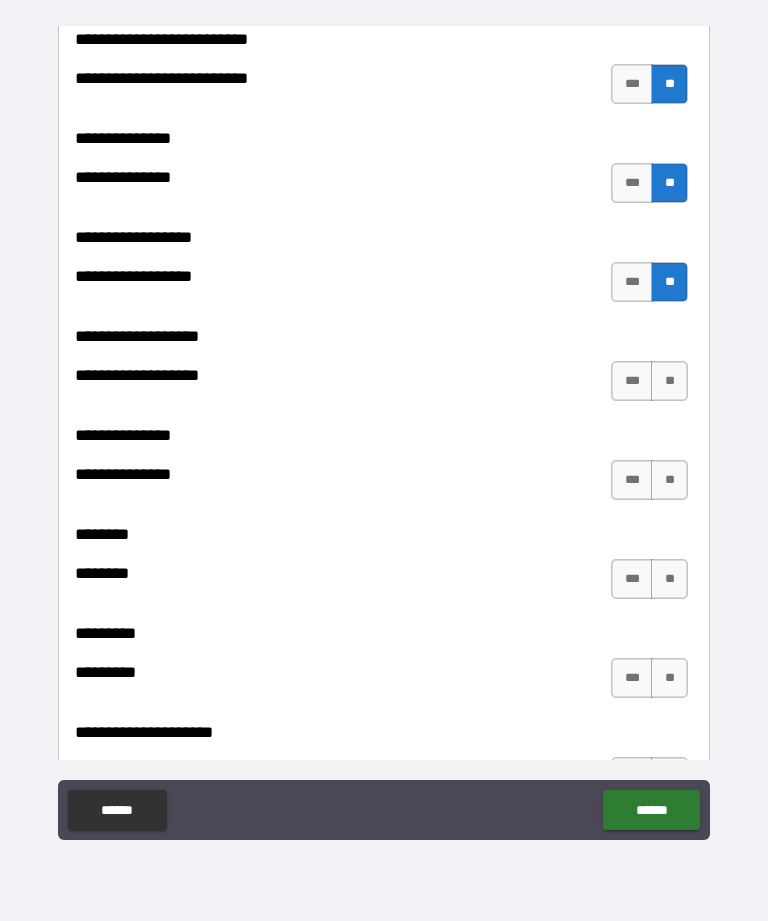 click on "**" at bounding box center (669, 381) 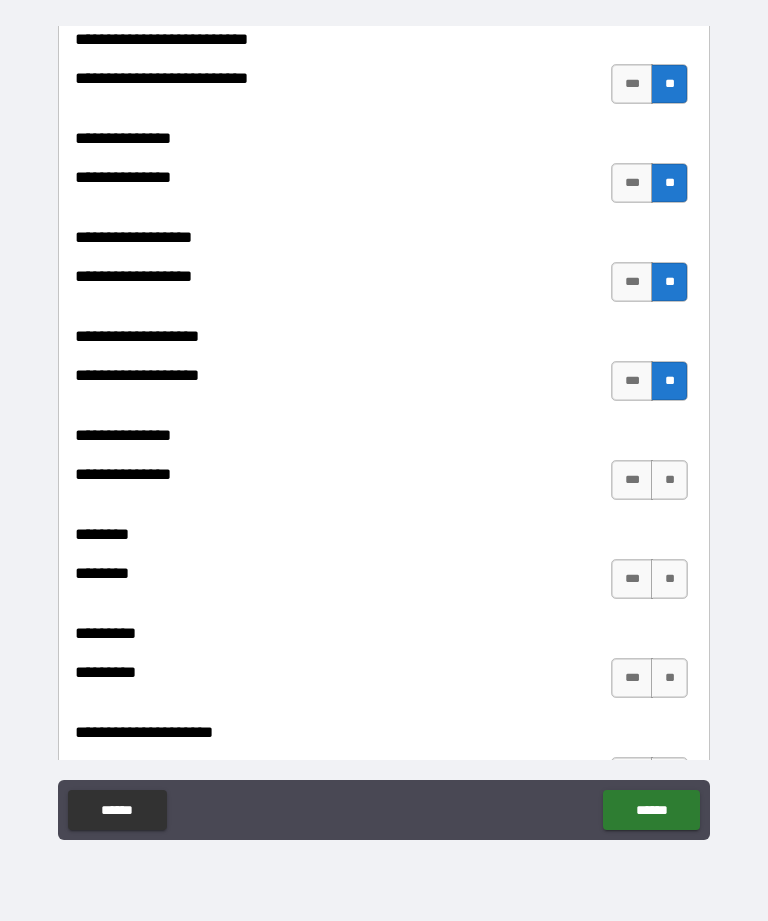 click on "**" at bounding box center (669, 480) 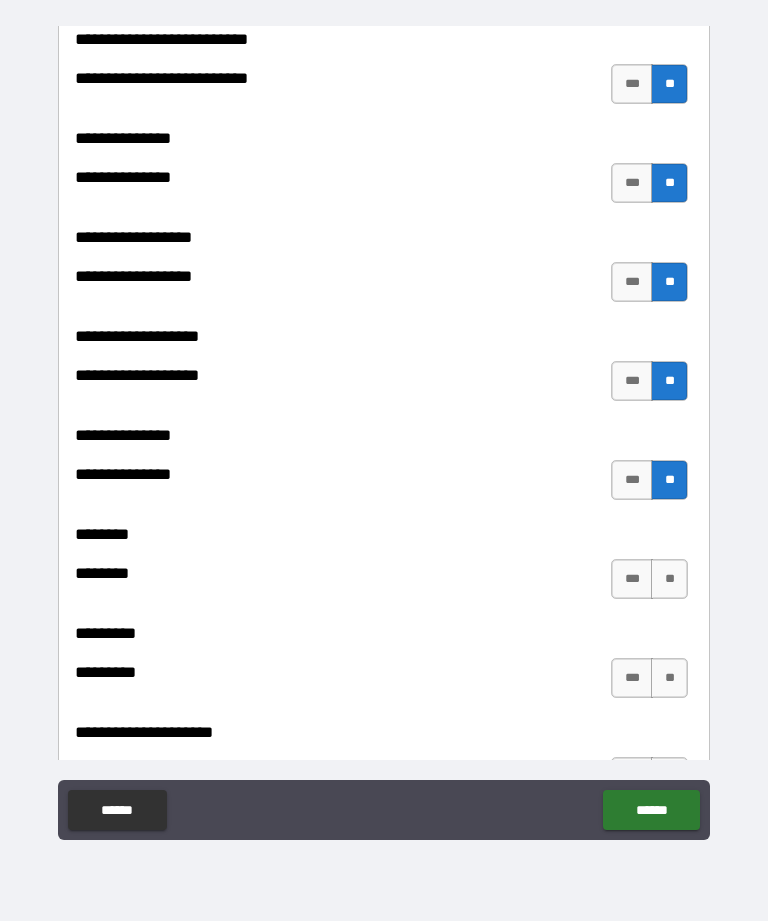 click on "**" at bounding box center (669, 579) 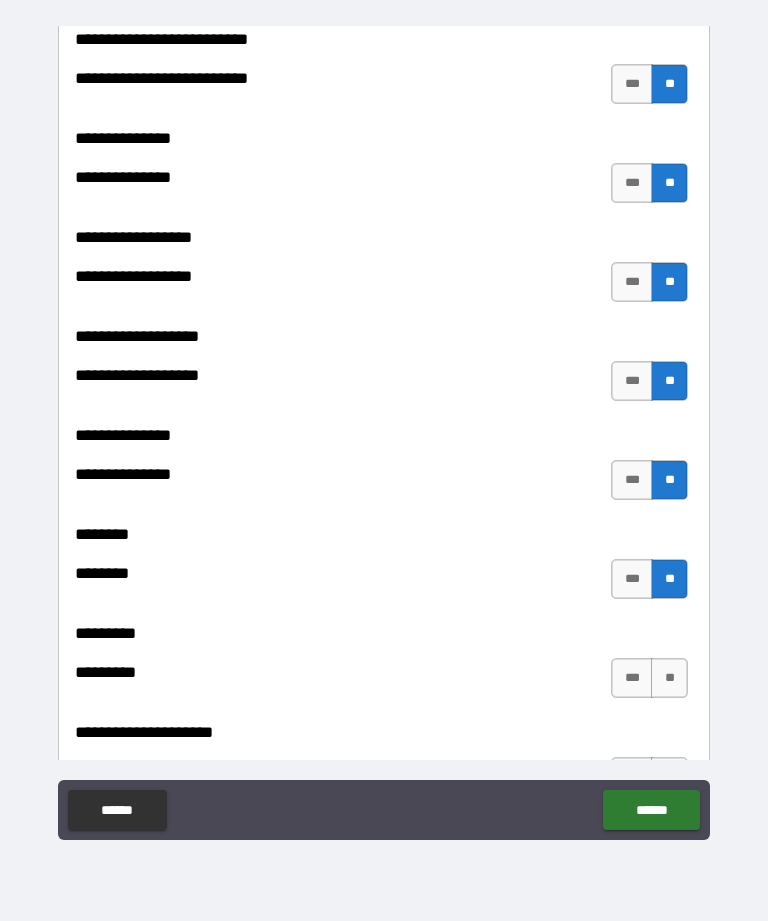 click on "**" at bounding box center (669, 678) 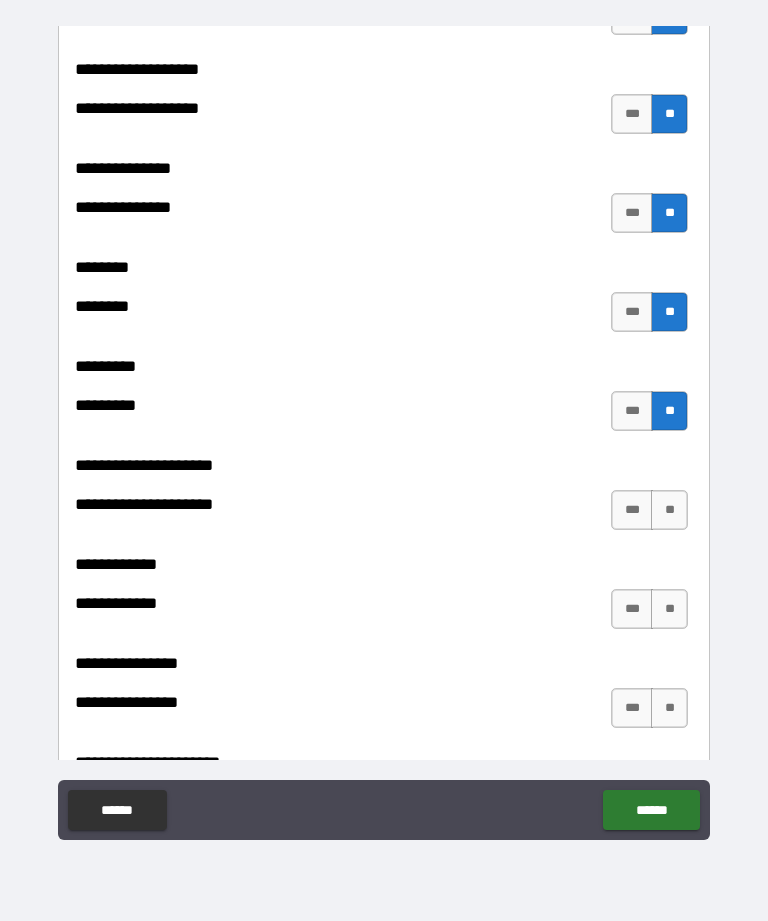 scroll, scrollTop: 6026, scrollLeft: 0, axis: vertical 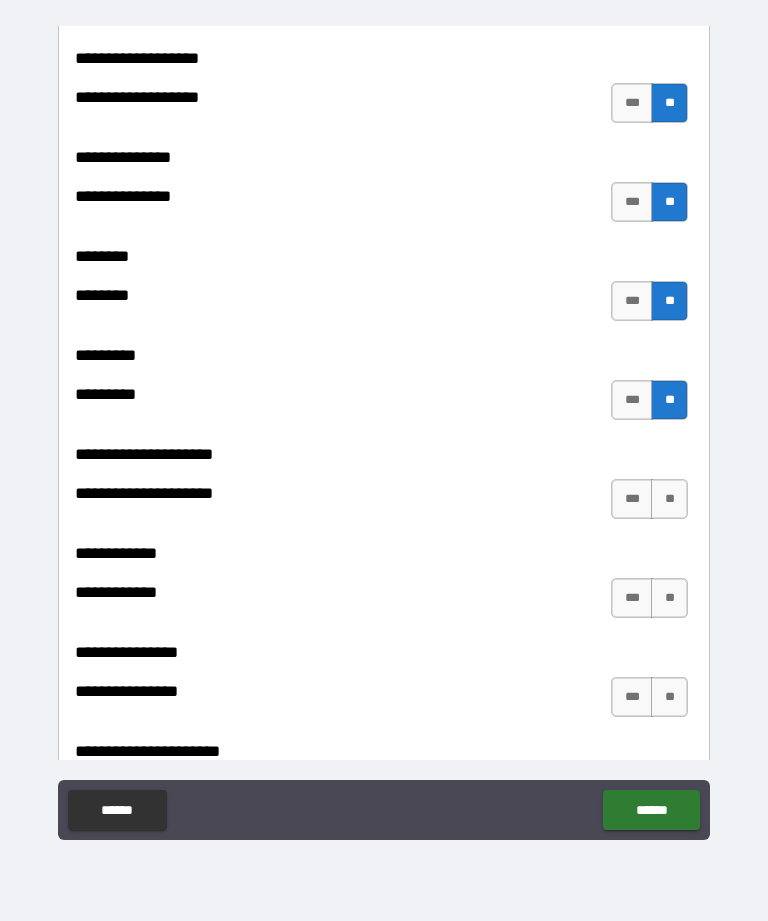 click on "**" at bounding box center (669, 499) 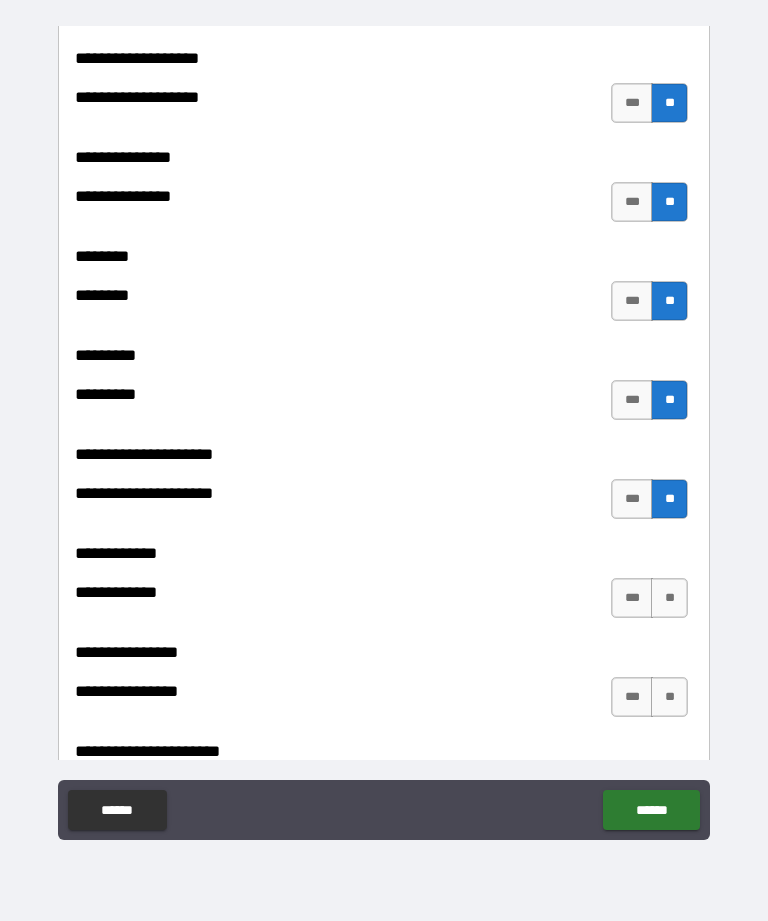 click on "**" at bounding box center (669, 598) 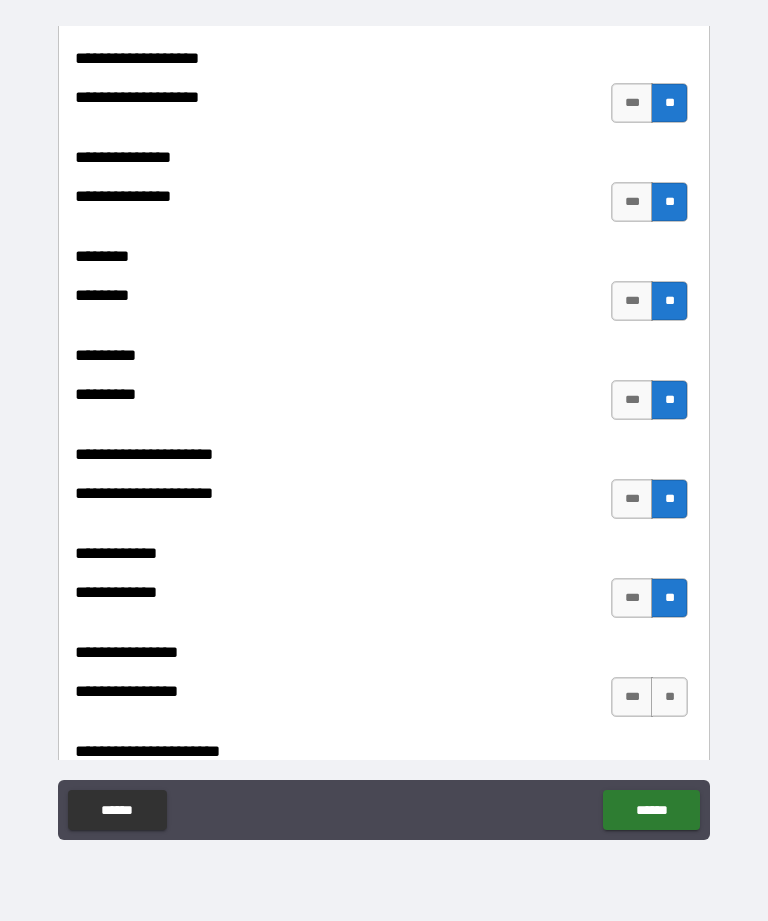 click on "**" at bounding box center [669, 697] 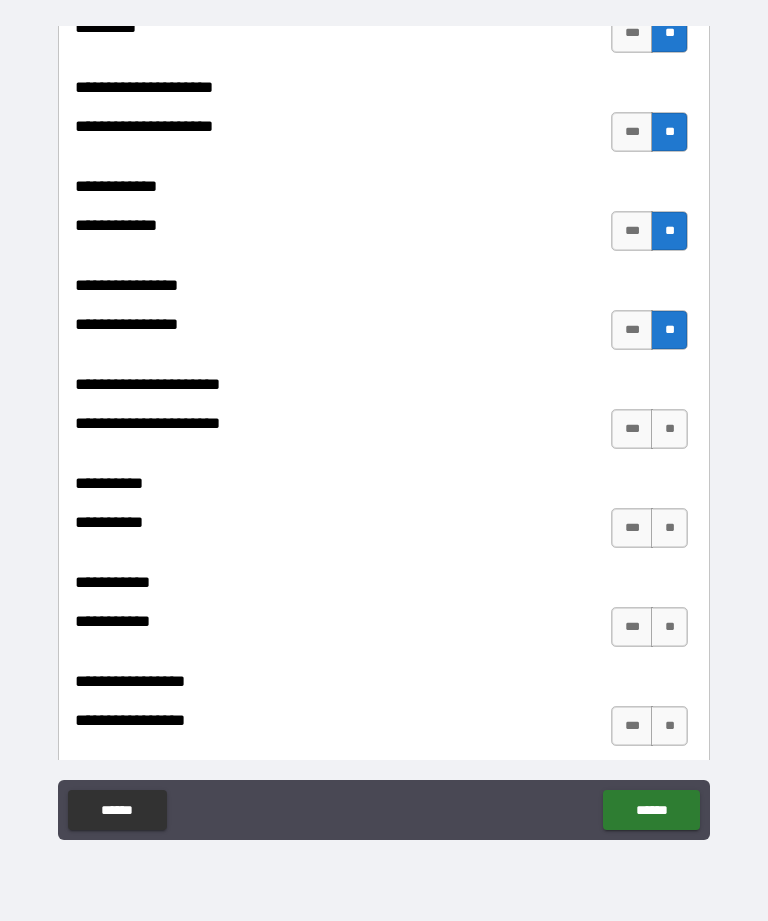 scroll, scrollTop: 6394, scrollLeft: 0, axis: vertical 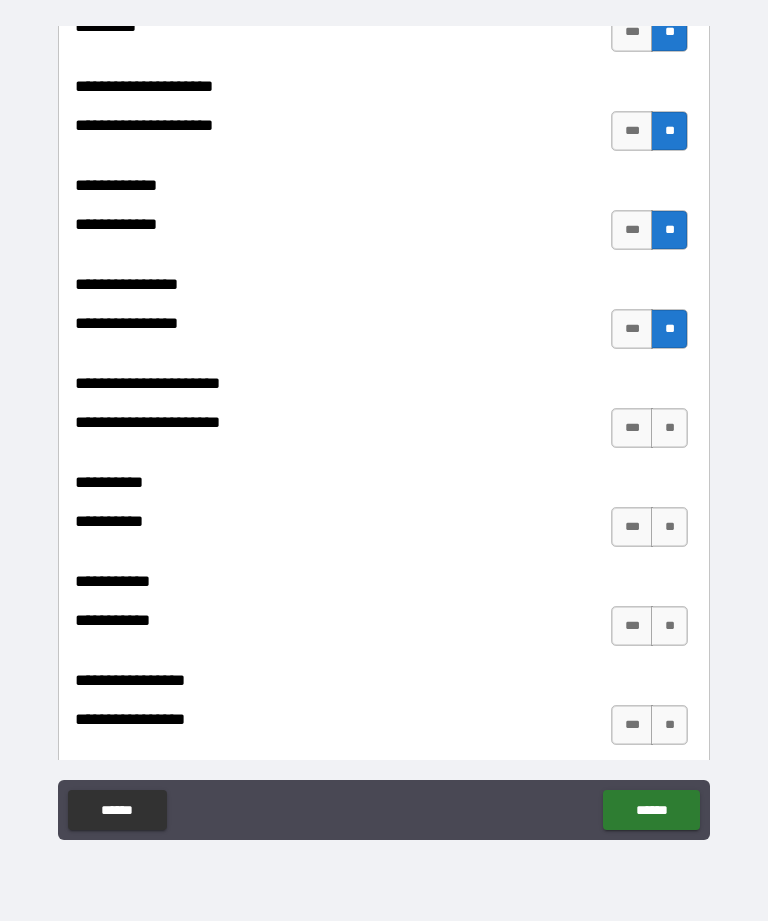 click on "**" at bounding box center (669, 428) 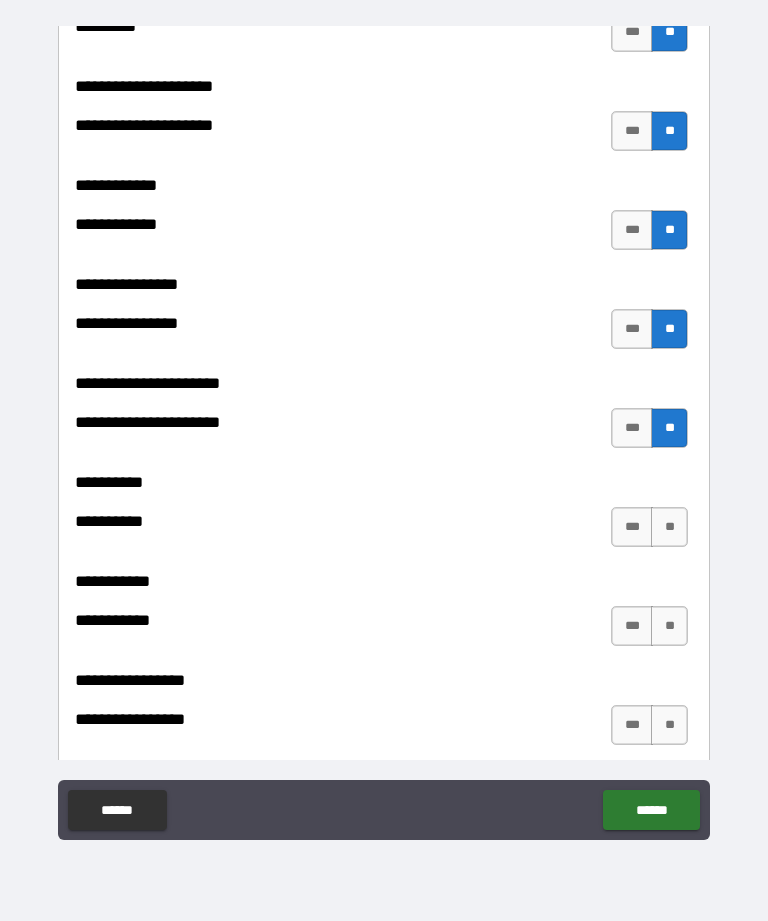click on "**" at bounding box center [669, 527] 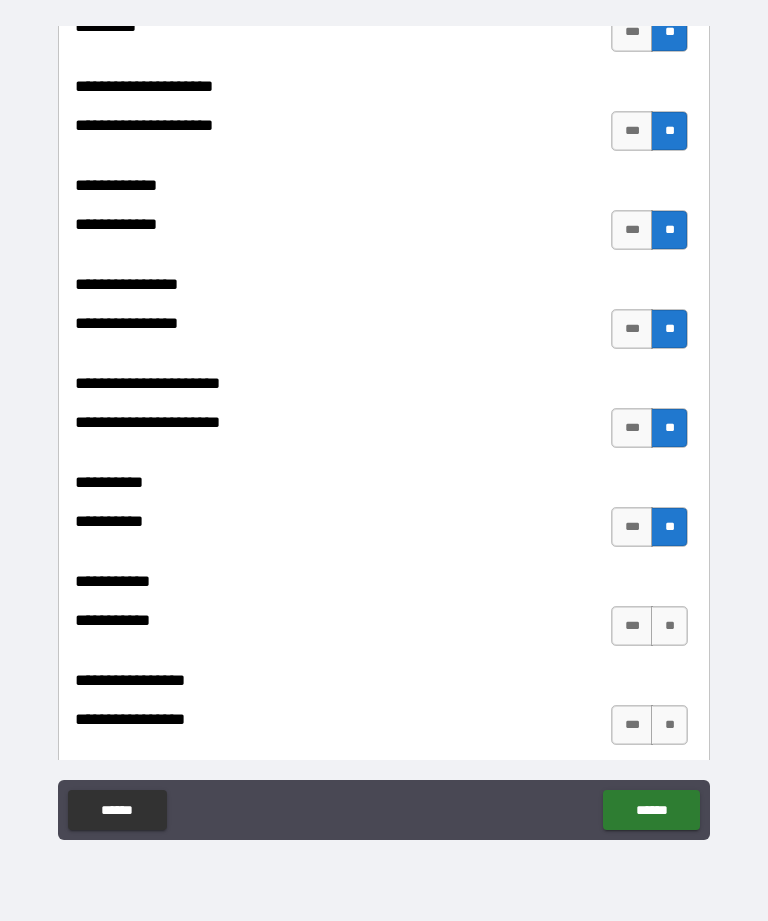 click on "**" at bounding box center (669, 626) 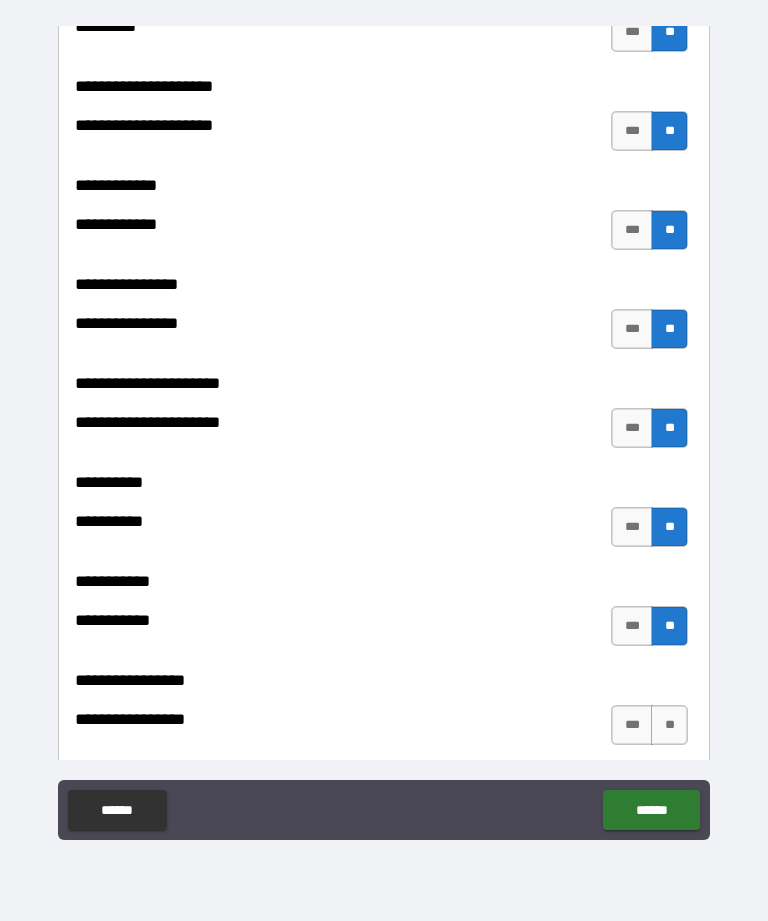 click on "**" at bounding box center (669, 725) 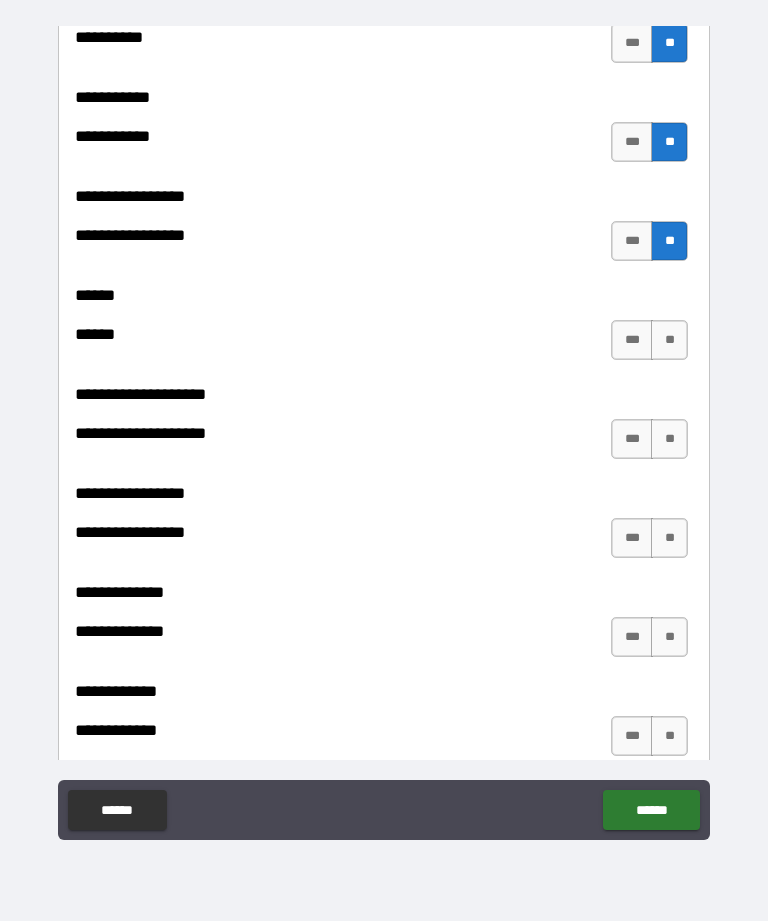 scroll, scrollTop: 6879, scrollLeft: 0, axis: vertical 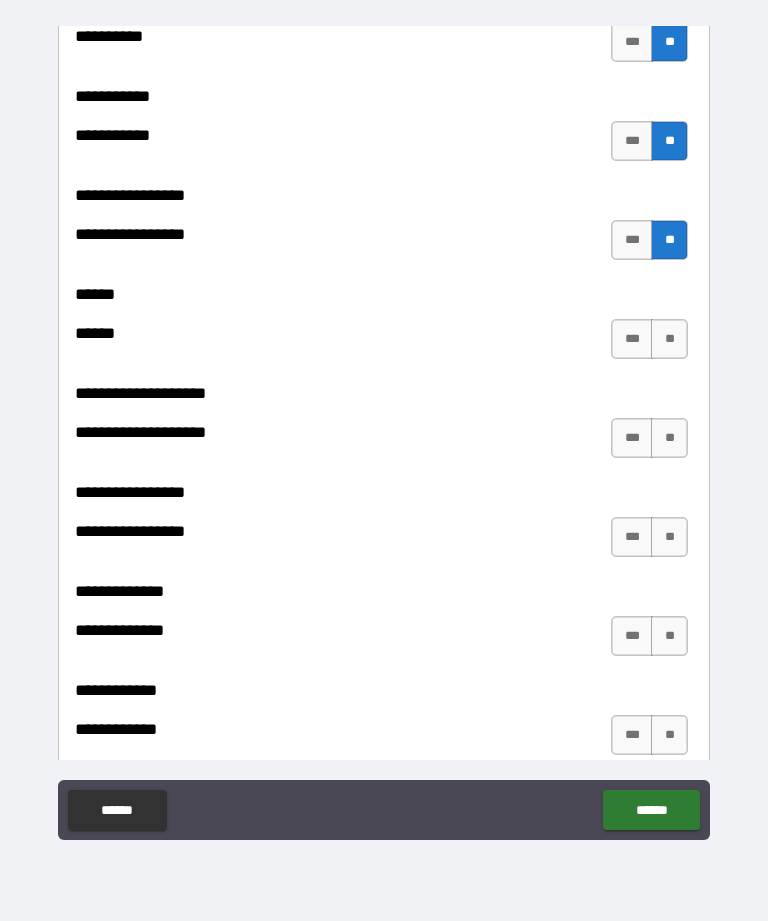 click on "**" at bounding box center [669, 339] 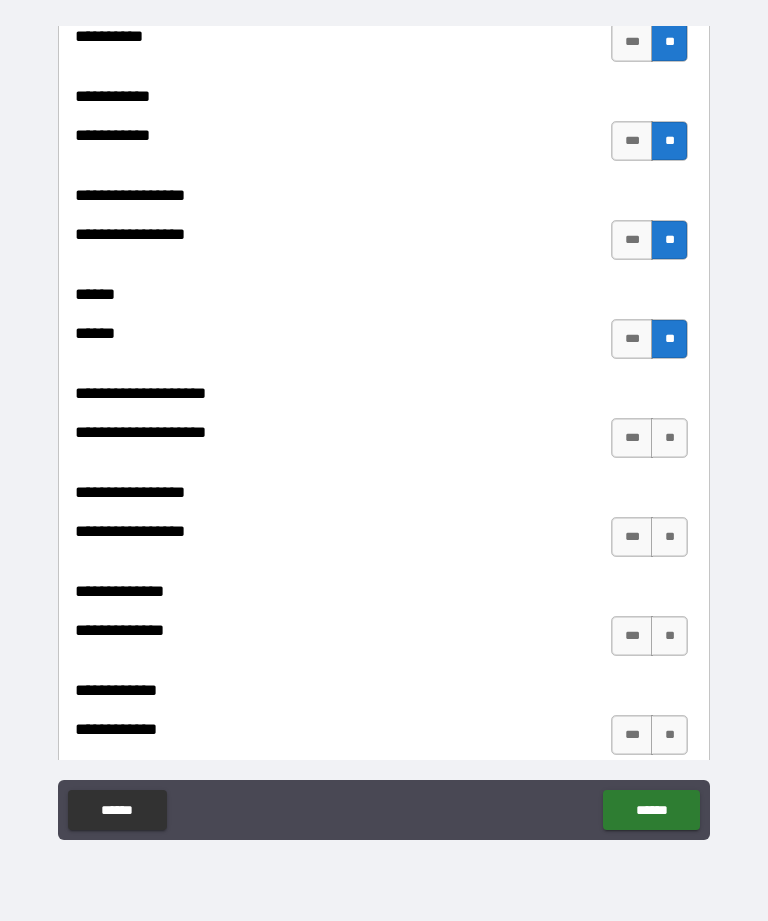 click on "**" at bounding box center (669, 438) 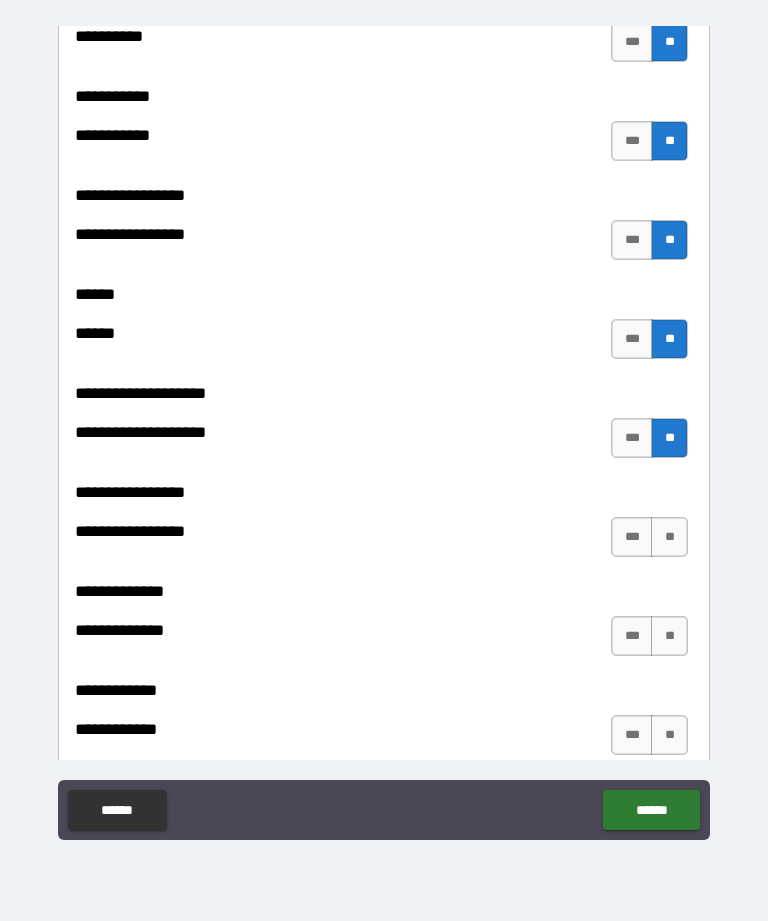 click on "**" at bounding box center [669, 537] 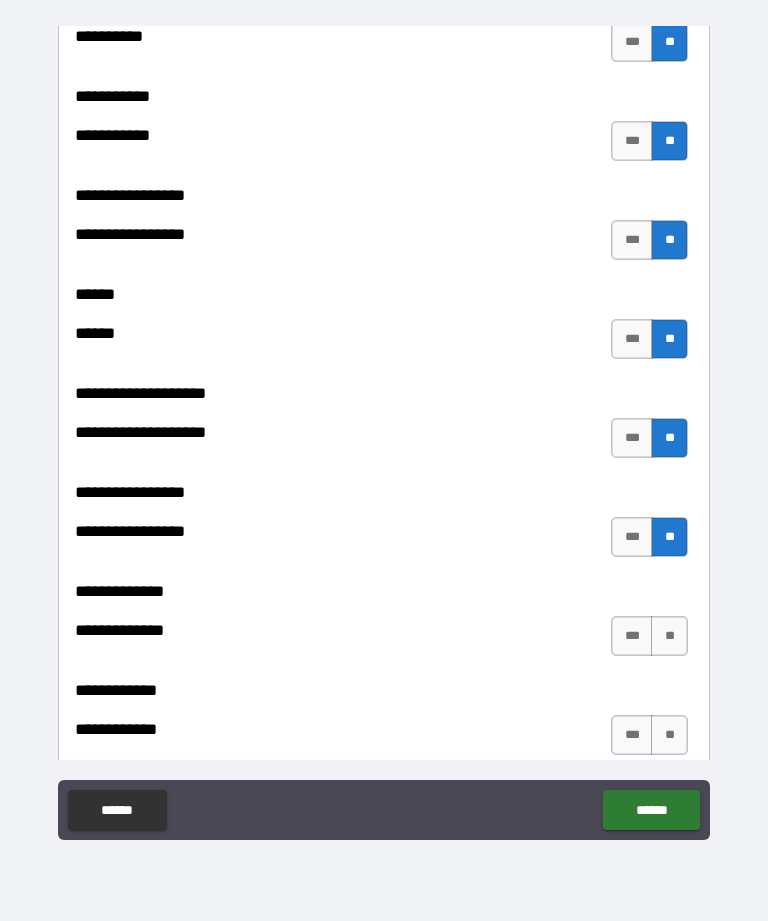 click on "**" at bounding box center [669, 636] 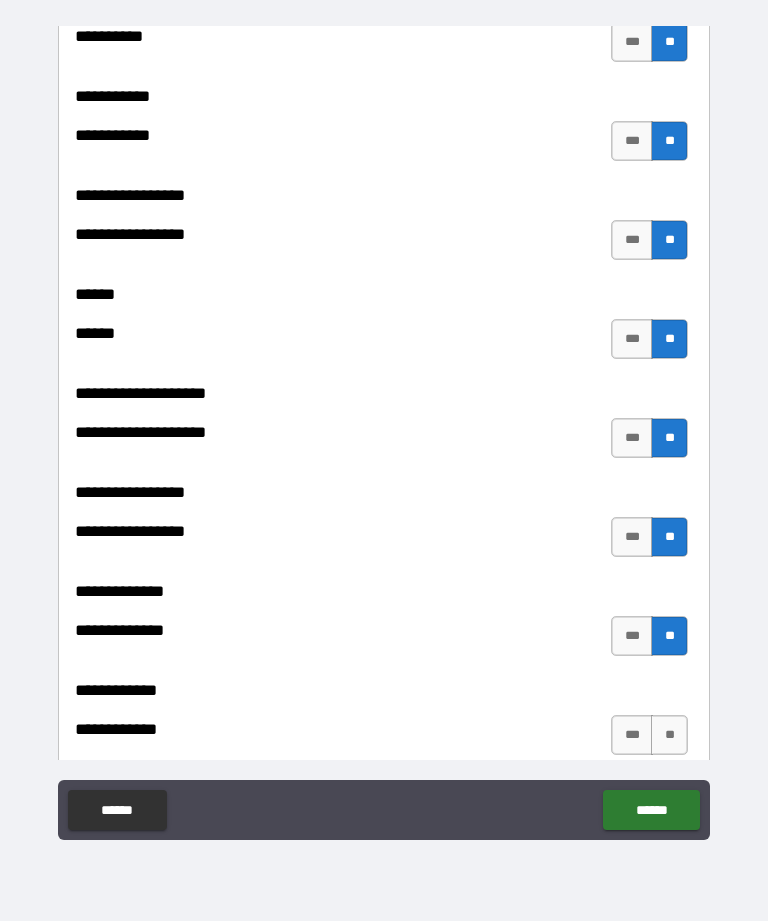 click on "**" at bounding box center [669, 735] 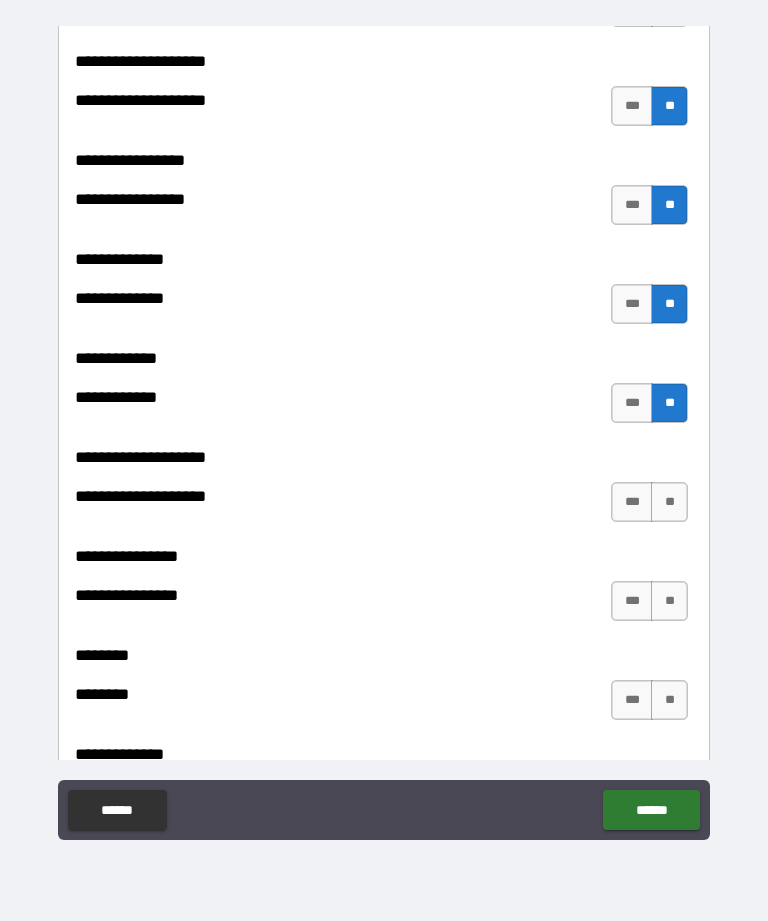scroll, scrollTop: 7211, scrollLeft: 0, axis: vertical 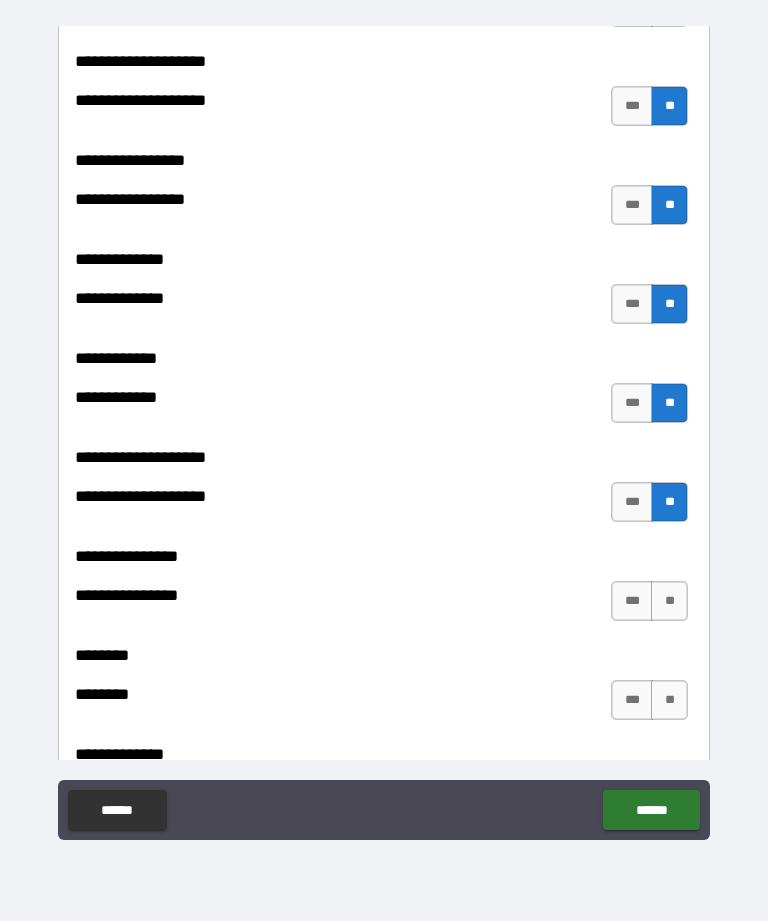click on "**" at bounding box center (669, 601) 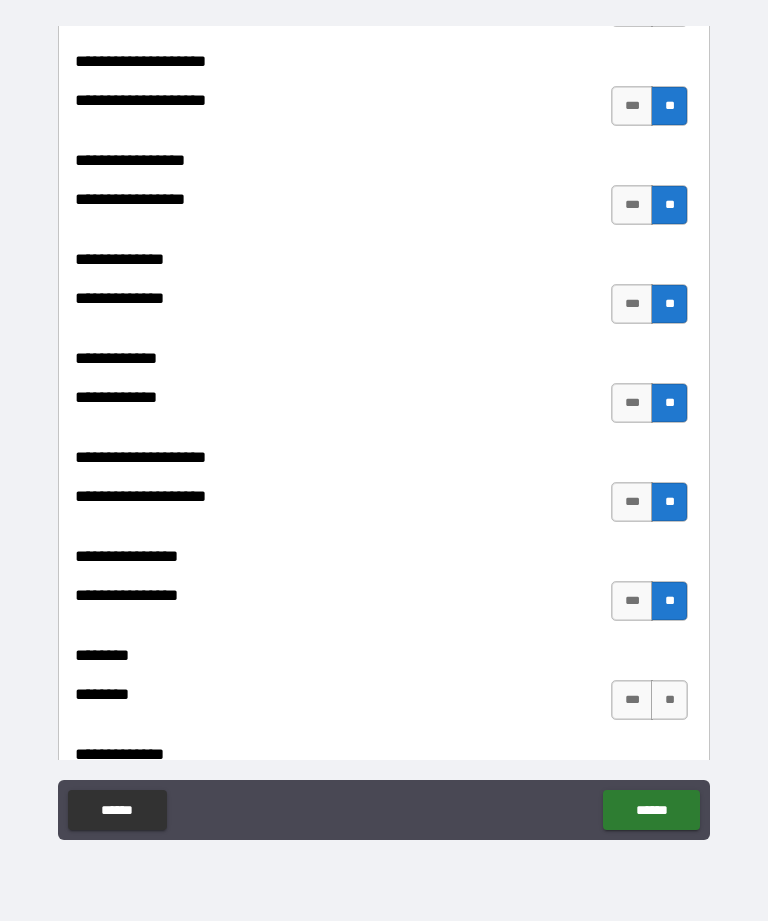 click on "**" at bounding box center (669, 700) 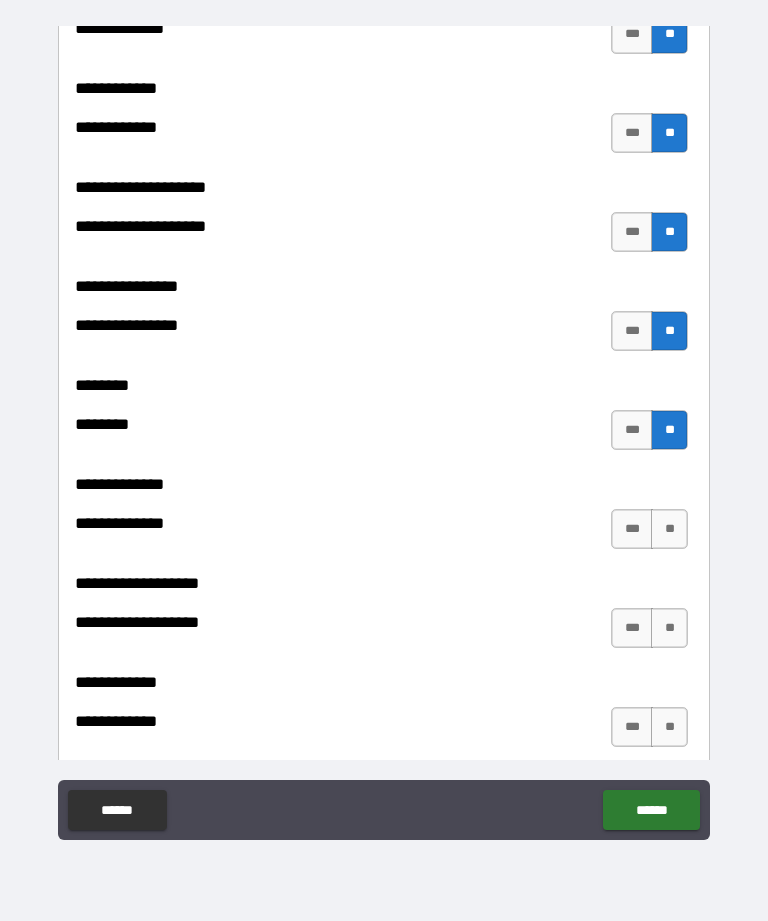 scroll, scrollTop: 7506, scrollLeft: 0, axis: vertical 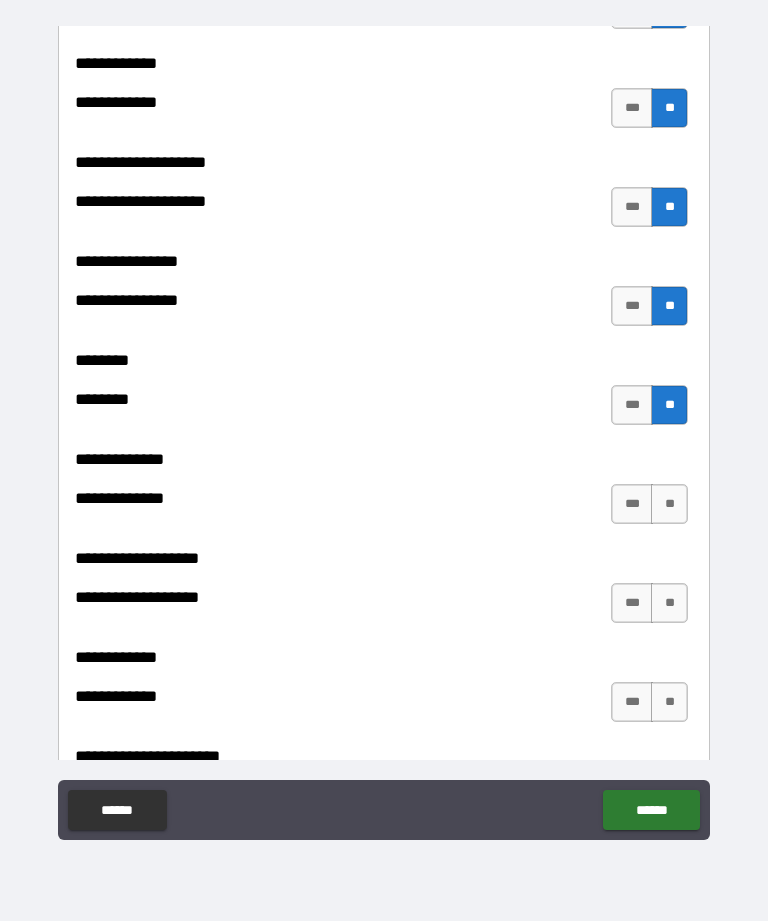 click on "**" at bounding box center (669, 504) 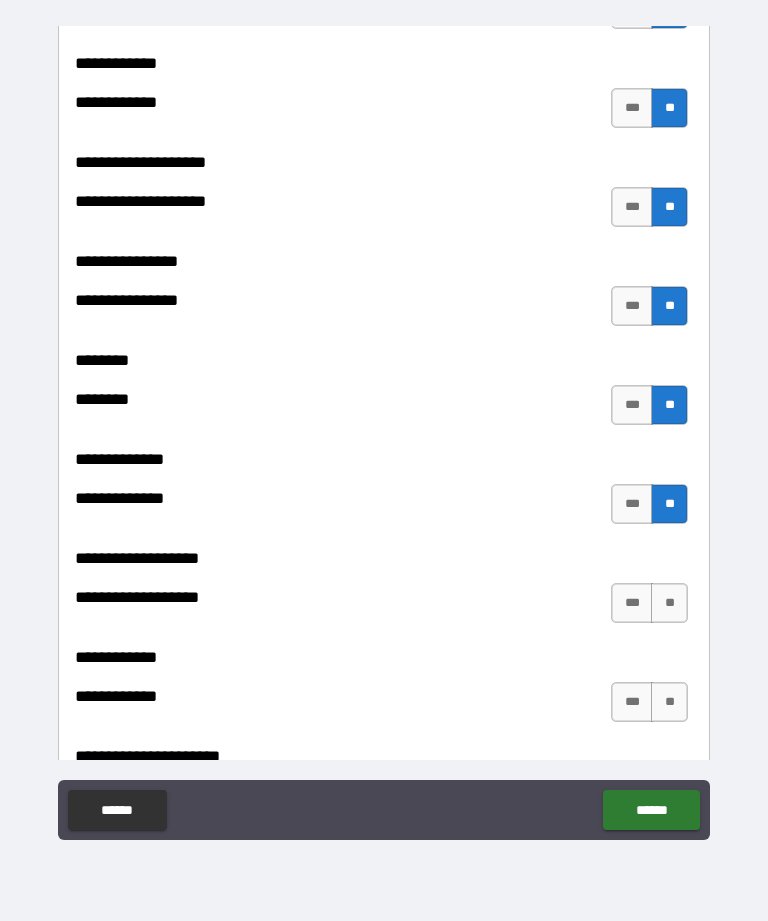 click on "**" at bounding box center [669, 603] 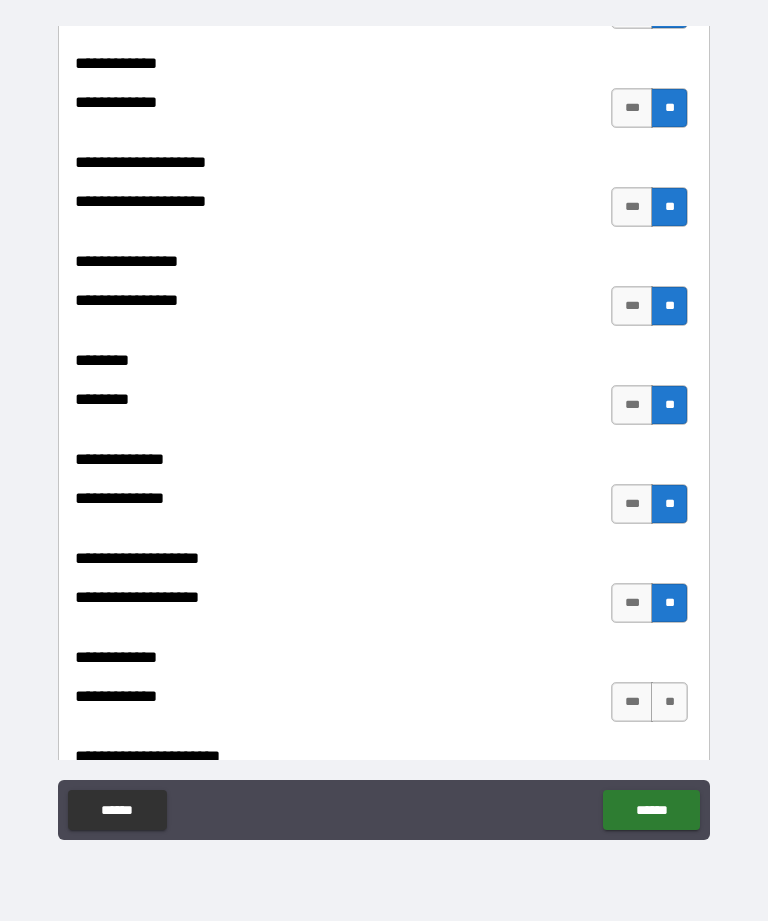 click on "**" at bounding box center [669, 702] 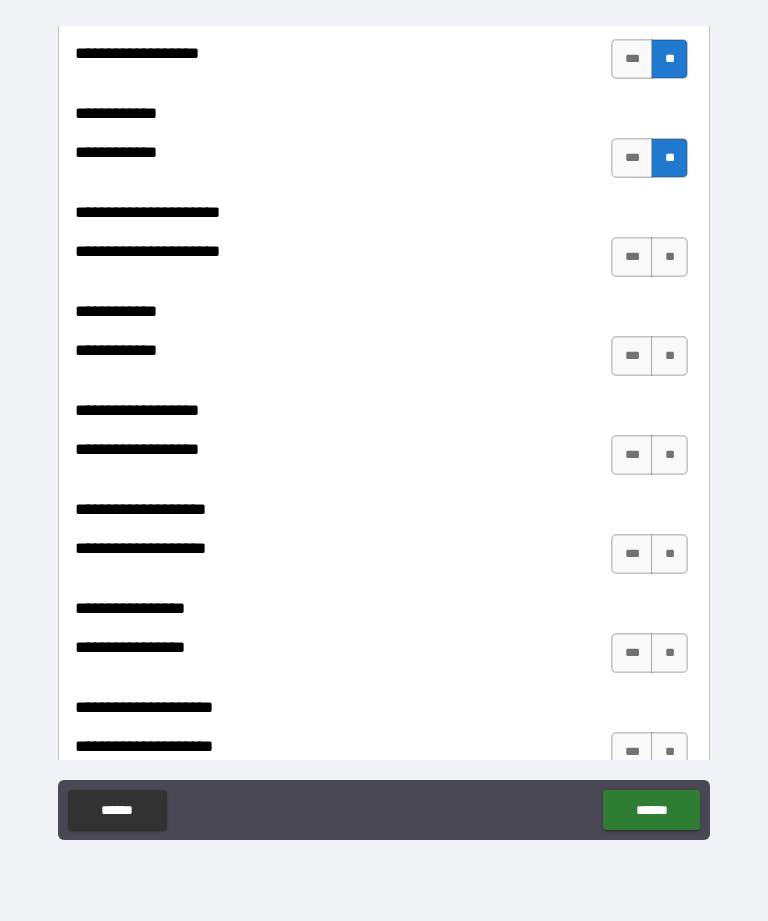 scroll, scrollTop: 8052, scrollLeft: 0, axis: vertical 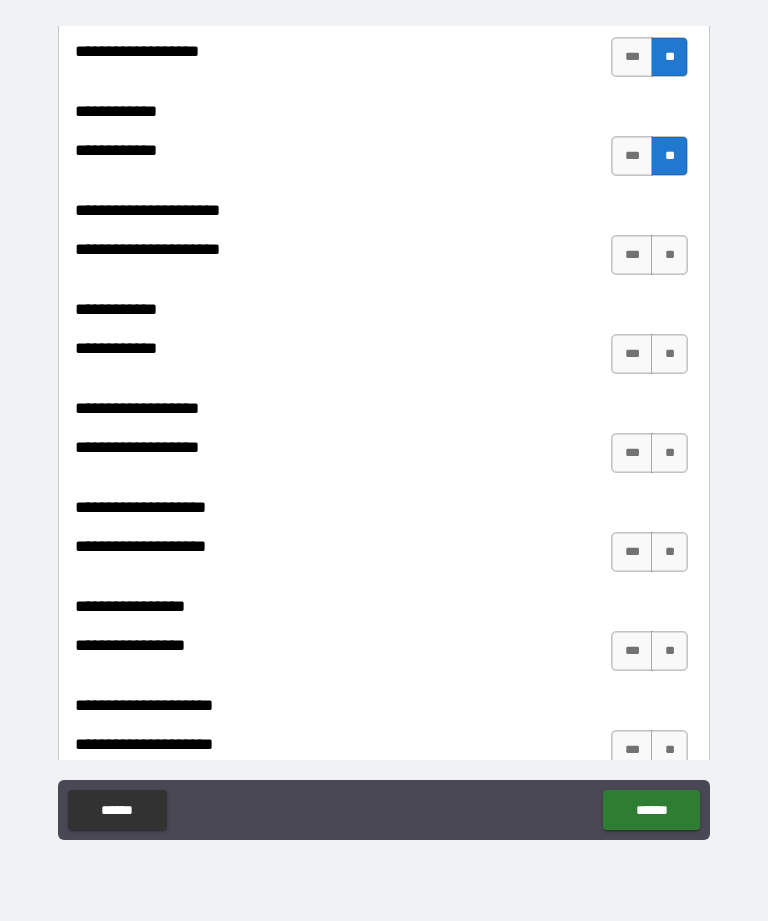 click on "**" at bounding box center (669, 255) 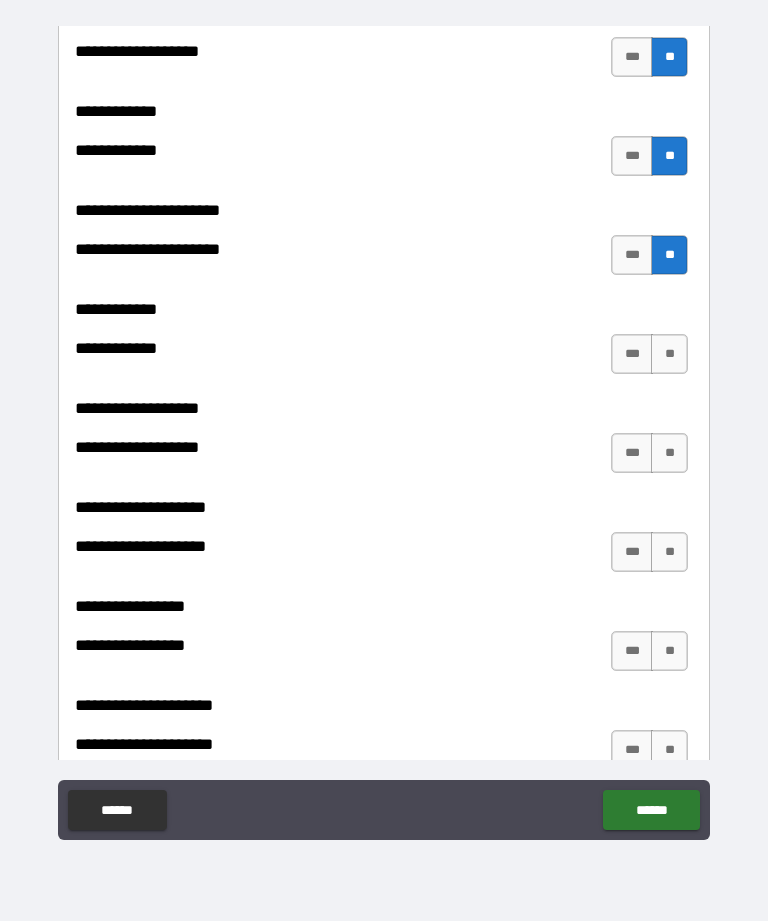 click on "**" at bounding box center [669, 354] 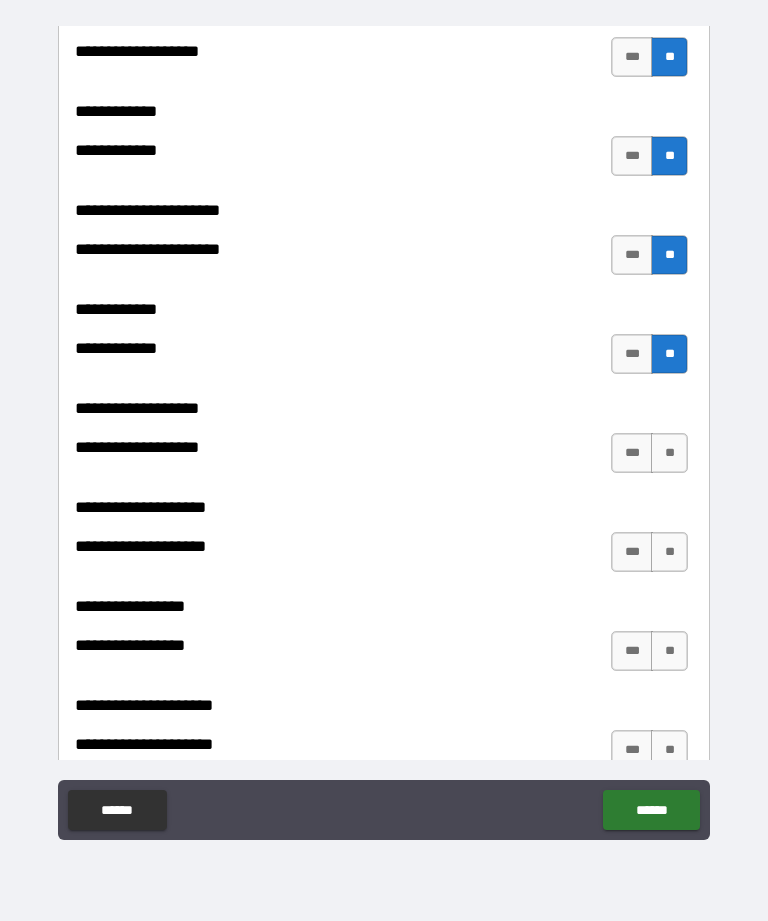 click on "**" at bounding box center [669, 453] 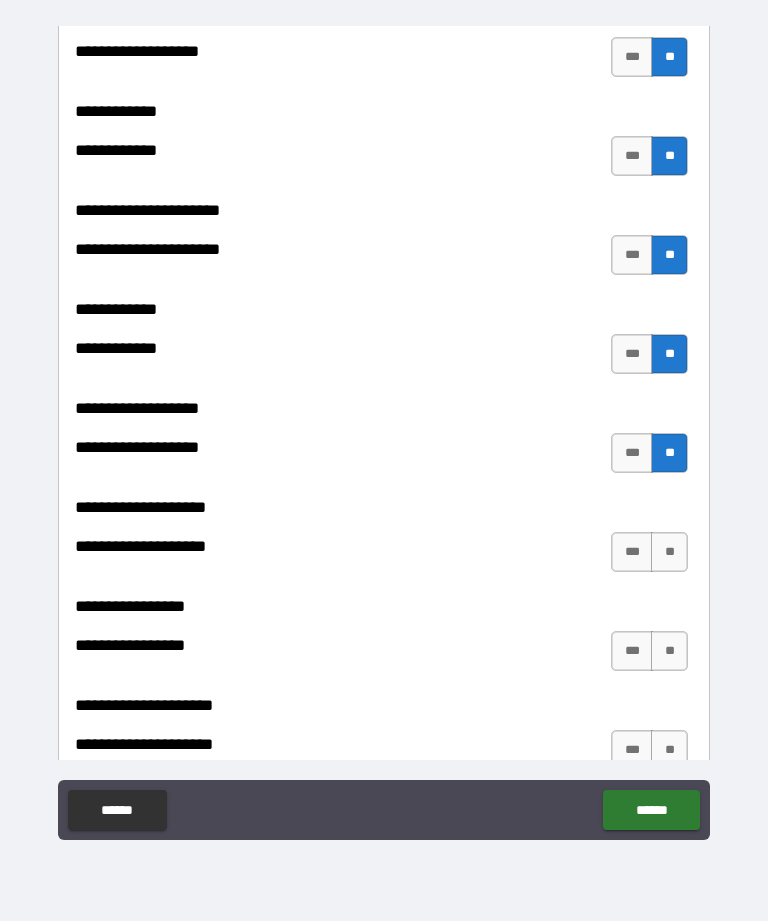 click on "**" at bounding box center (669, 552) 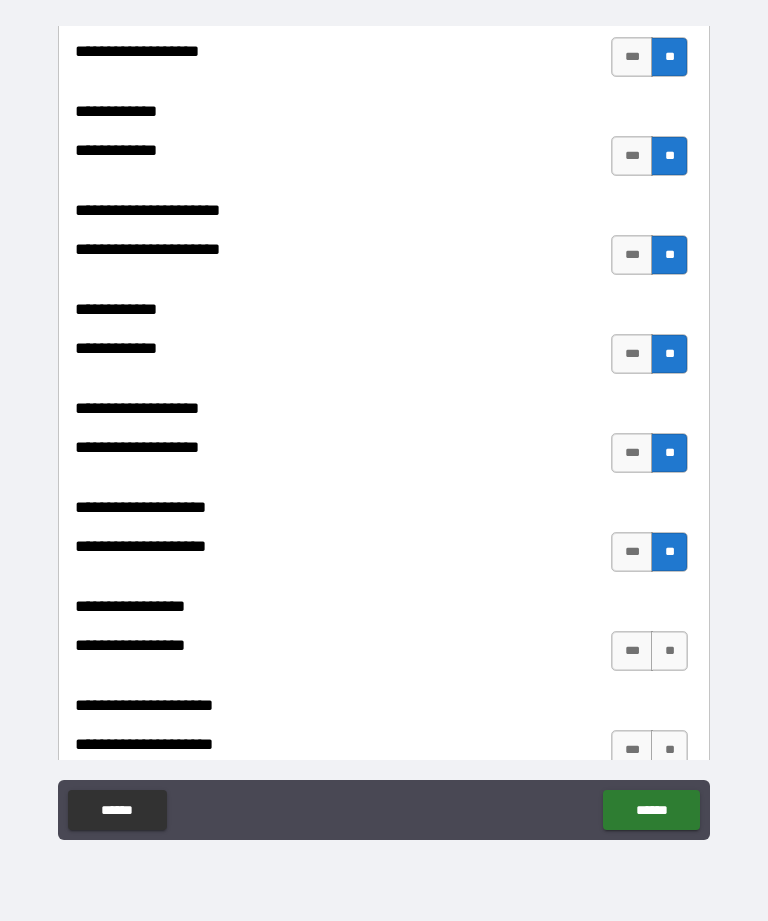 click on "**" at bounding box center [669, 651] 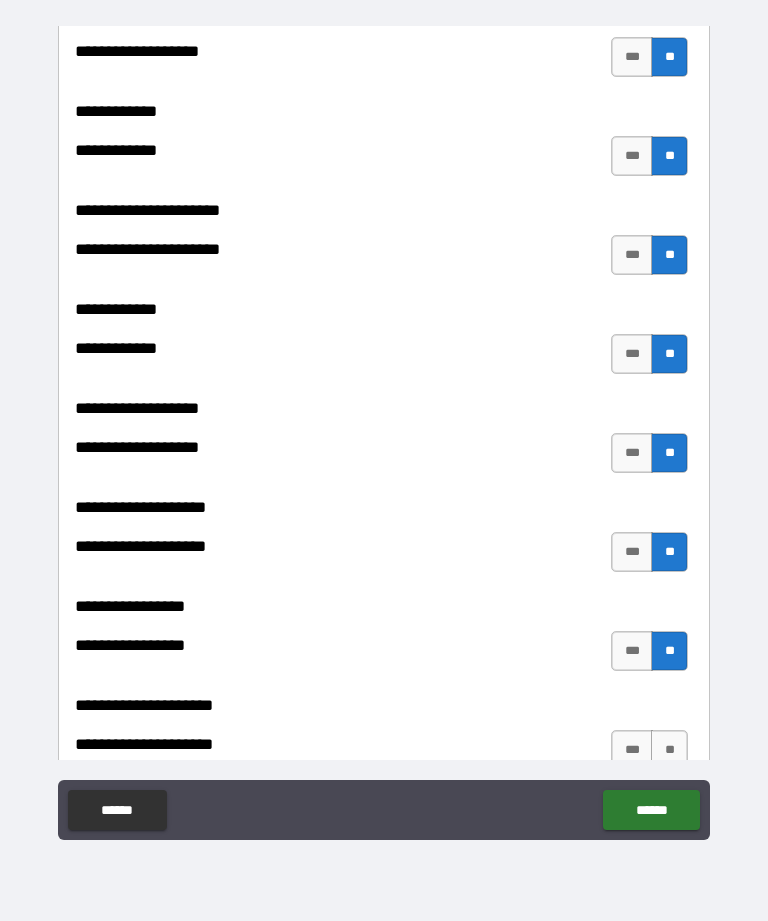 click on "*** **" at bounding box center (649, 750) 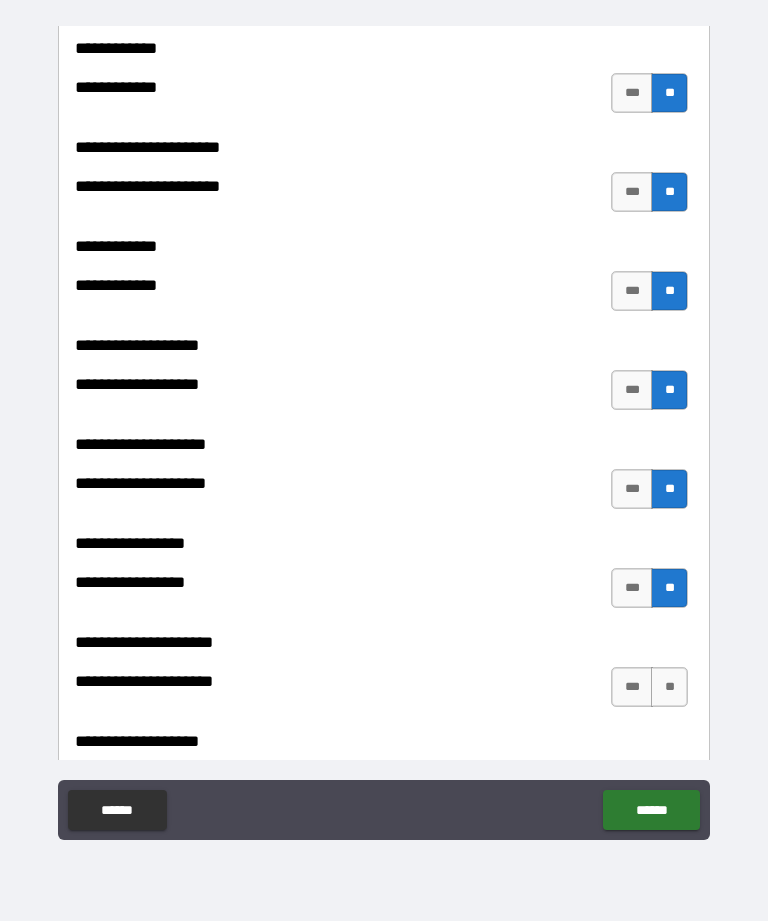 scroll, scrollTop: 8142, scrollLeft: 0, axis: vertical 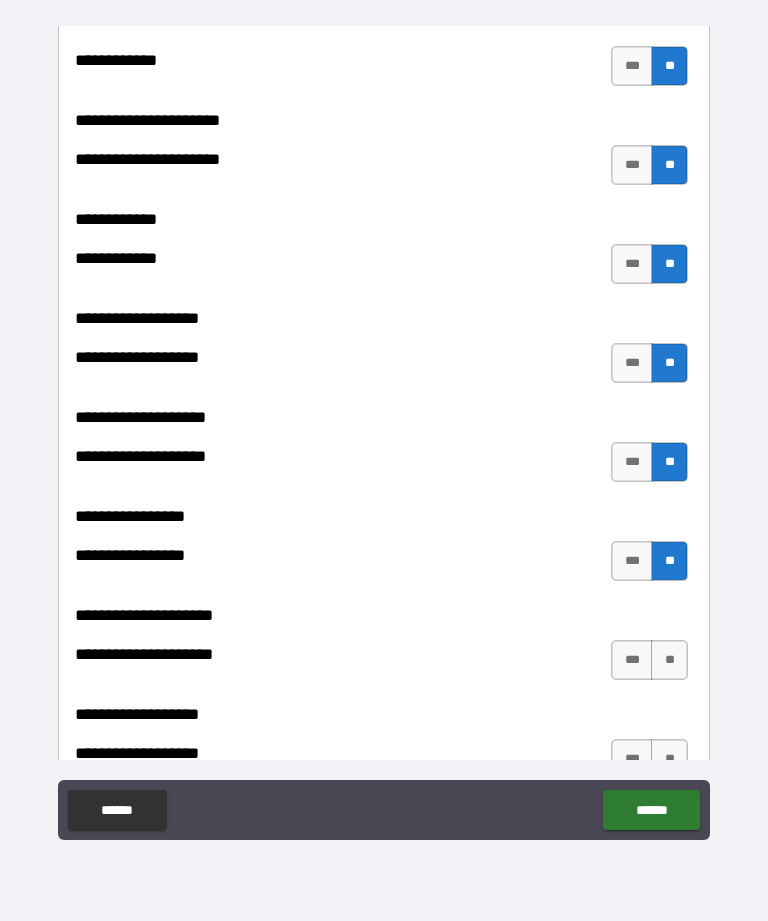 click on "**" at bounding box center [669, 660] 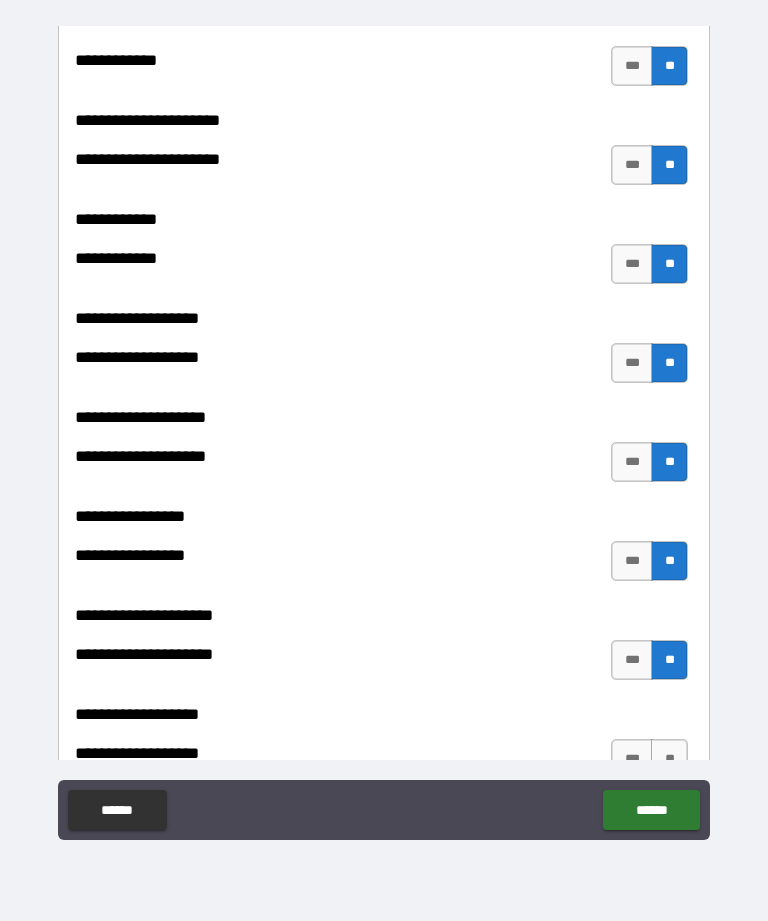 click on "**" at bounding box center [669, 759] 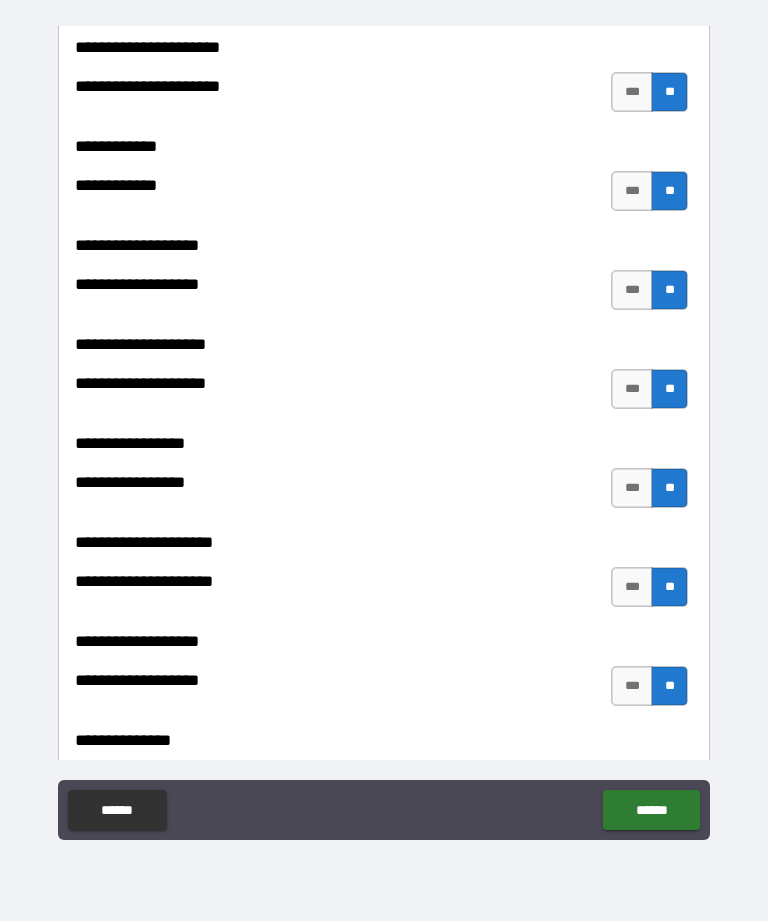 scroll, scrollTop: 8289, scrollLeft: 0, axis: vertical 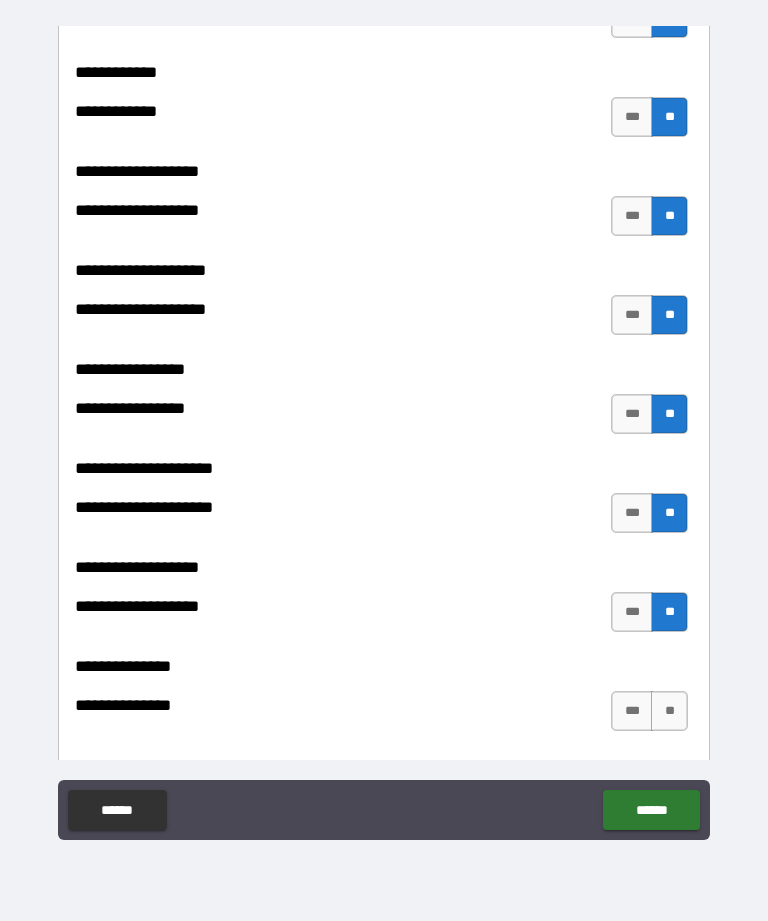 click on "**" at bounding box center (669, 711) 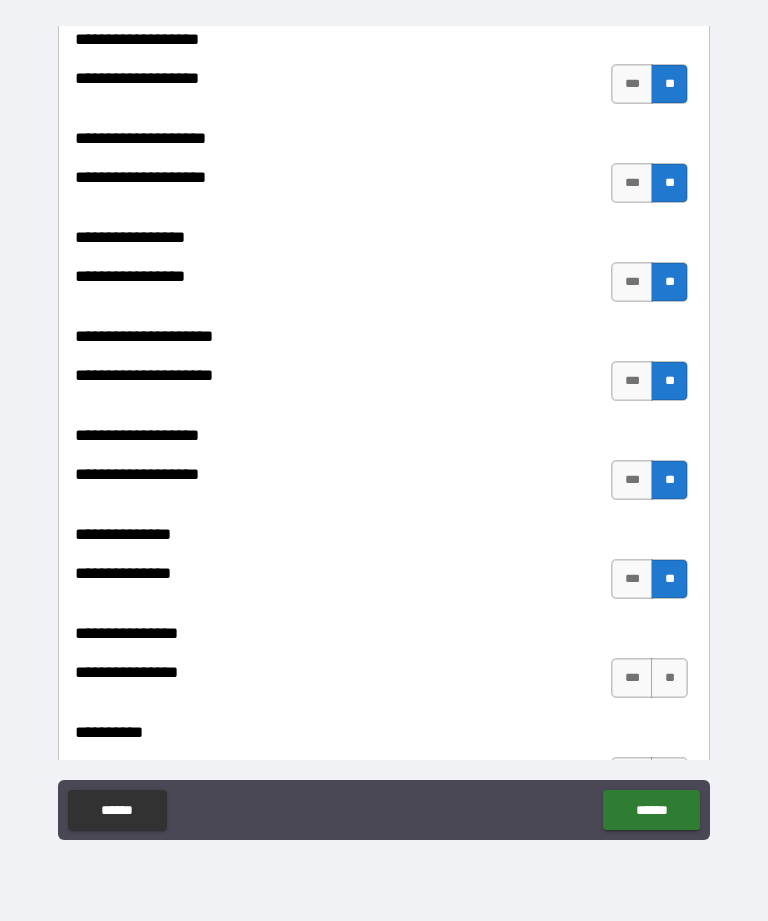 click on "**" at bounding box center [669, 678] 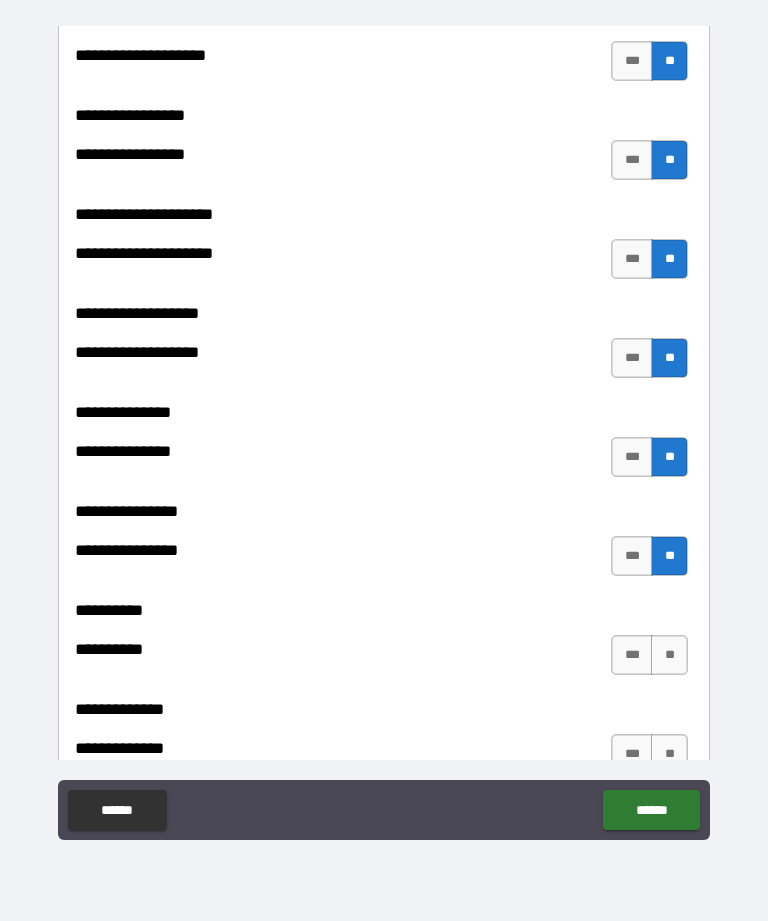 scroll, scrollTop: 8569, scrollLeft: 0, axis: vertical 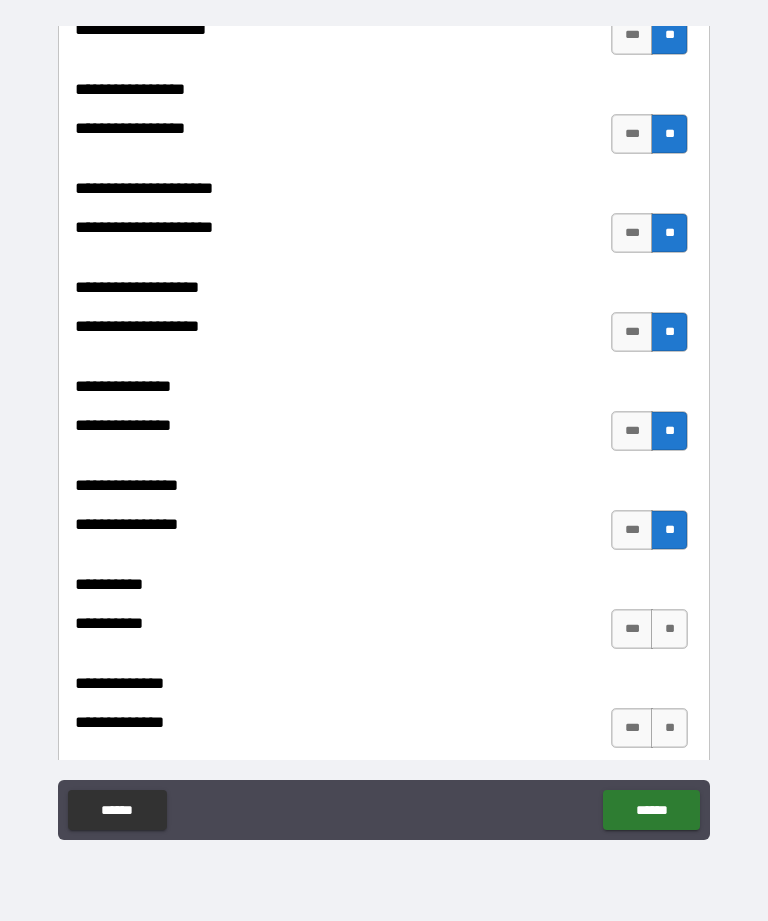 click on "**" at bounding box center (669, 629) 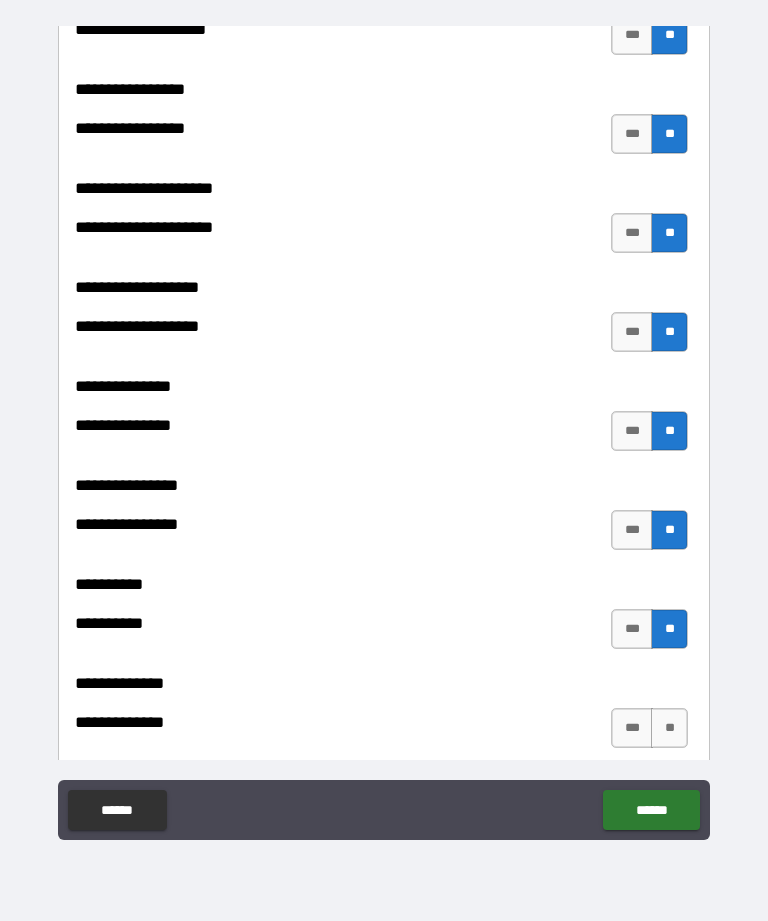 click on "**" at bounding box center [669, 728] 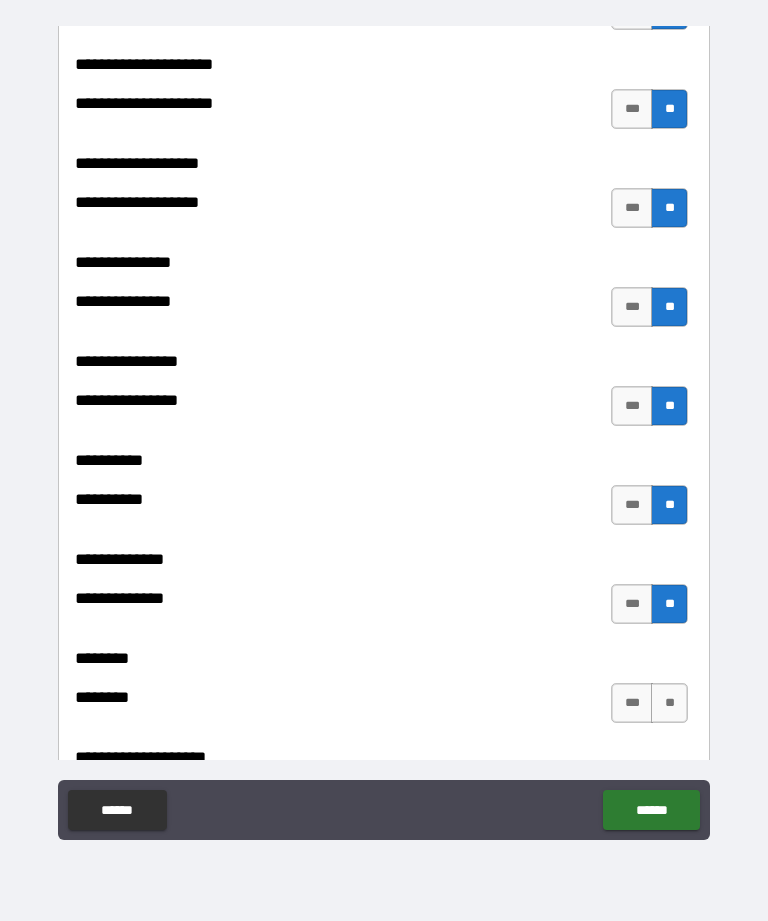 click on "**" at bounding box center [669, 703] 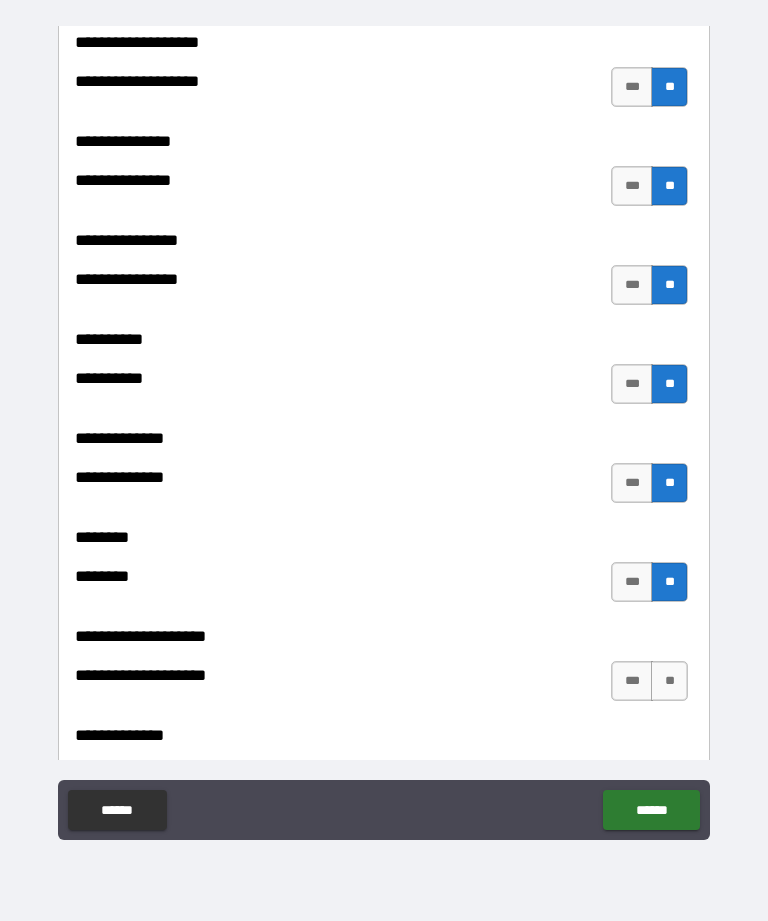scroll, scrollTop: 8853, scrollLeft: 0, axis: vertical 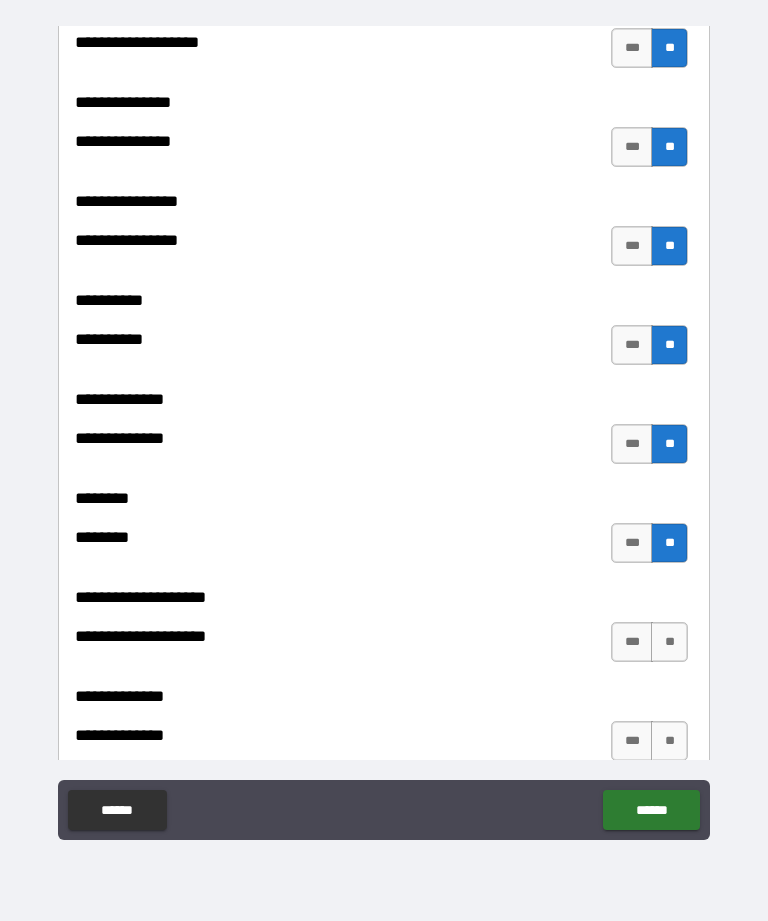 click on "**" at bounding box center [669, 642] 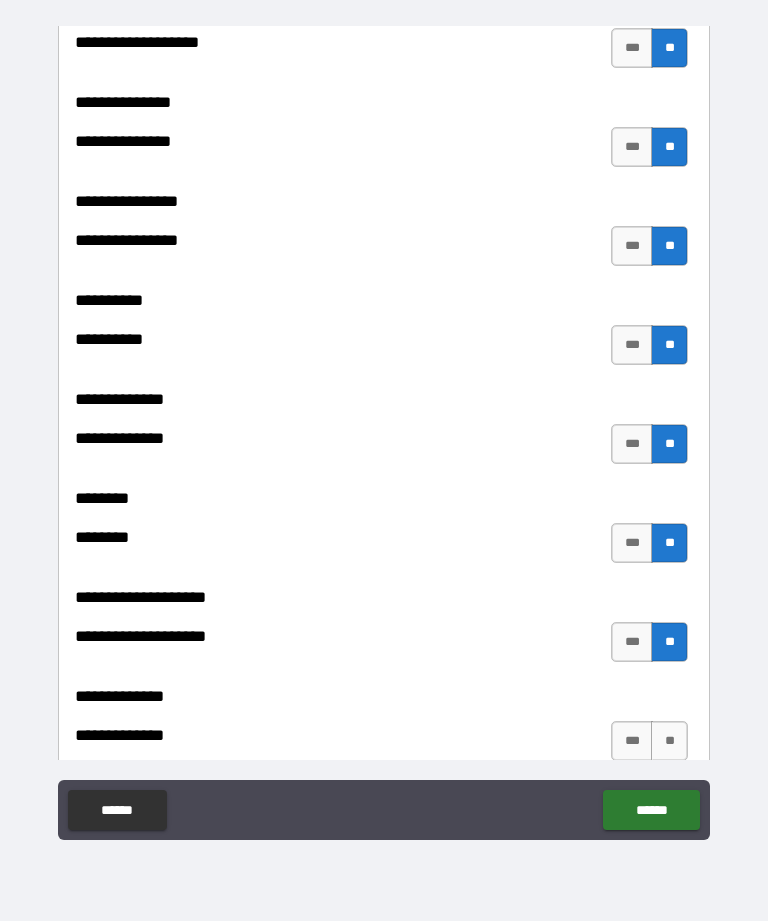 click on "**" at bounding box center [669, 741] 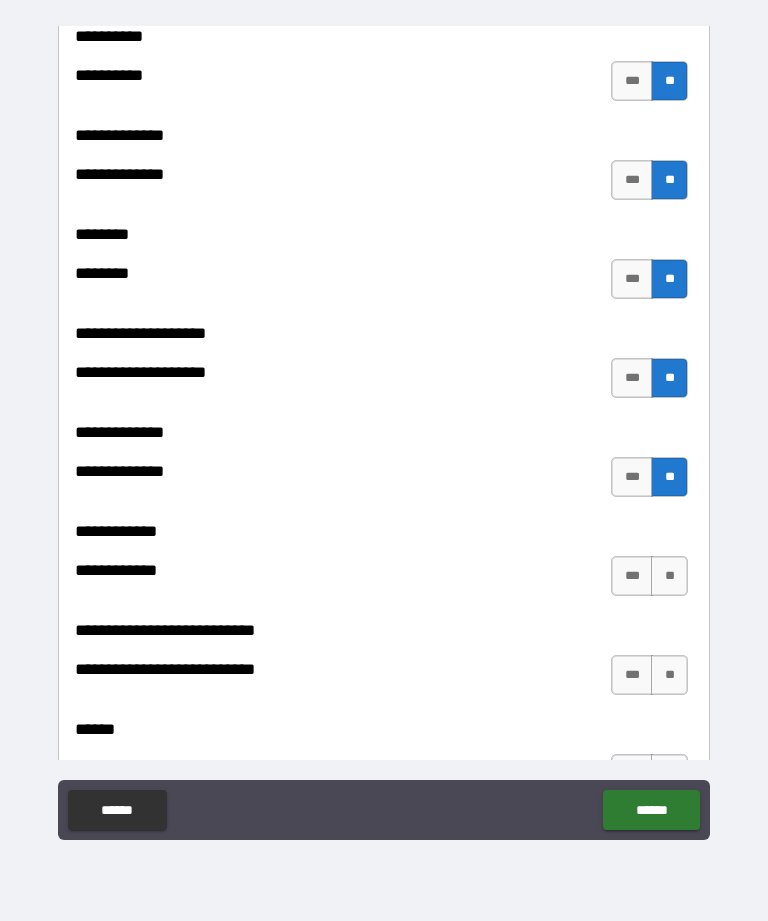 scroll, scrollTop: 9124, scrollLeft: 0, axis: vertical 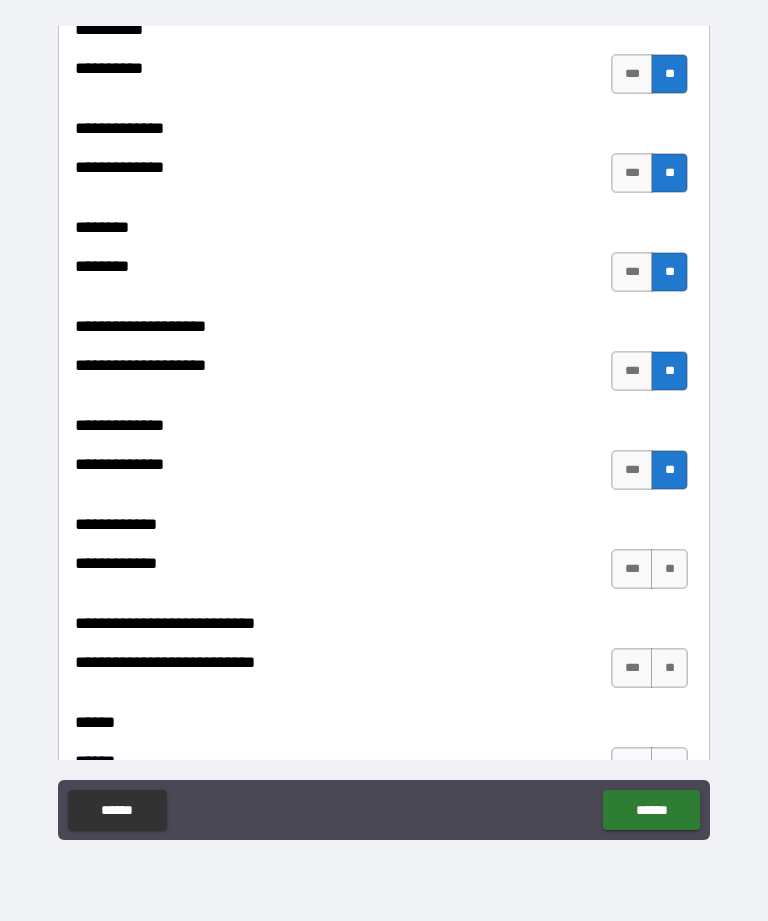 click on "**" at bounding box center (669, 569) 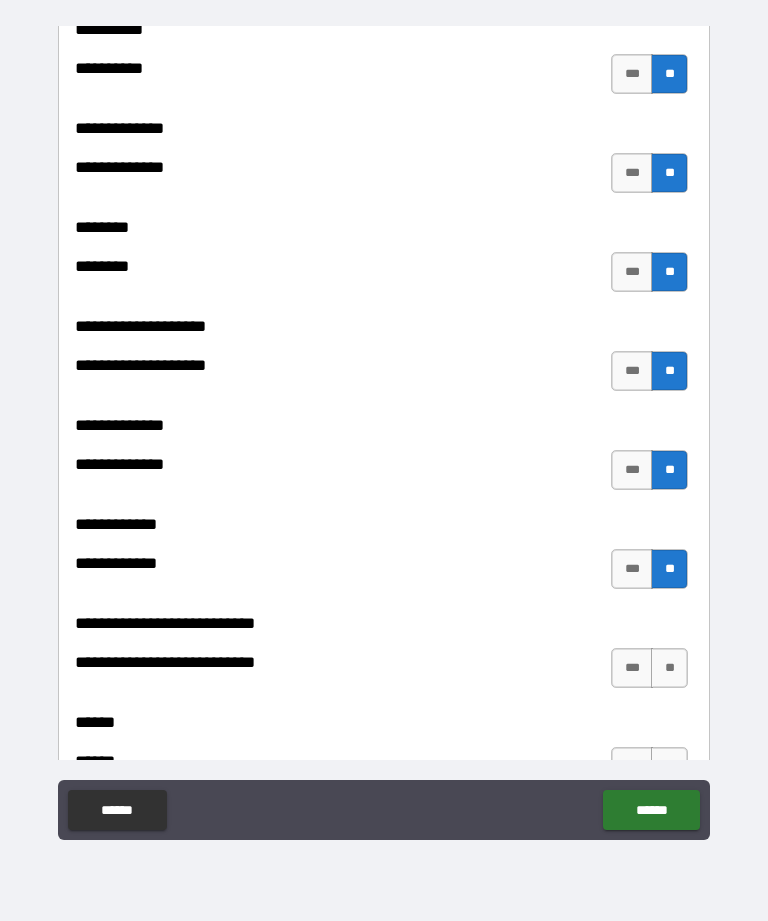 click on "**" at bounding box center (669, 668) 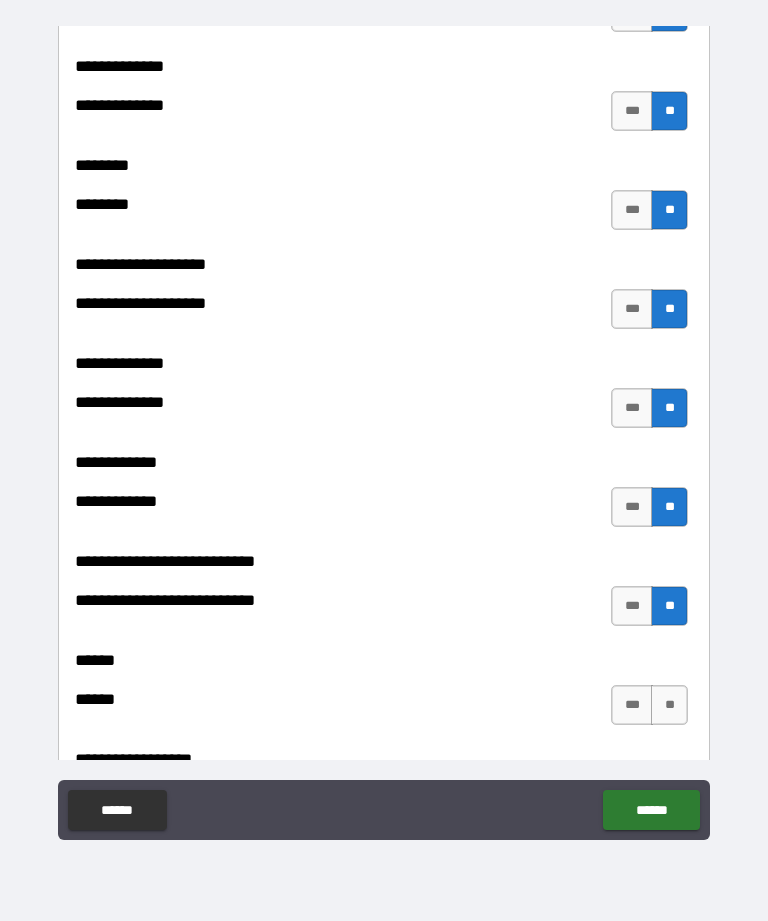 scroll, scrollTop: 9191, scrollLeft: 0, axis: vertical 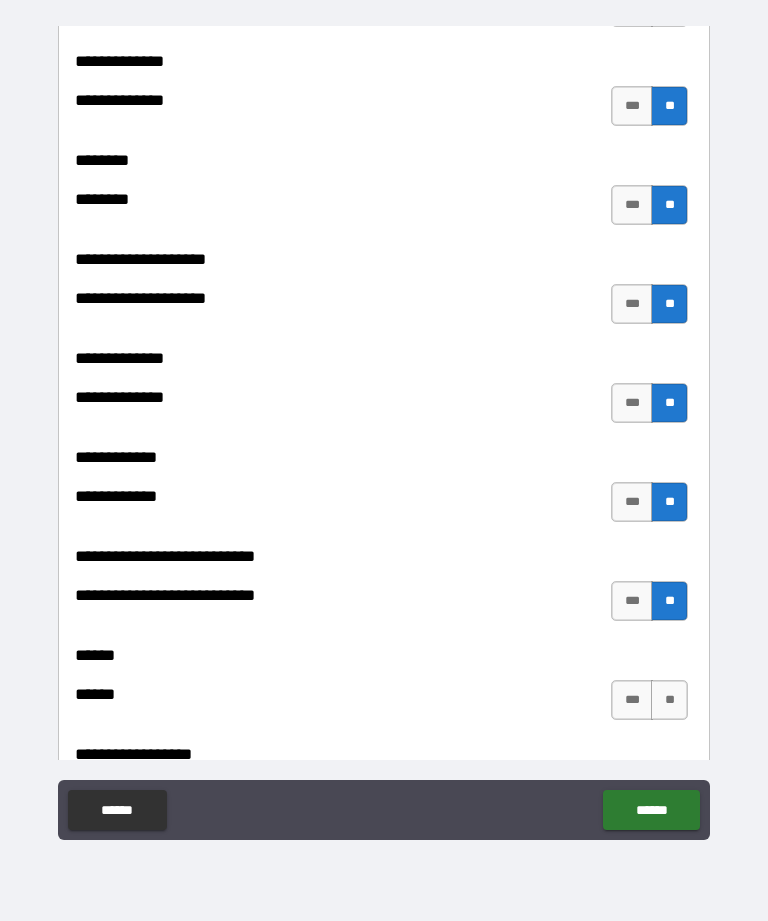 click on "**" at bounding box center [669, 700] 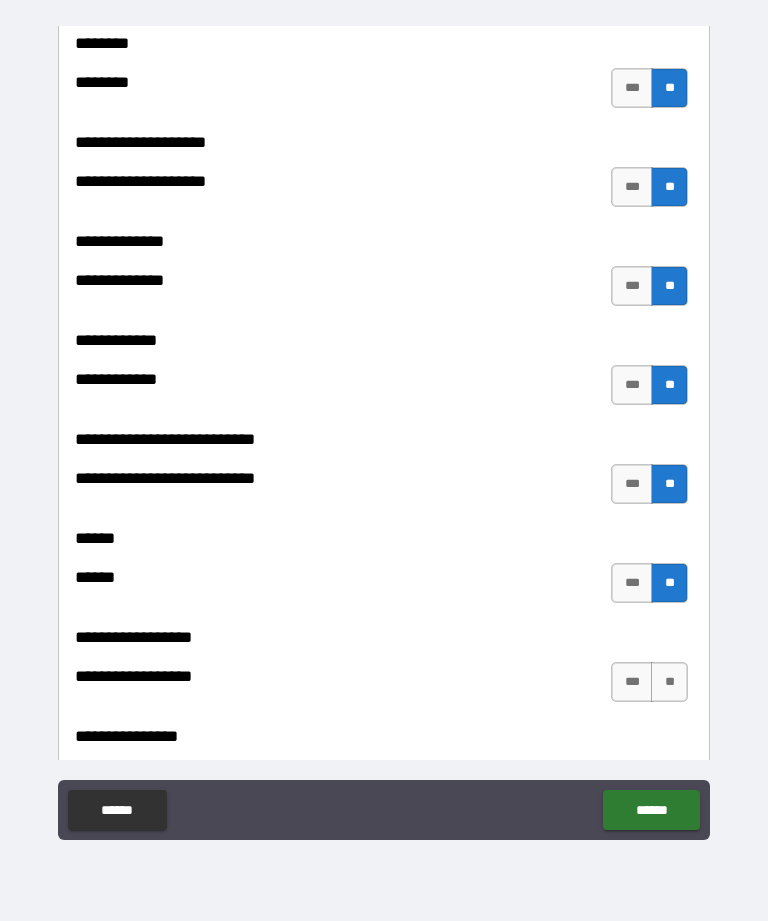 scroll, scrollTop: 9310, scrollLeft: 0, axis: vertical 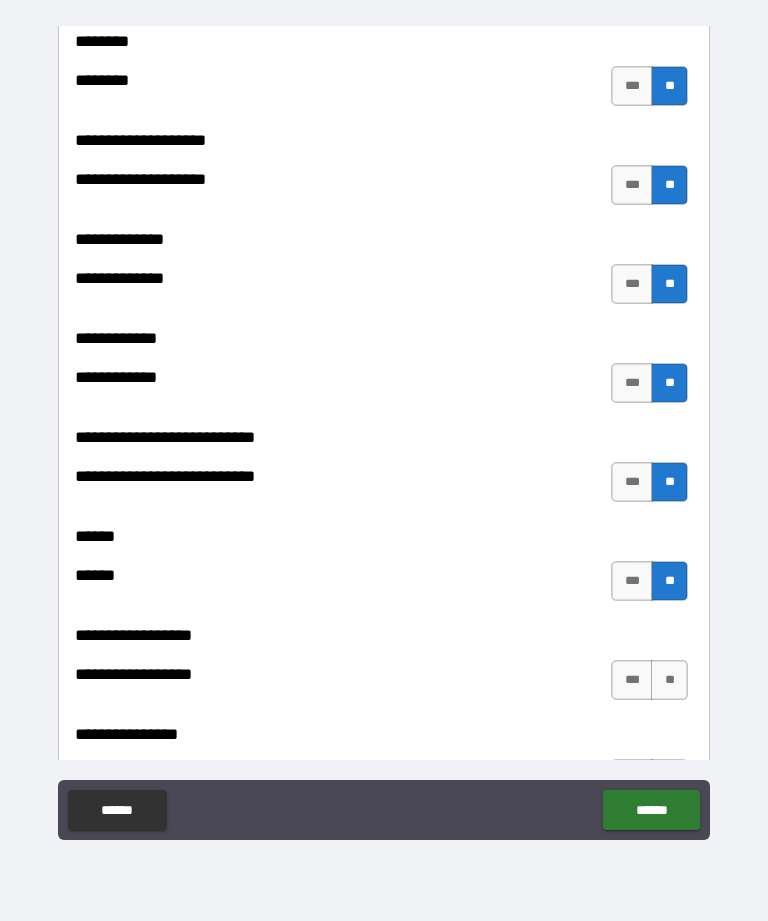click on "**" at bounding box center (669, 680) 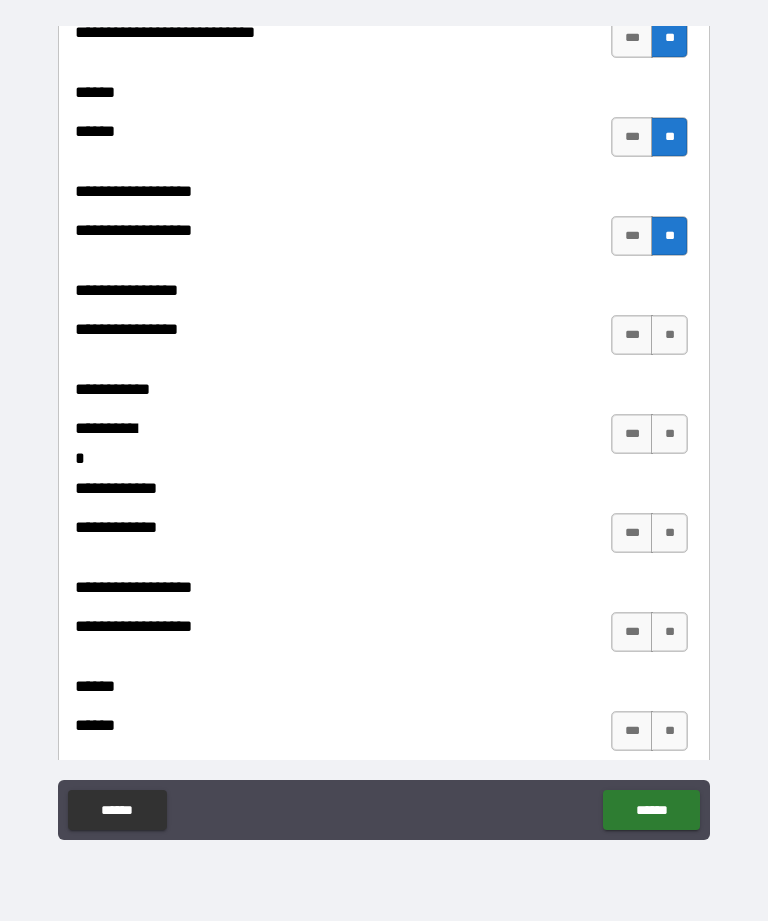 scroll, scrollTop: 9762, scrollLeft: 0, axis: vertical 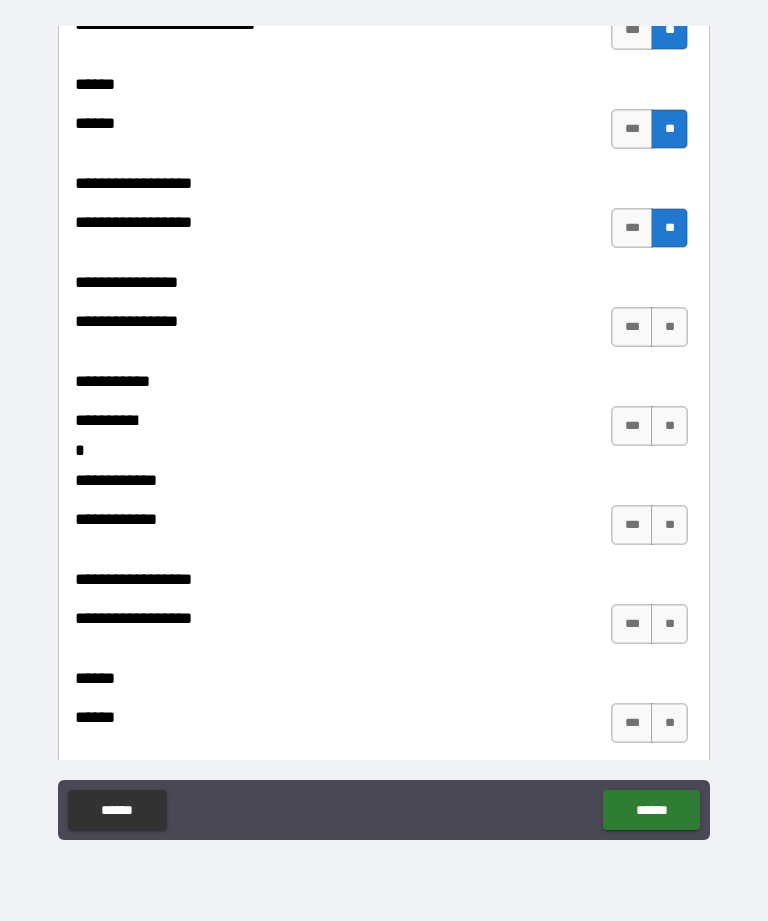 click on "**" at bounding box center [669, 327] 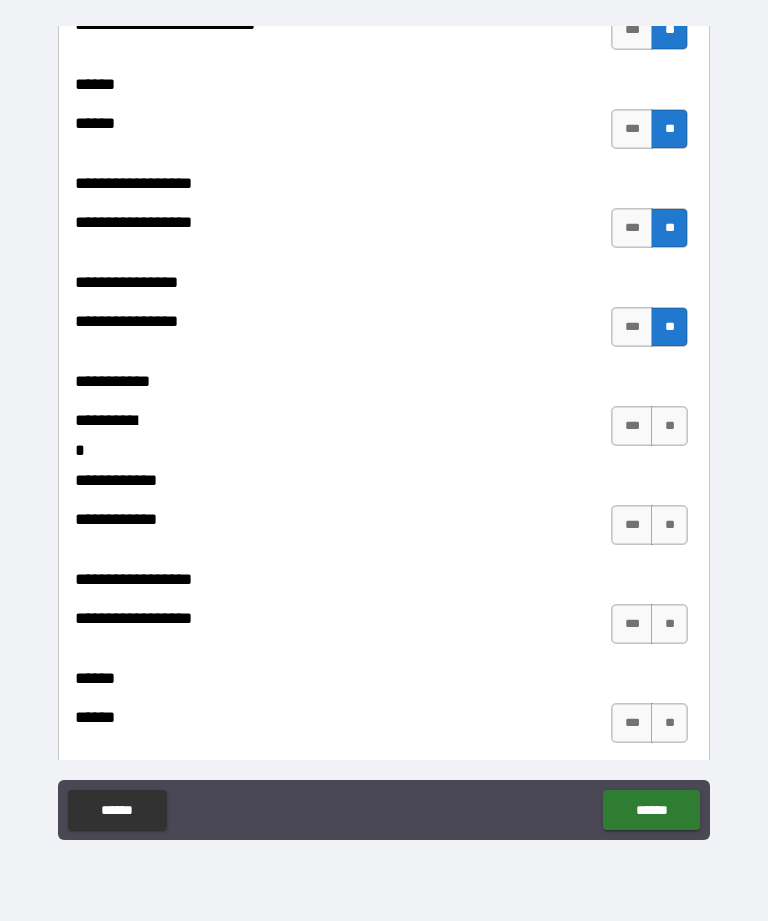 click on "**" at bounding box center [669, 426] 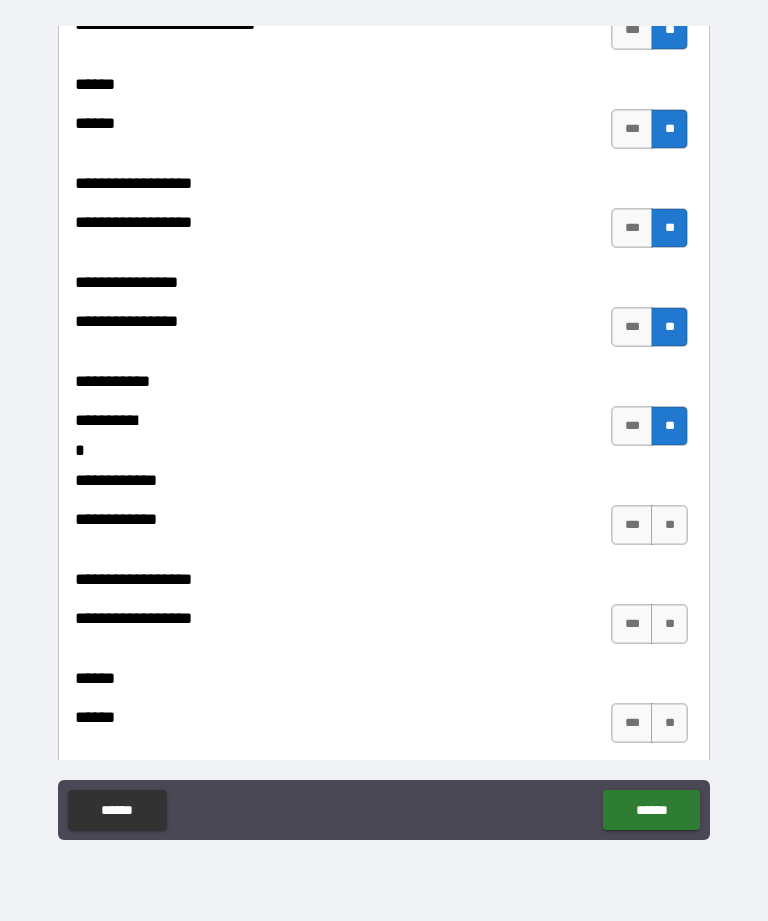 click on "**" at bounding box center (669, 525) 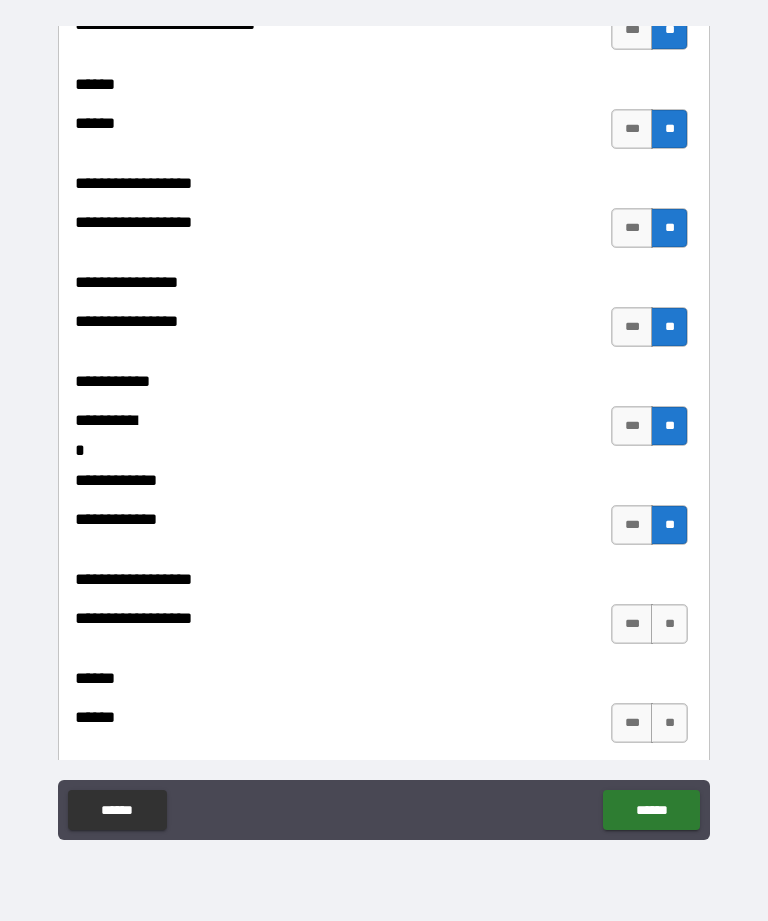 click on "**" at bounding box center (669, 624) 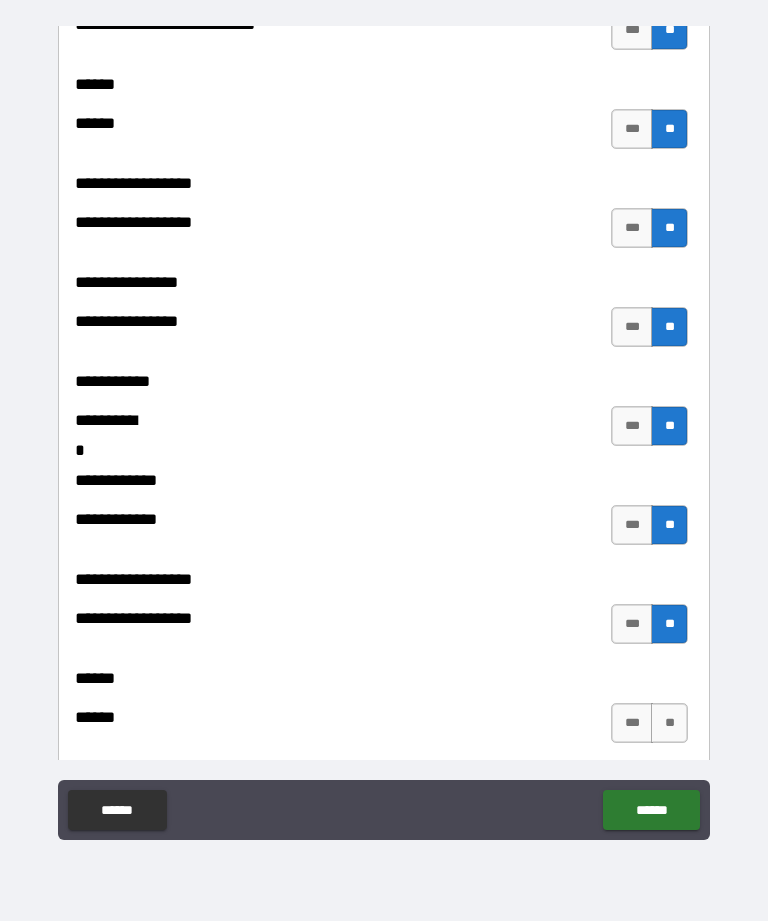 click on "**" at bounding box center (669, 723) 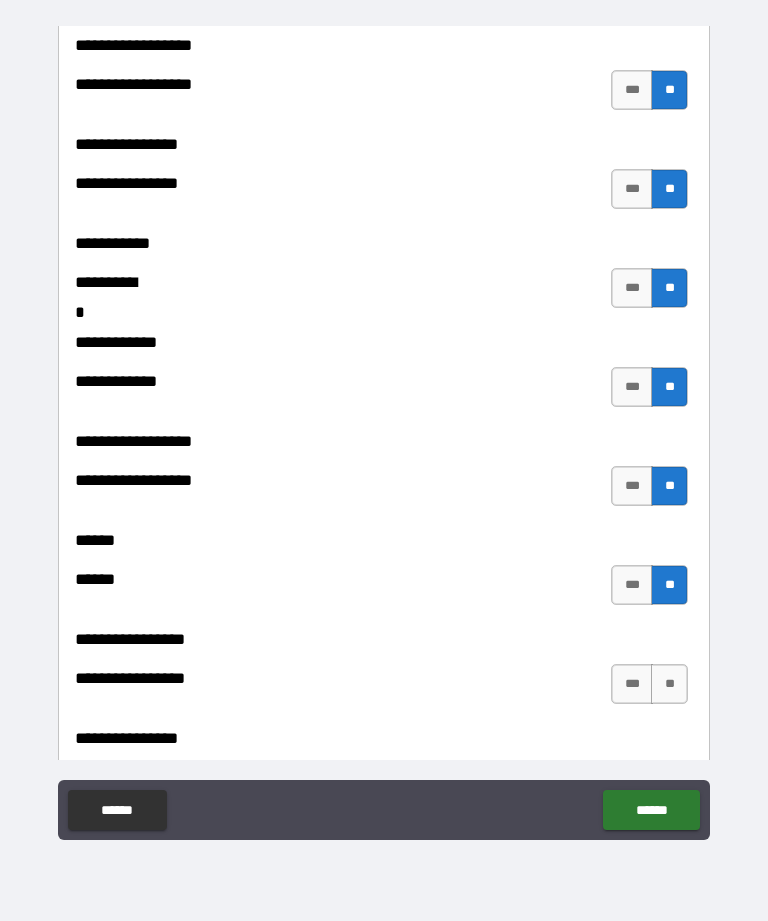 scroll, scrollTop: 9944, scrollLeft: 0, axis: vertical 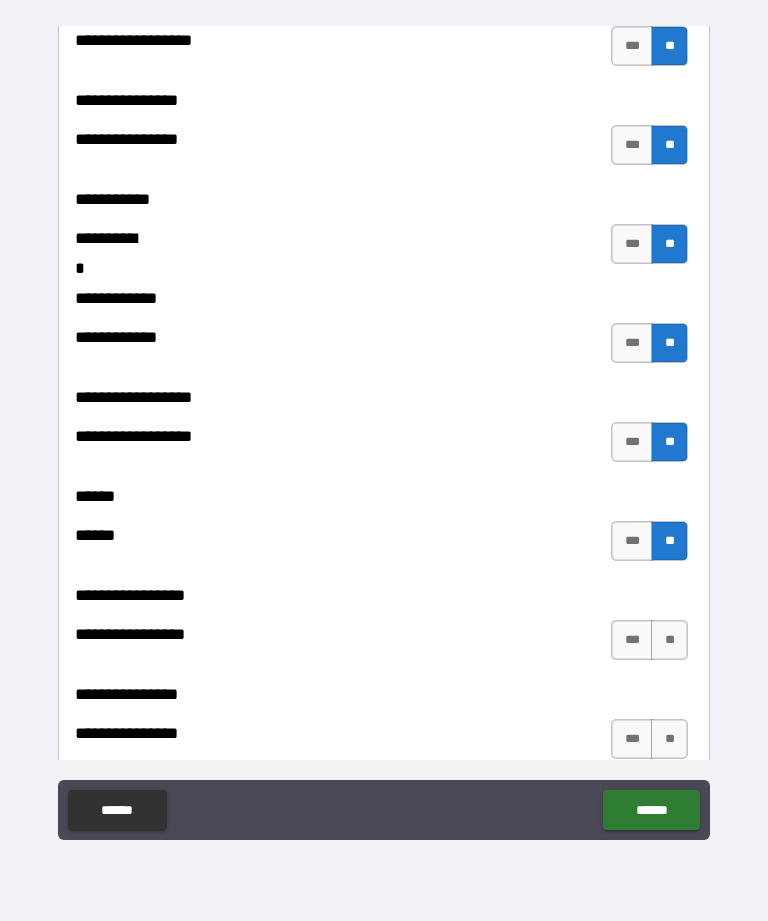 click on "**" at bounding box center [669, 640] 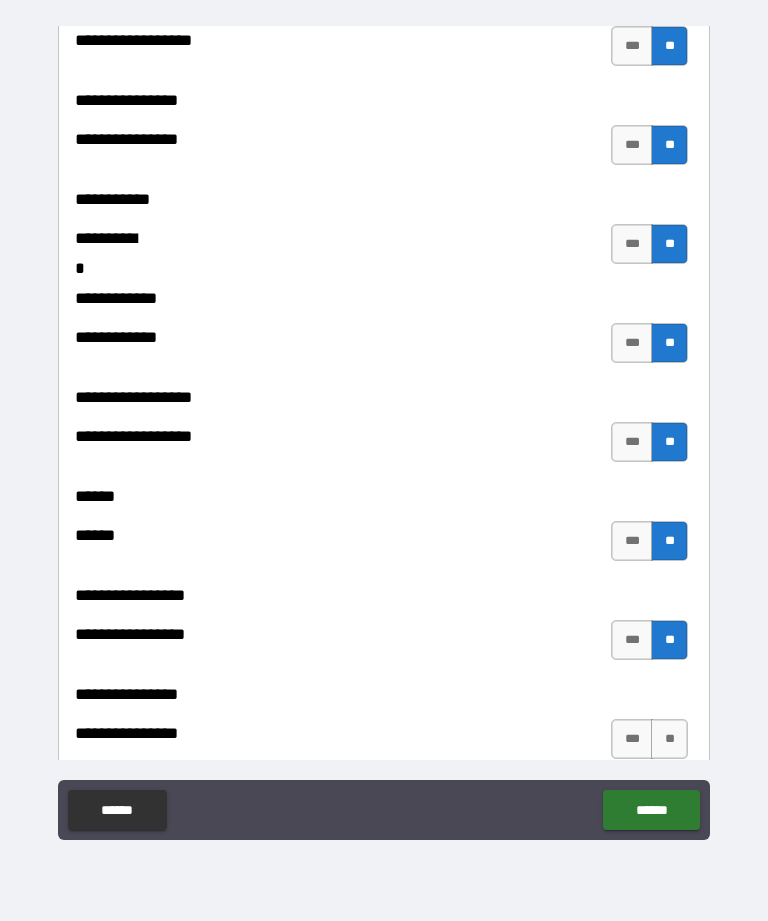 click on "**" at bounding box center (669, 739) 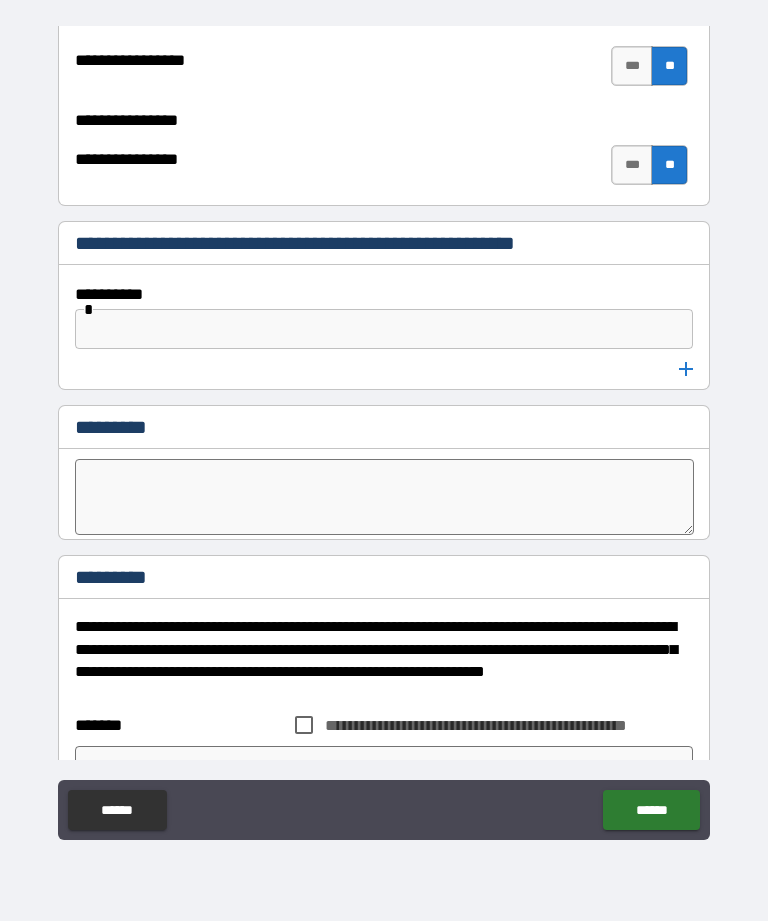 scroll, scrollTop: 10530, scrollLeft: 0, axis: vertical 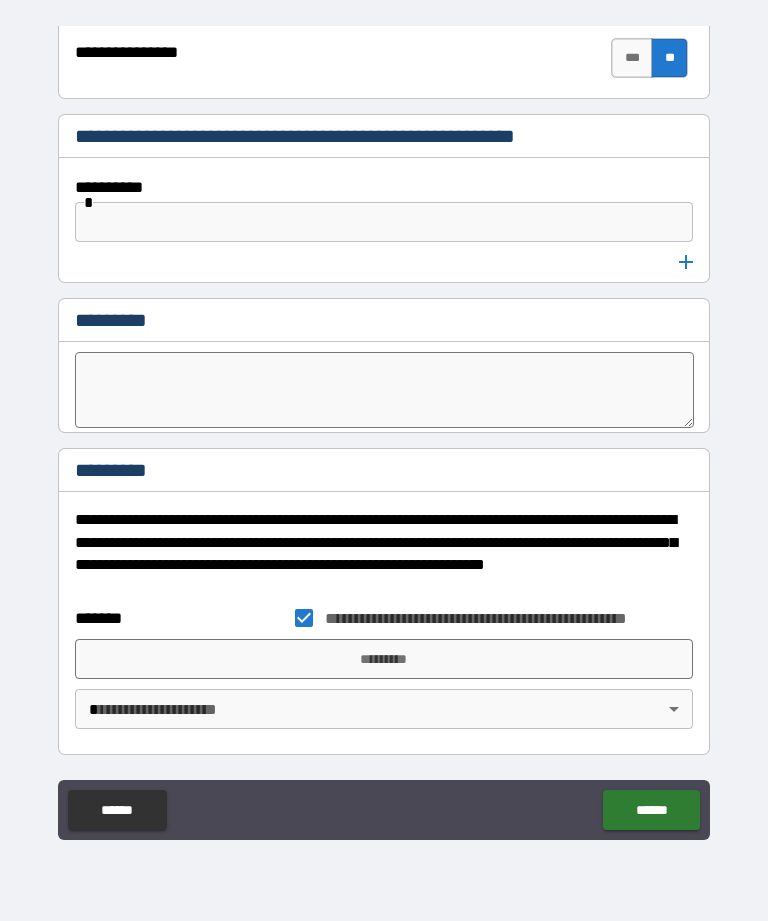 click on "*********" at bounding box center (384, 659) 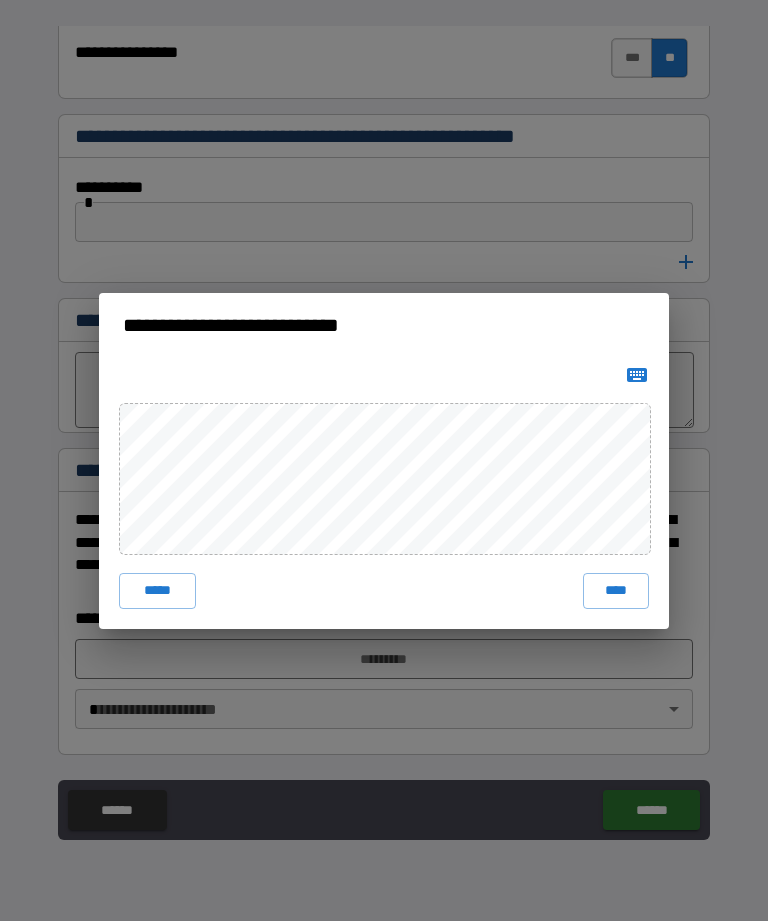 click on "****" at bounding box center [616, 591] 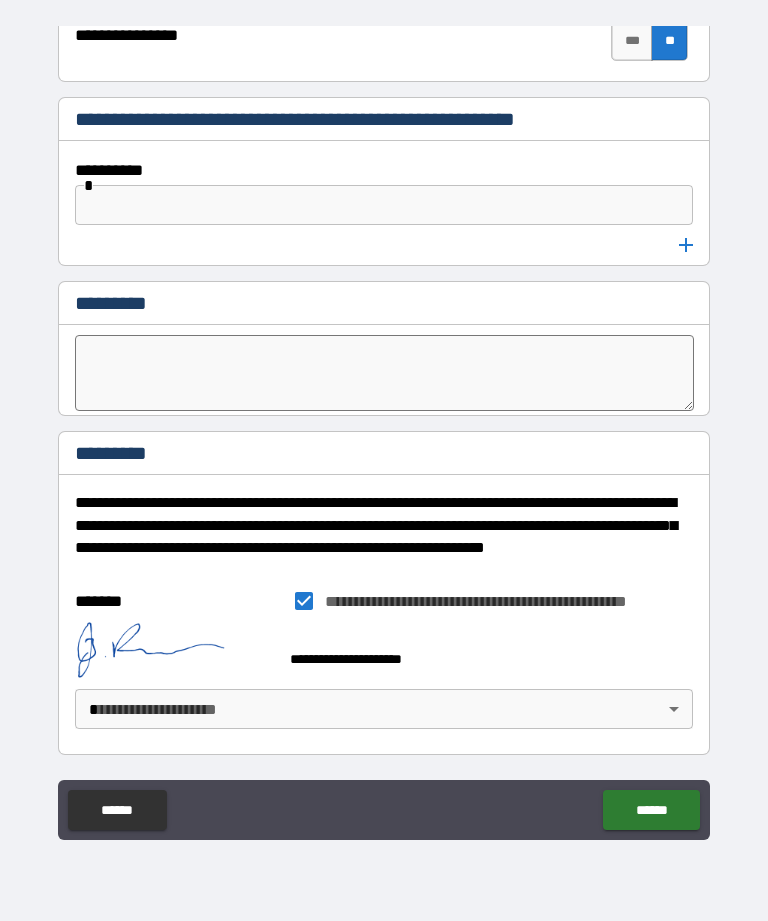 scroll, scrollTop: 10642, scrollLeft: 0, axis: vertical 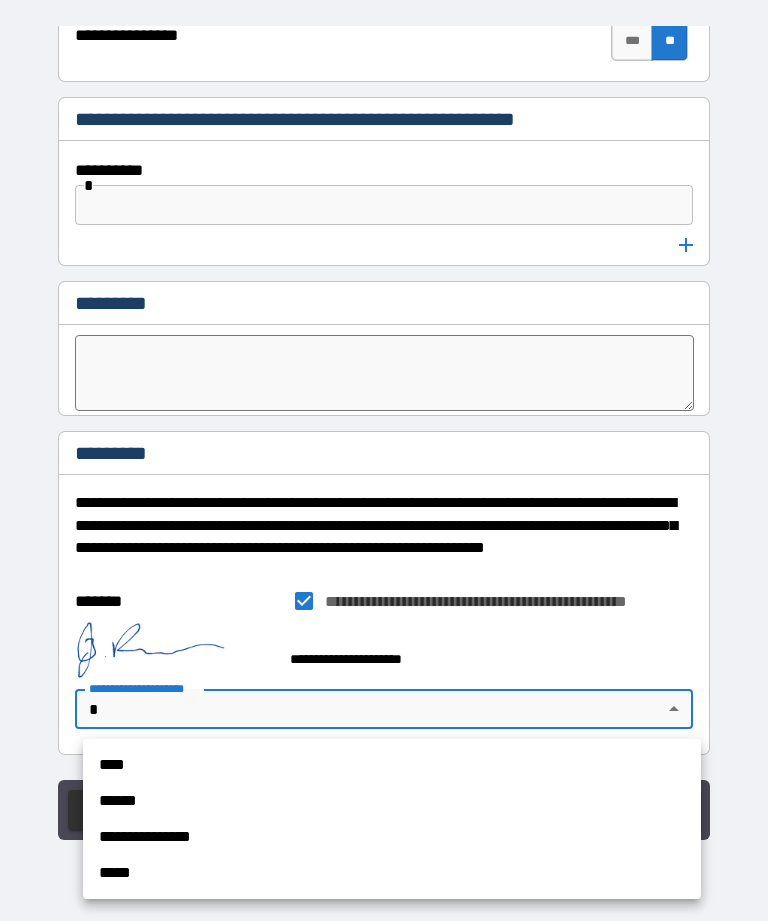 click on "**********" at bounding box center (392, 837) 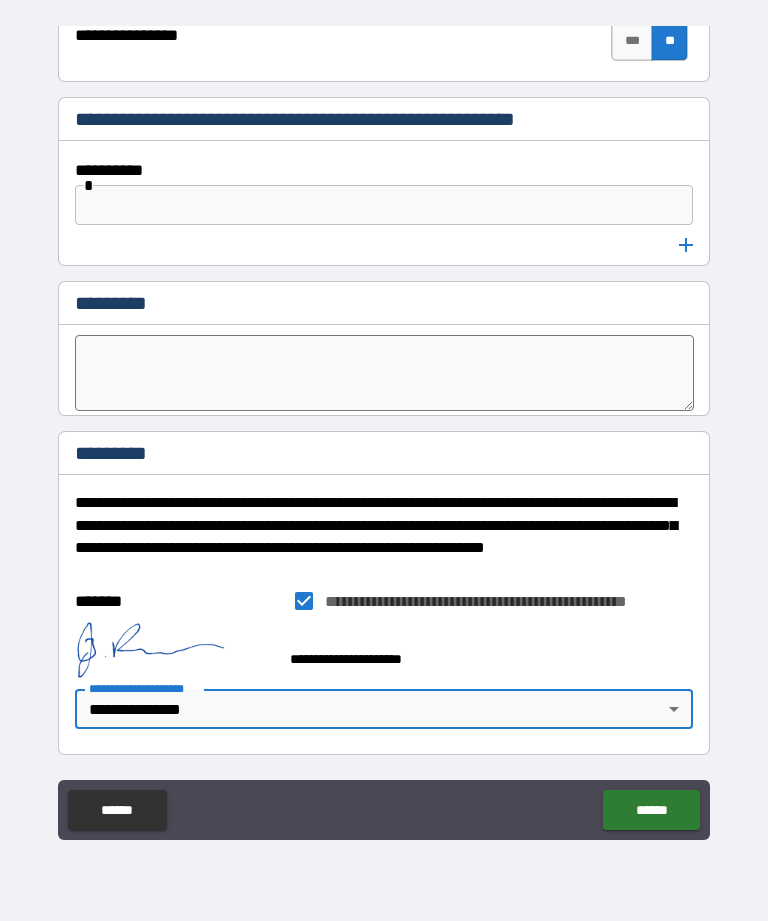 type on "**********" 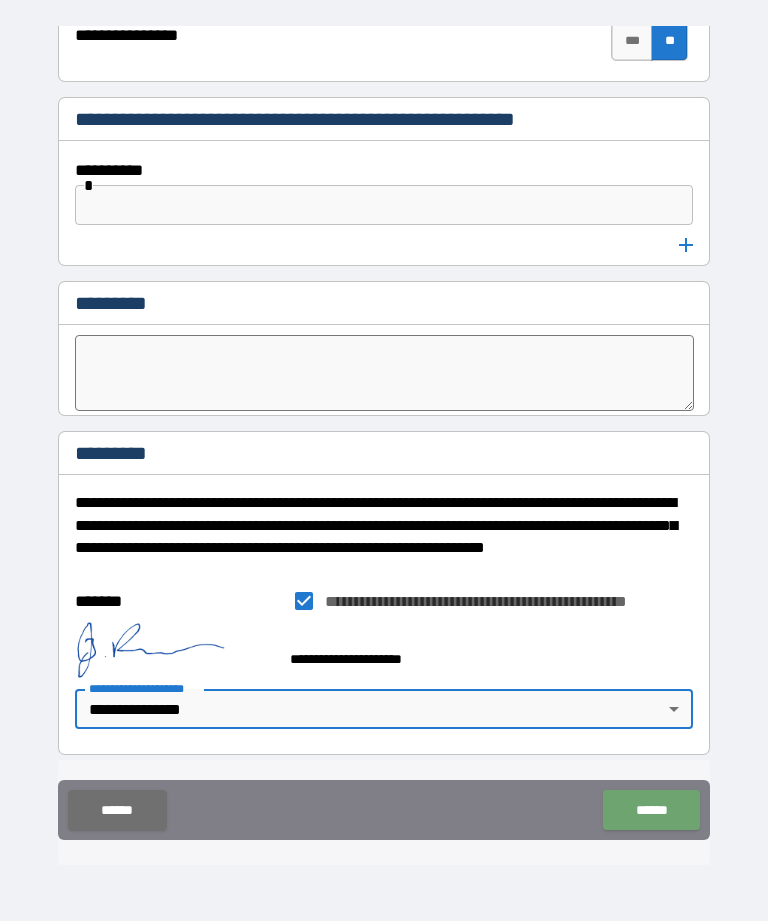 click on "******" at bounding box center (651, 810) 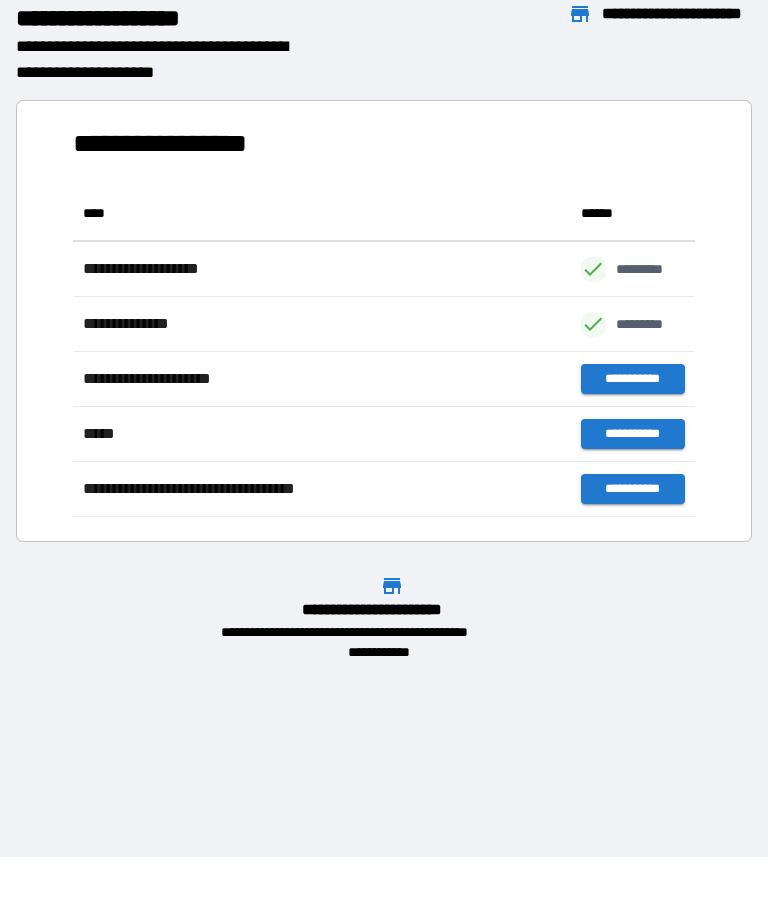 scroll, scrollTop: 331, scrollLeft: 622, axis: both 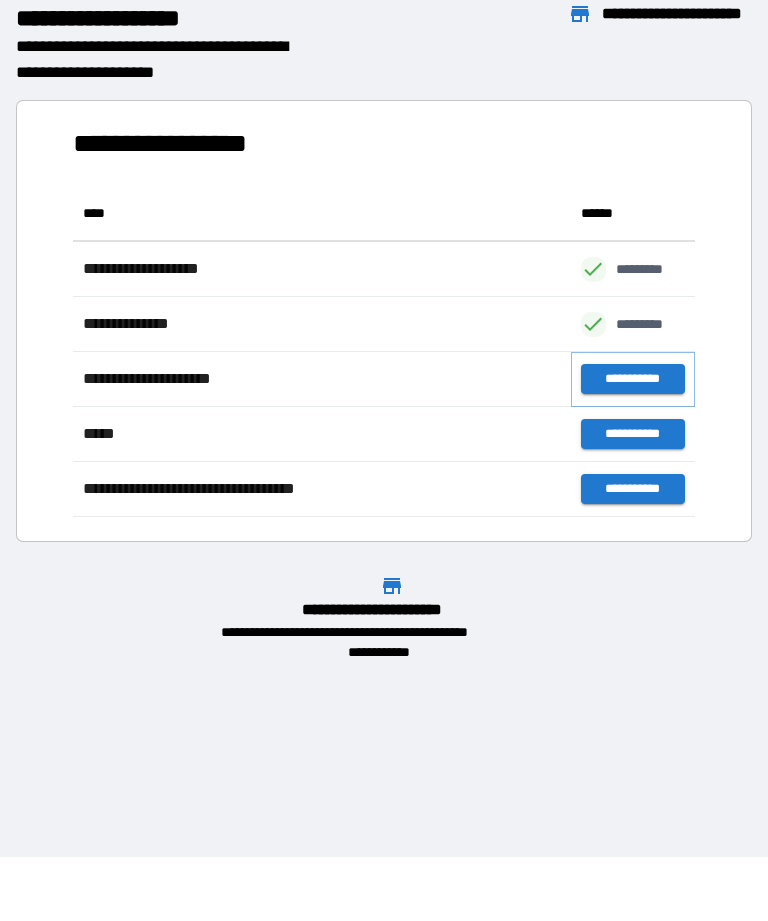 click on "**********" at bounding box center (633, 379) 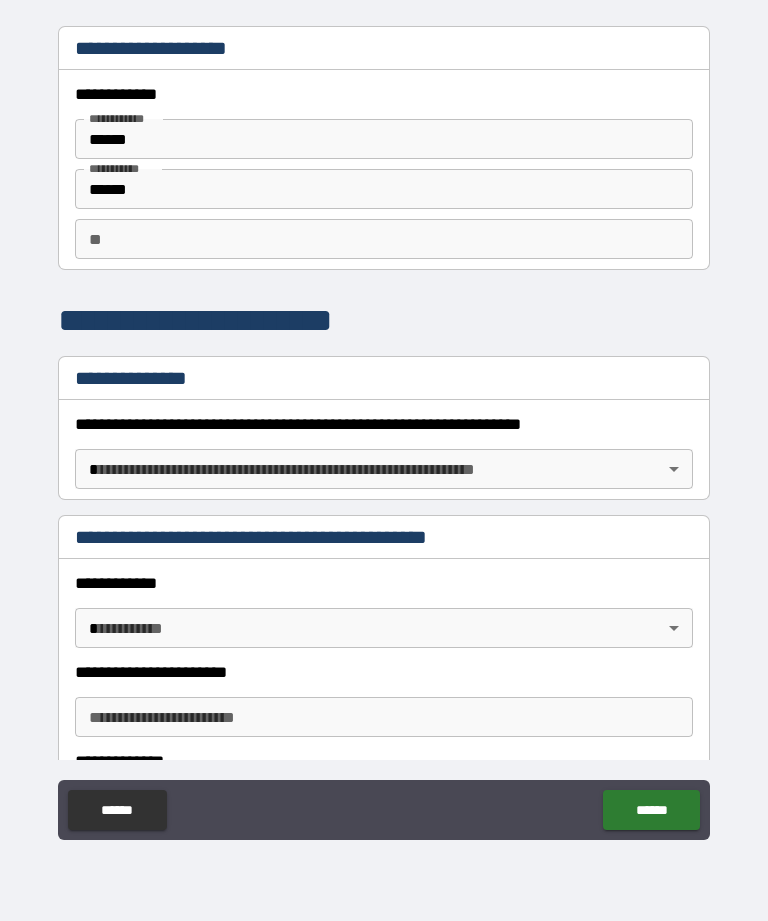 scroll, scrollTop: 0, scrollLeft: 0, axis: both 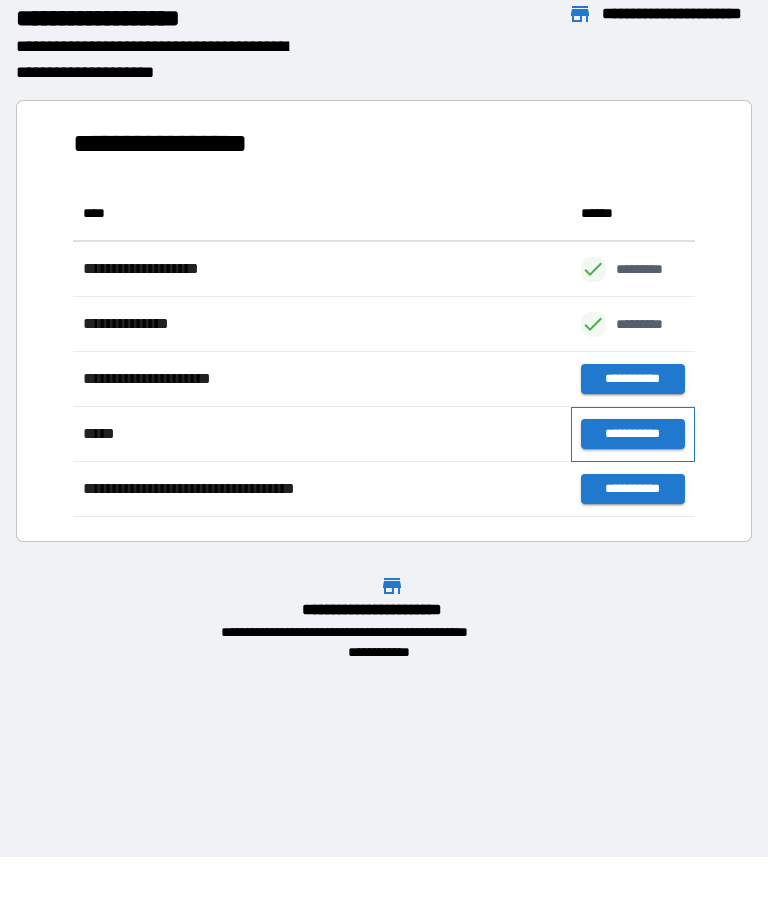 click on "**********" at bounding box center (633, 434) 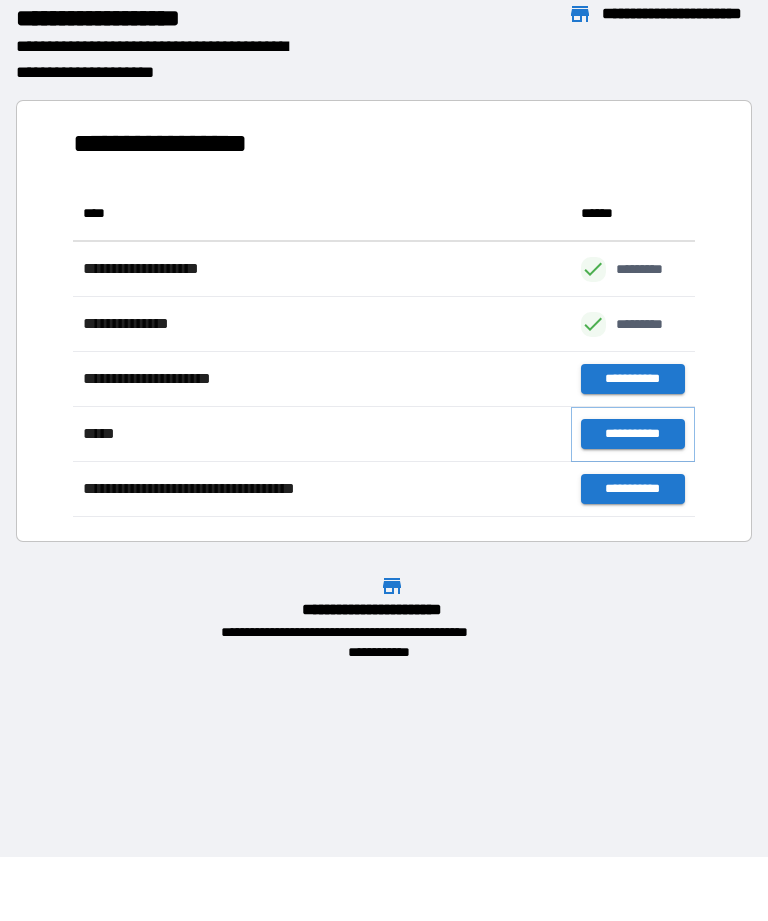 click on "**********" at bounding box center (633, 434) 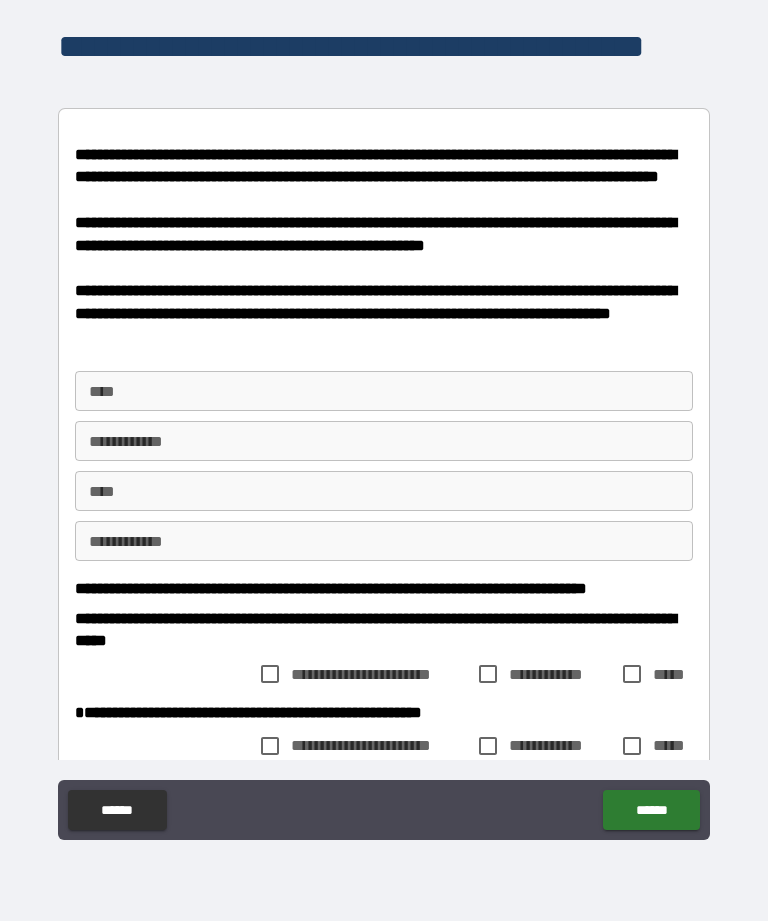 click on "****" at bounding box center [384, 391] 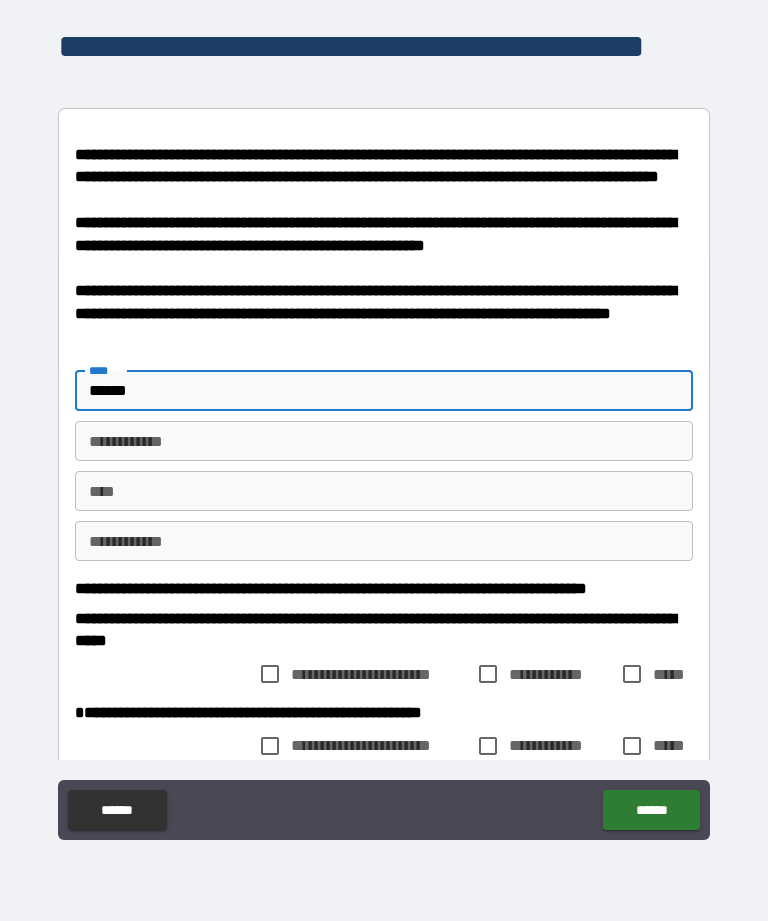 type on "******" 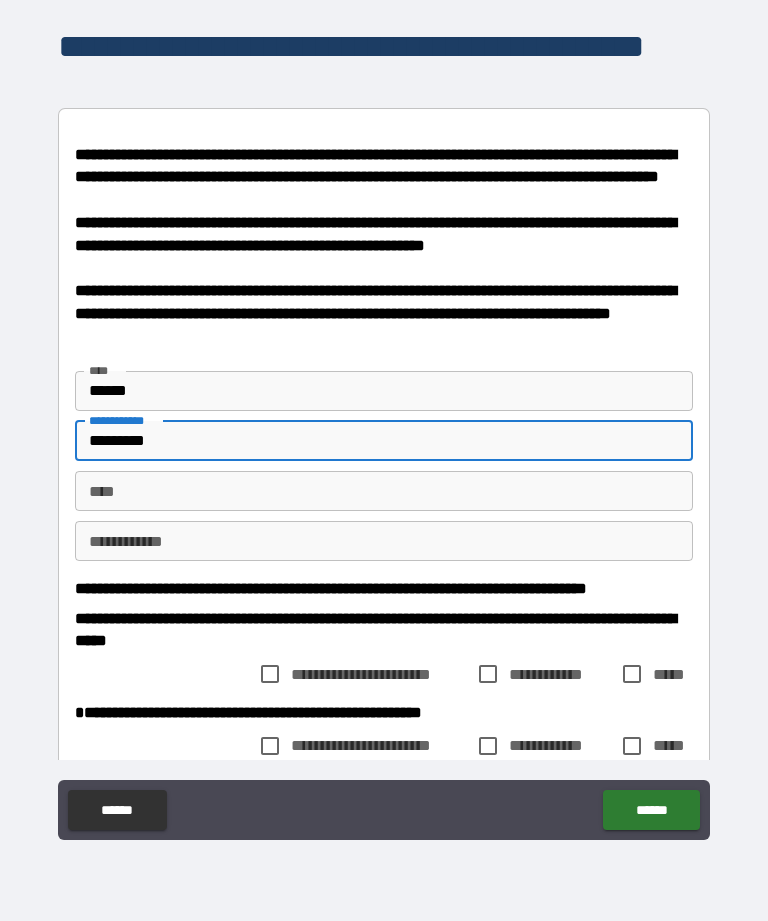 type on "********" 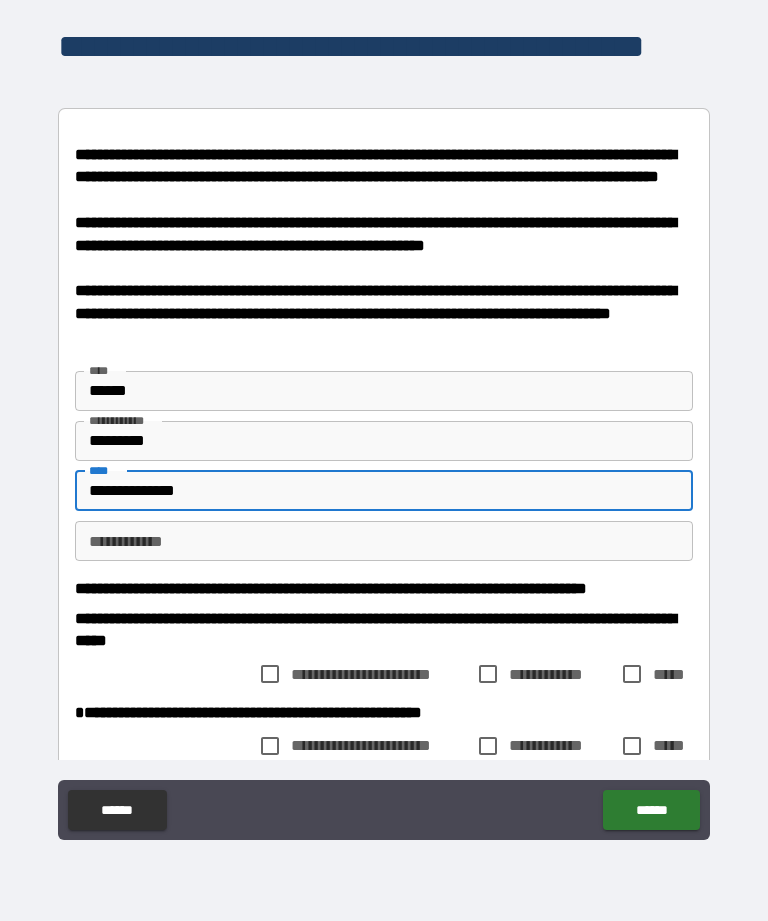 type on "**********" 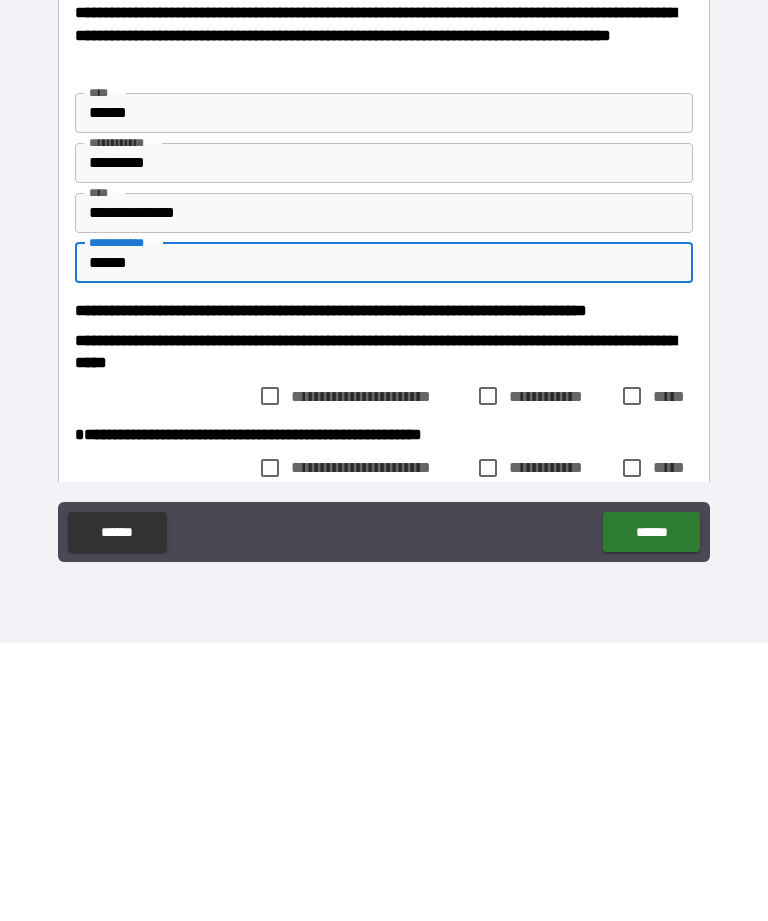 type on "******" 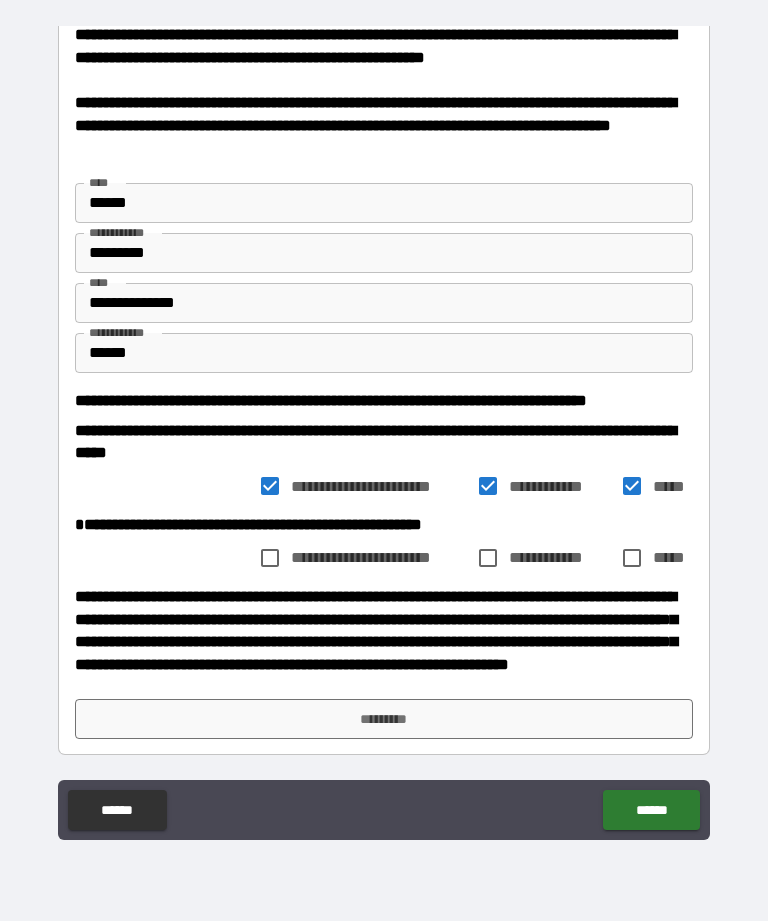 scroll, scrollTop: 240, scrollLeft: 0, axis: vertical 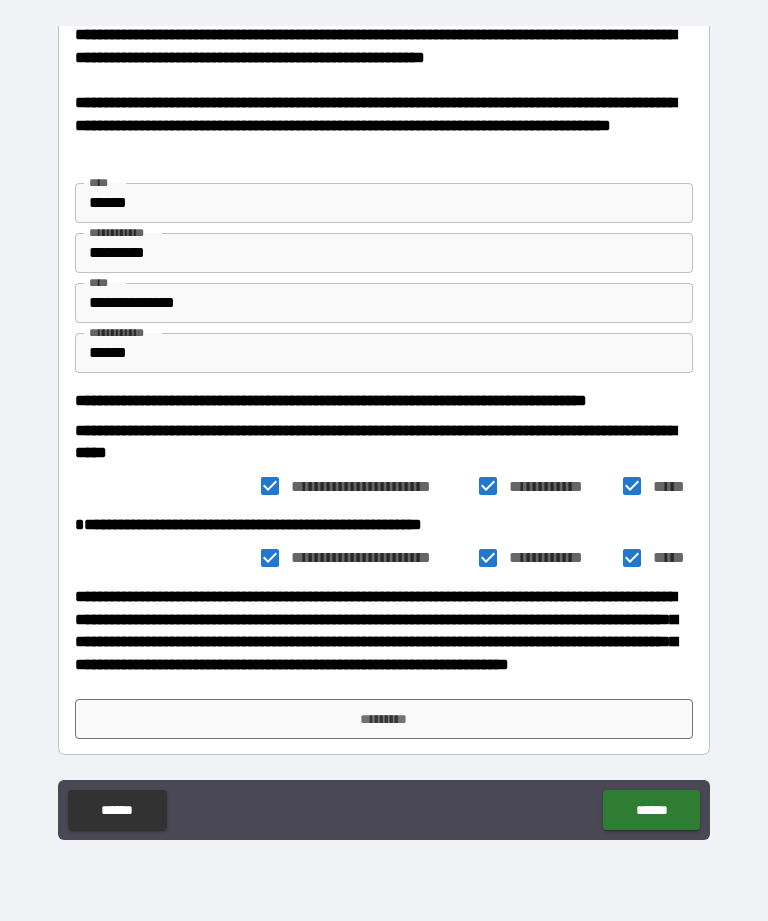 click on "*********" at bounding box center (384, 719) 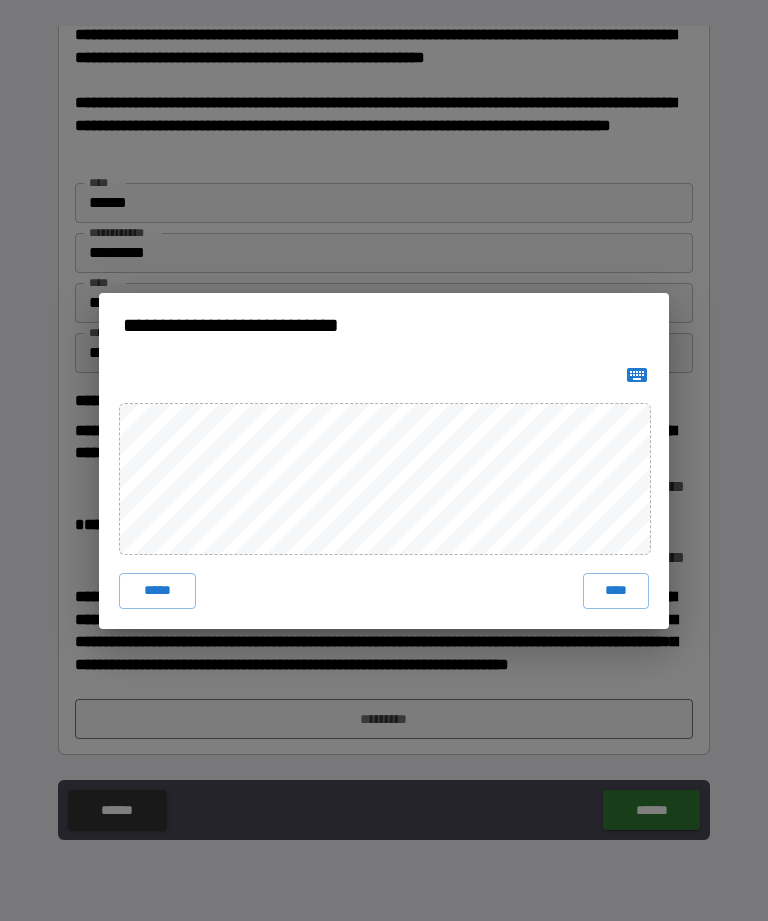 click on "****" at bounding box center (616, 591) 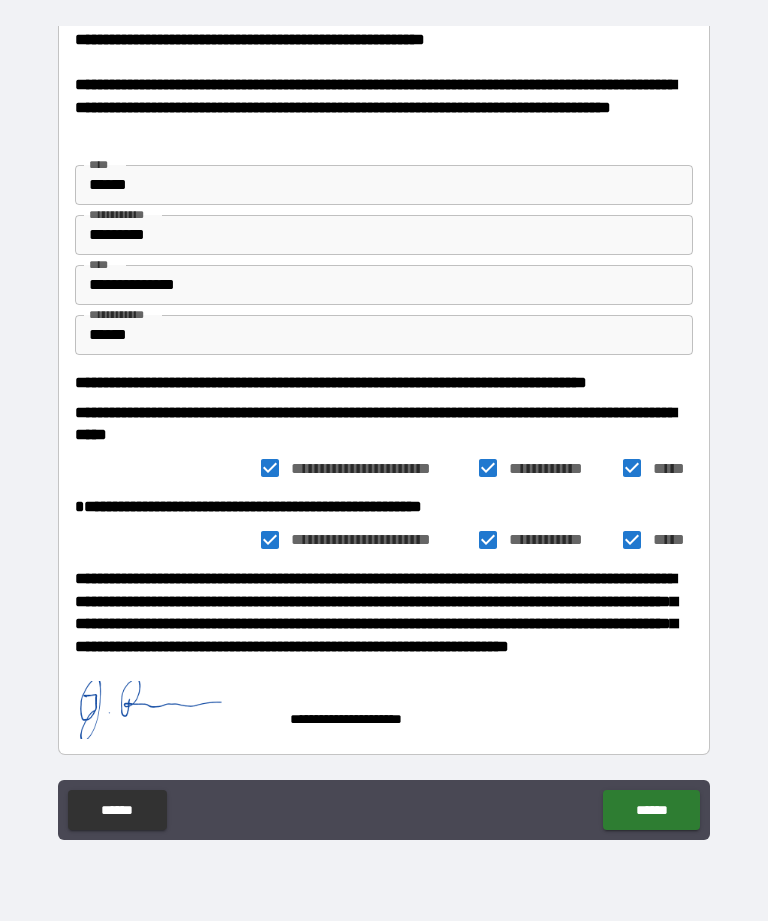 scroll, scrollTop: 257, scrollLeft: 0, axis: vertical 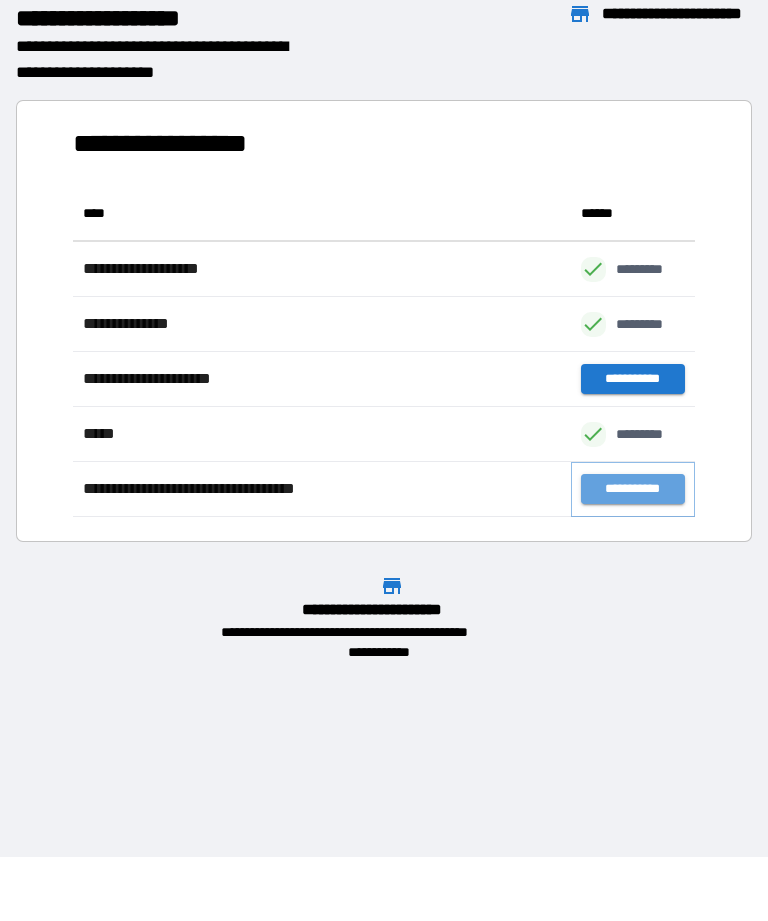 click on "**********" at bounding box center (633, 489) 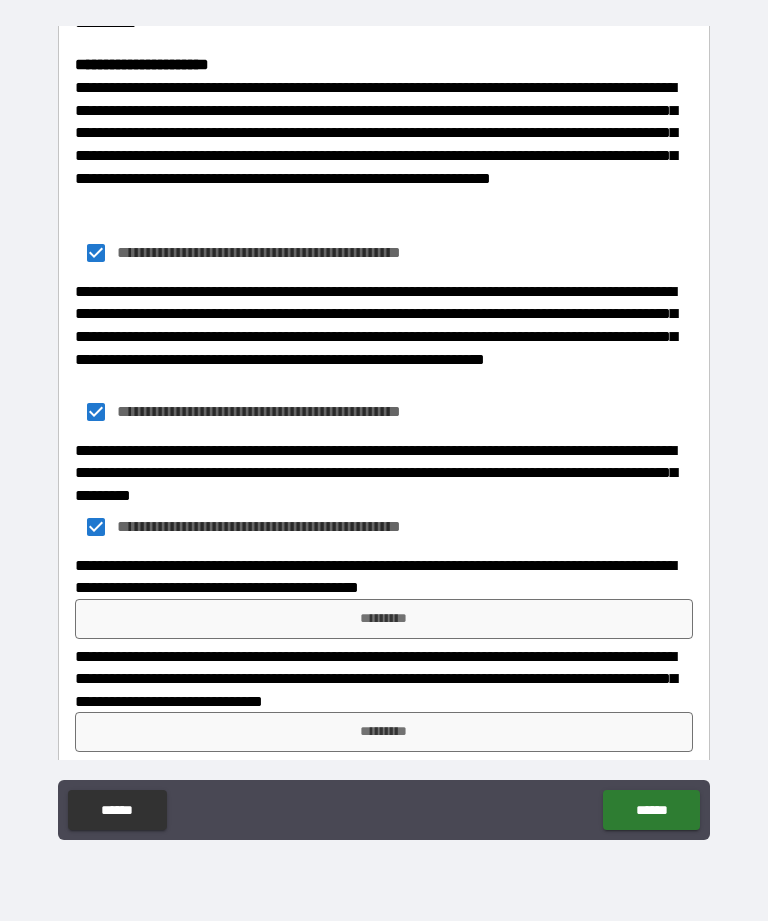 scroll, scrollTop: 1785, scrollLeft: 0, axis: vertical 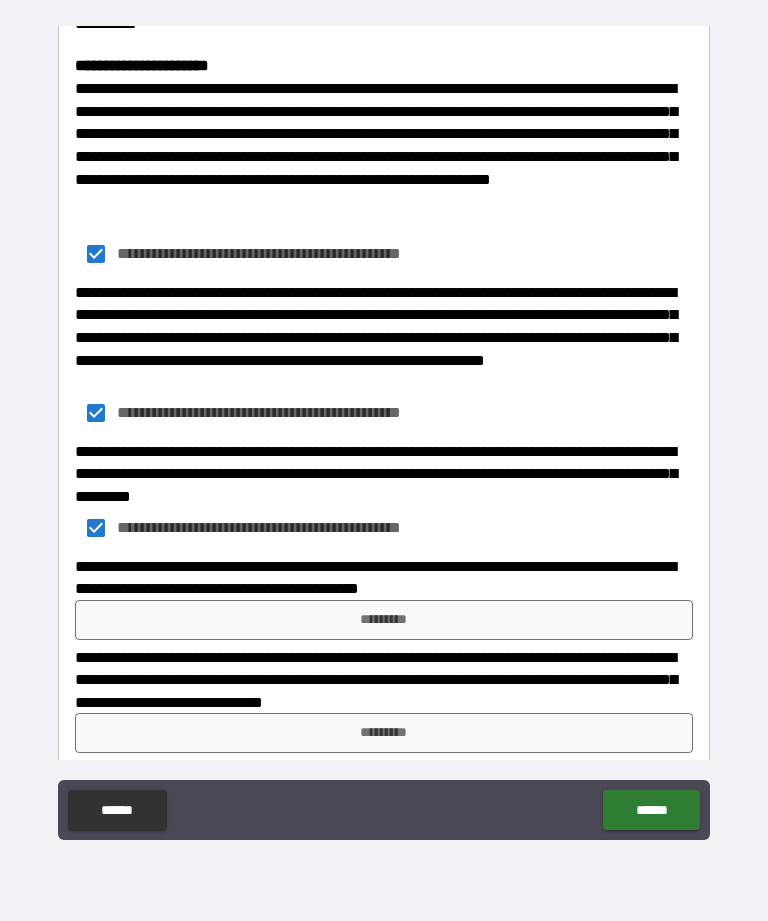 click on "*********" at bounding box center (384, 620) 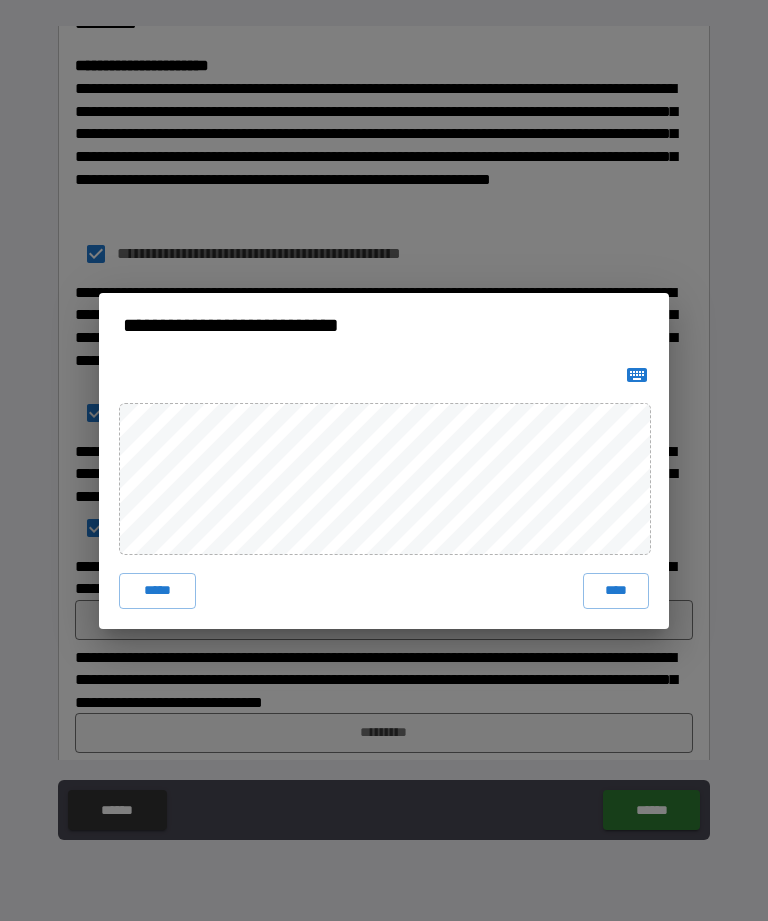 click on "****" at bounding box center [616, 591] 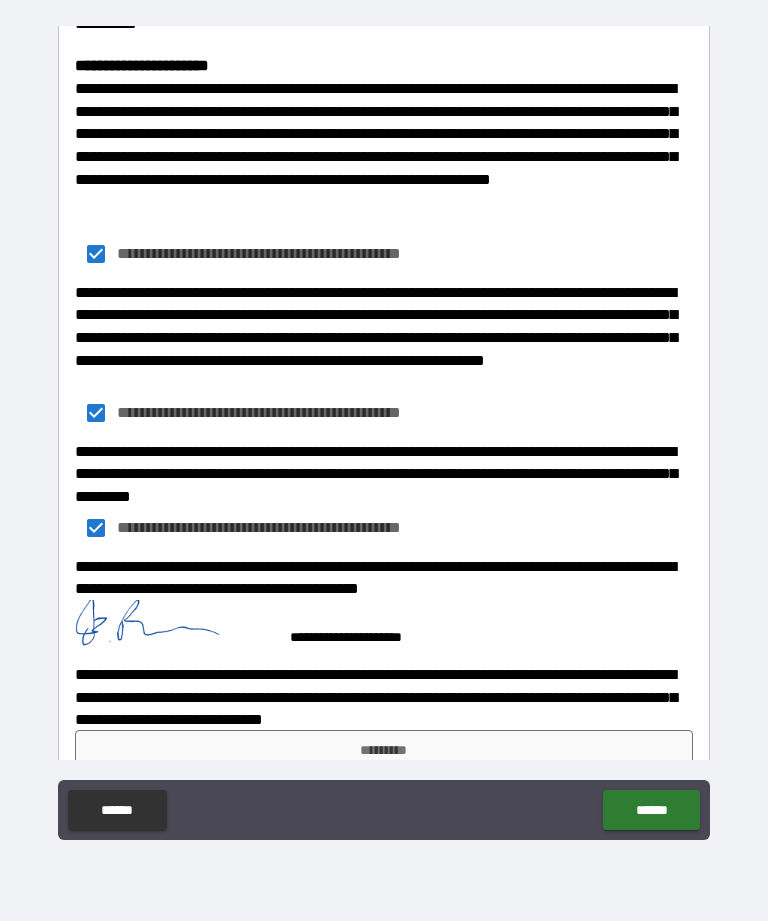 click on "*********" at bounding box center [384, 750] 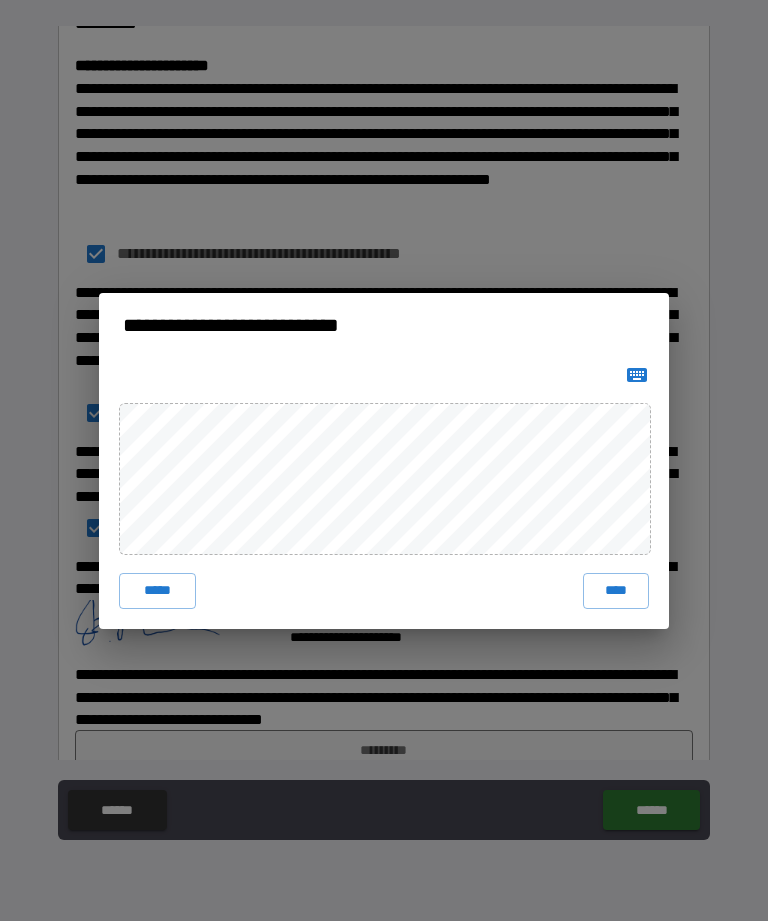 click on "****" at bounding box center [616, 591] 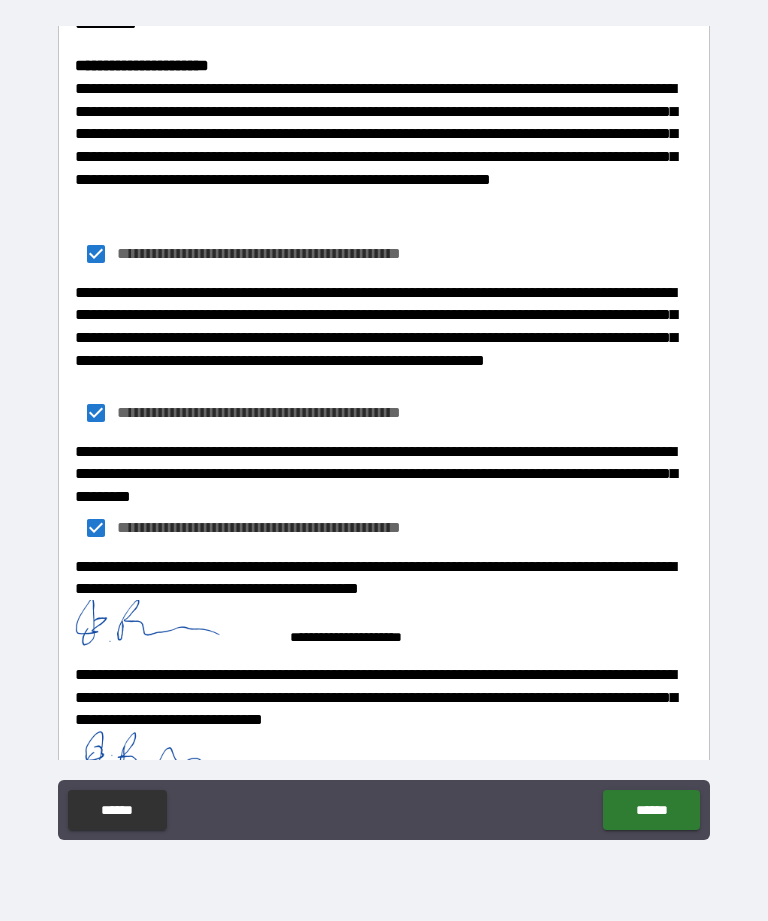 click on "******" at bounding box center [651, 810] 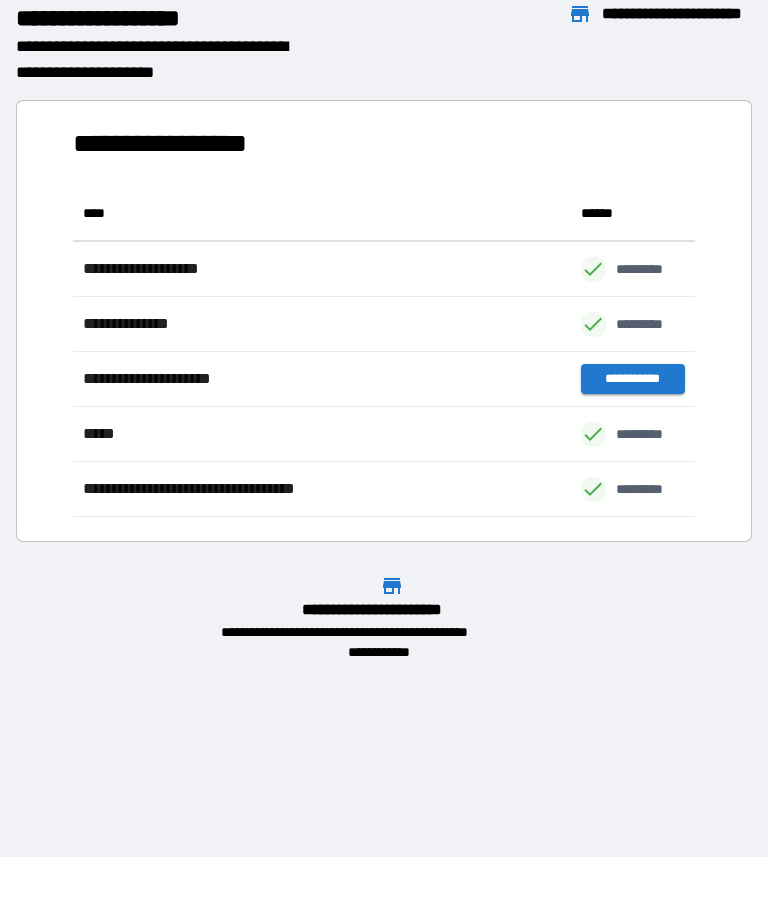 scroll, scrollTop: 331, scrollLeft: 622, axis: both 